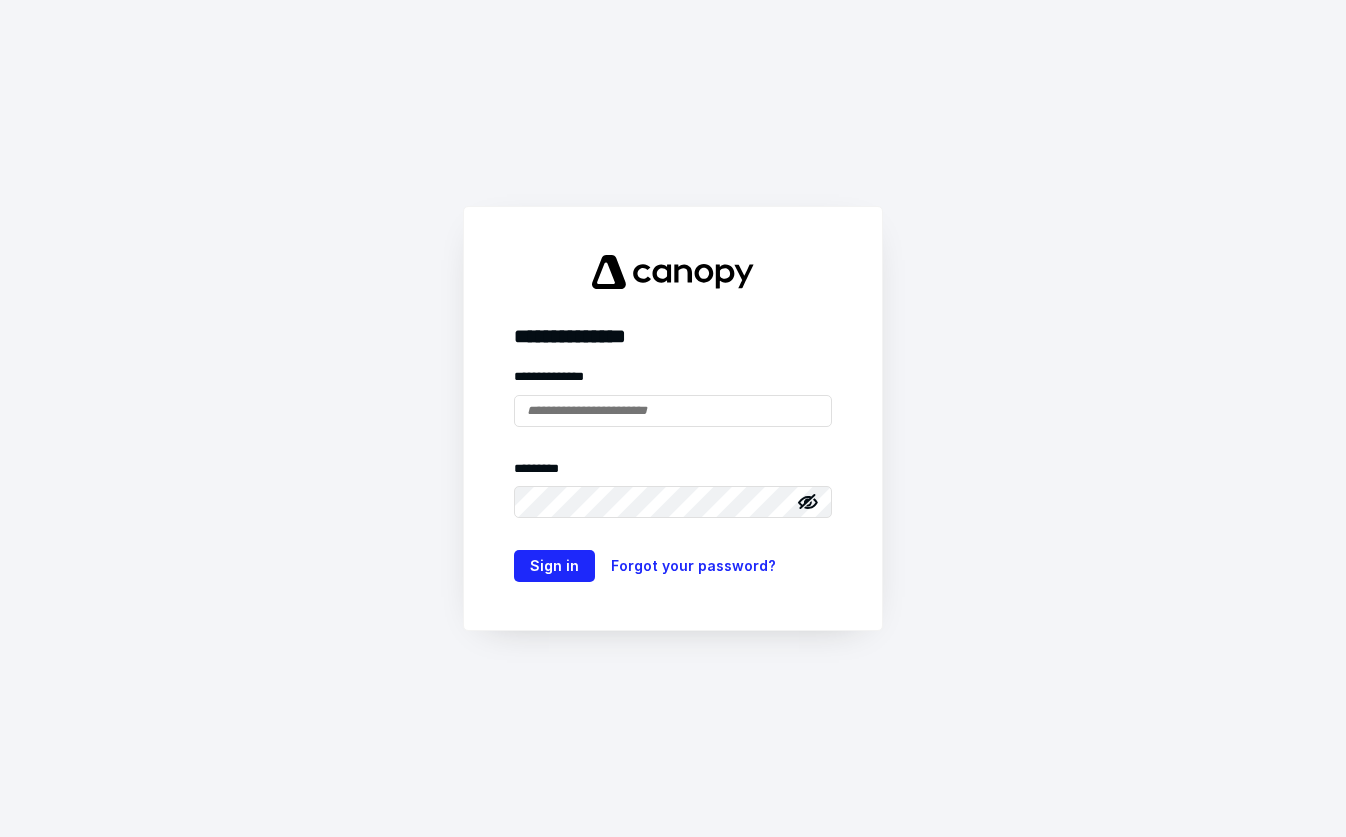 scroll, scrollTop: 0, scrollLeft: 0, axis: both 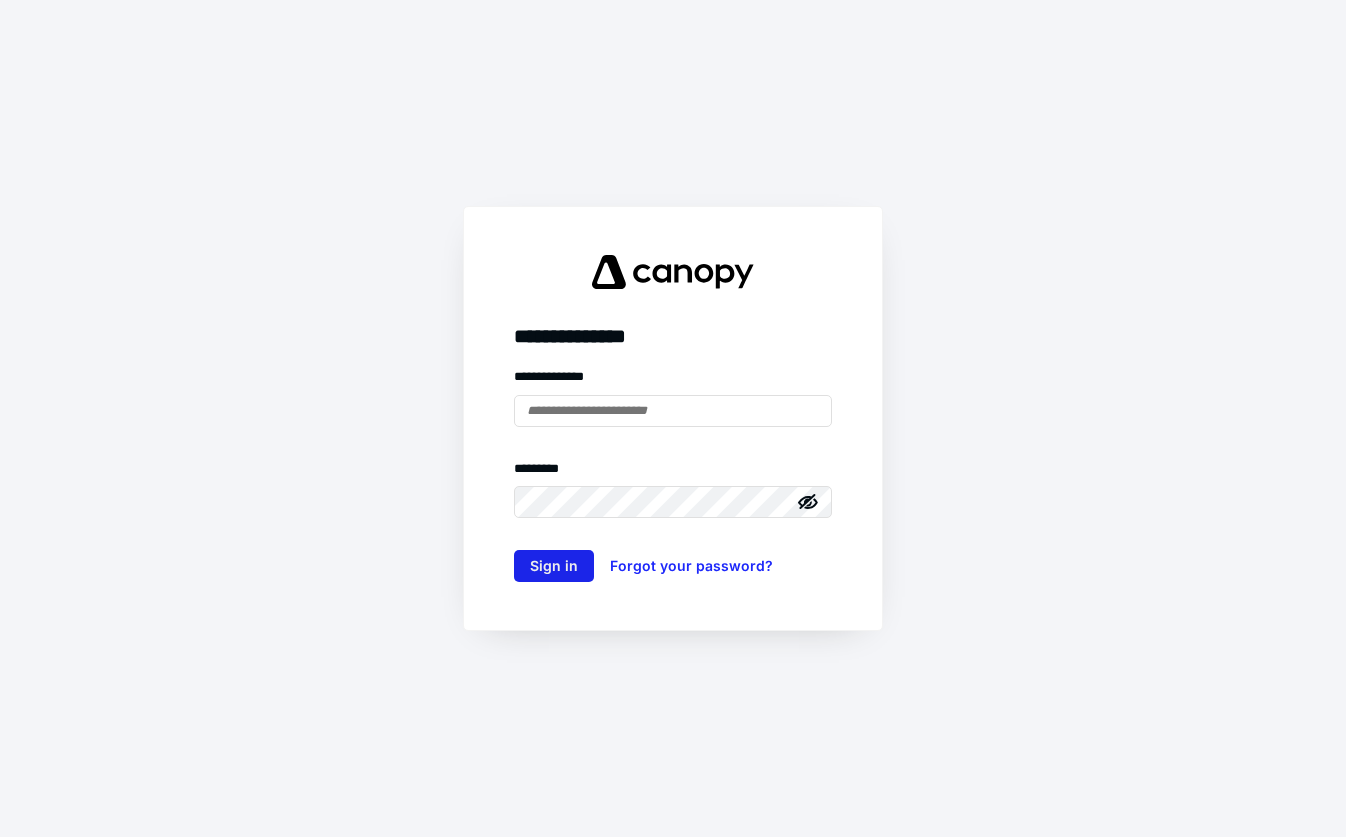 type on "**********" 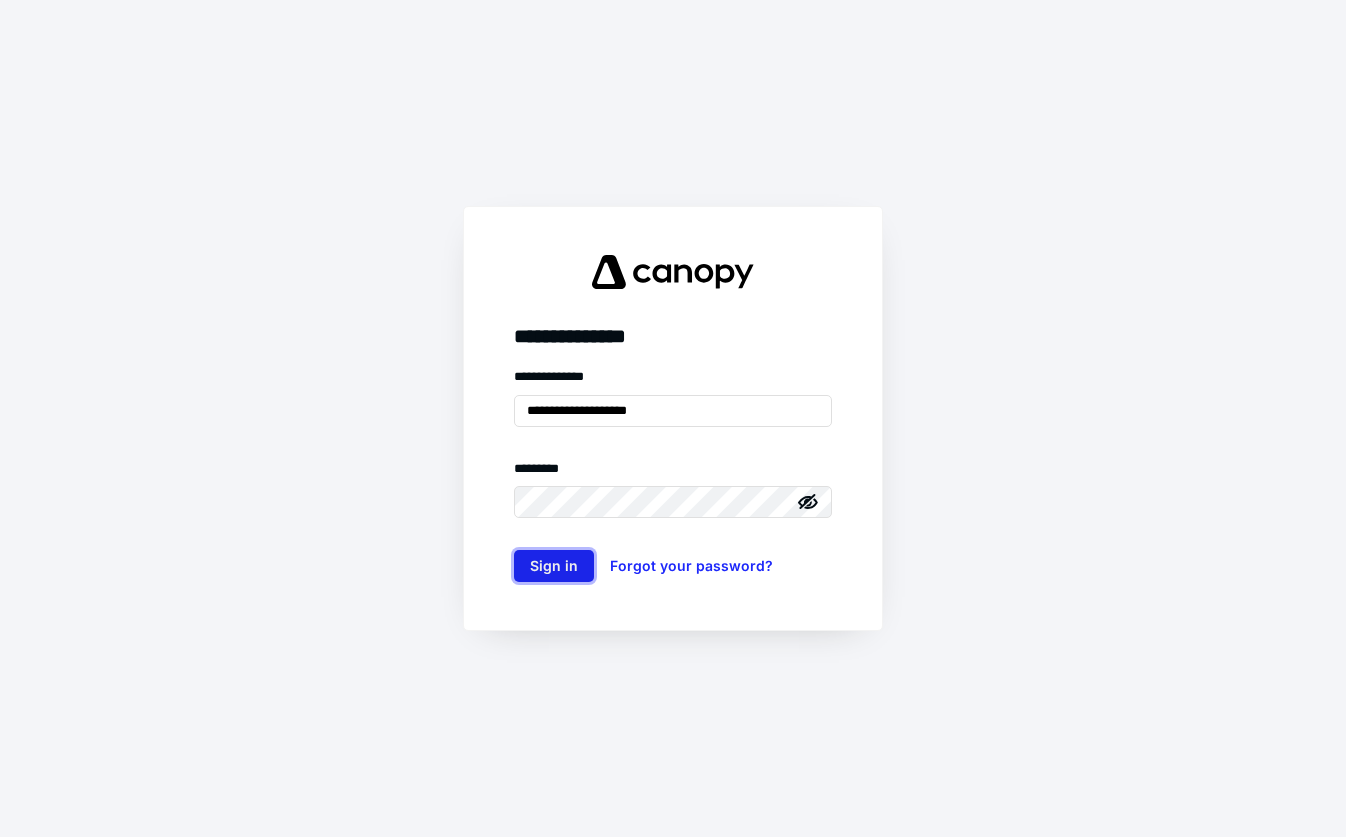 click on "Sign in" at bounding box center [554, 566] 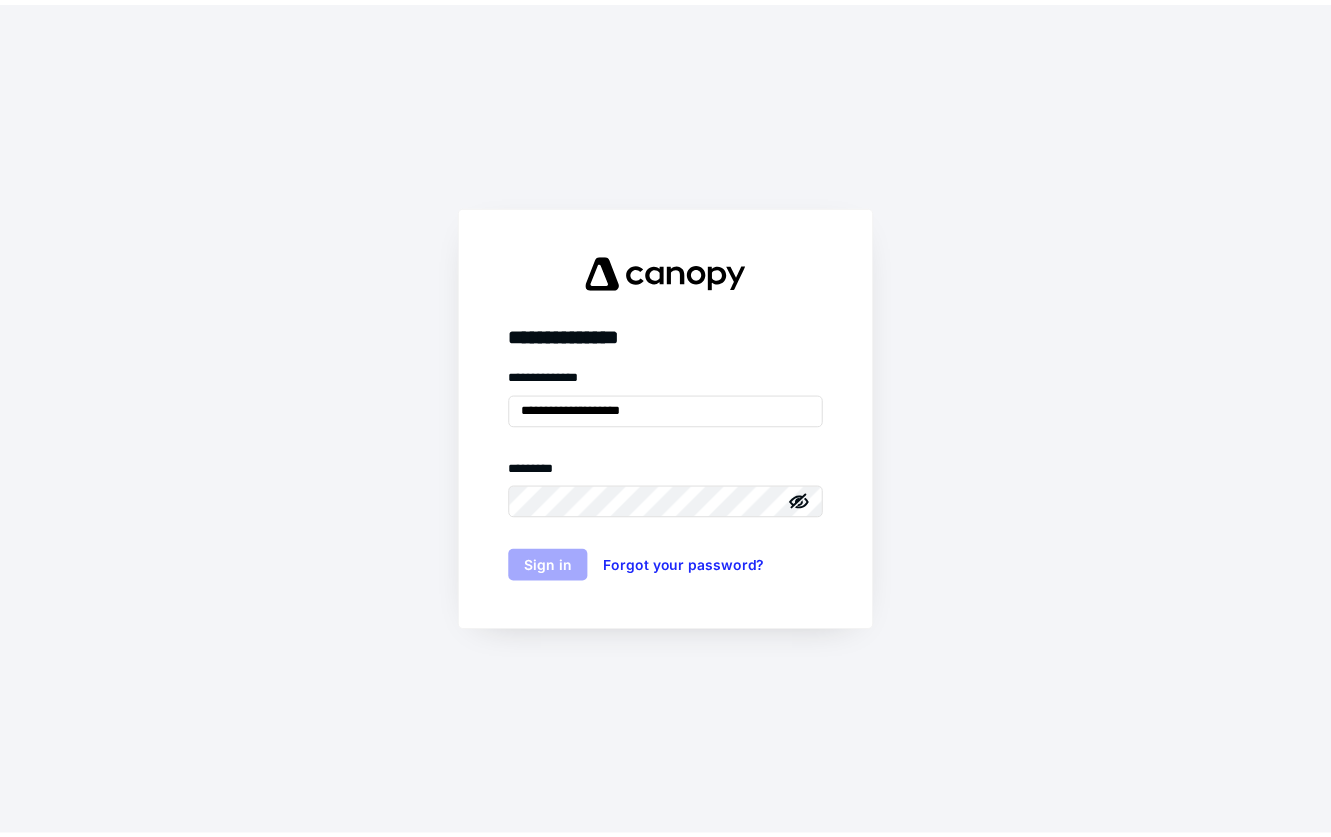 scroll, scrollTop: 0, scrollLeft: 0, axis: both 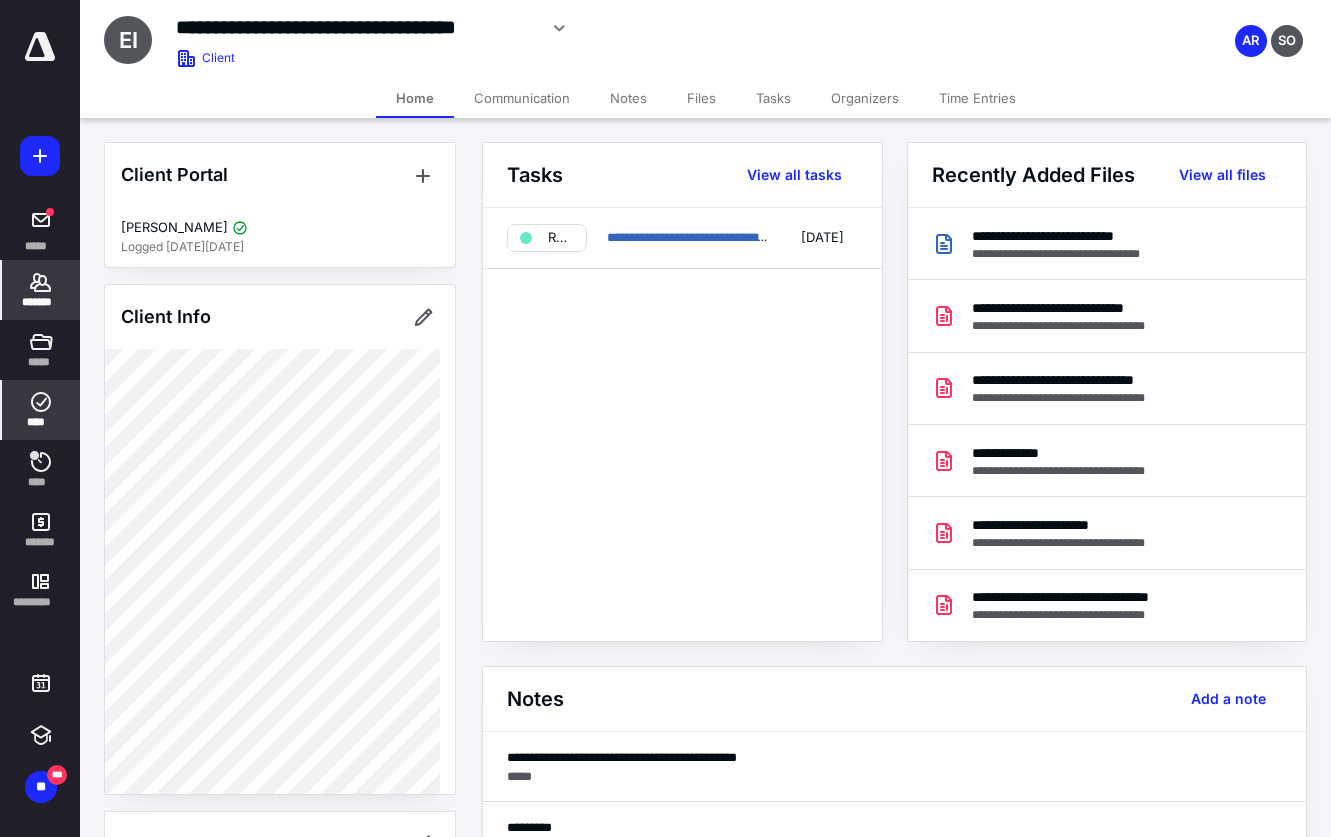 click 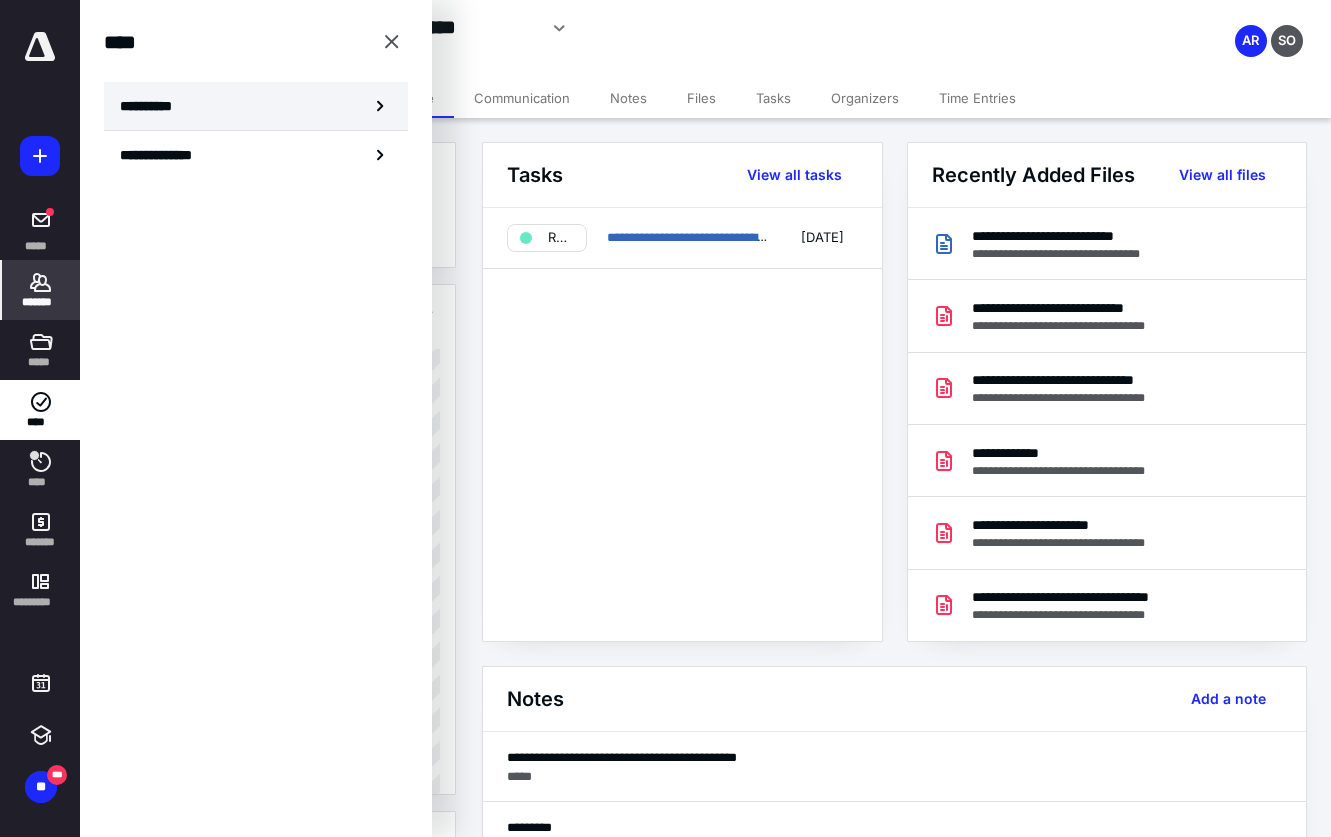 click on "**********" at bounding box center (256, 106) 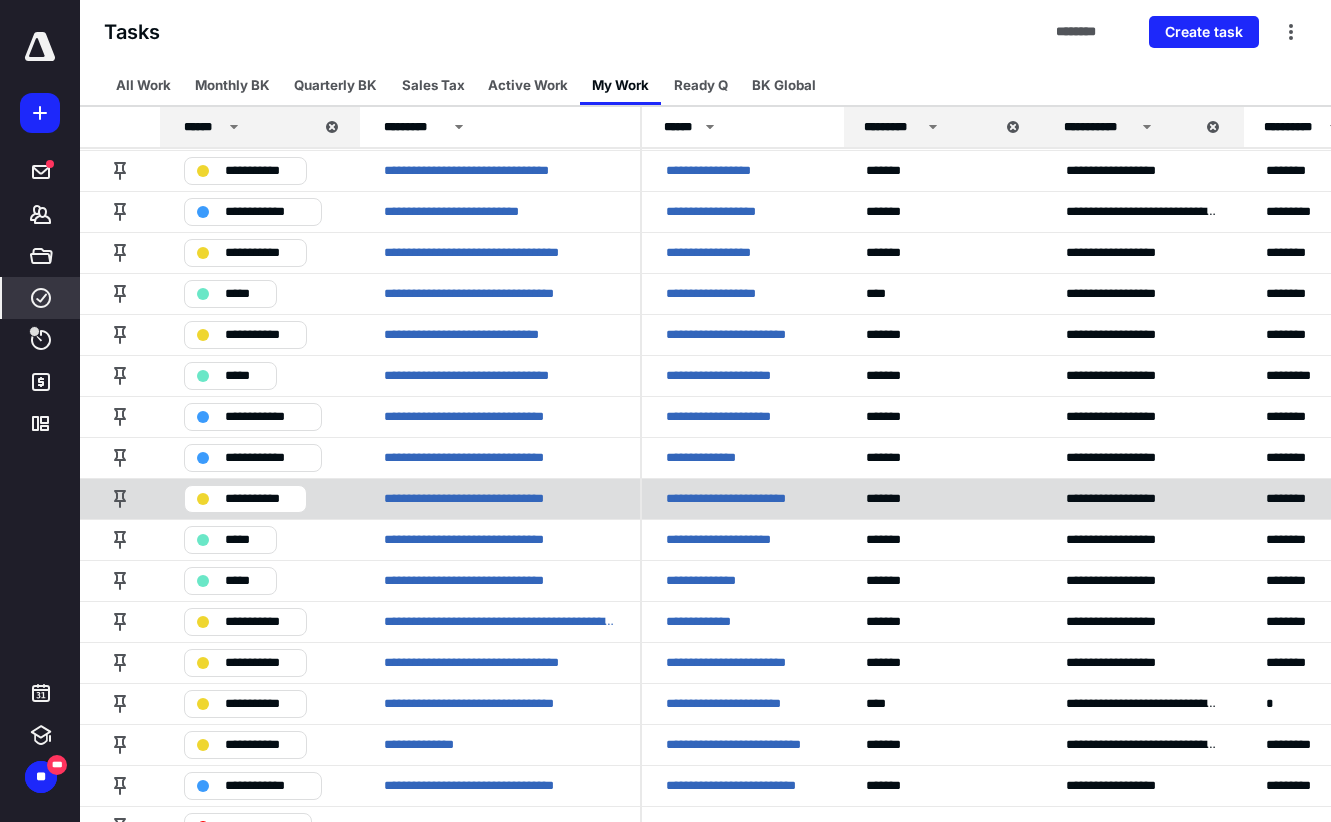 scroll, scrollTop: 99, scrollLeft: 0, axis: vertical 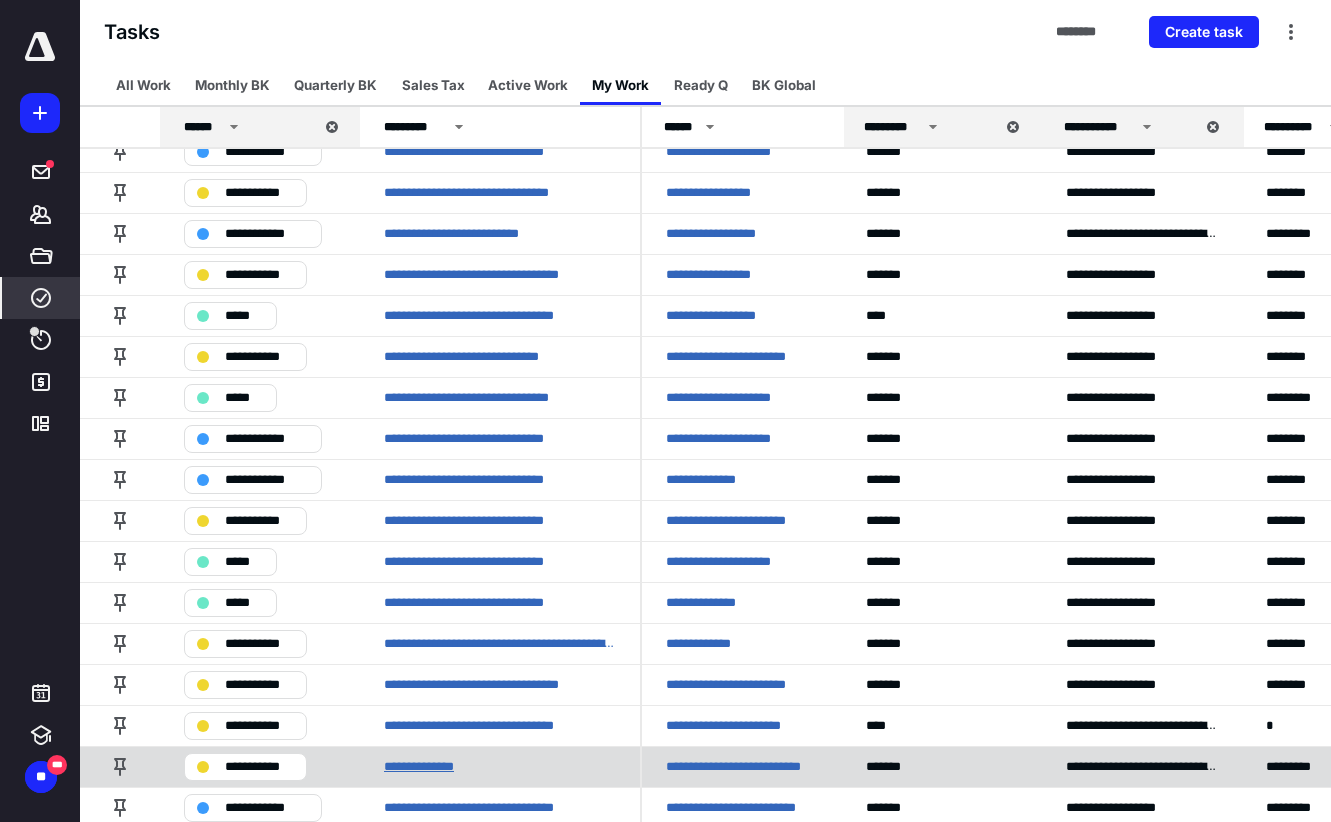 click on "**********" at bounding box center (430, 767) 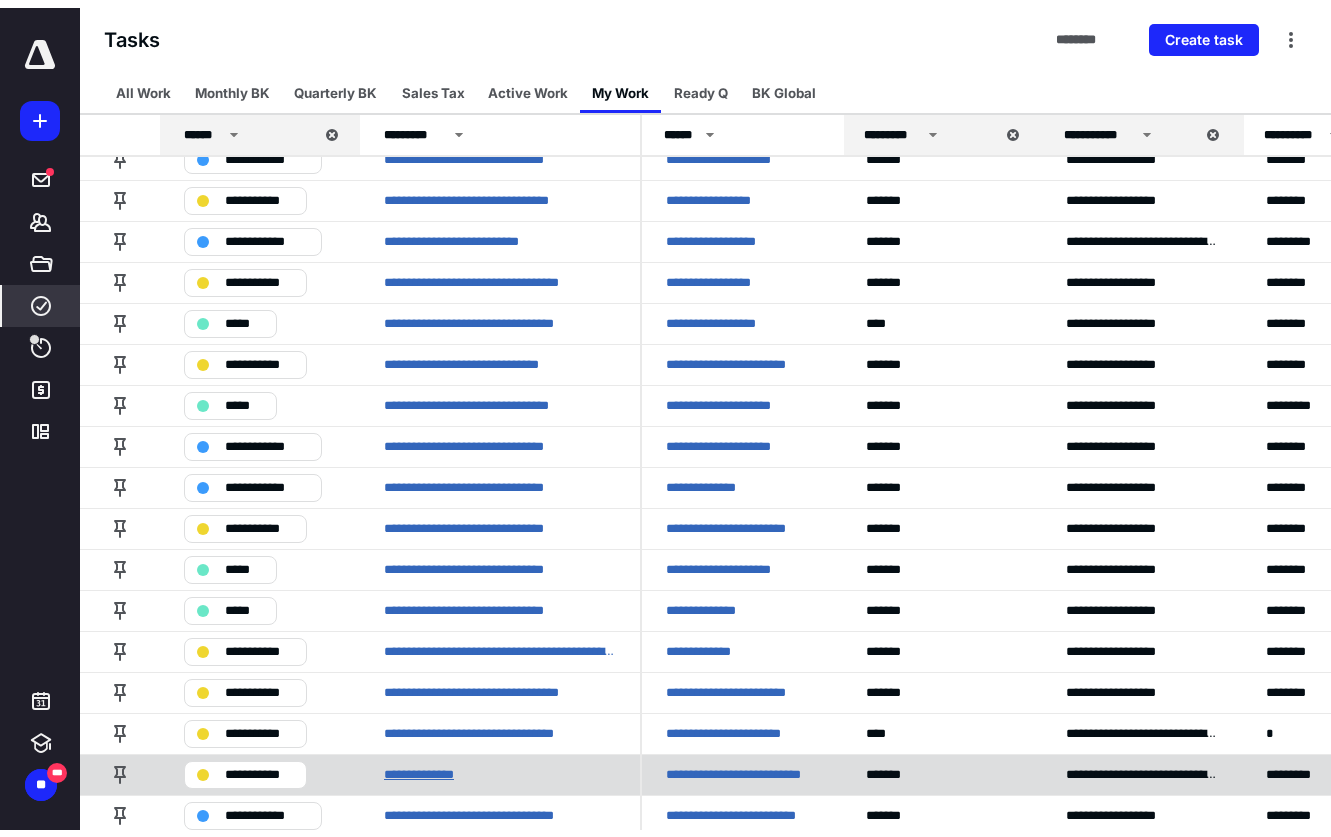 scroll, scrollTop: 0, scrollLeft: 0, axis: both 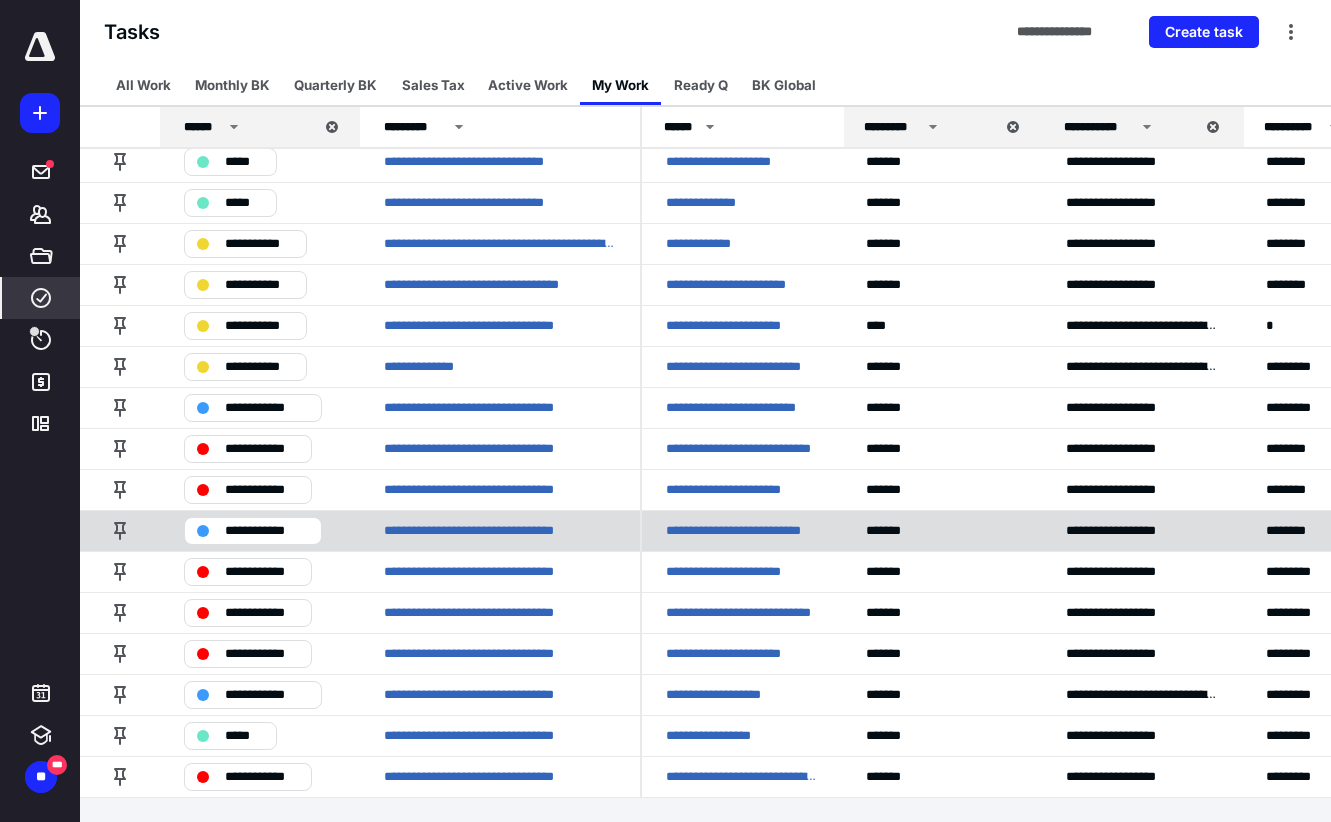 click on "**********" at bounding box center (742, 531) 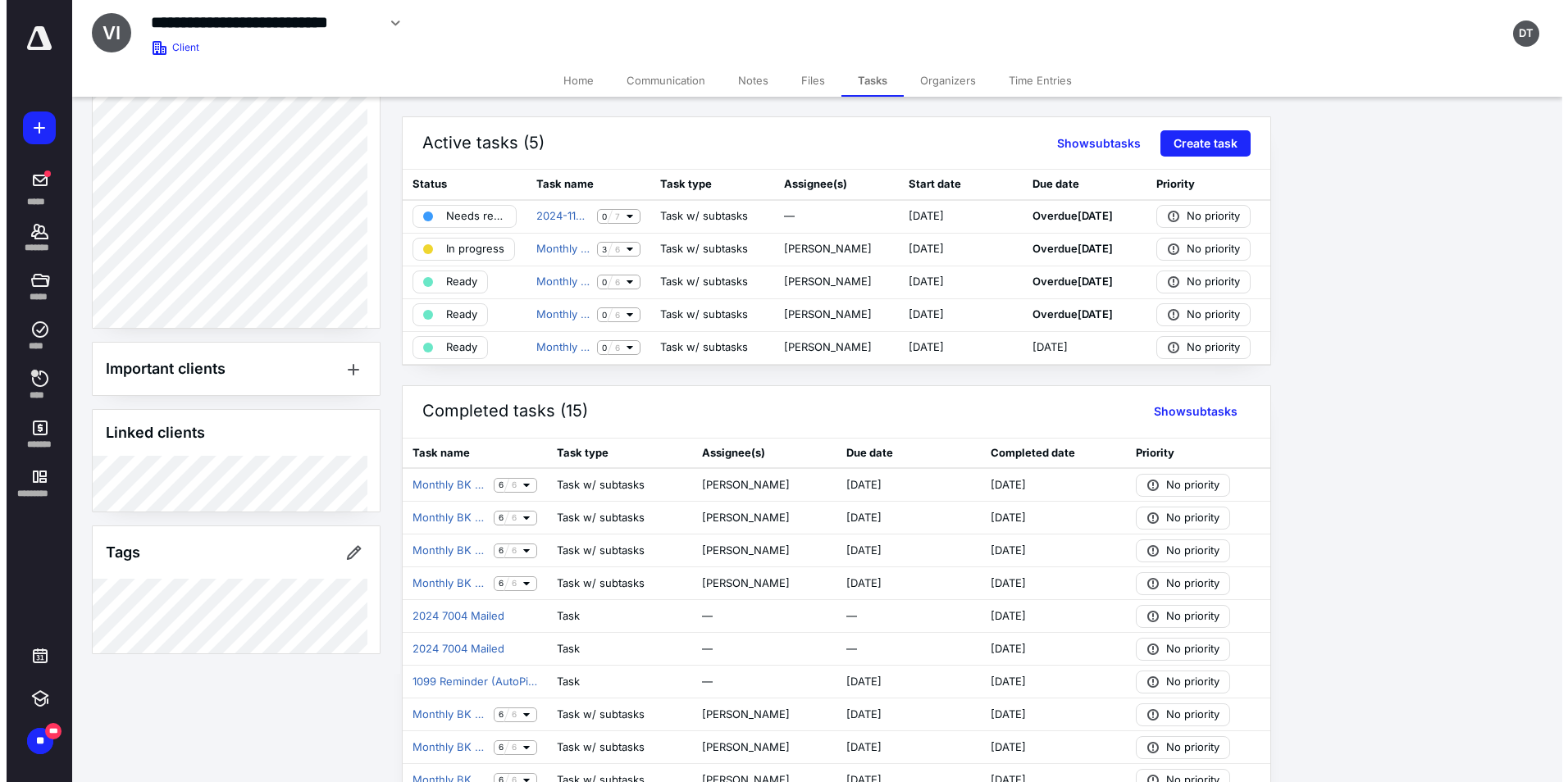 scroll, scrollTop: 741, scrollLeft: 0, axis: vertical 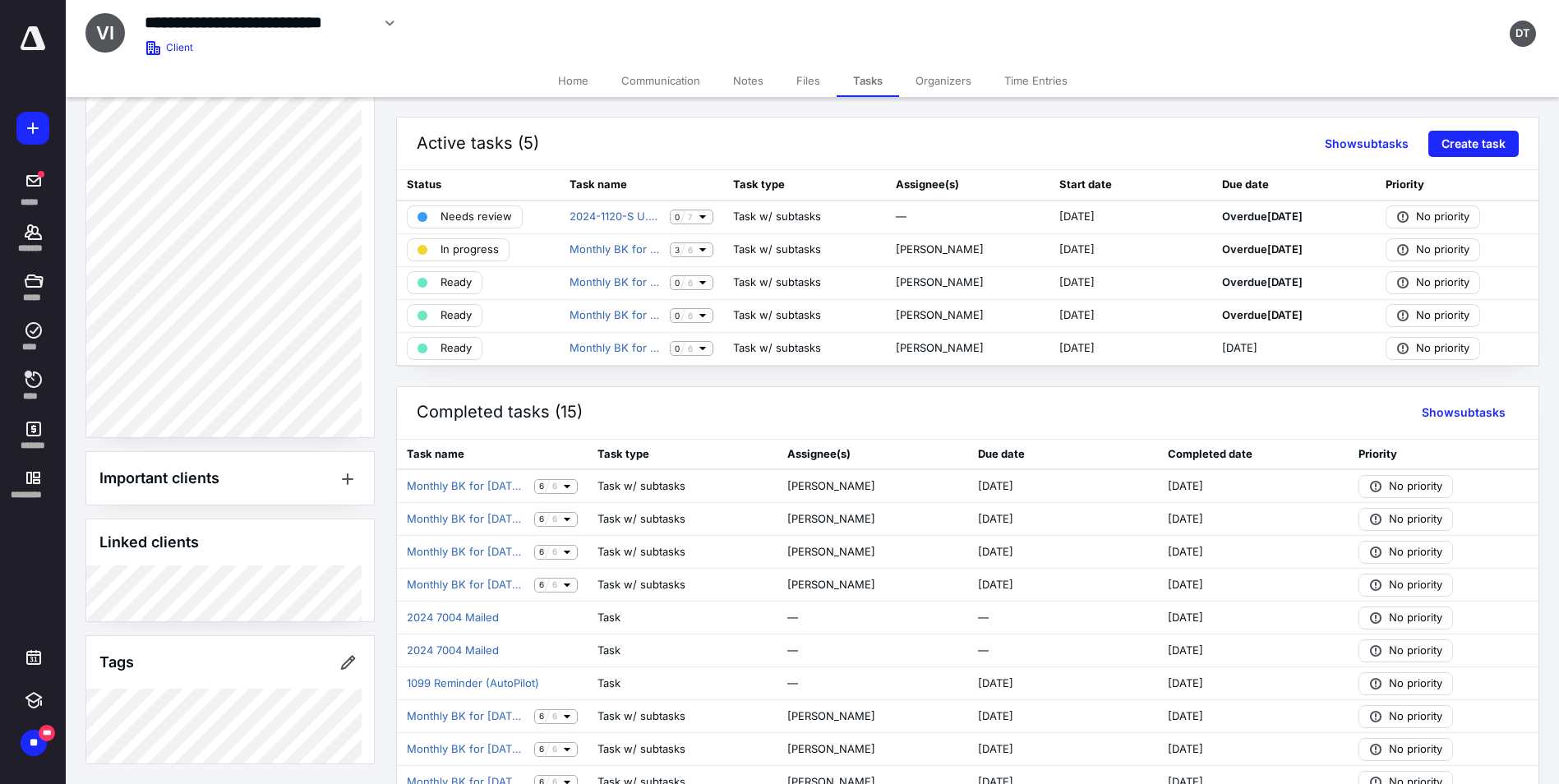 click on "Files" at bounding box center (808, 81) 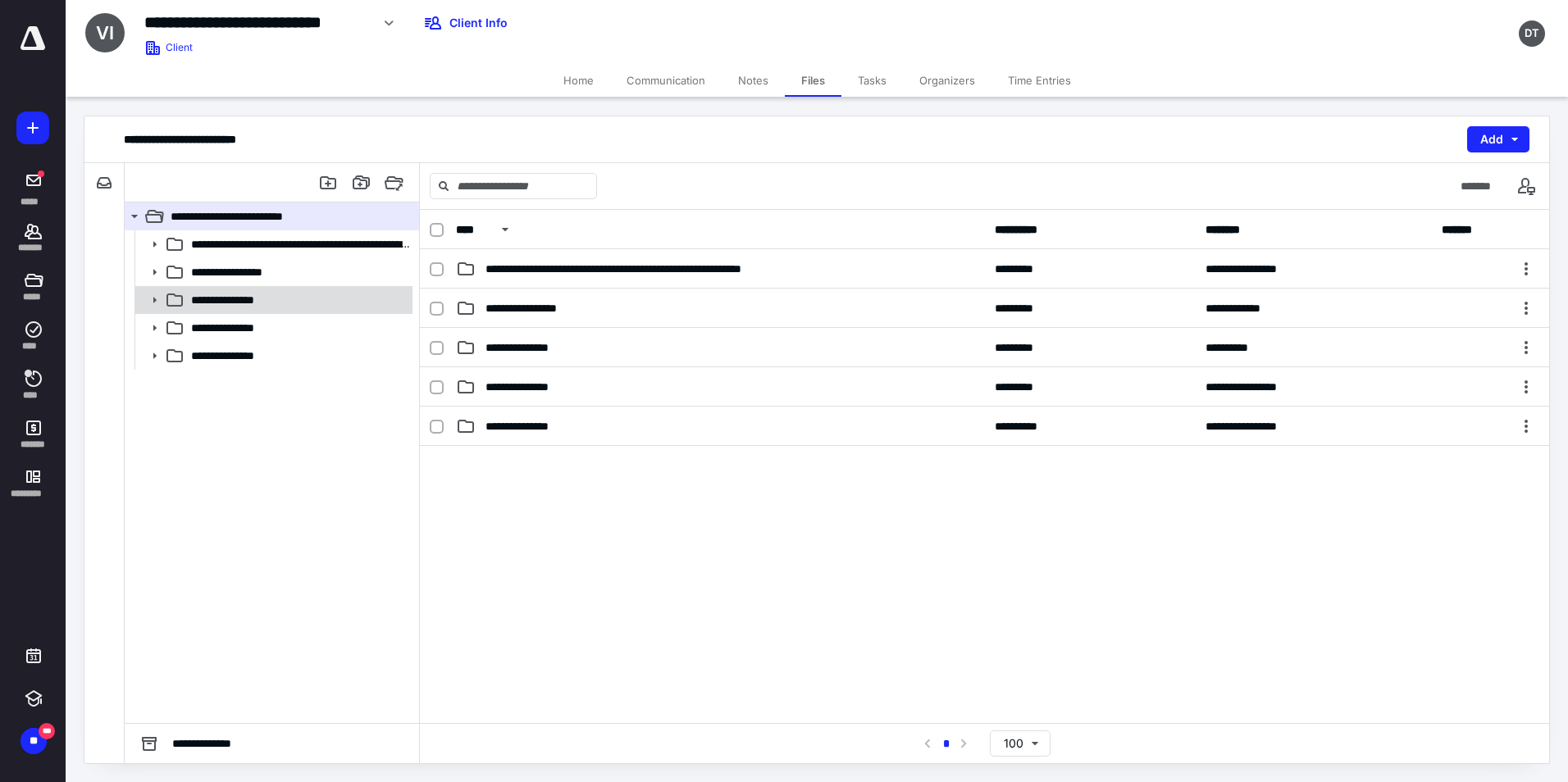 click 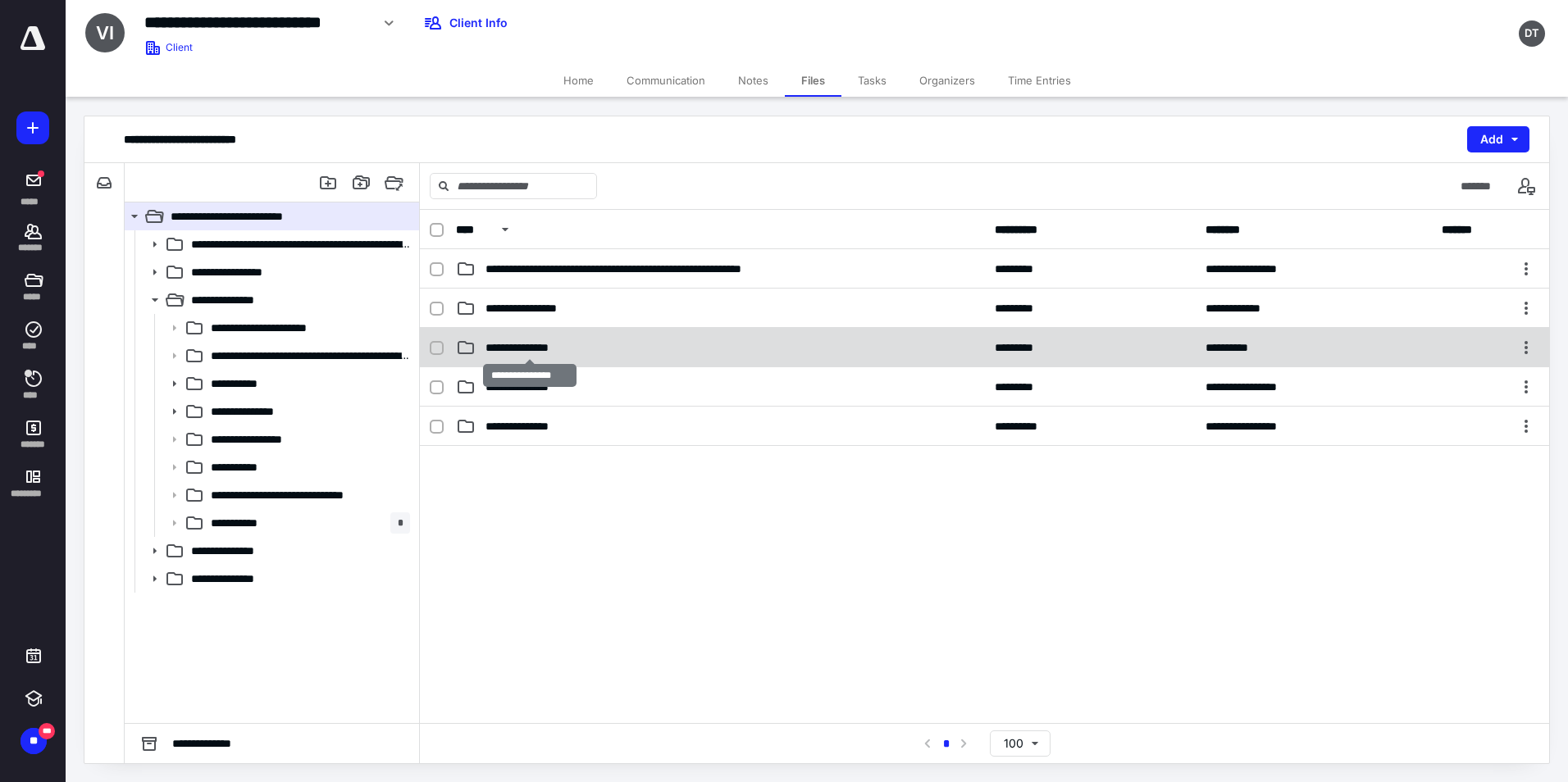 click on "**********" at bounding box center (530, 348) 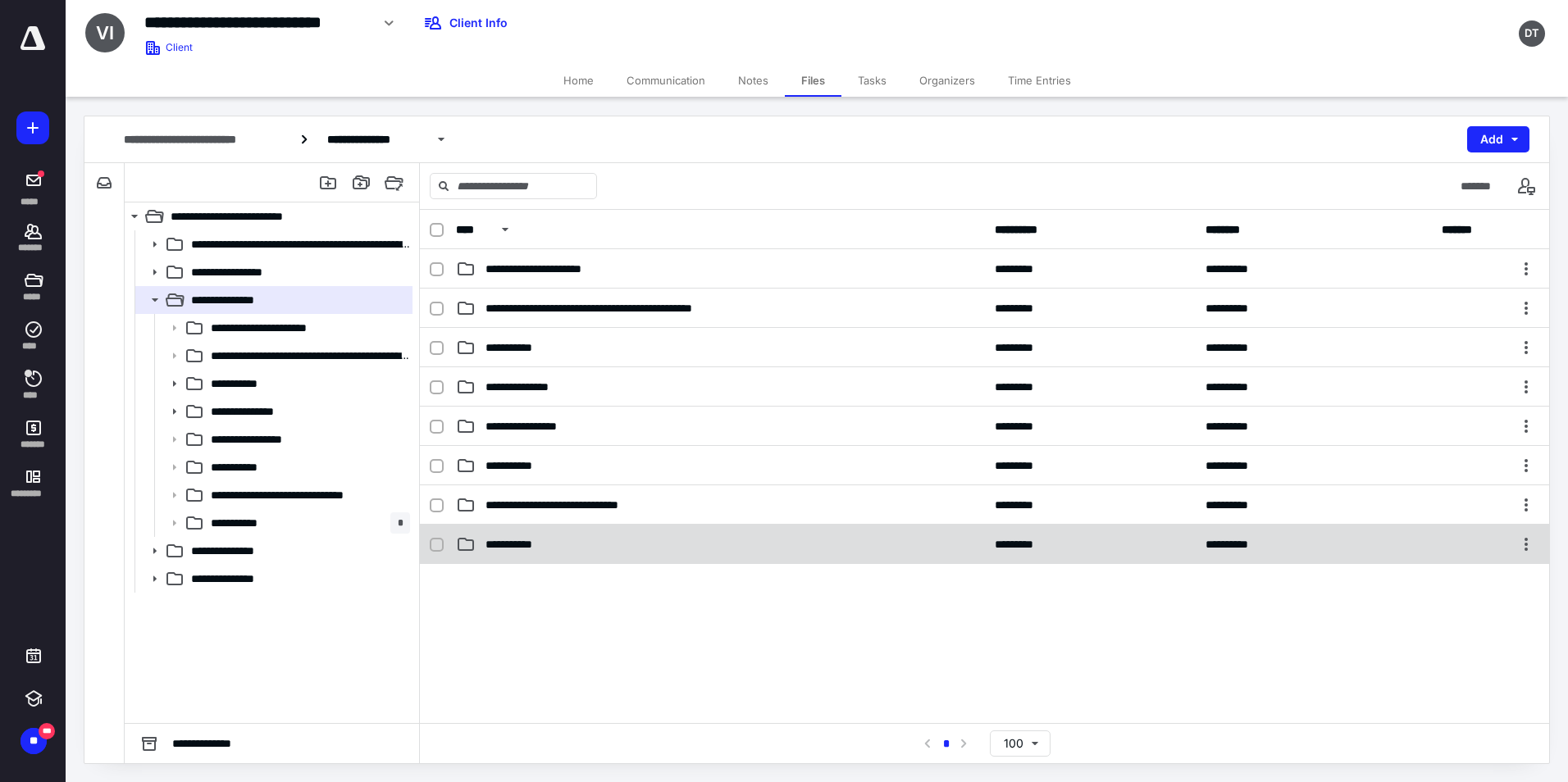 click on "**********" at bounding box center (984, 544) 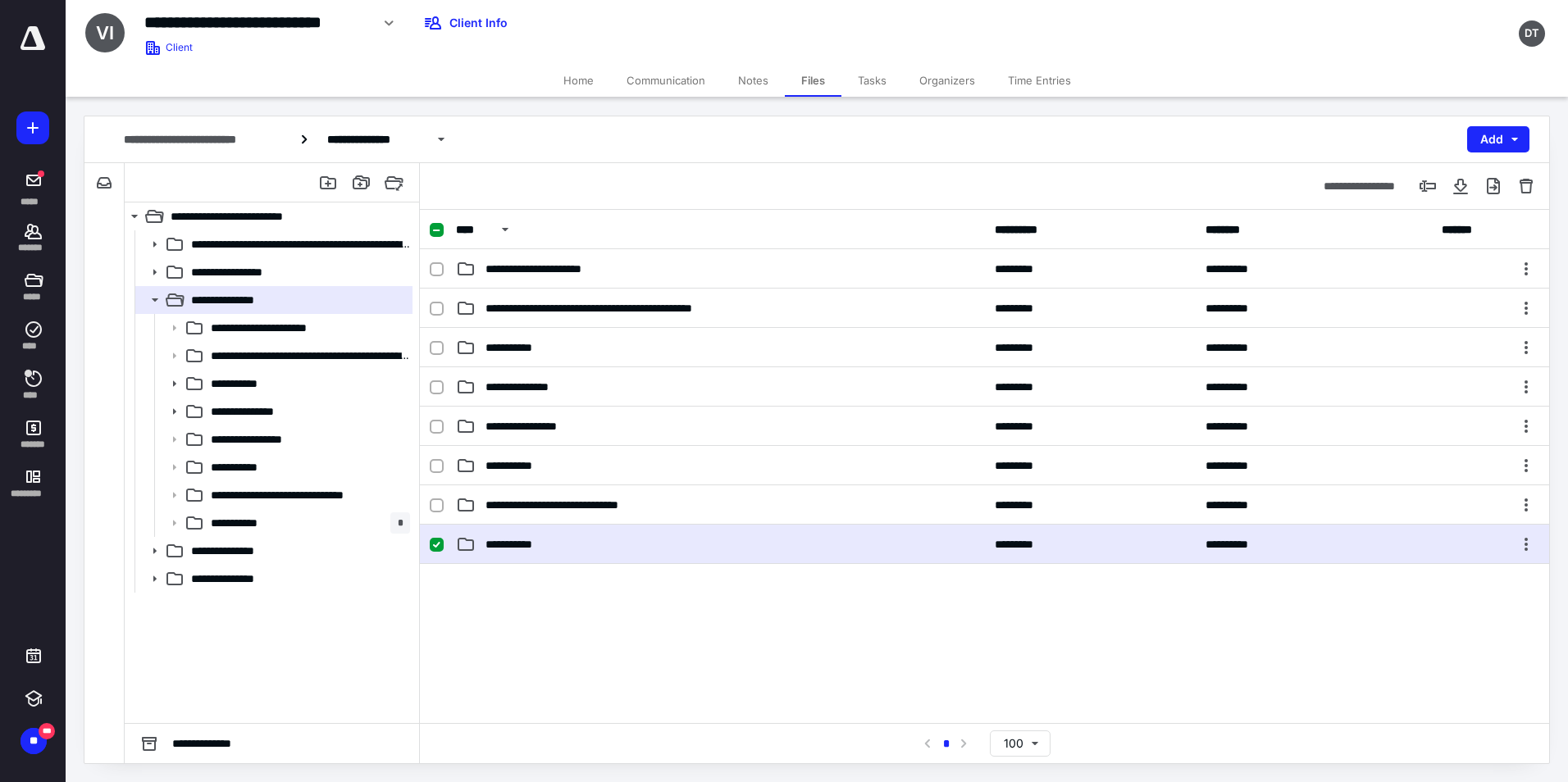 click on "**********" at bounding box center [984, 544] 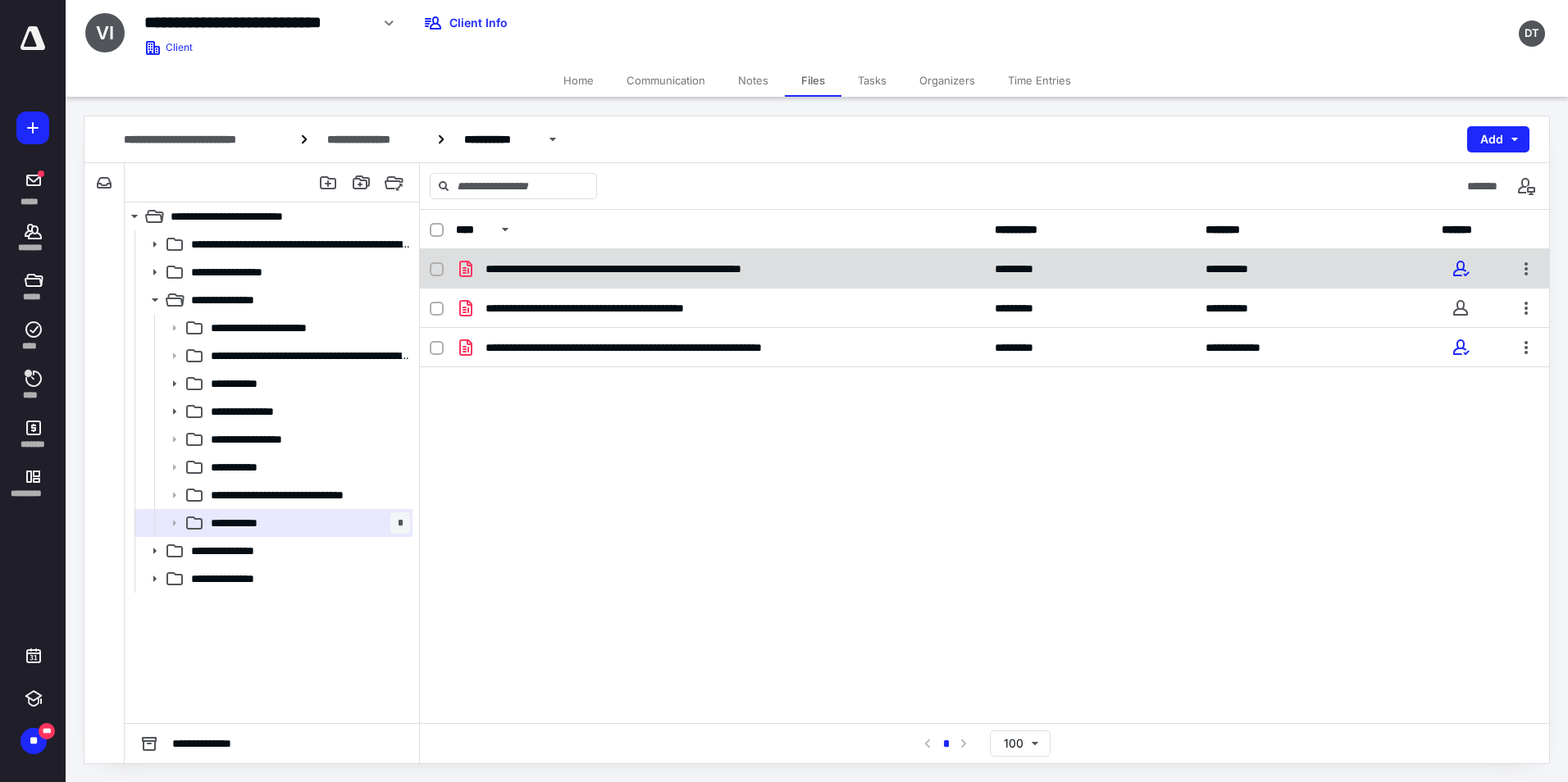 click on "**********" at bounding box center (658, 269) 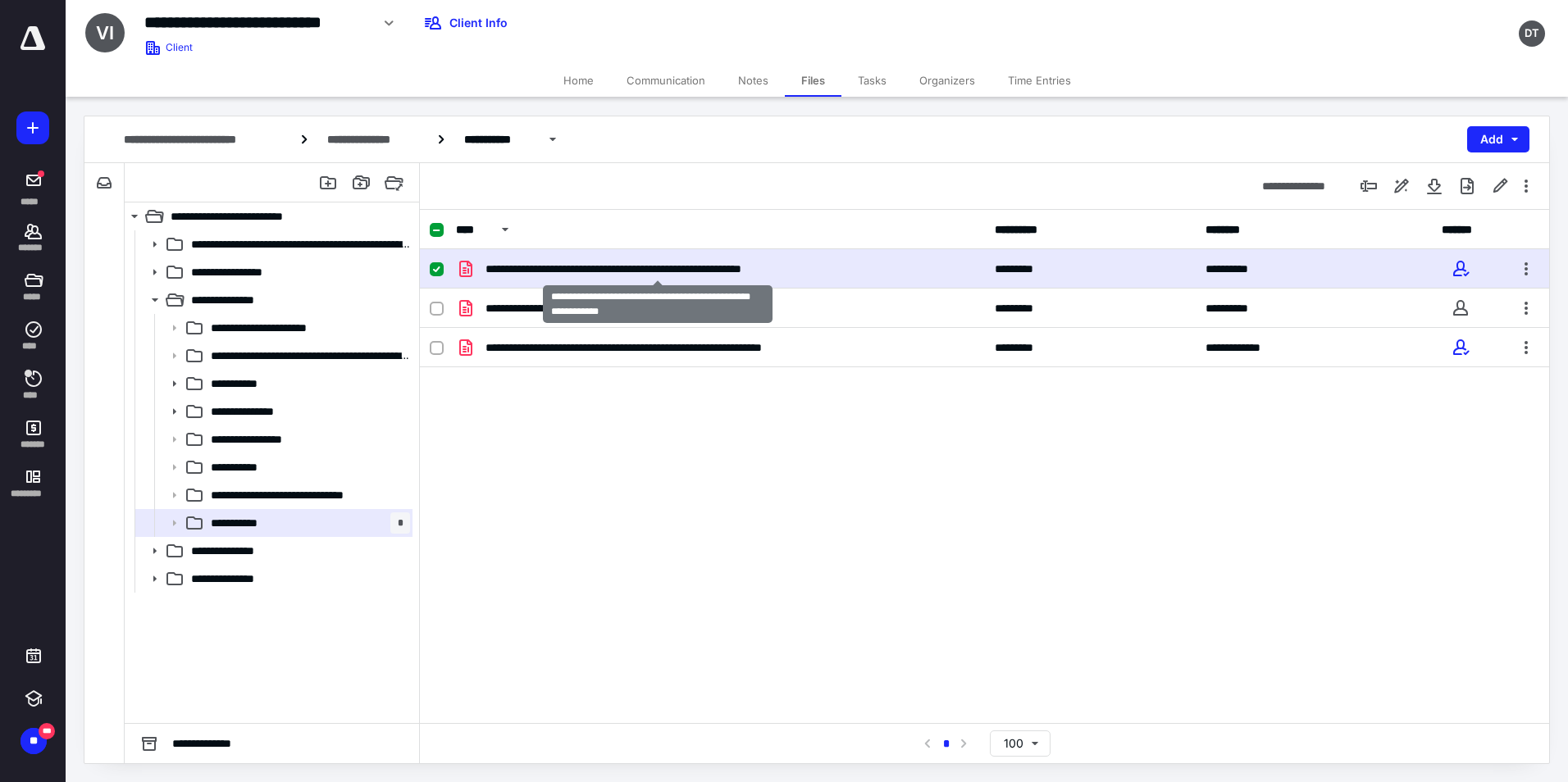 click on "**********" at bounding box center [658, 269] 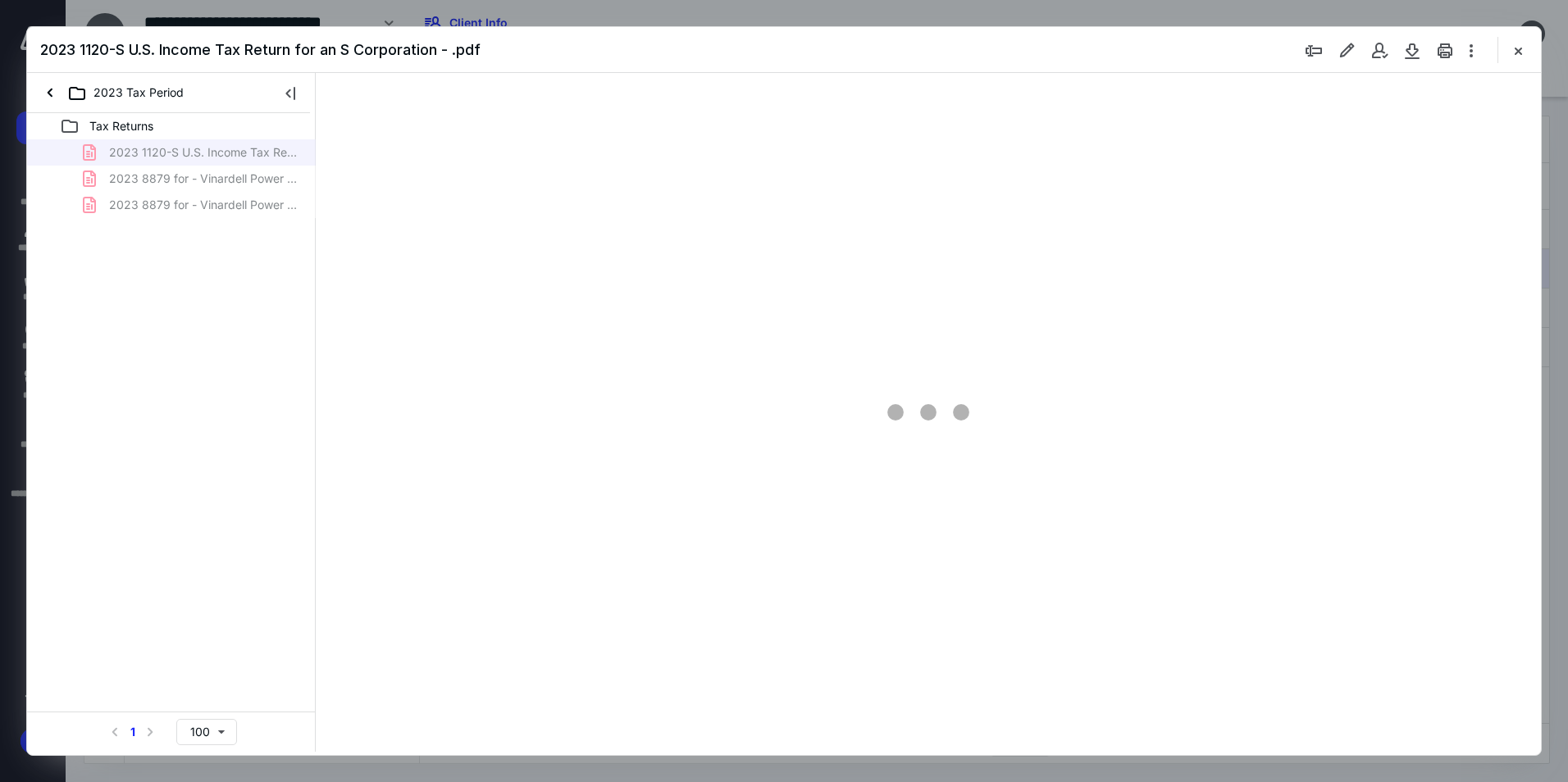 scroll, scrollTop: 0, scrollLeft: 0, axis: both 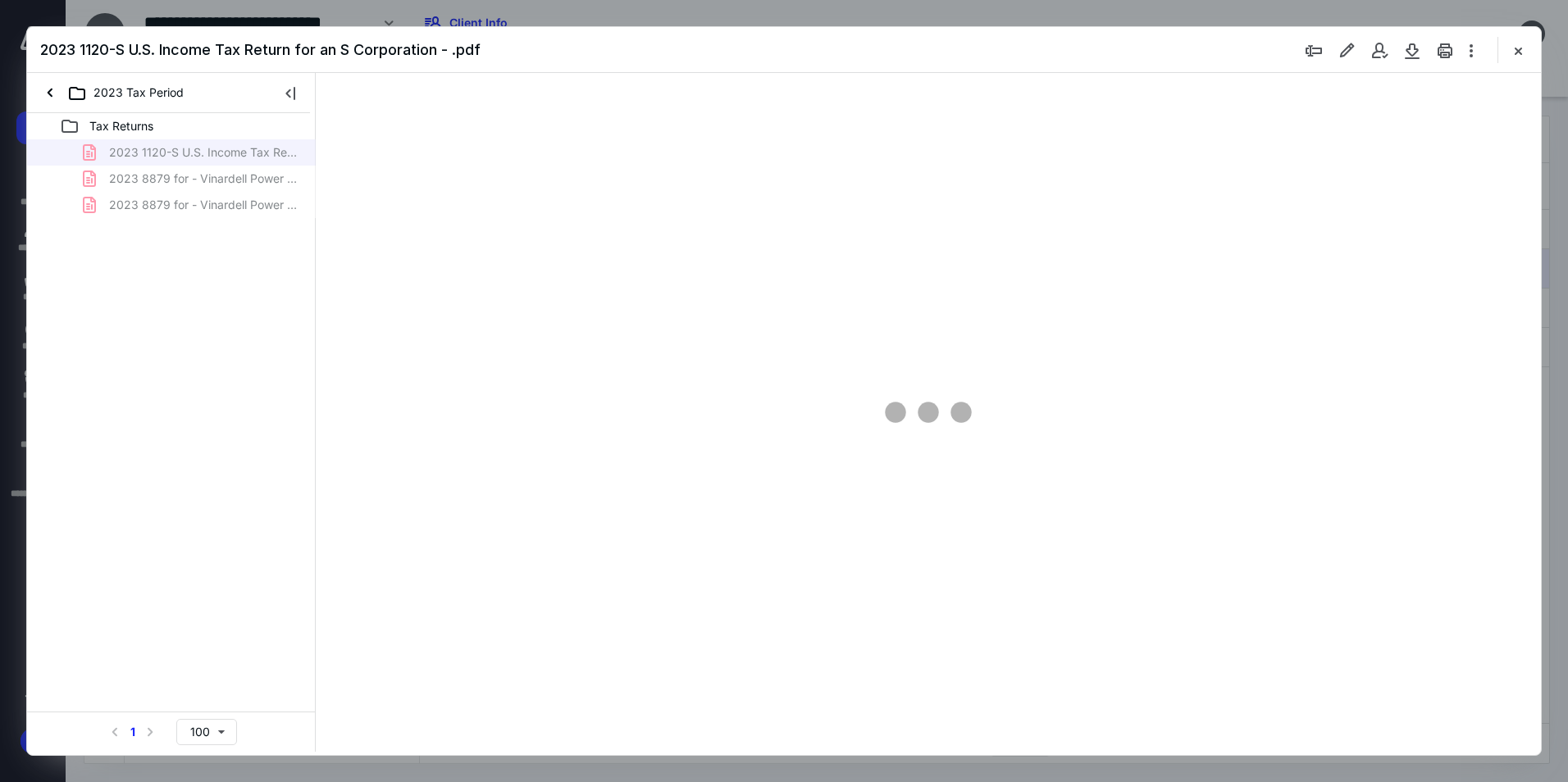 type on "94" 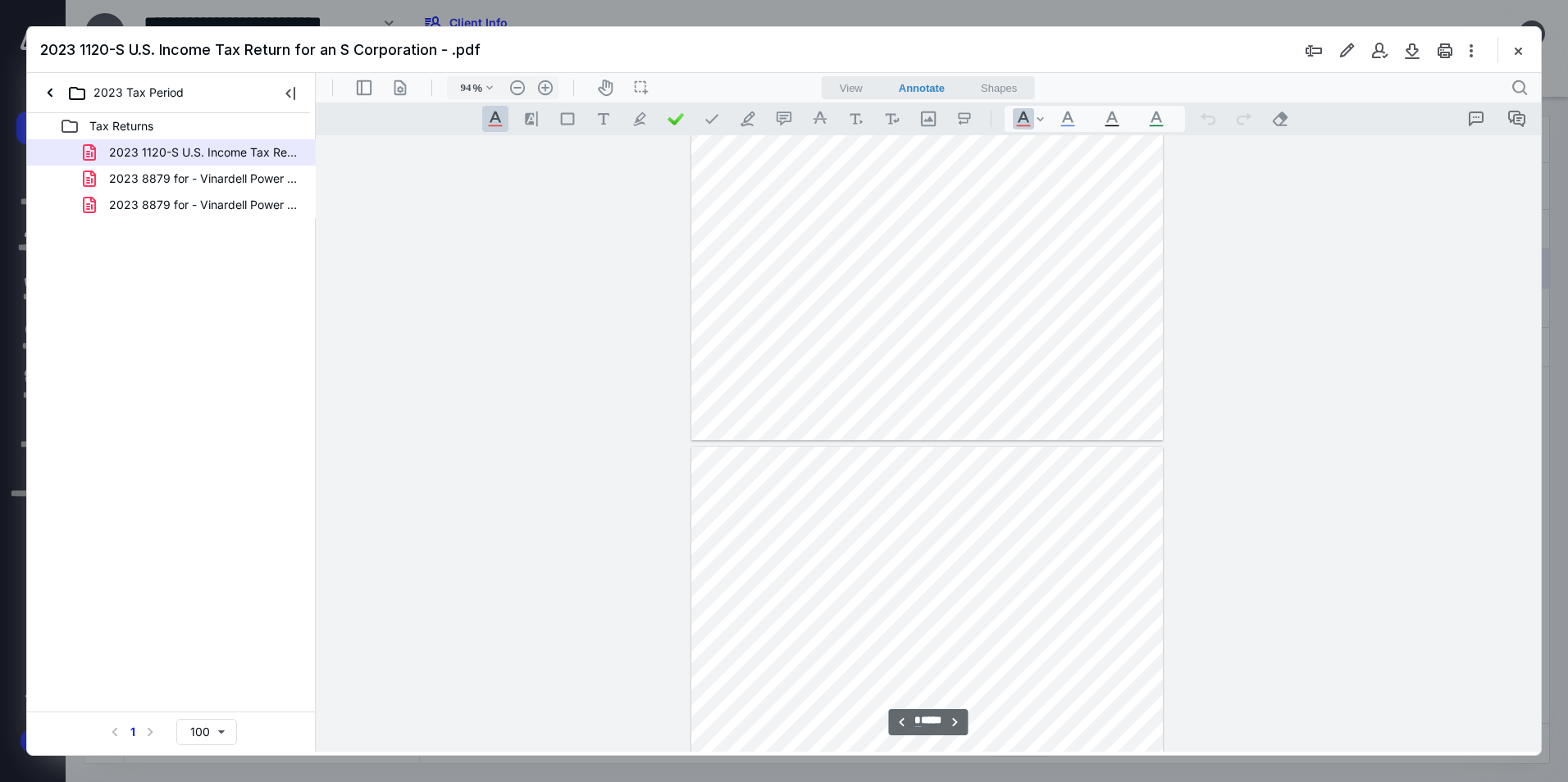 type on "*" 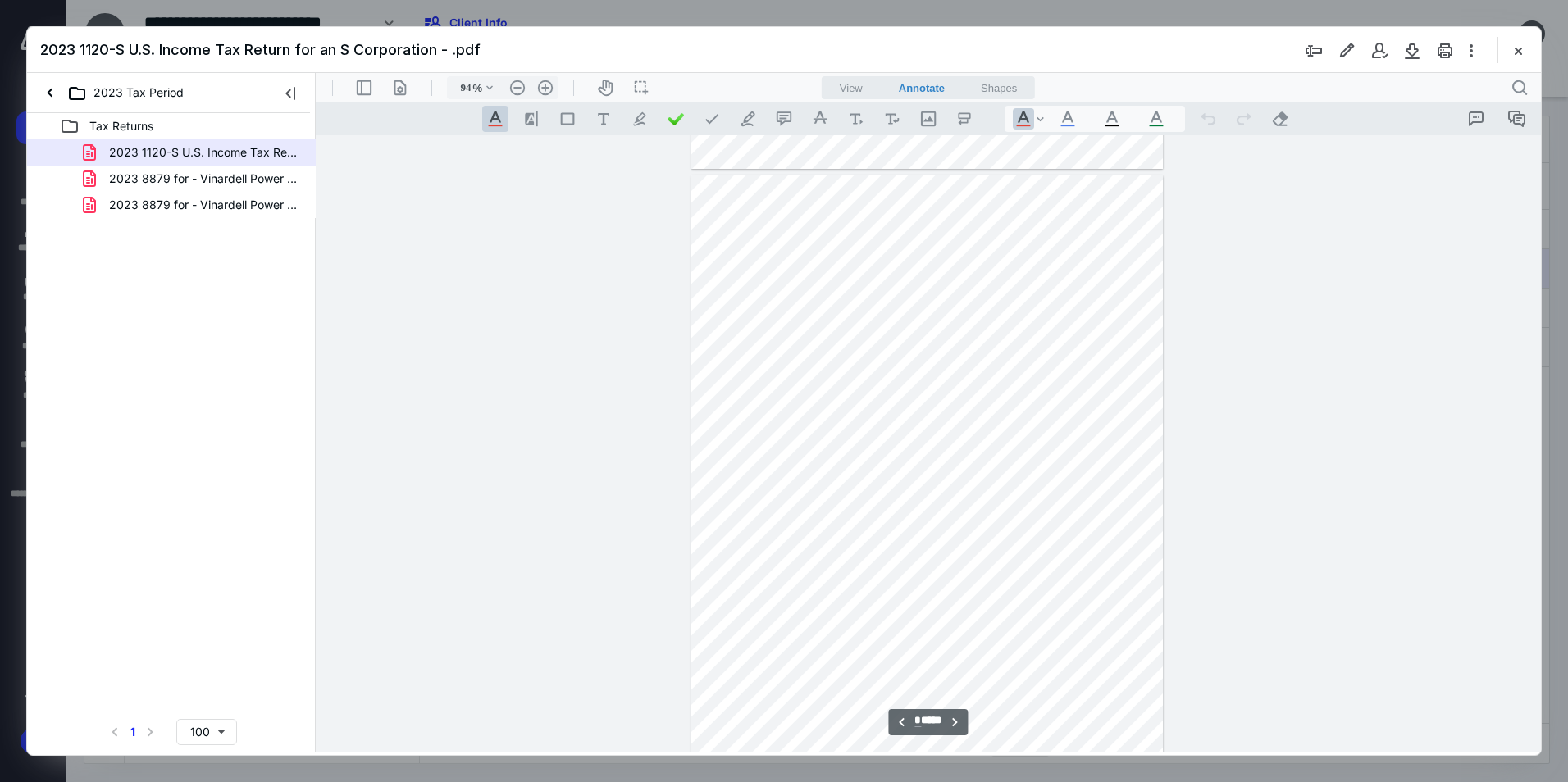 scroll, scrollTop: 1787, scrollLeft: 0, axis: vertical 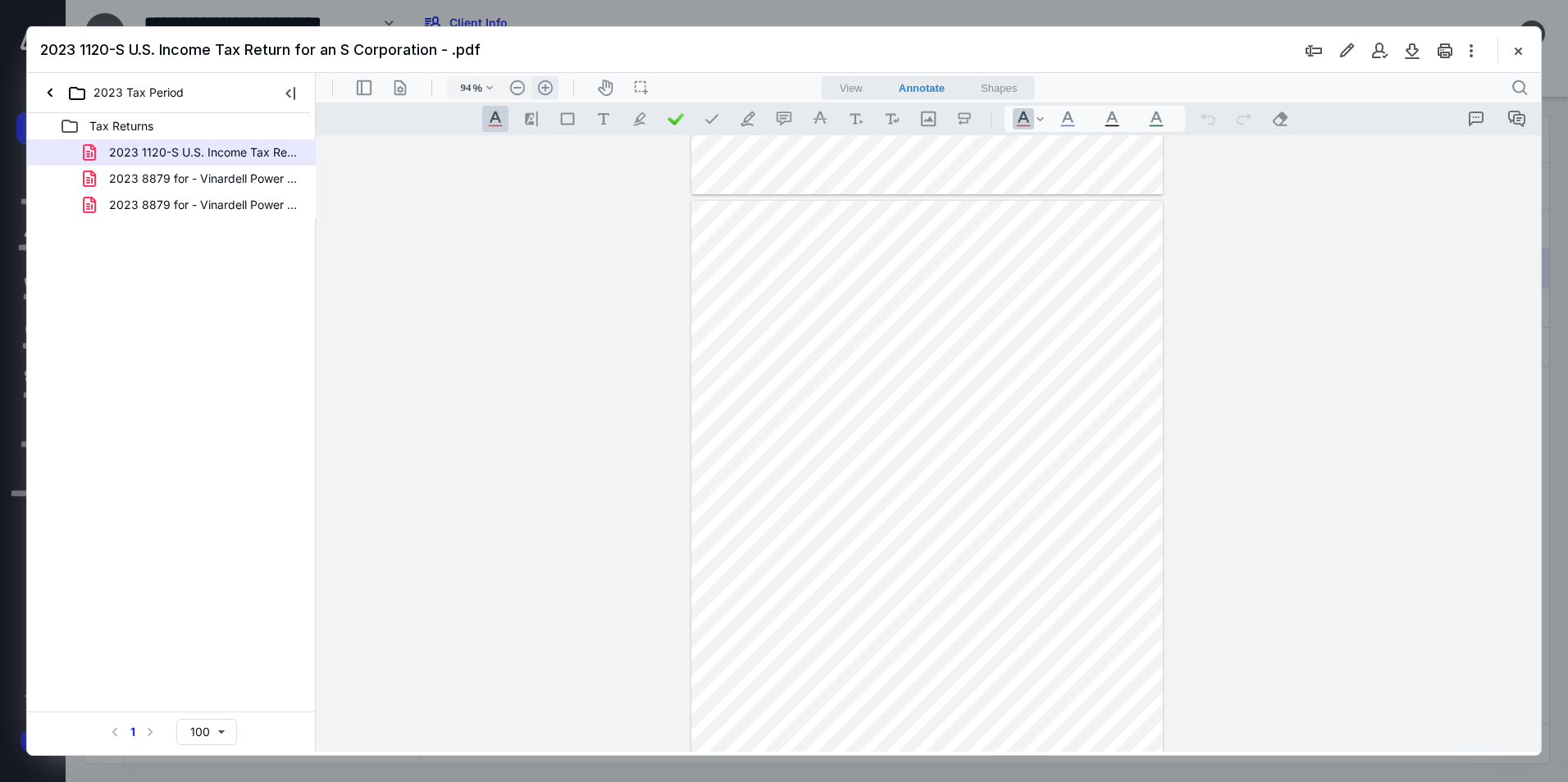 click on ".cls-1{fill:#abb0c4;} icon - header - zoom - in - line" at bounding box center (545, 88) 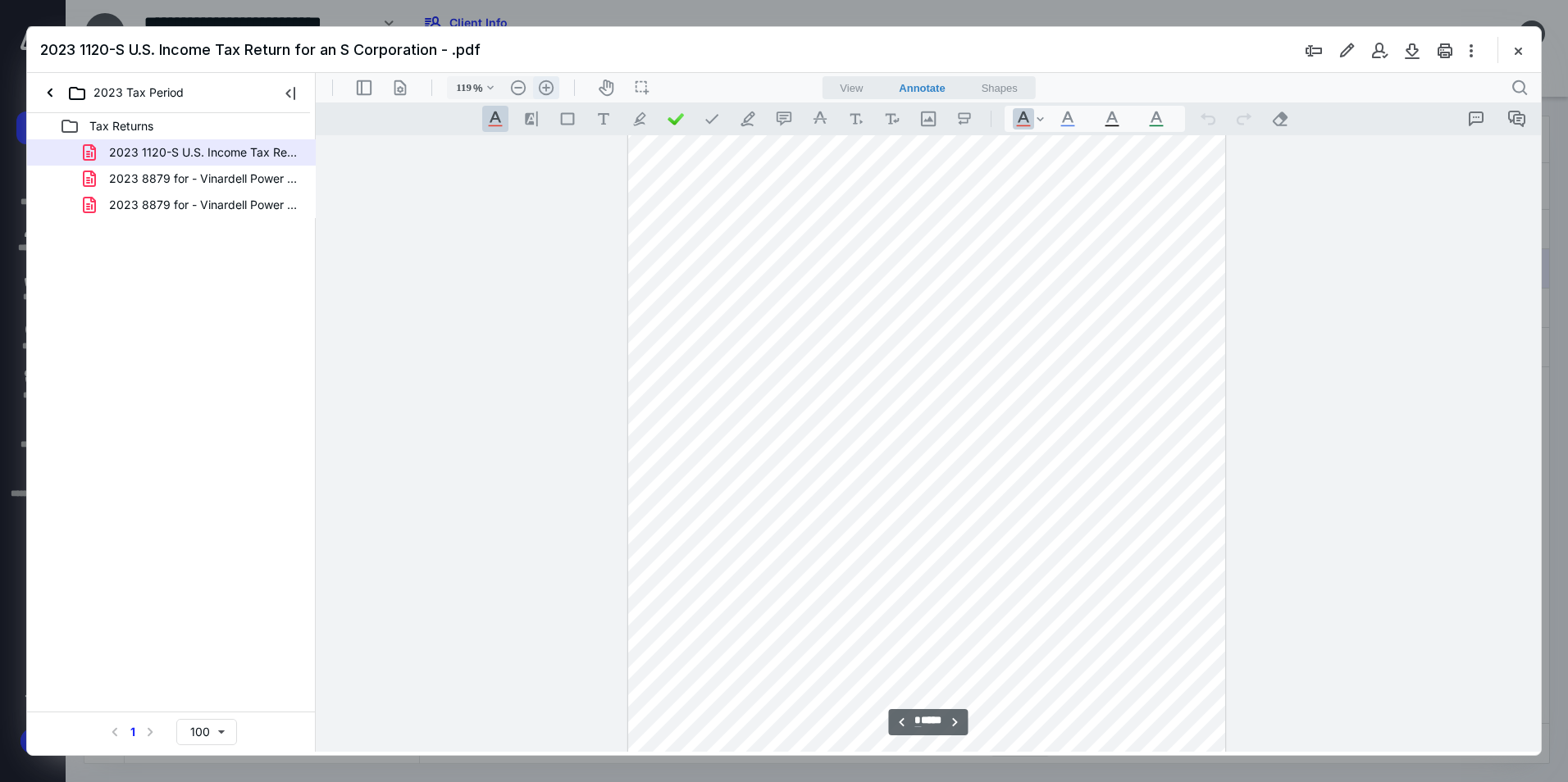 click on ".cls-1{fill:#abb0c4;} icon - header - zoom - in - line" at bounding box center [546, 88] 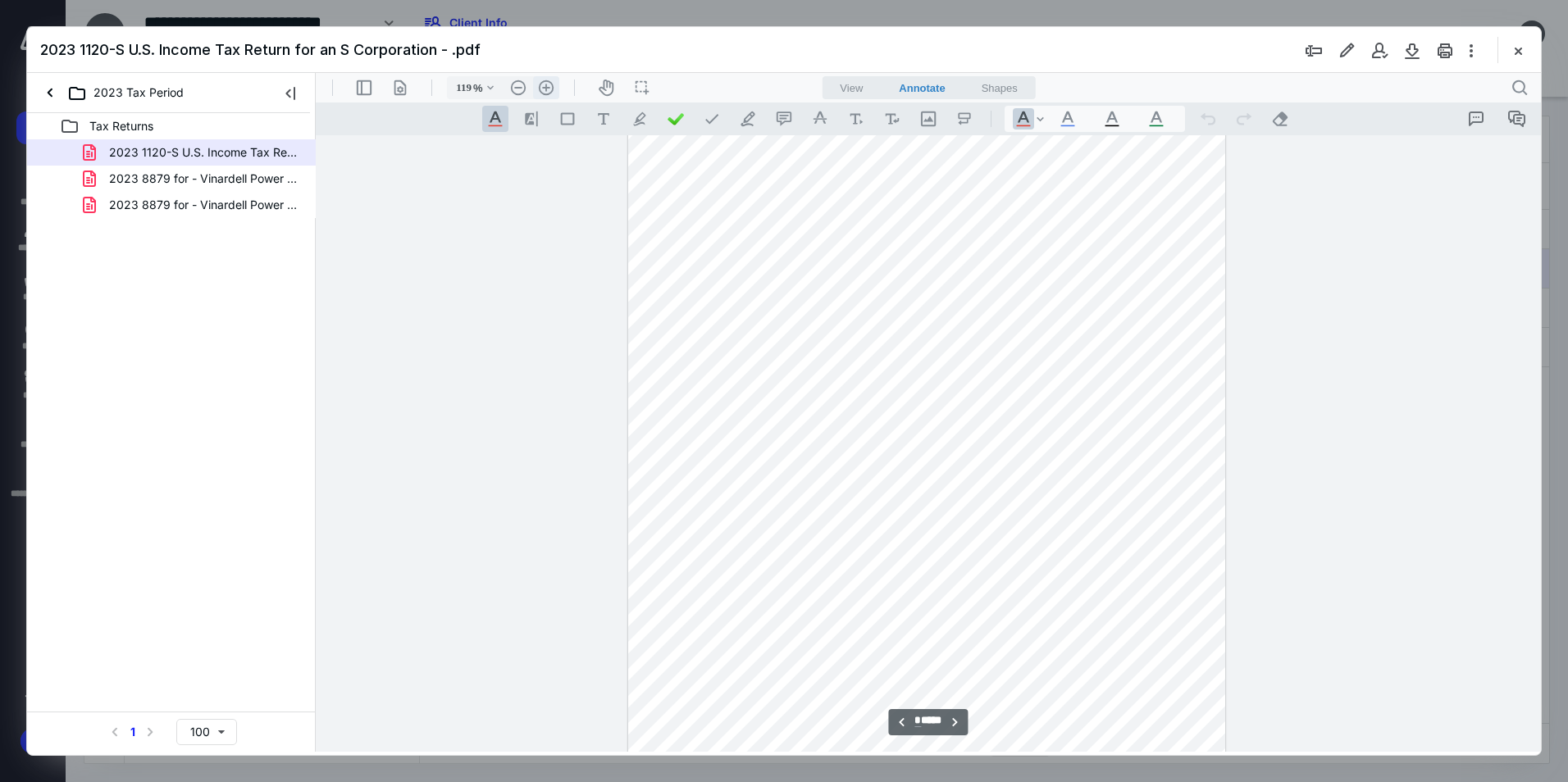 type on "144" 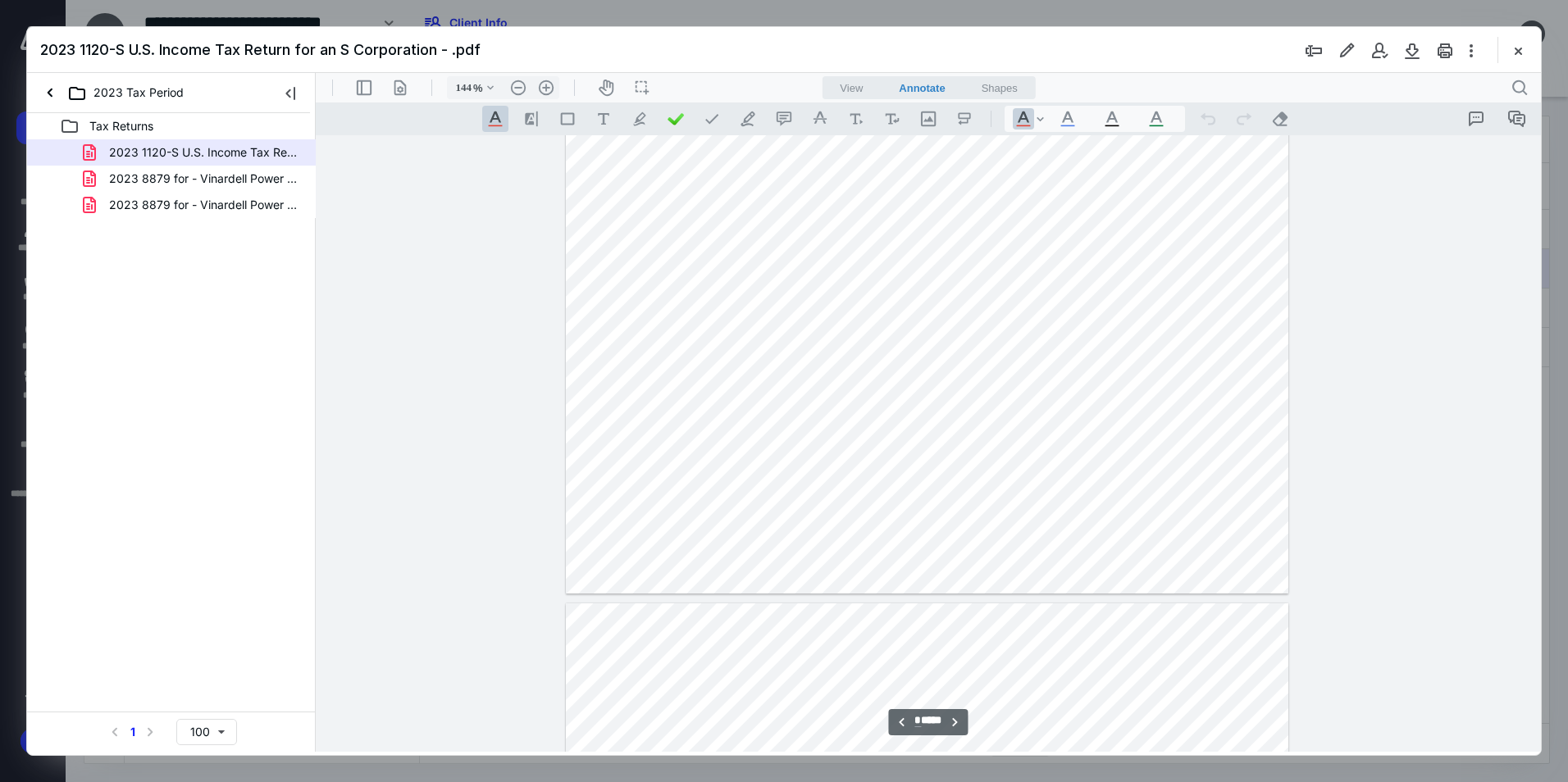 type on "*" 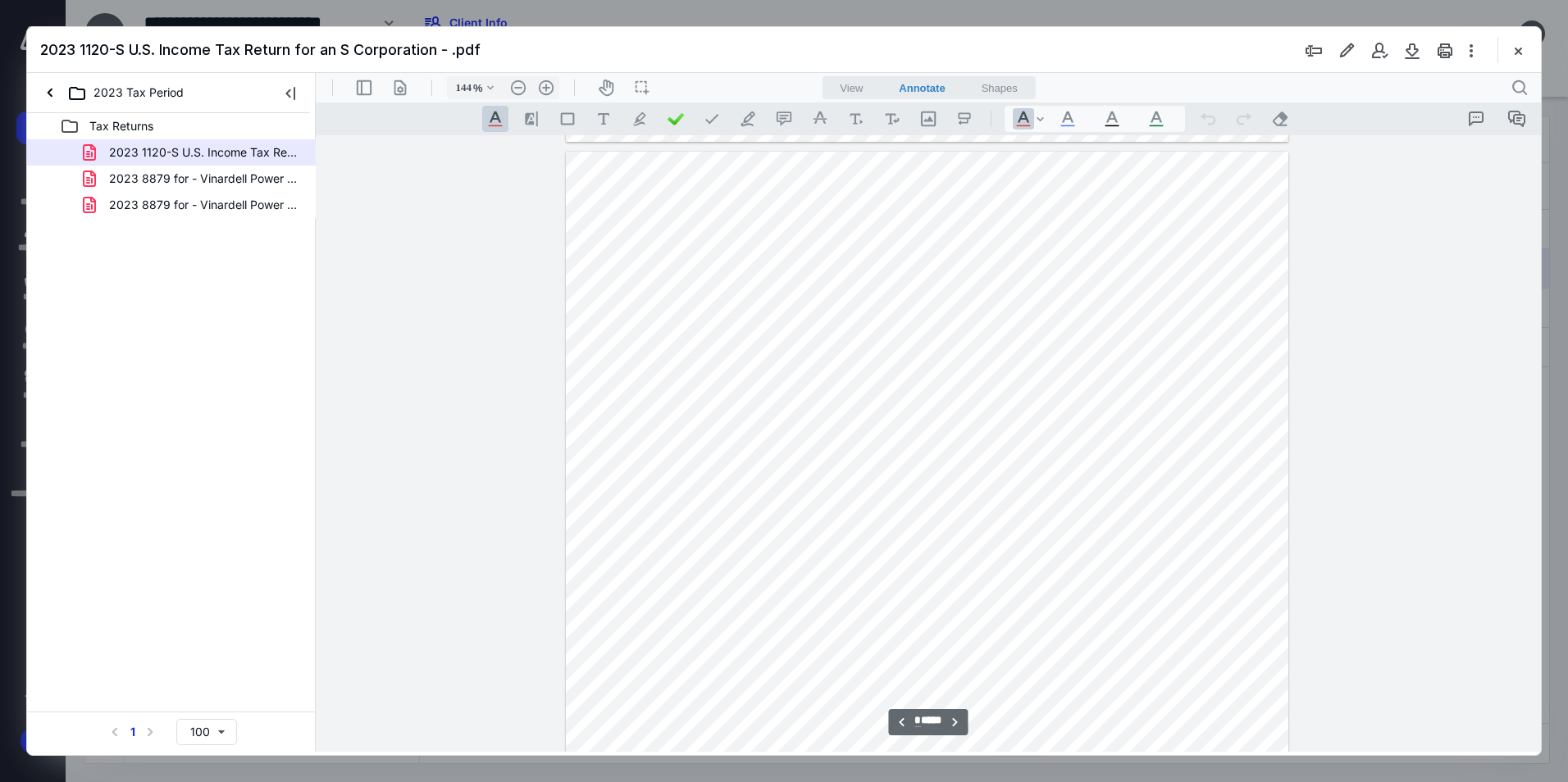 scroll, scrollTop: 3787, scrollLeft: 0, axis: vertical 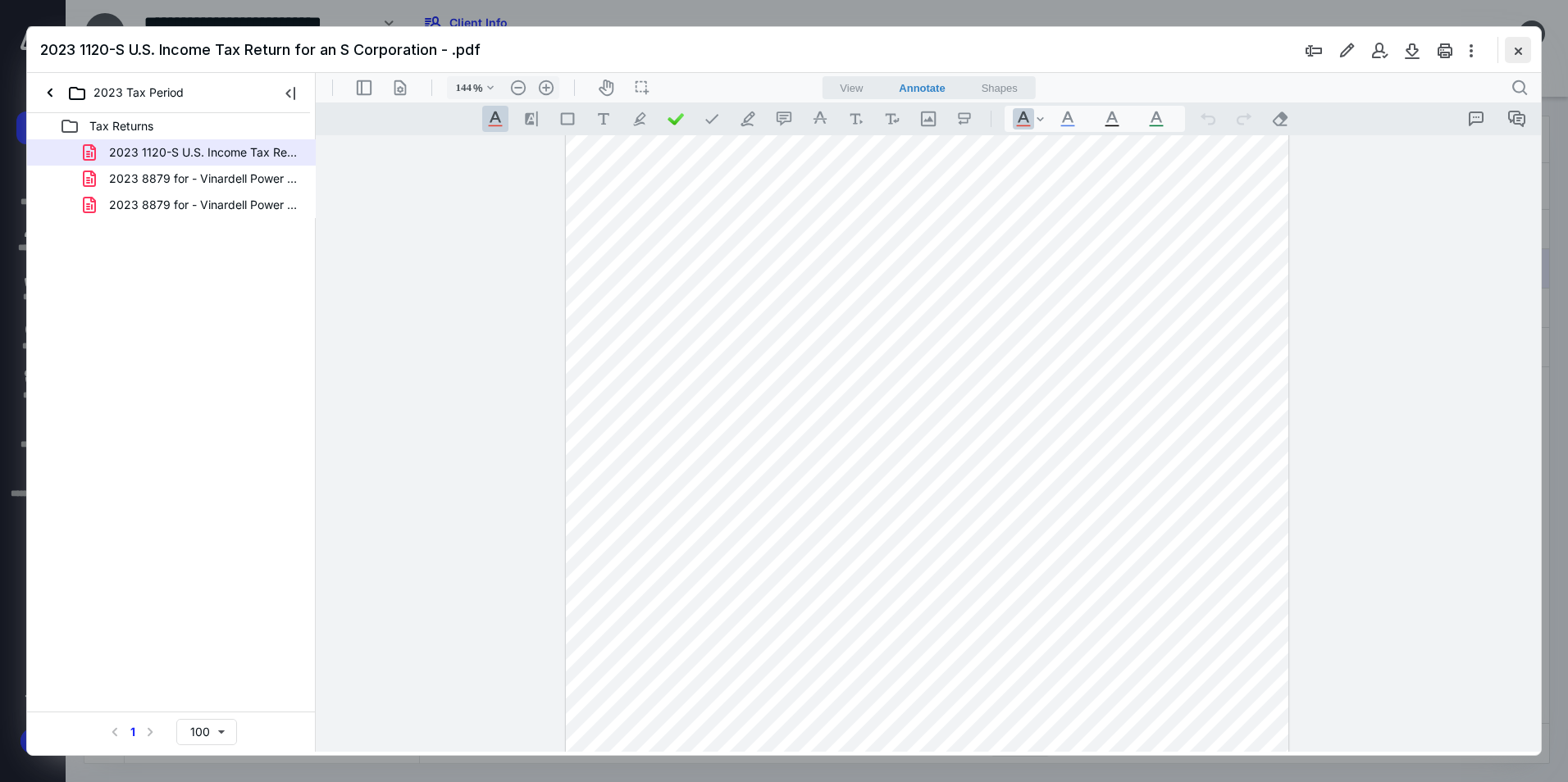 click at bounding box center [1518, 50] 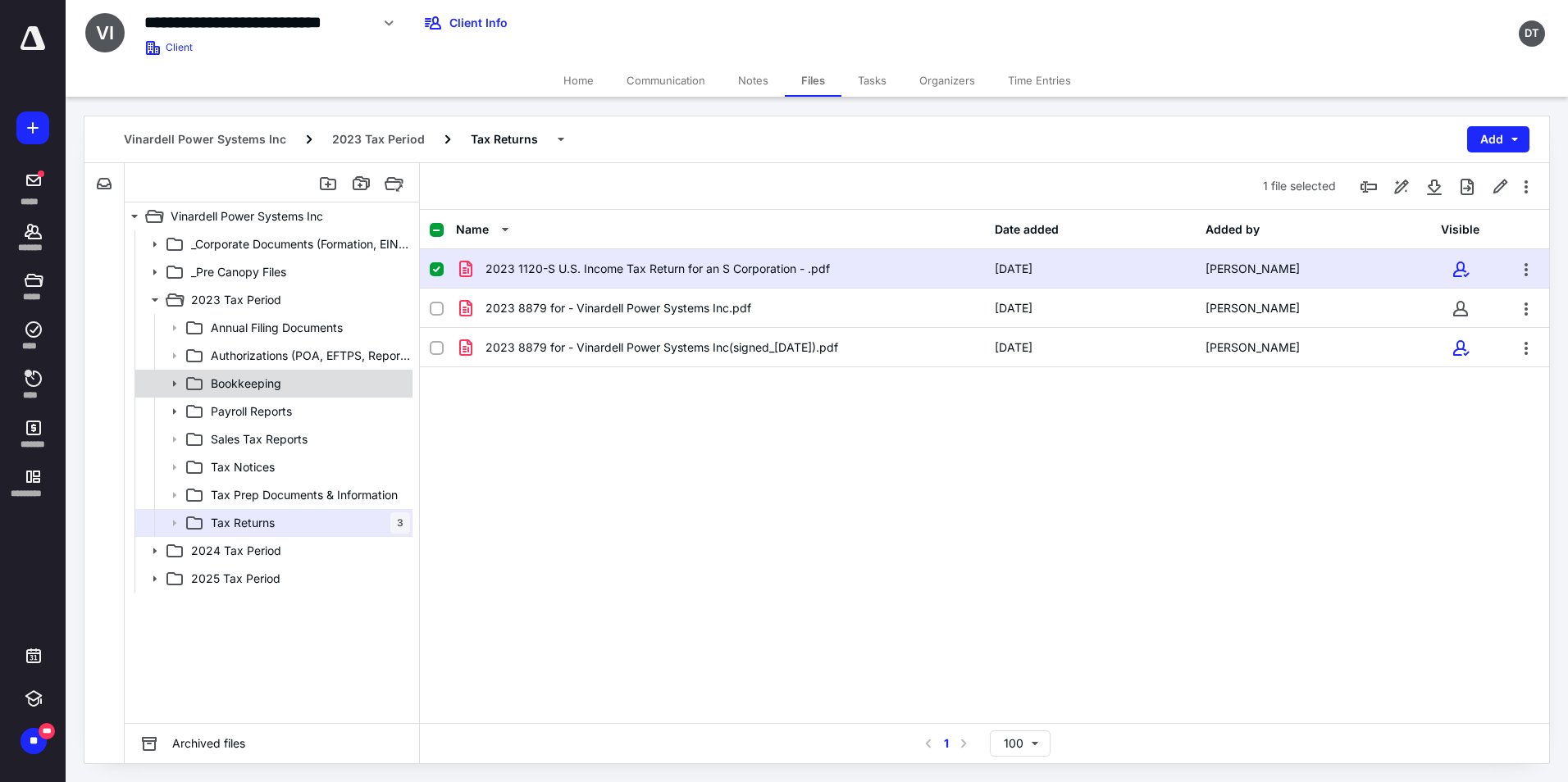 click on "Bookkeeping" at bounding box center [307, 384] 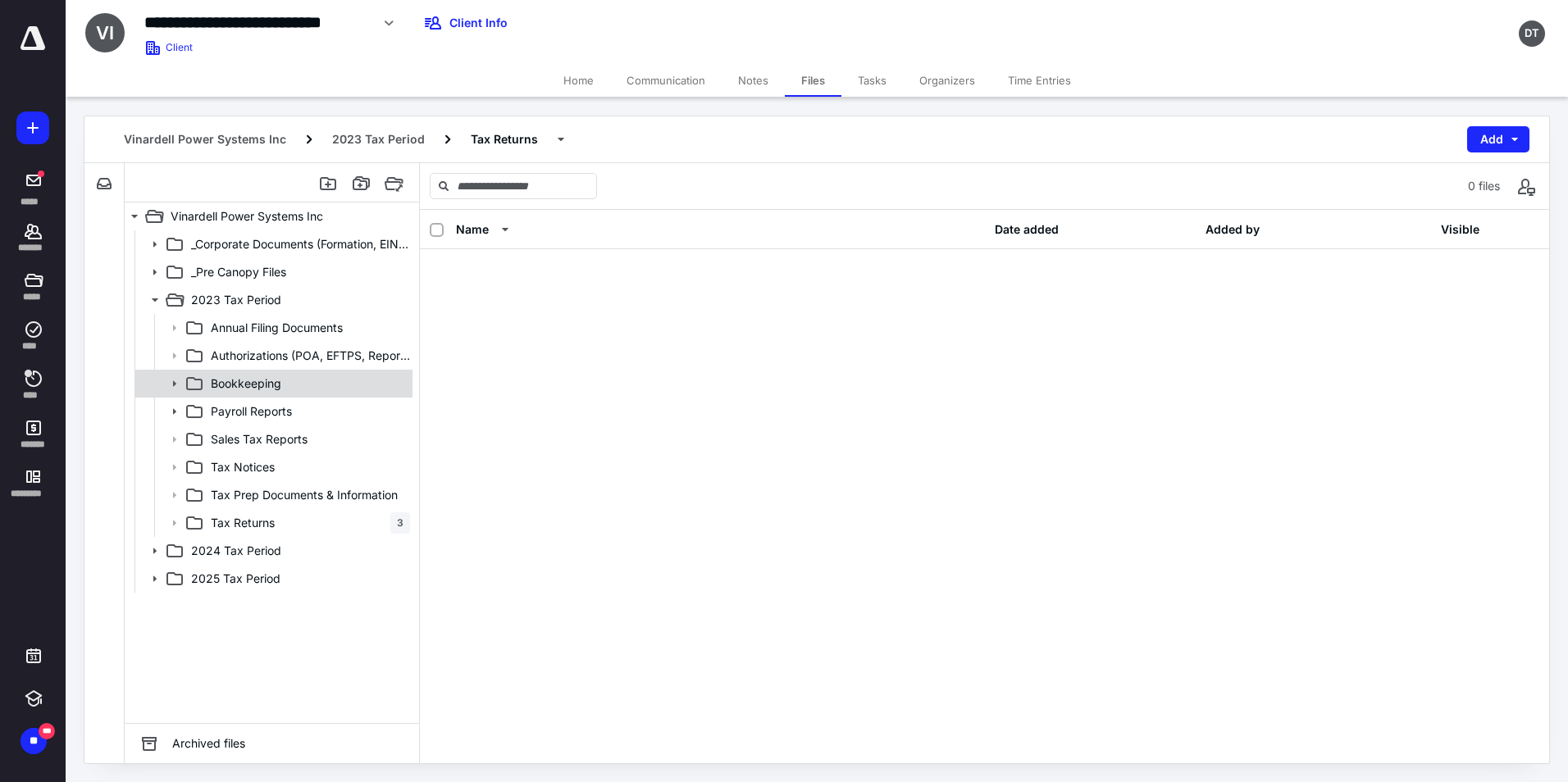 click on "Bookkeeping" at bounding box center (307, 384) 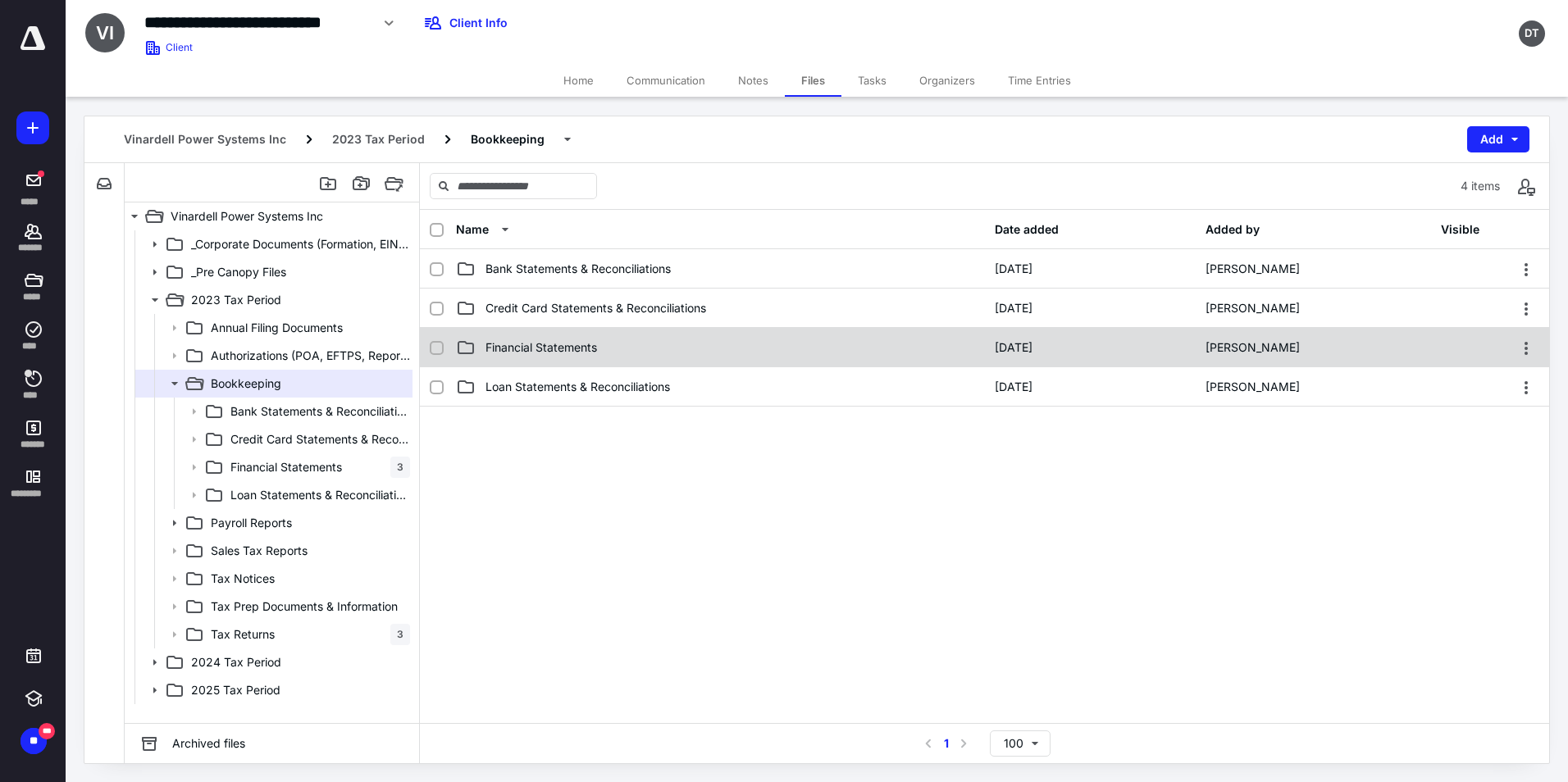 click on "Financial Statements" at bounding box center [541, 348] 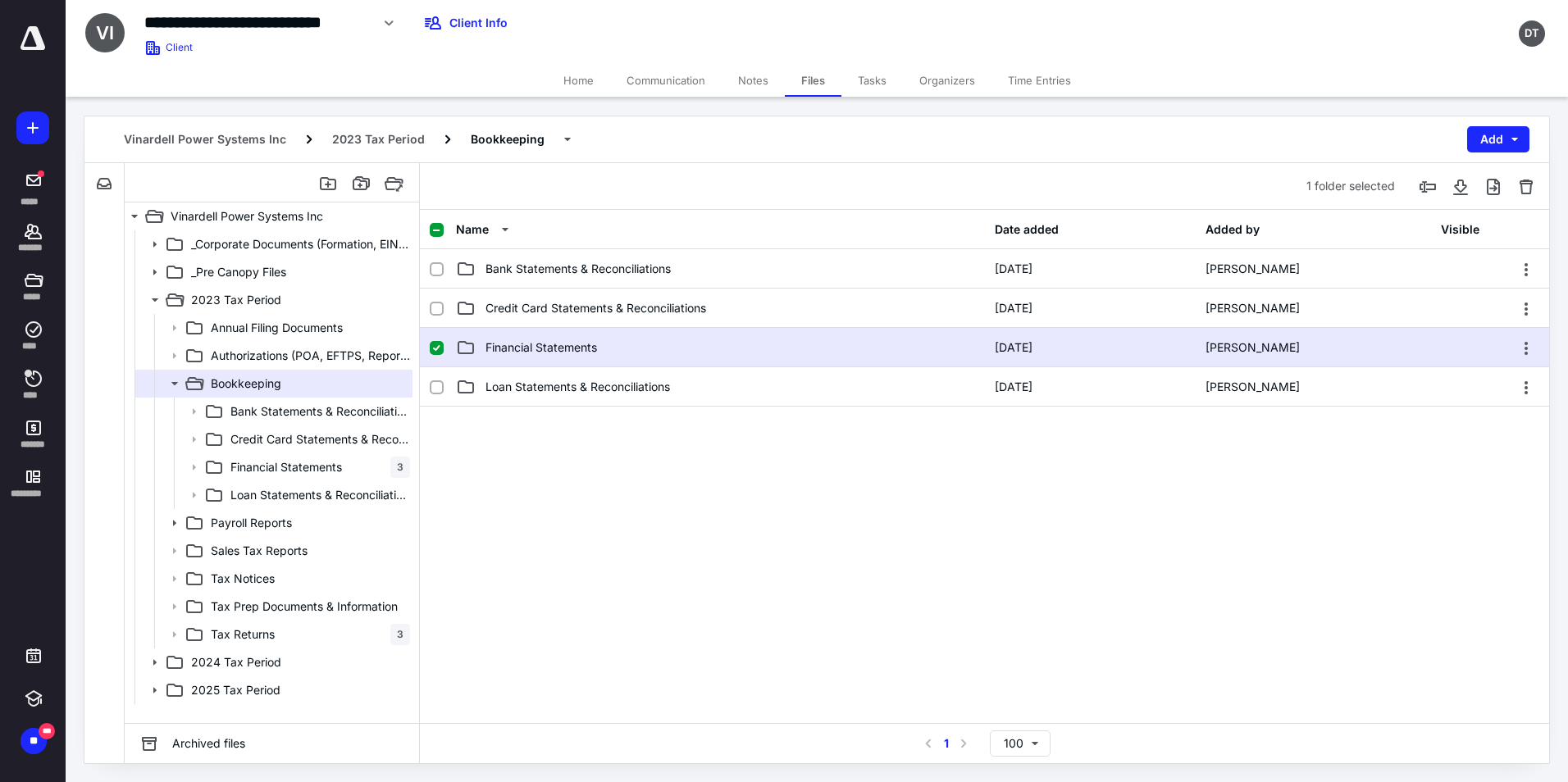 click on "Financial Statements" at bounding box center (541, 348) 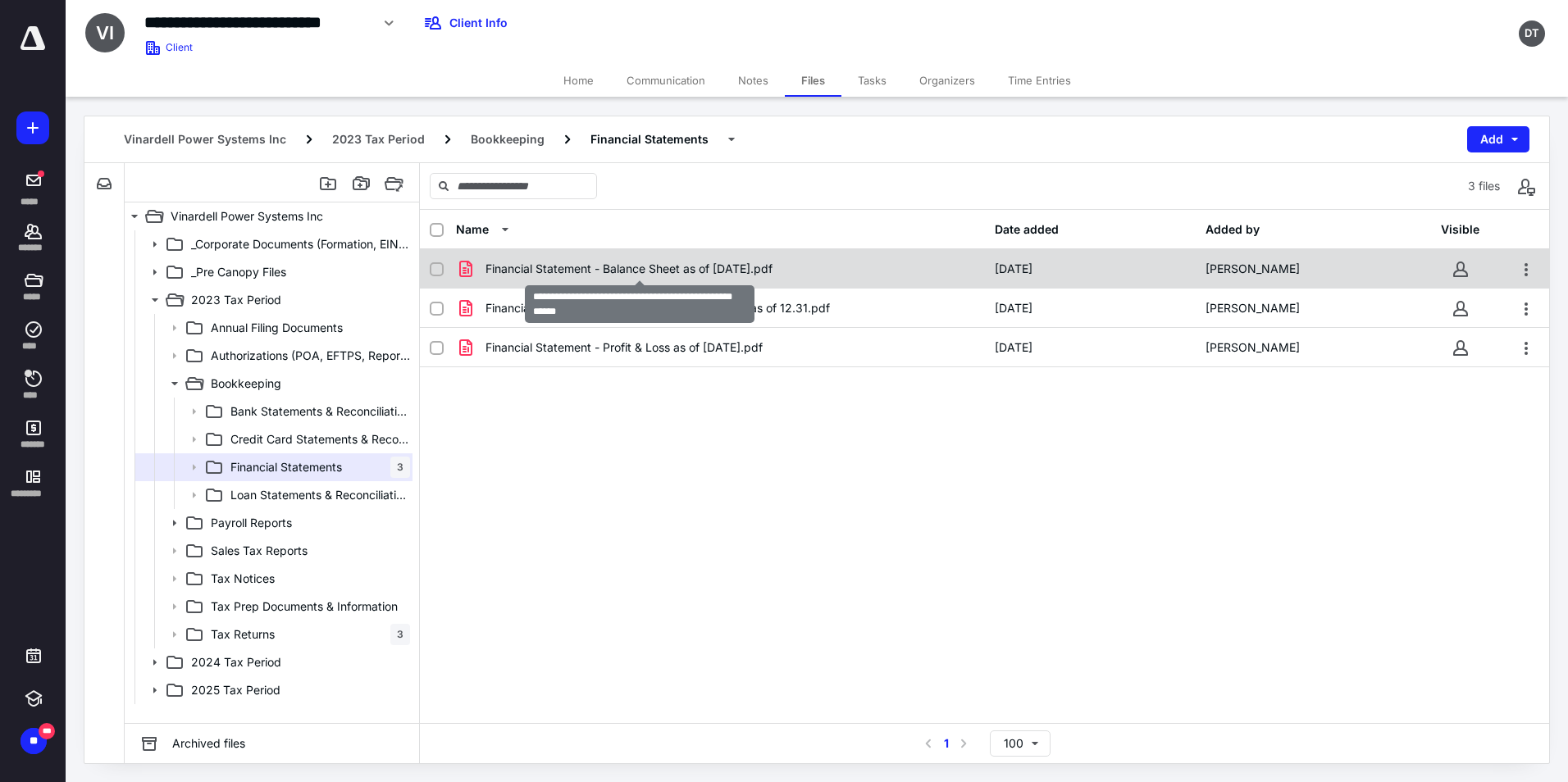 click on "Financial Statement - Balance Sheet as of 12.31.2023.pdf" at bounding box center [629, 269] 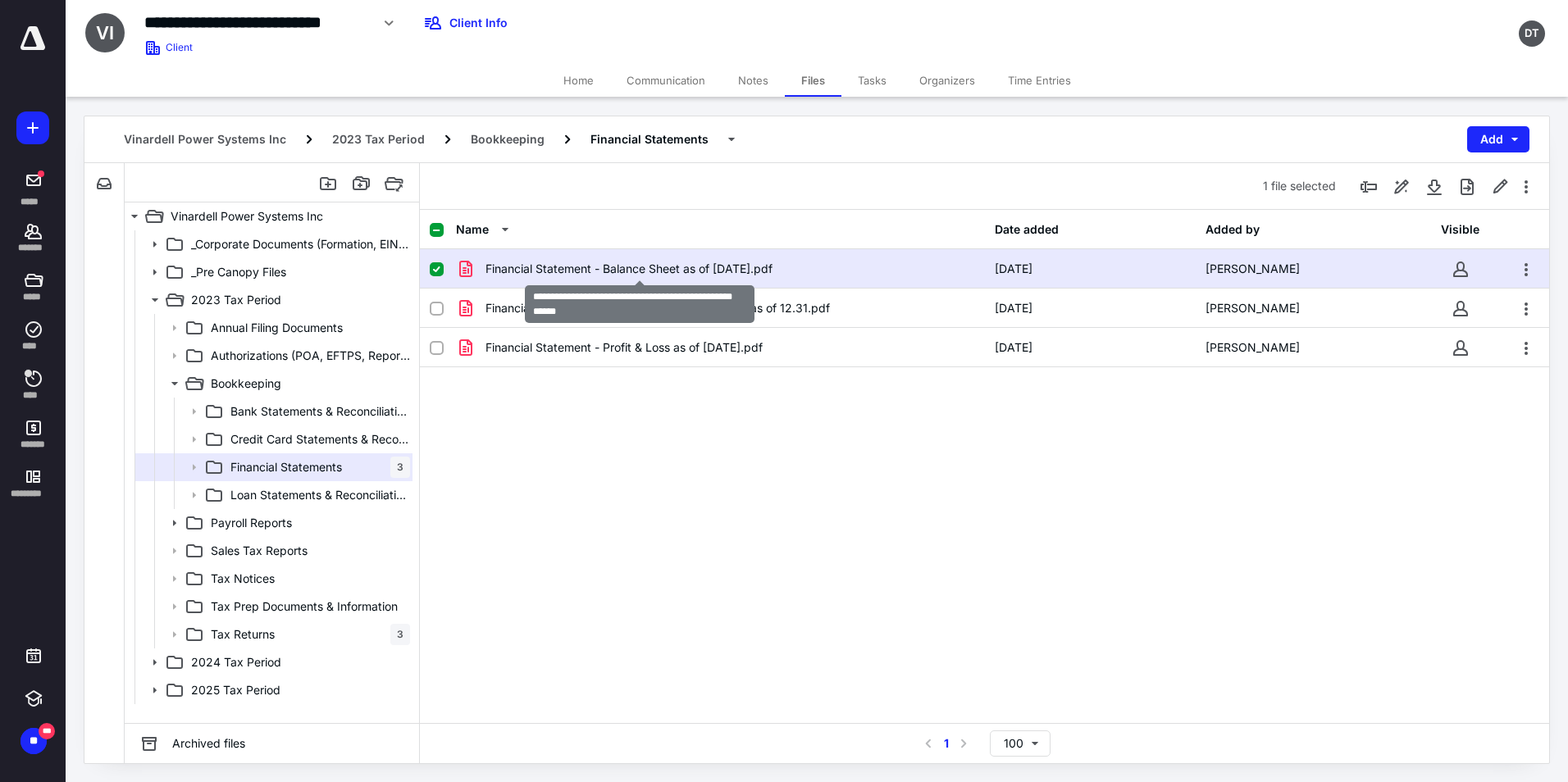click on "Financial Statement - Balance Sheet as of 12.31.2023.pdf" at bounding box center [629, 269] 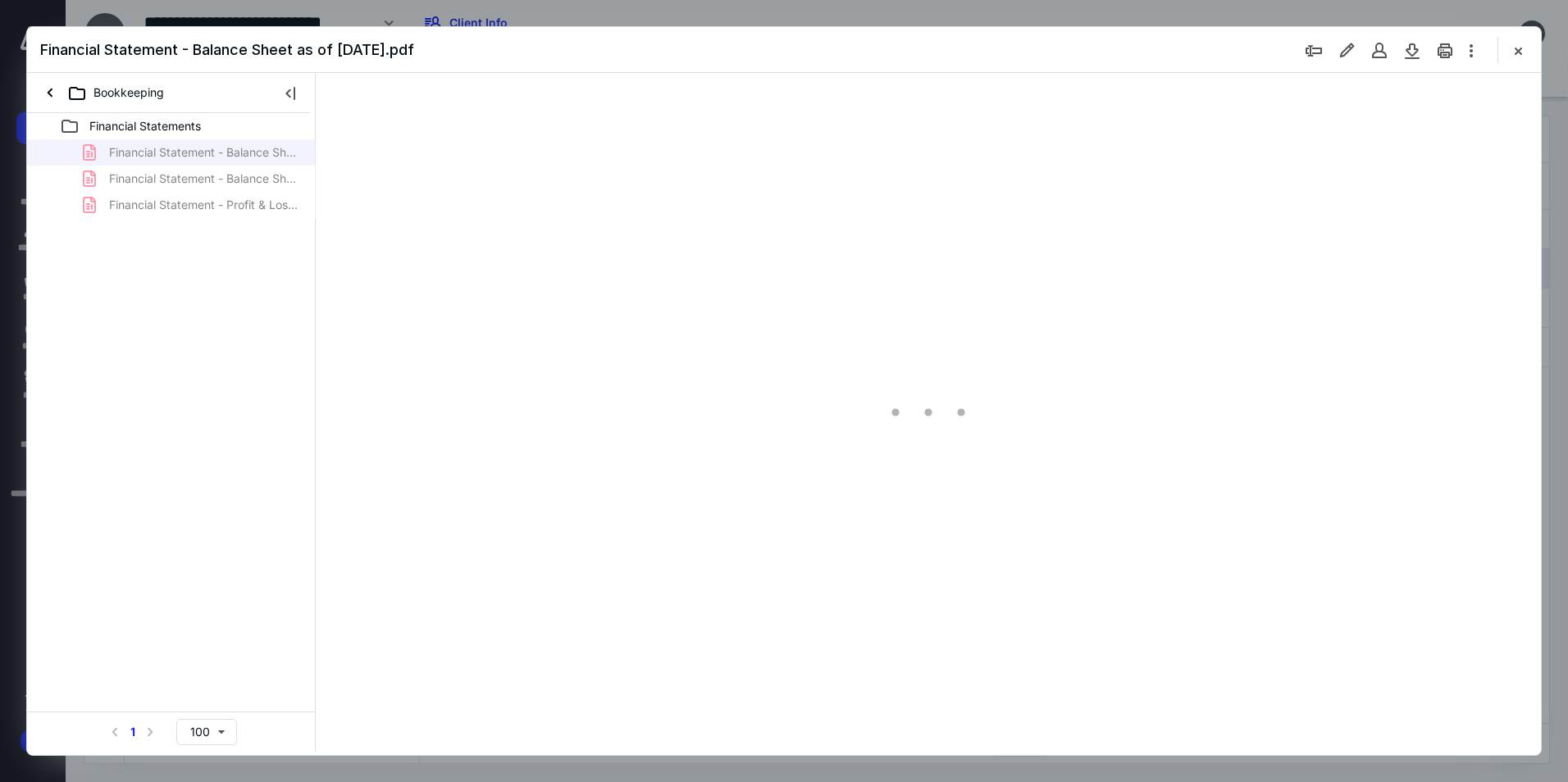 scroll, scrollTop: 0, scrollLeft: 0, axis: both 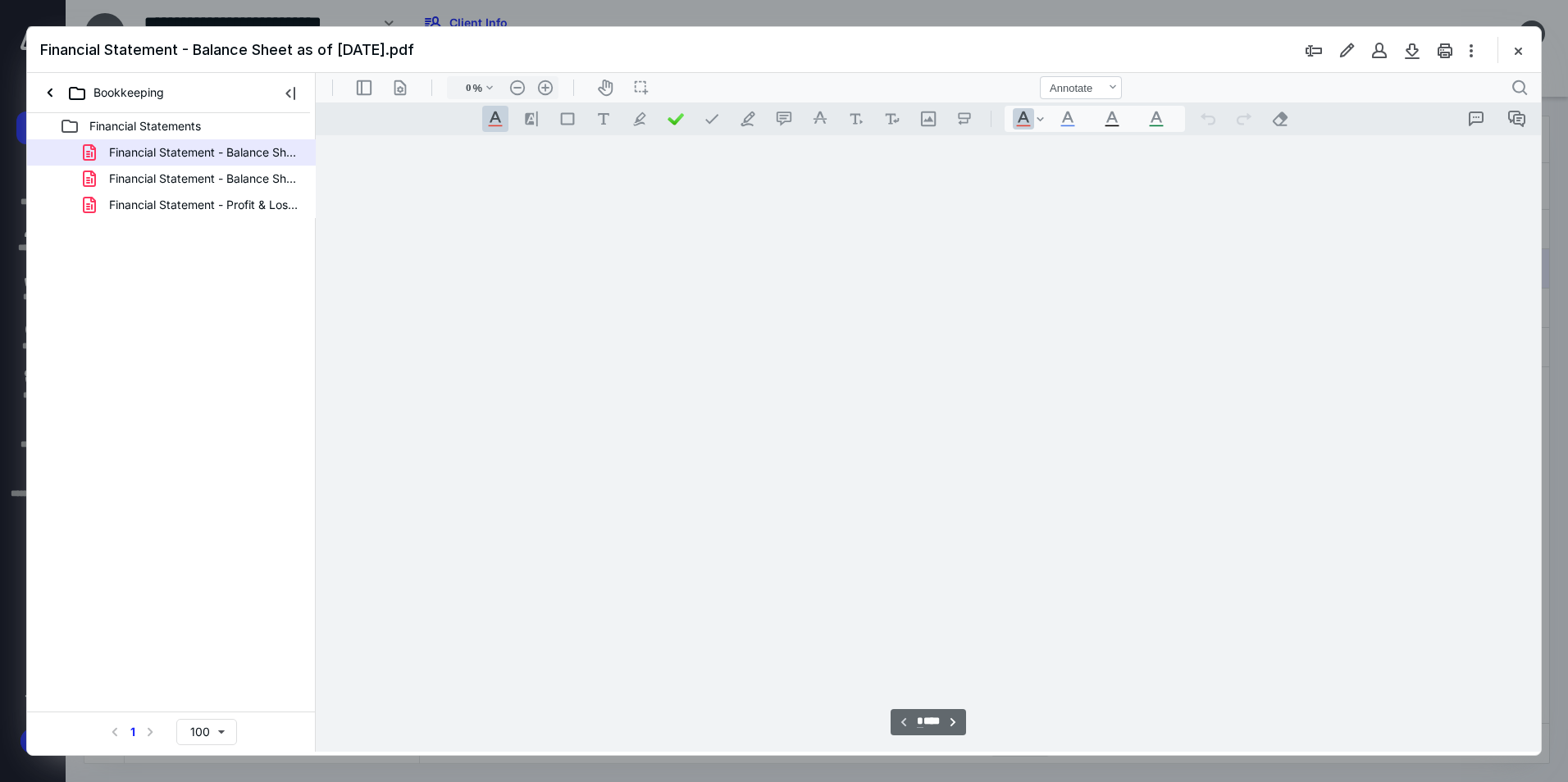 type on "94" 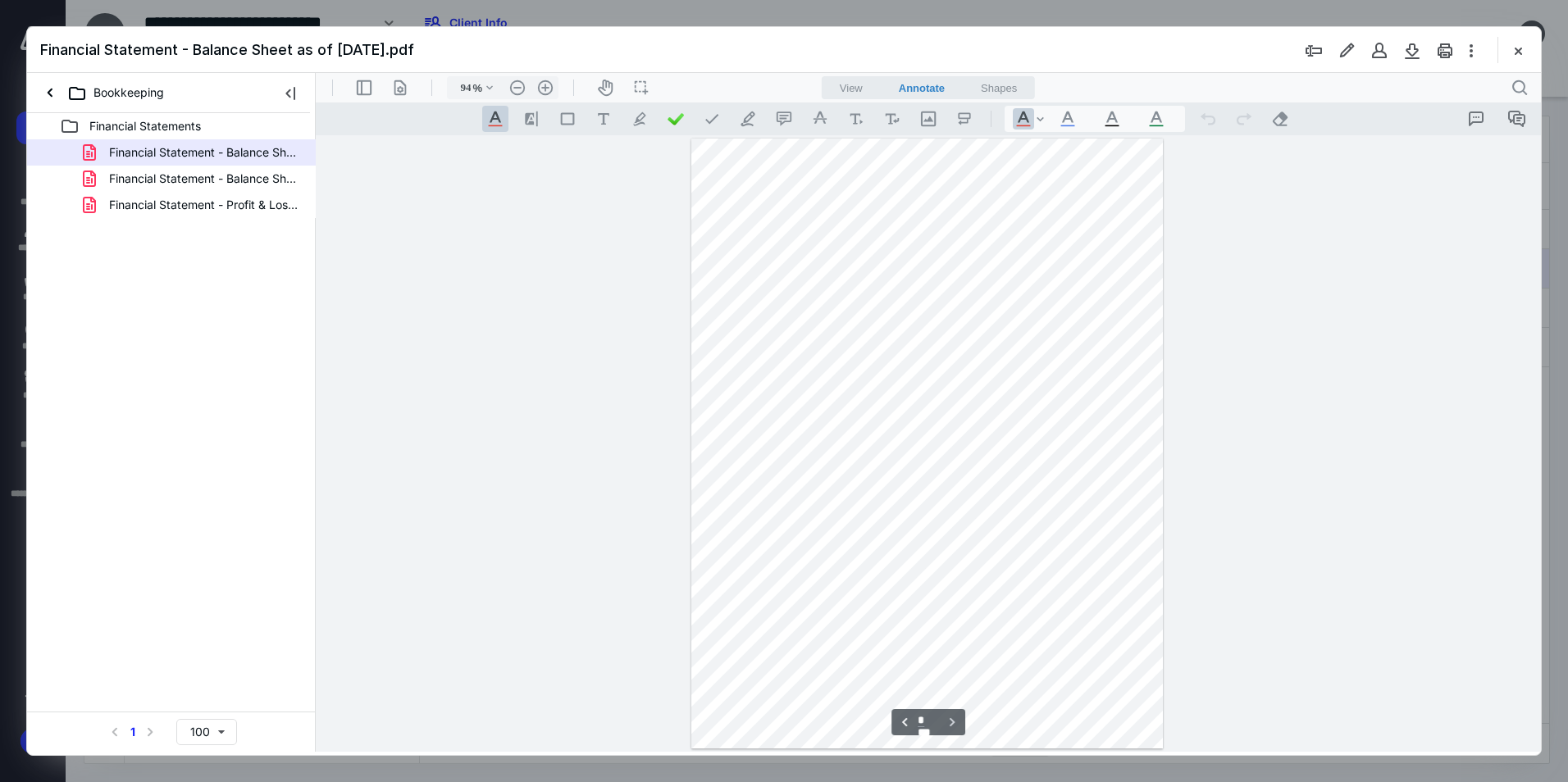 scroll, scrollTop: 289, scrollLeft: 0, axis: vertical 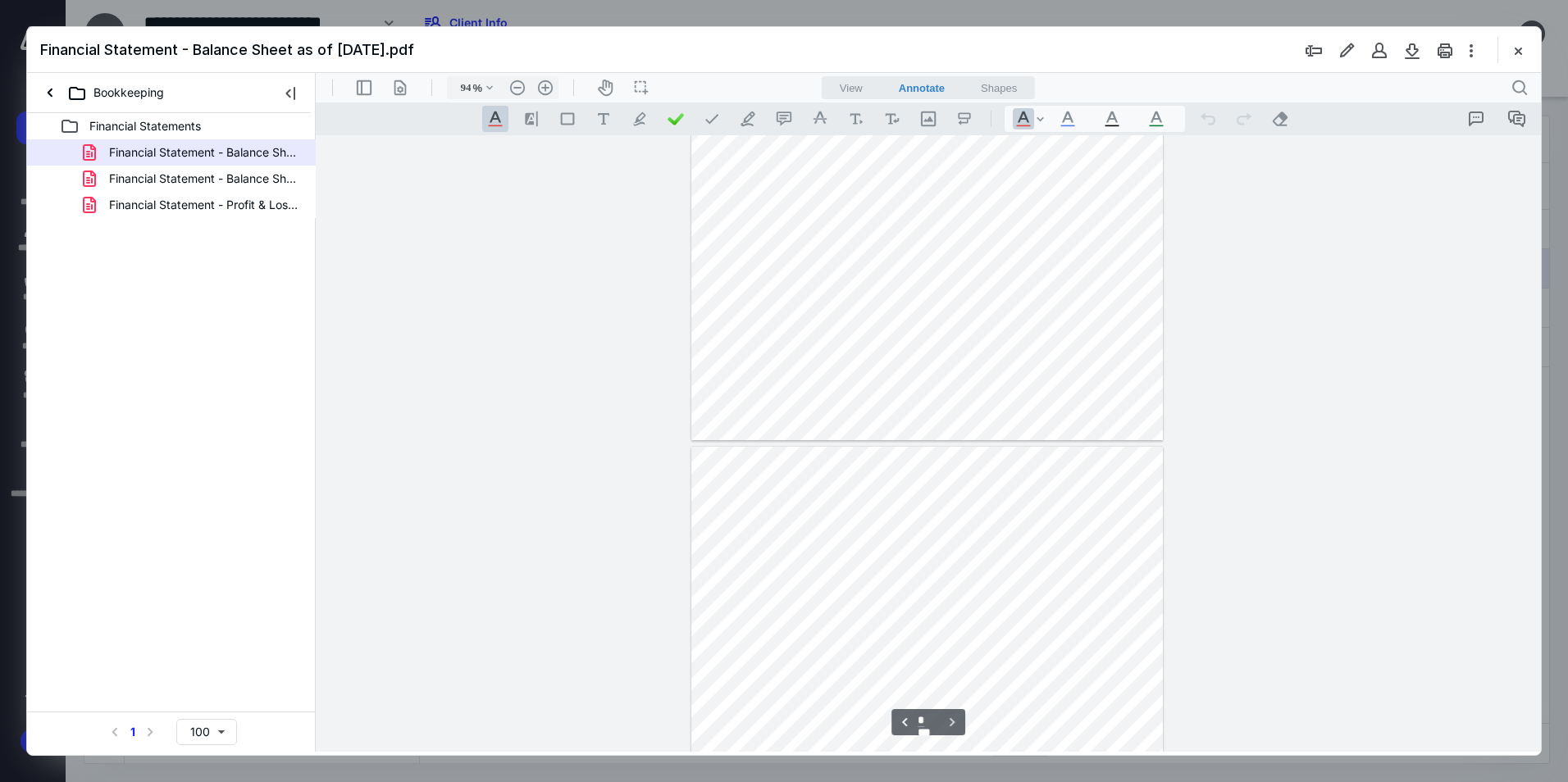 type on "*" 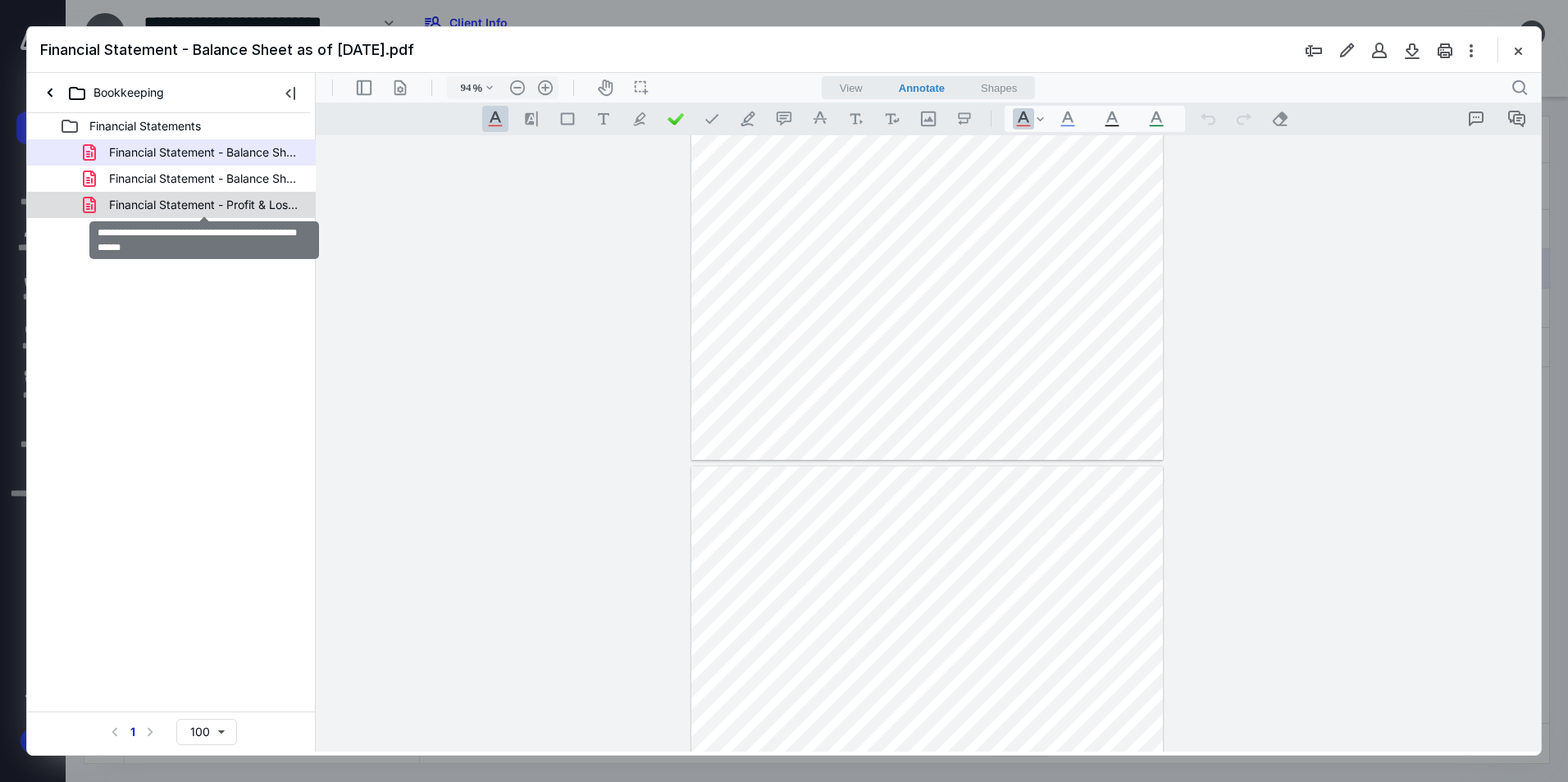 click on "Financial Statement - Profit & Loss as of 12.31.2023.pdf" at bounding box center [204, 205] 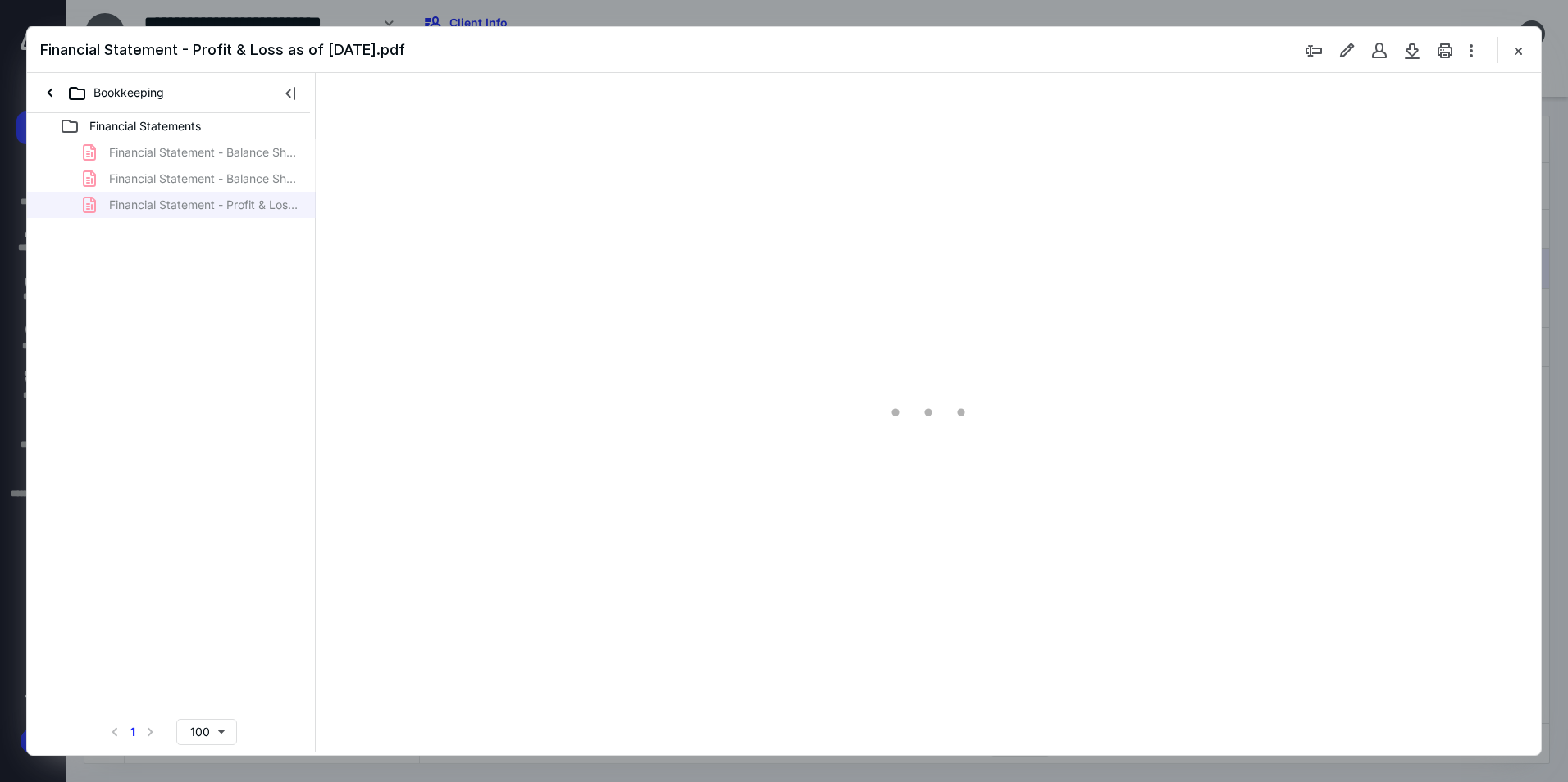 type on "94" 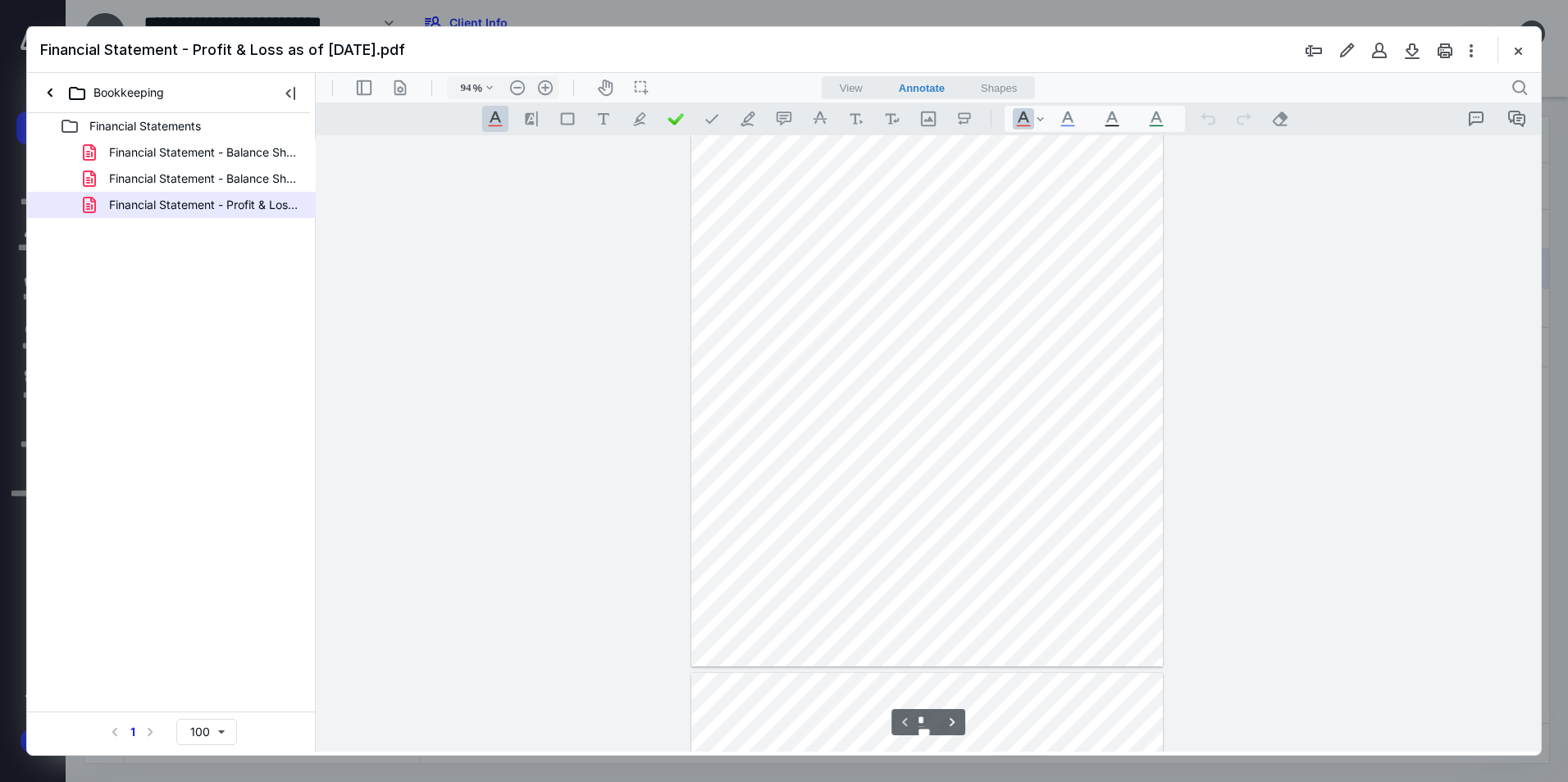 scroll, scrollTop: 0, scrollLeft: 0, axis: both 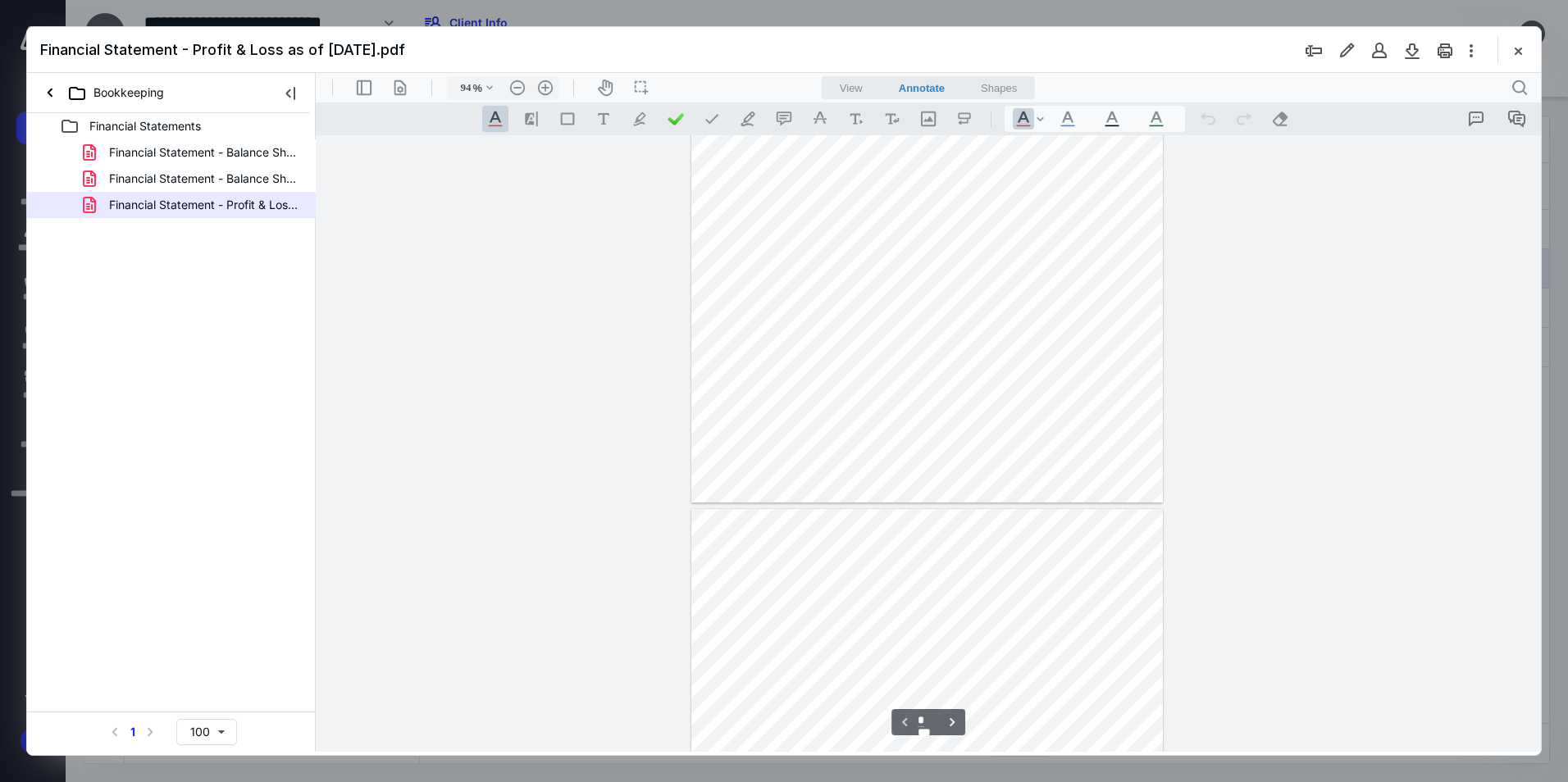 type on "*" 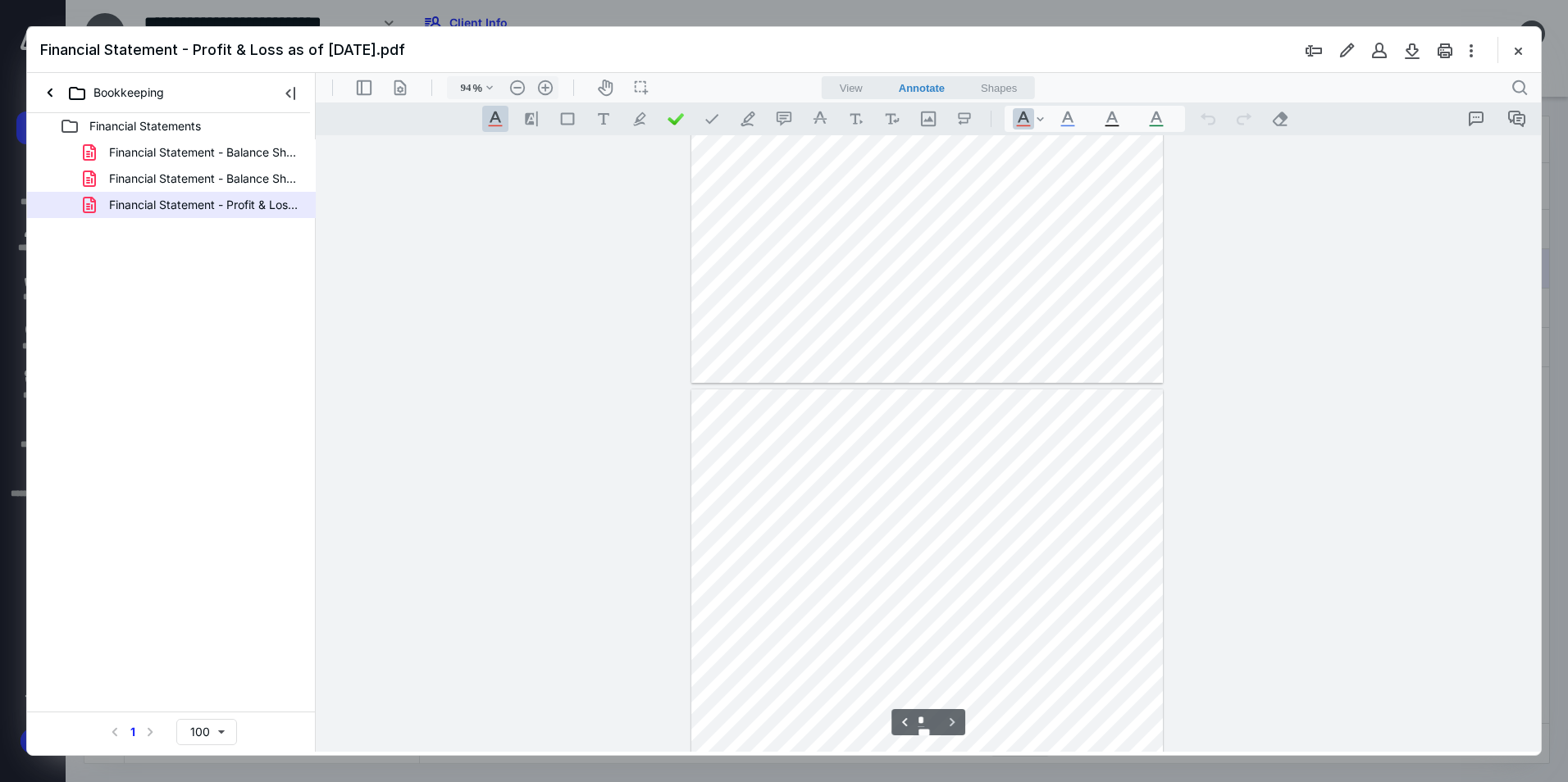 scroll, scrollTop: 492, scrollLeft: 0, axis: vertical 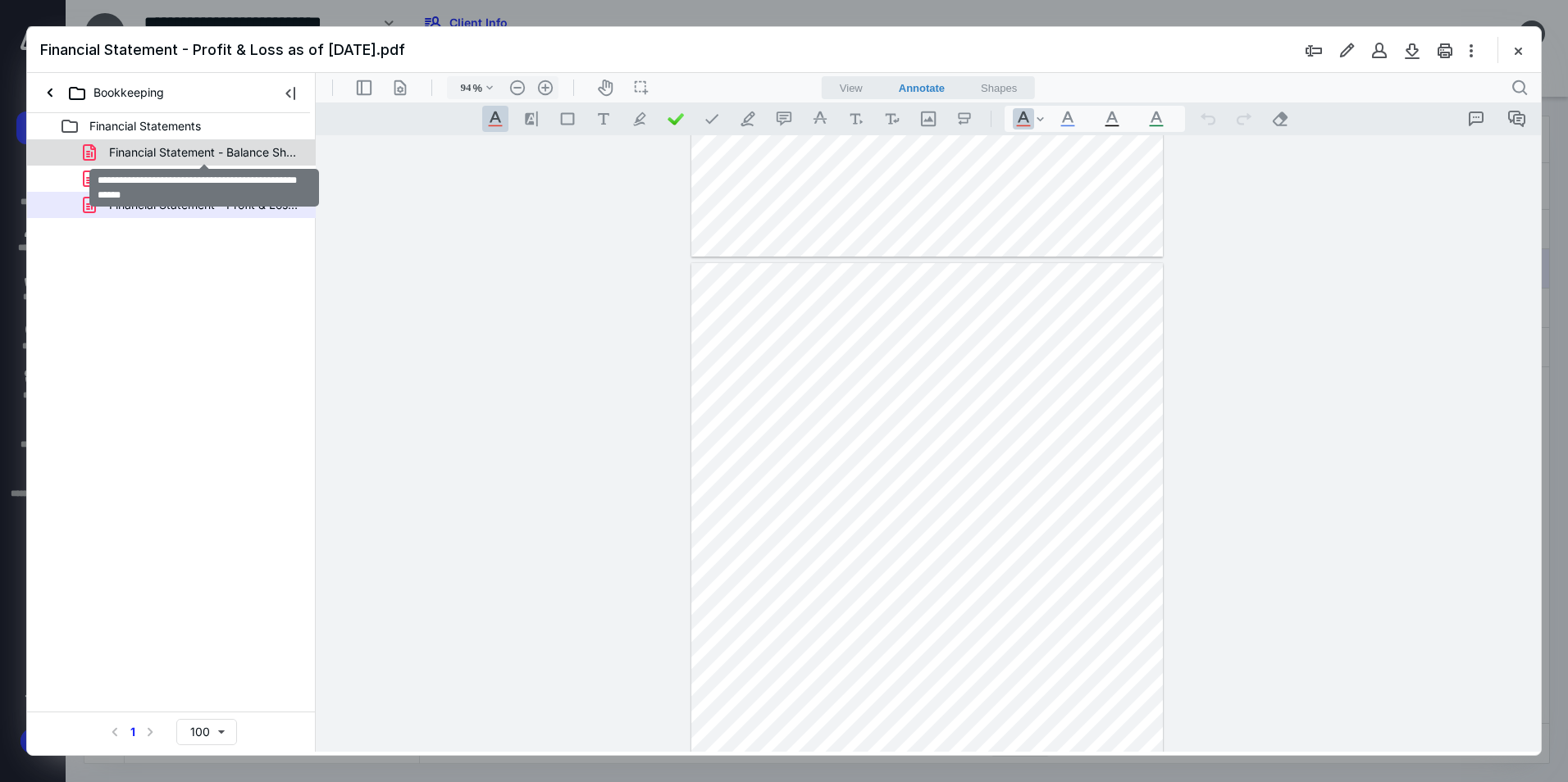 click on "Financial Statement - Balance Sheet as of 12.31.2023.pdf" at bounding box center (204, 152) 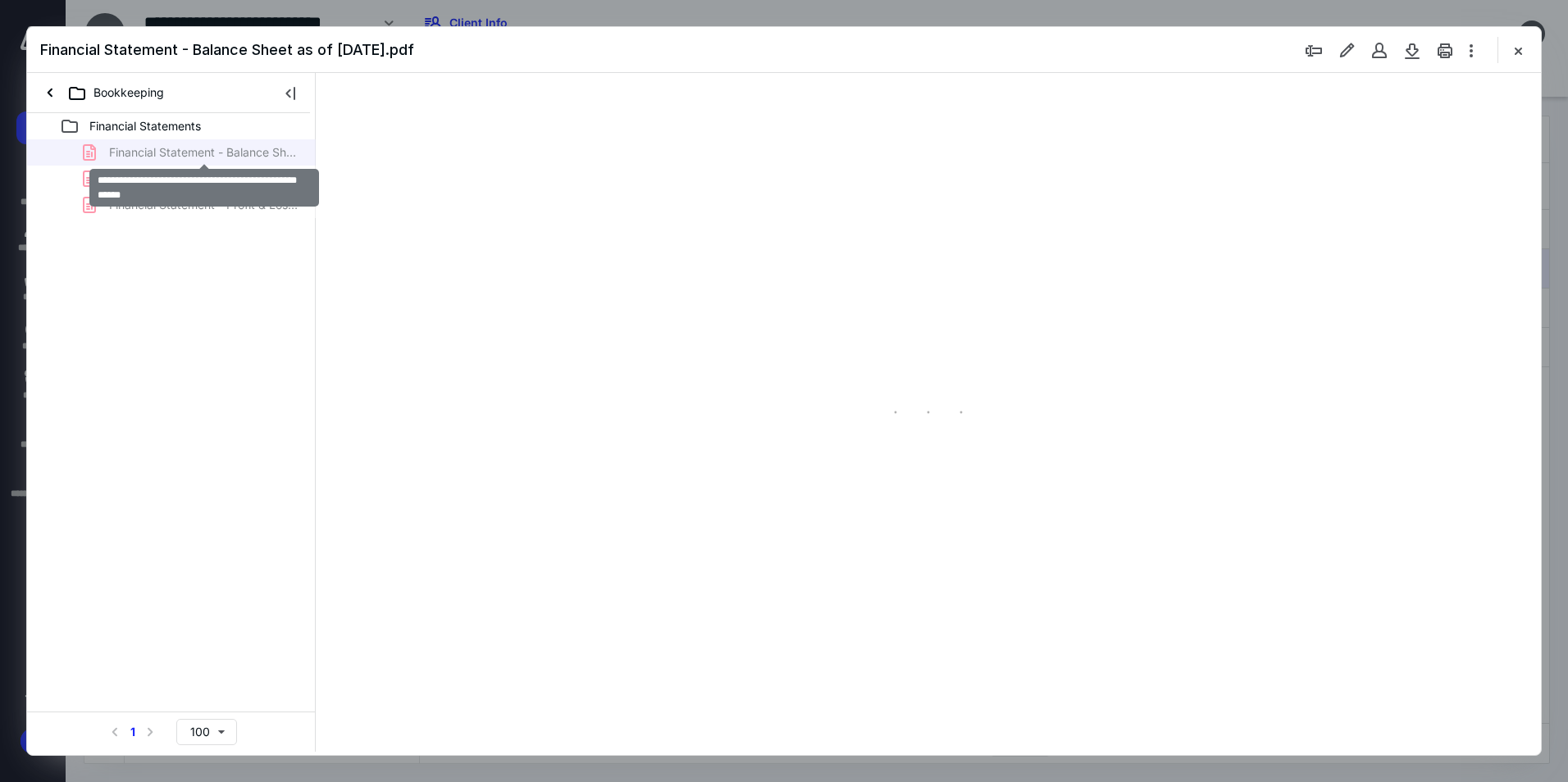 type on "94" 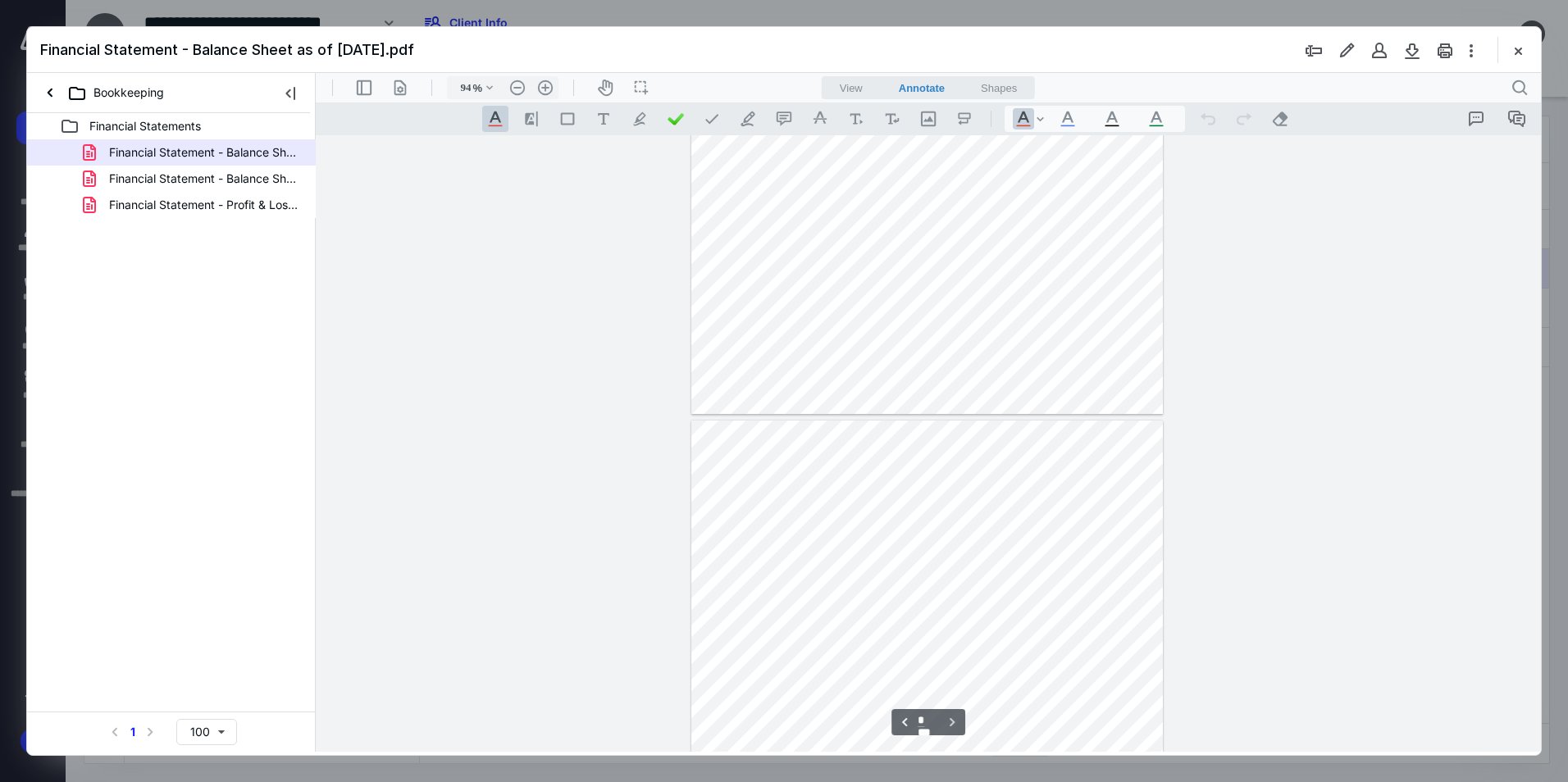 scroll, scrollTop: 248, scrollLeft: 0, axis: vertical 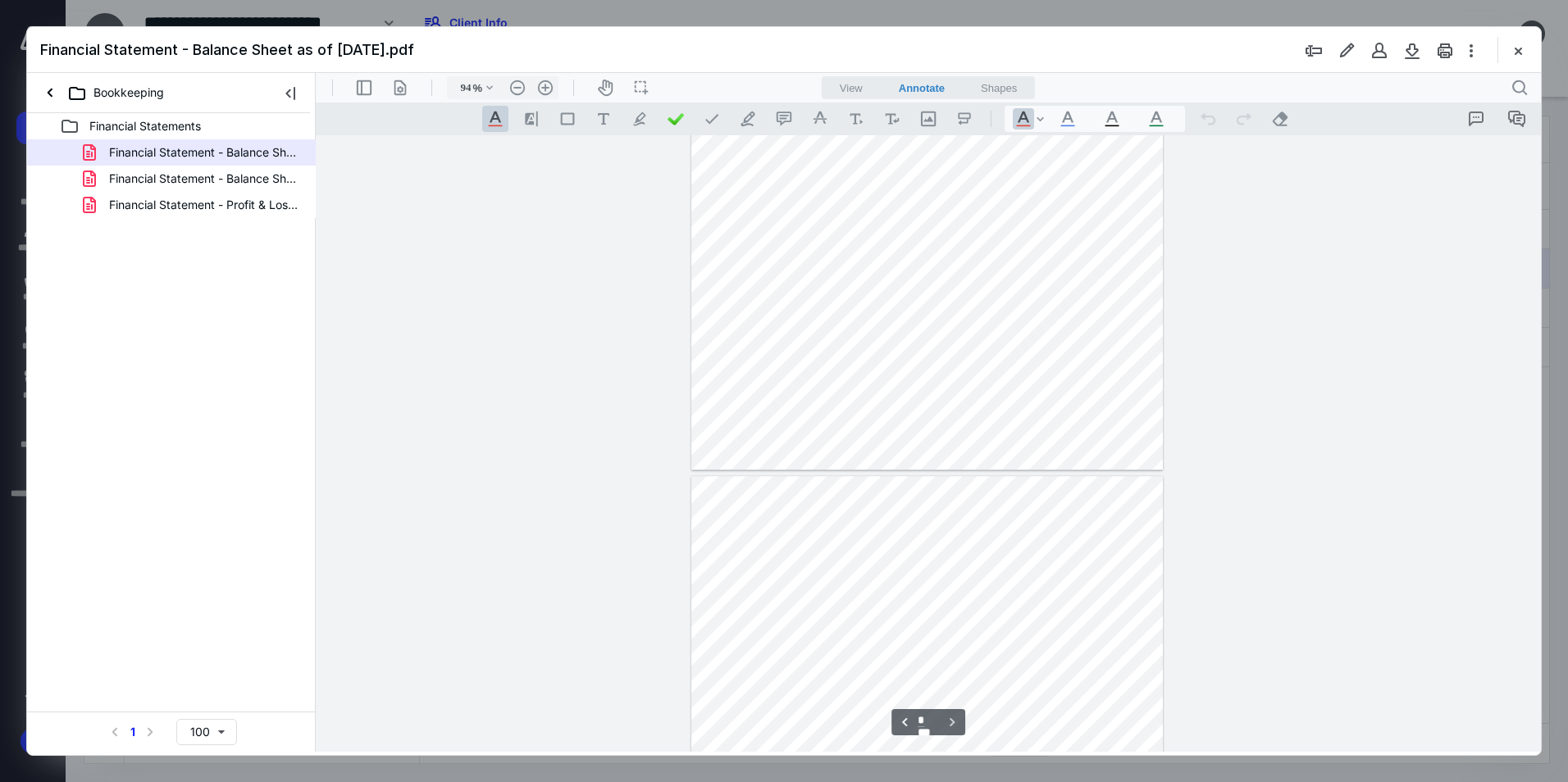 type on "*" 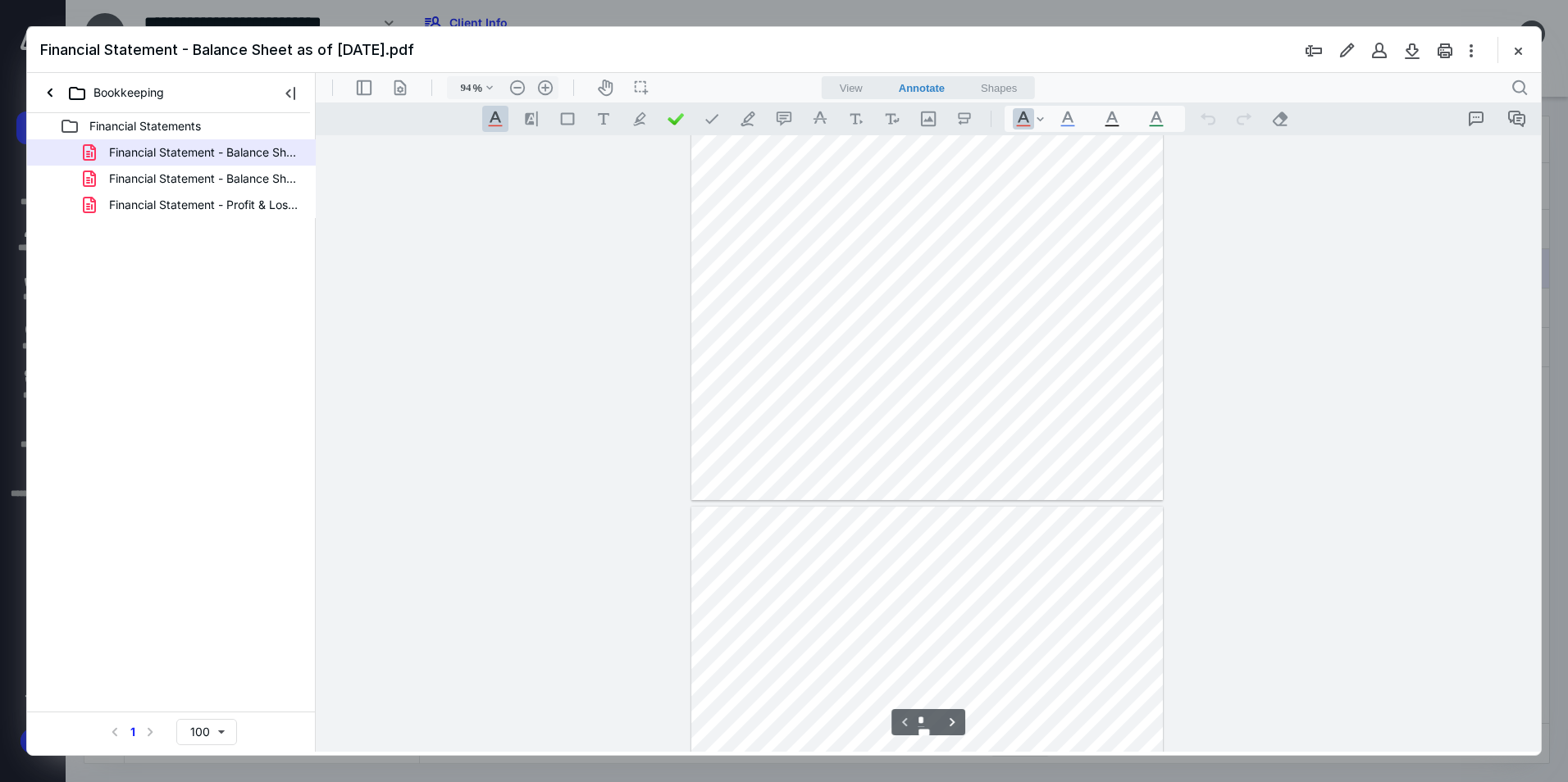 scroll, scrollTop: 0, scrollLeft: 0, axis: both 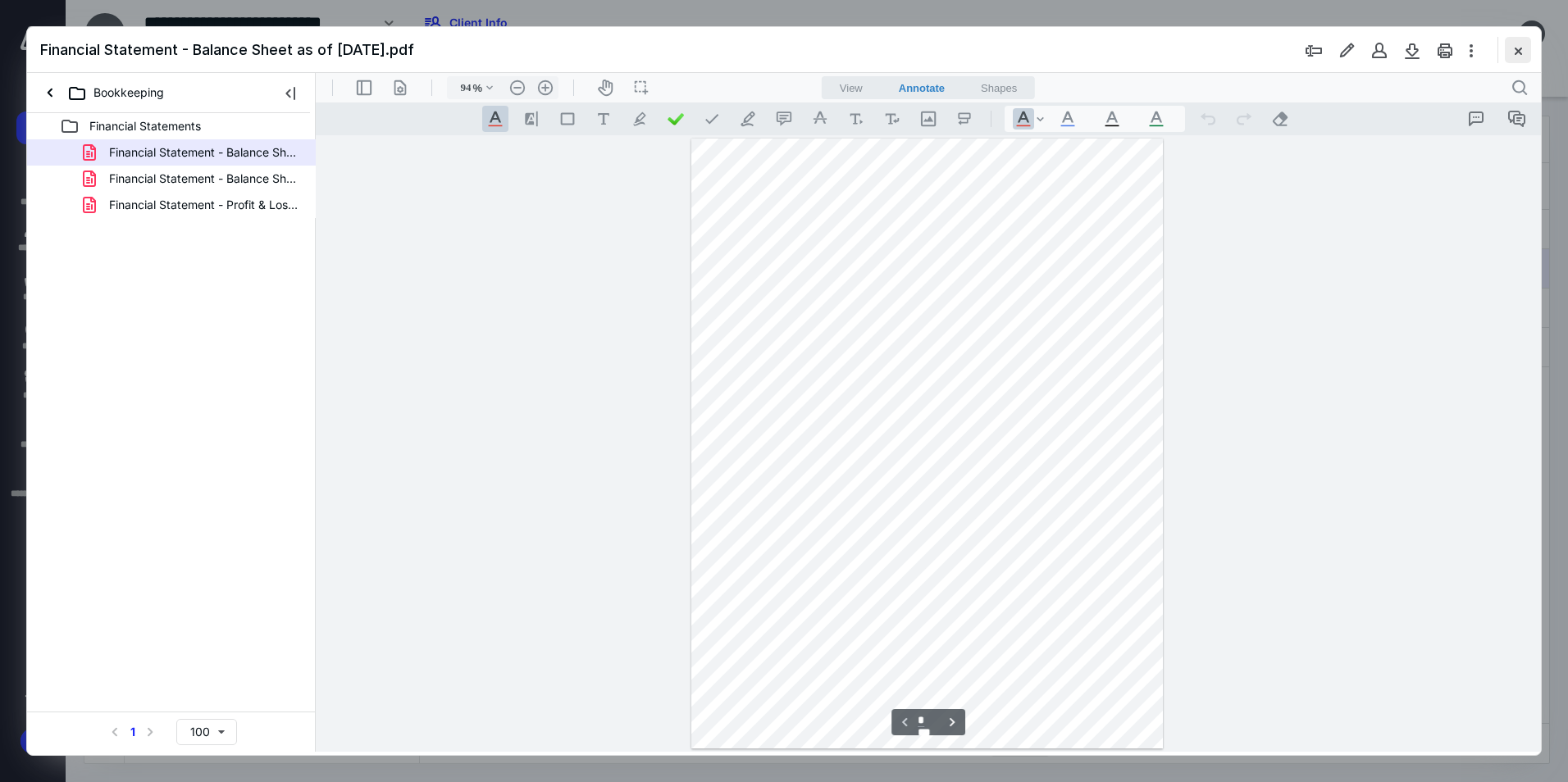click at bounding box center [1518, 50] 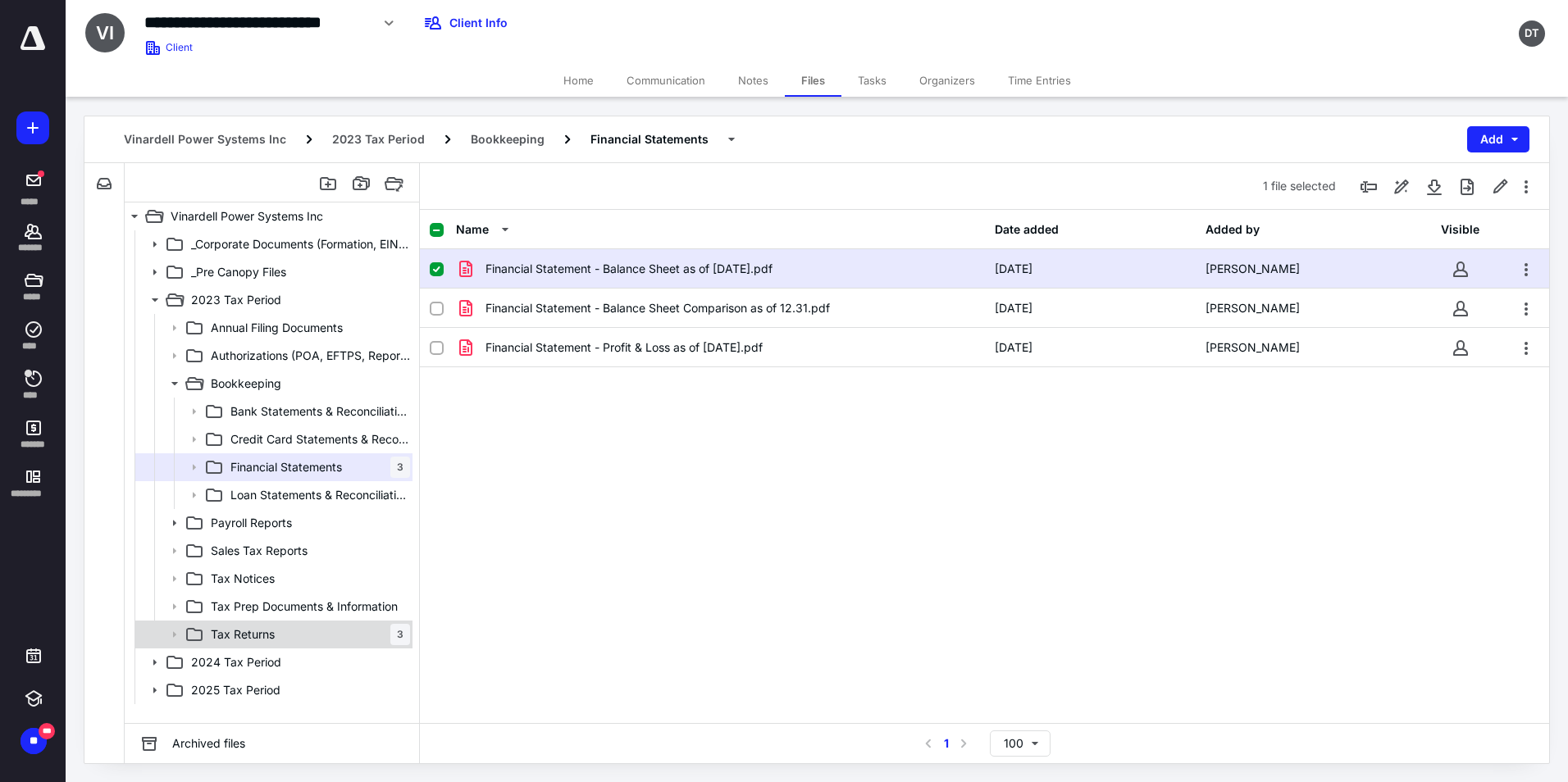 click on "Tax Returns 3" at bounding box center [307, 634] 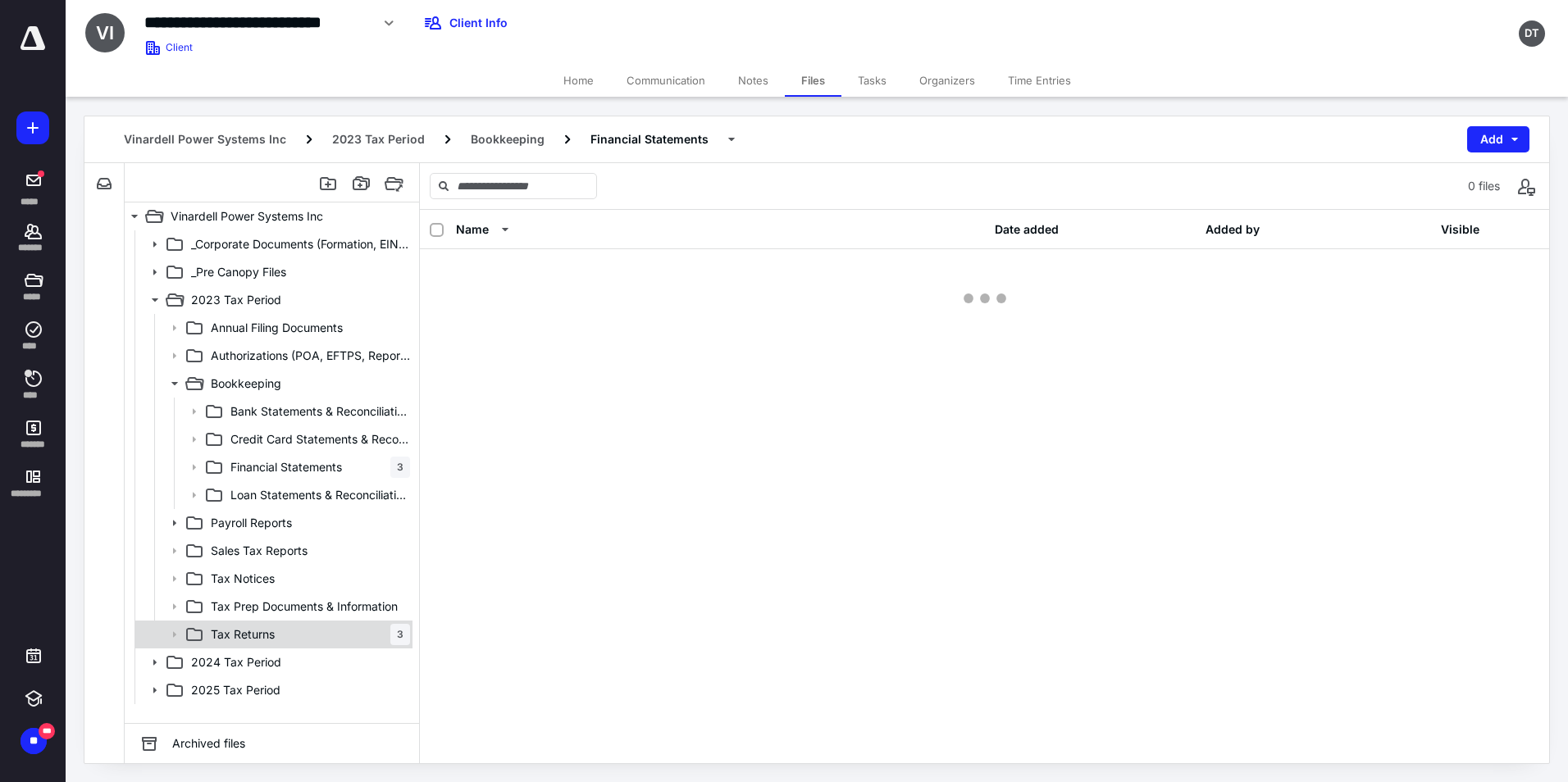 click on "Tax Returns 3" at bounding box center (307, 634) 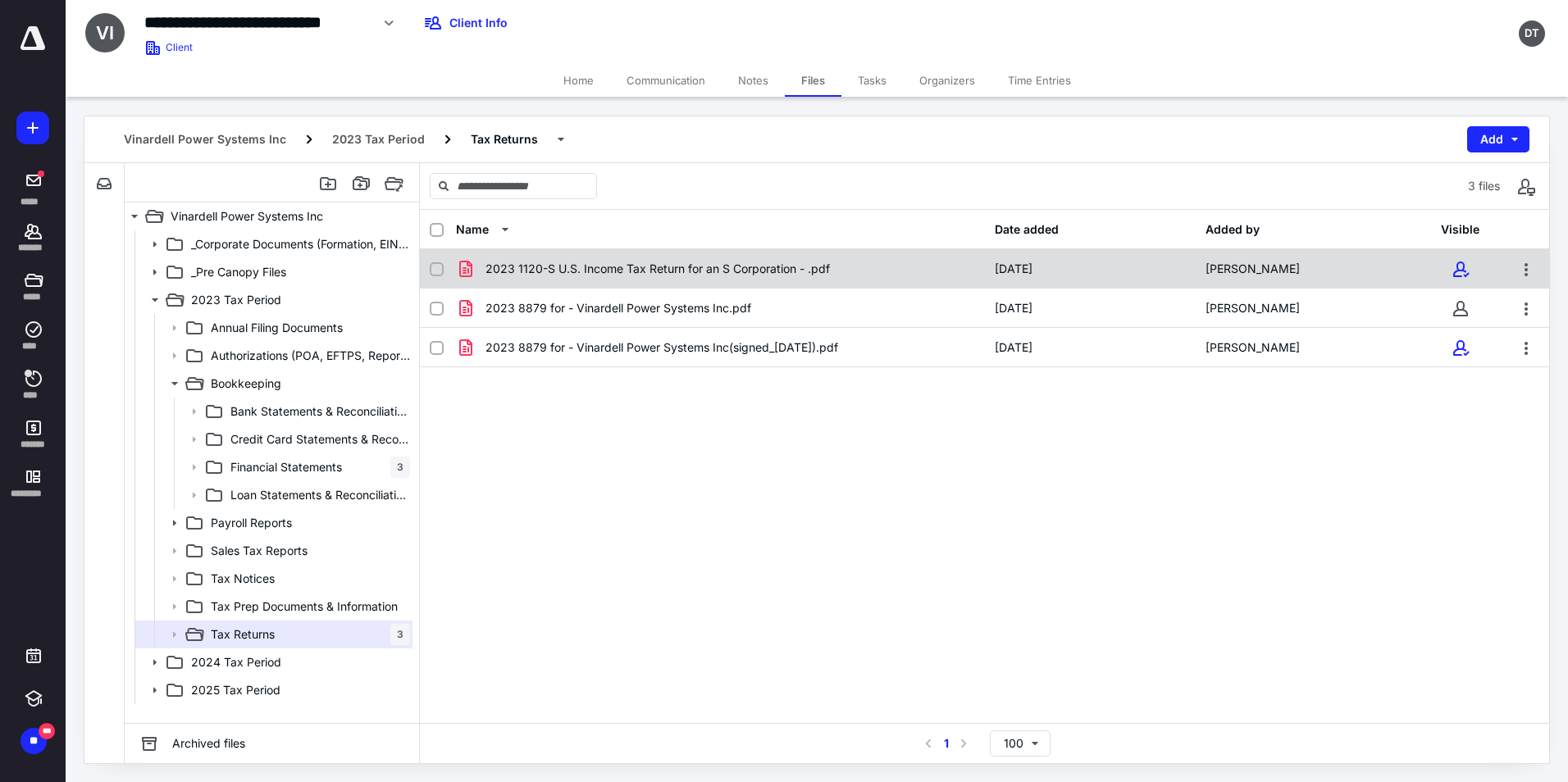 click on "2023 1120-S U.S. Income Tax Return for an S Corporation - .pdf" at bounding box center (720, 269) 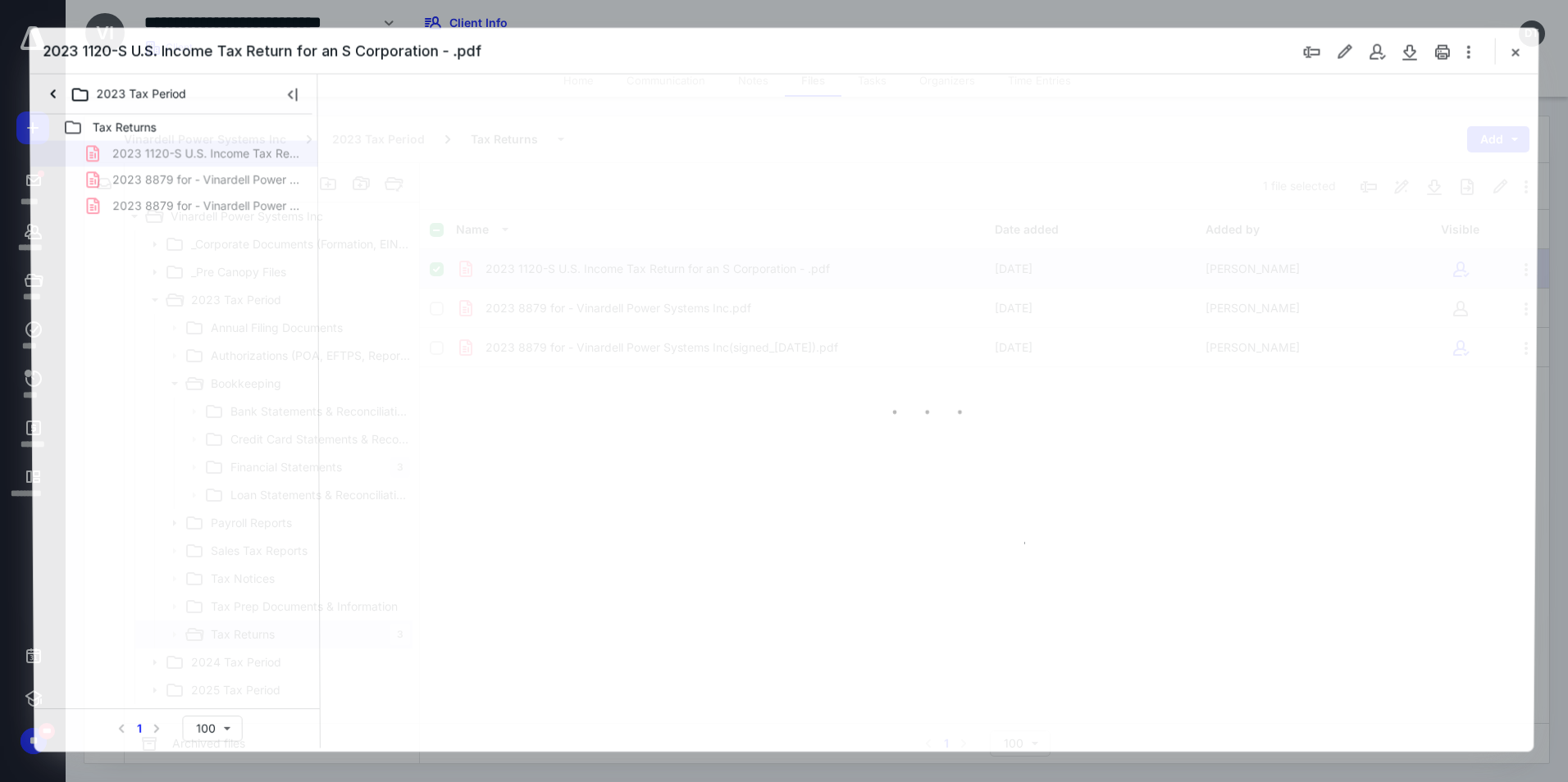 scroll, scrollTop: 0, scrollLeft: 0, axis: both 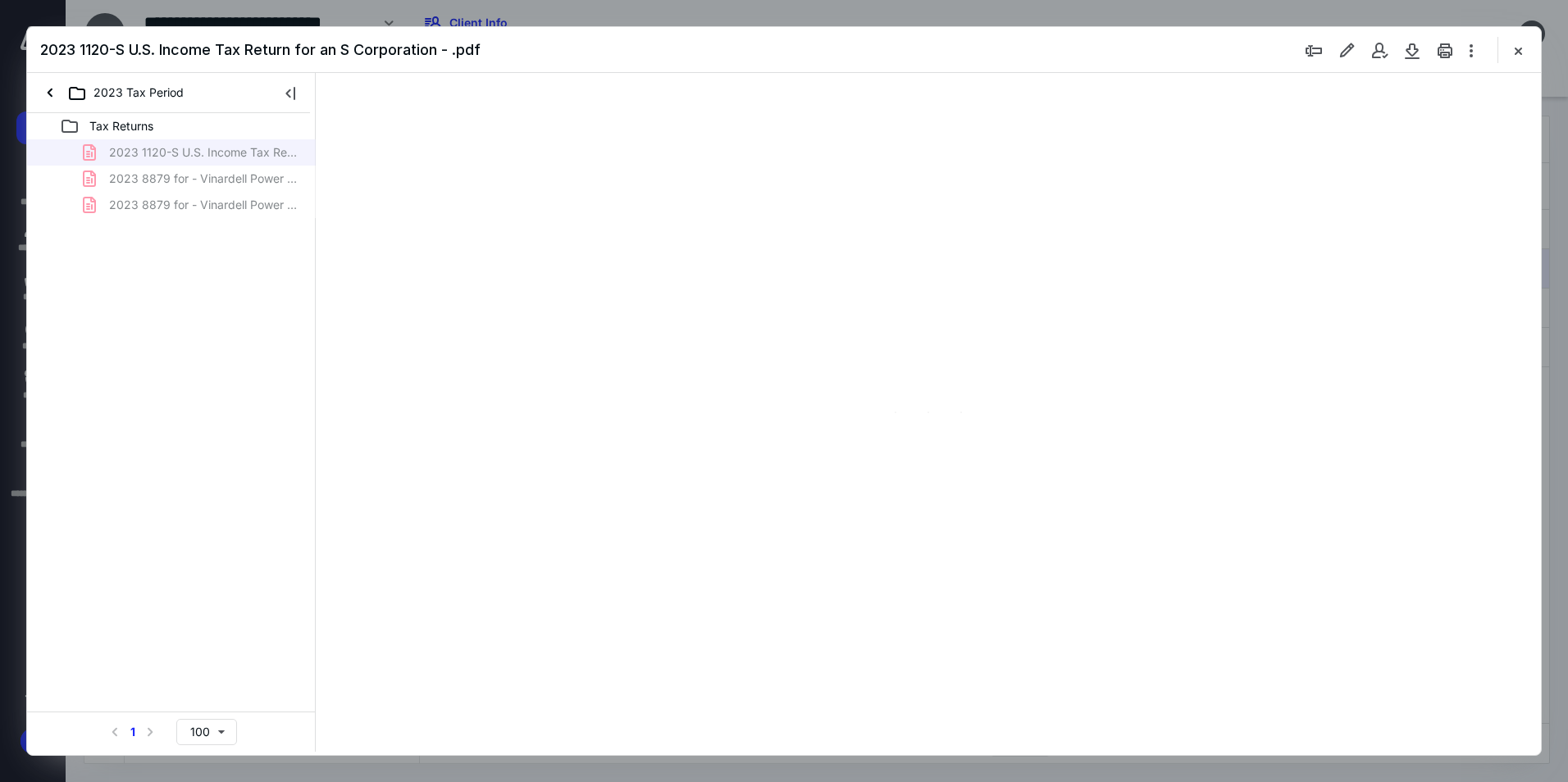 type on "94" 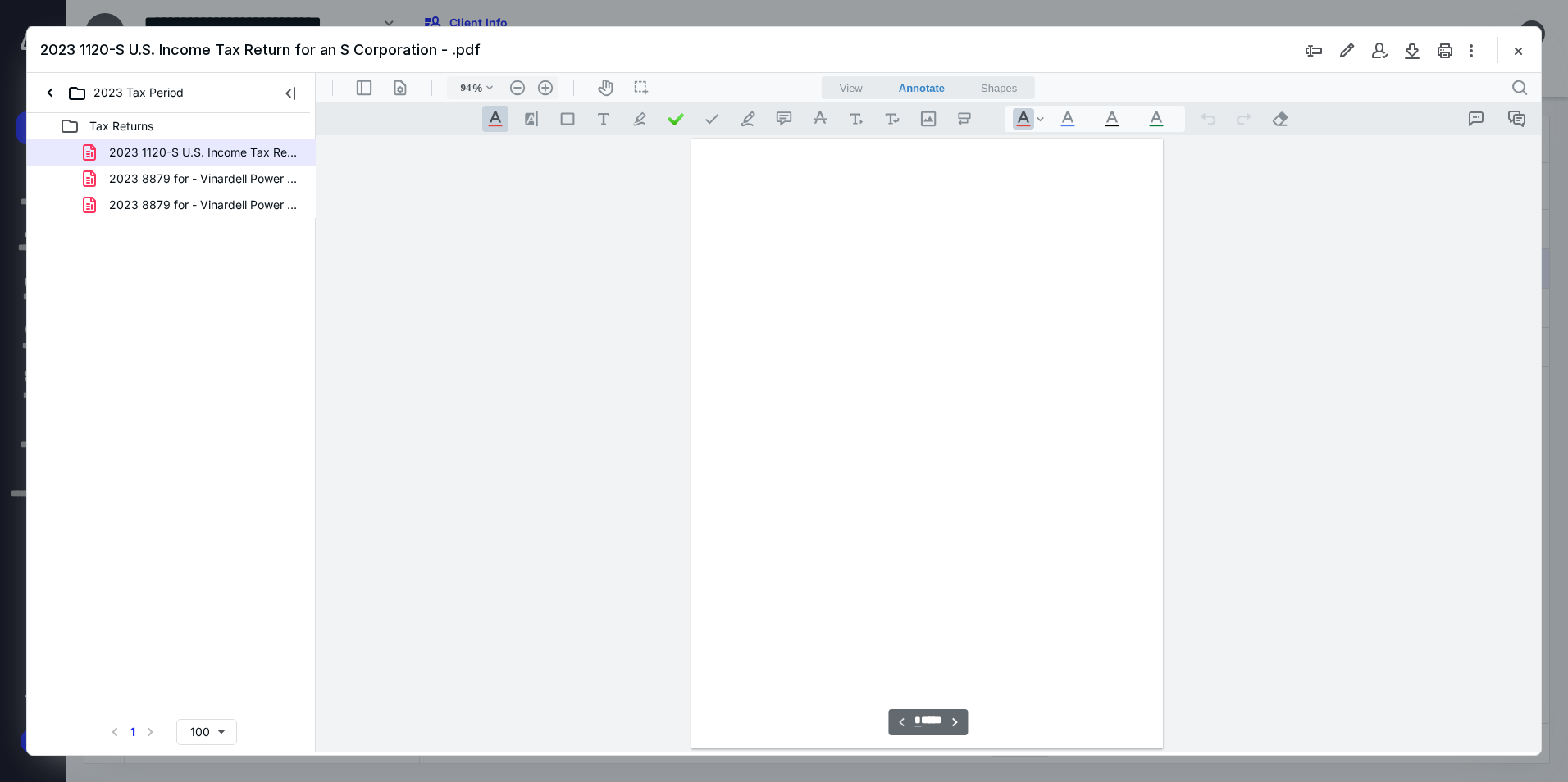 scroll, scrollTop: 66, scrollLeft: 0, axis: vertical 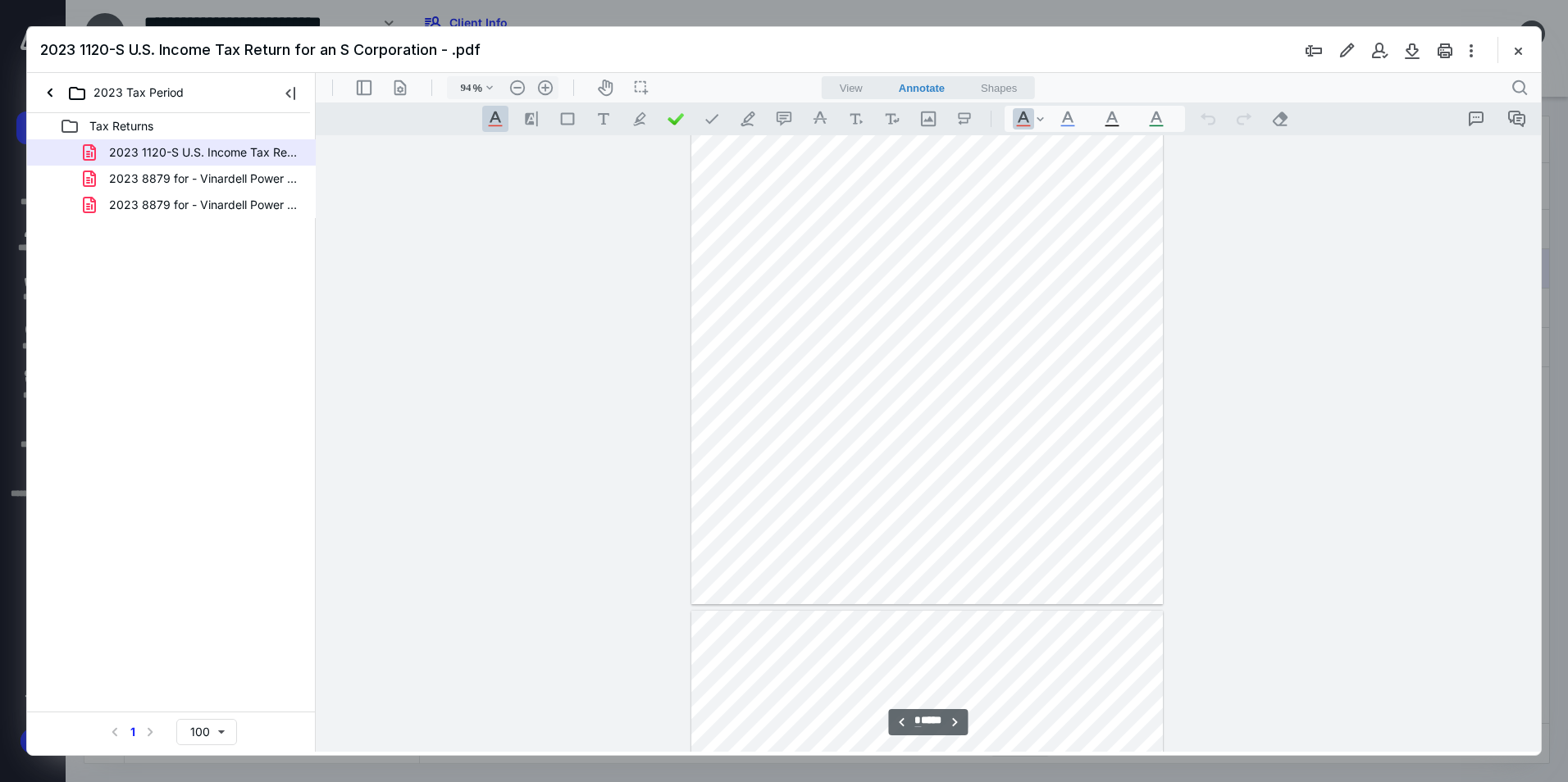 type on "*" 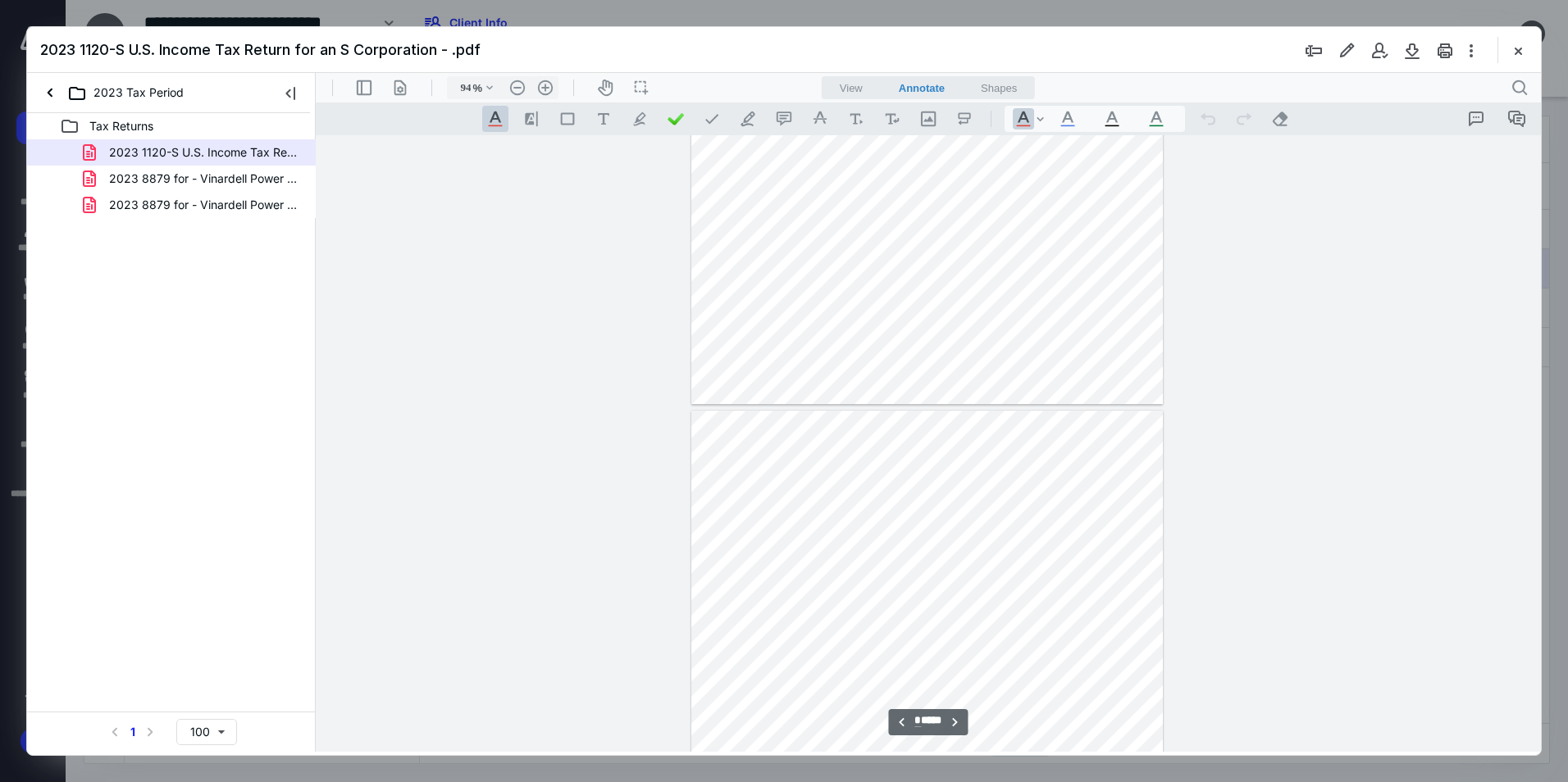 scroll, scrollTop: 1869, scrollLeft: 0, axis: vertical 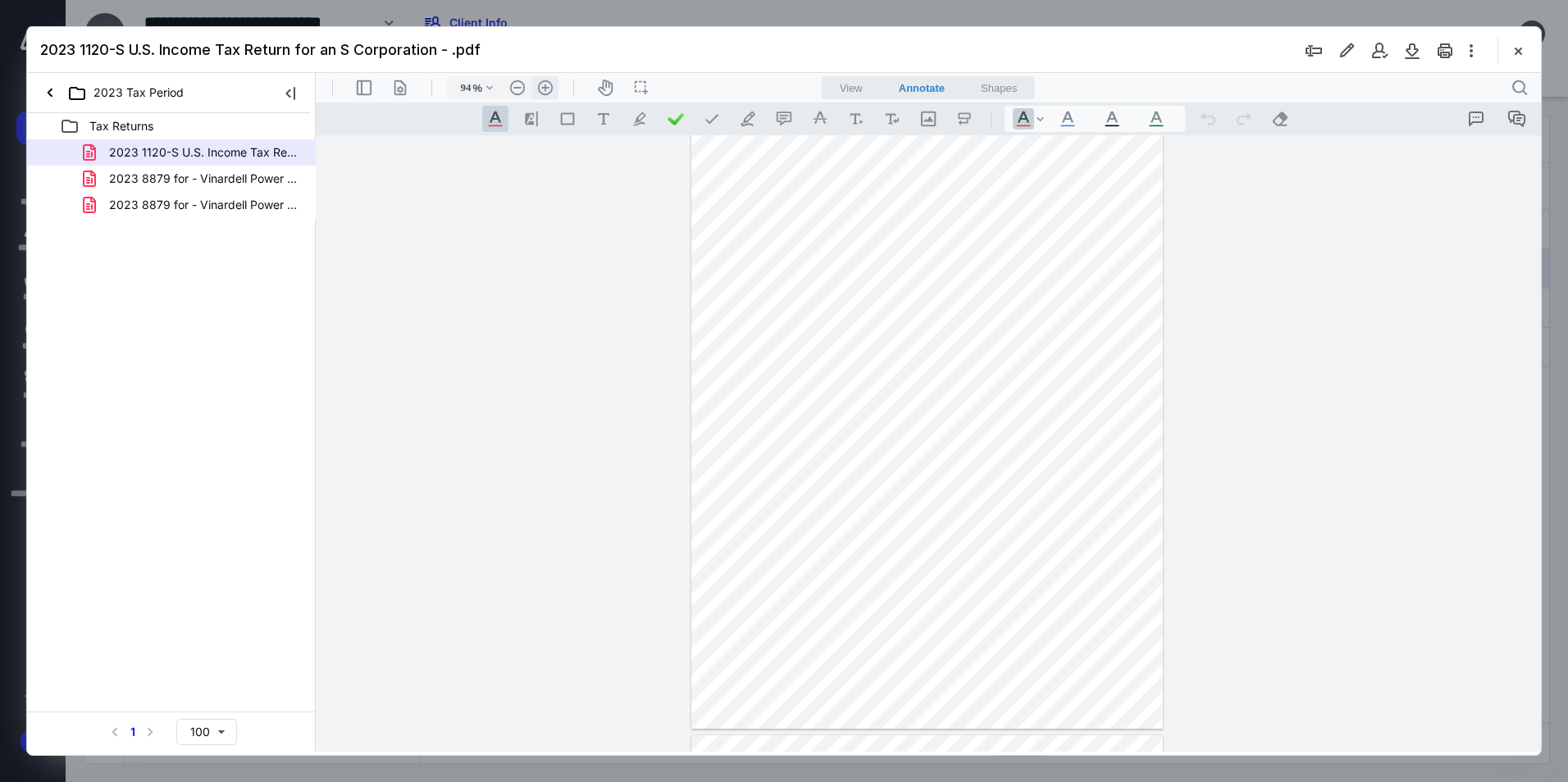 click on ".cls-1{fill:#abb0c4;} icon - header - zoom - in - line" at bounding box center [545, 88] 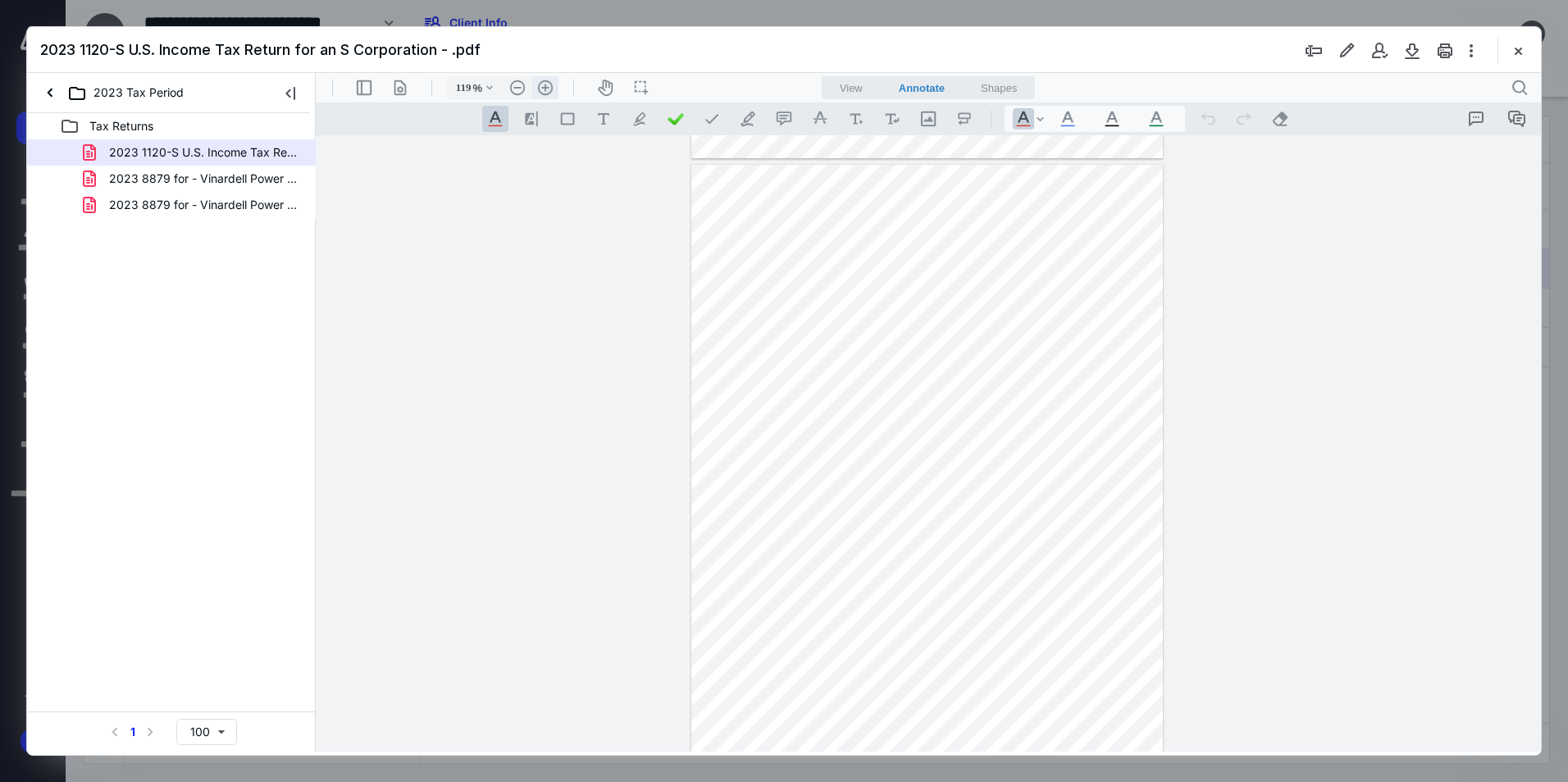 click on ".cls-1{fill:#abb0c4;} icon - header - zoom - in - line" at bounding box center (545, 88) 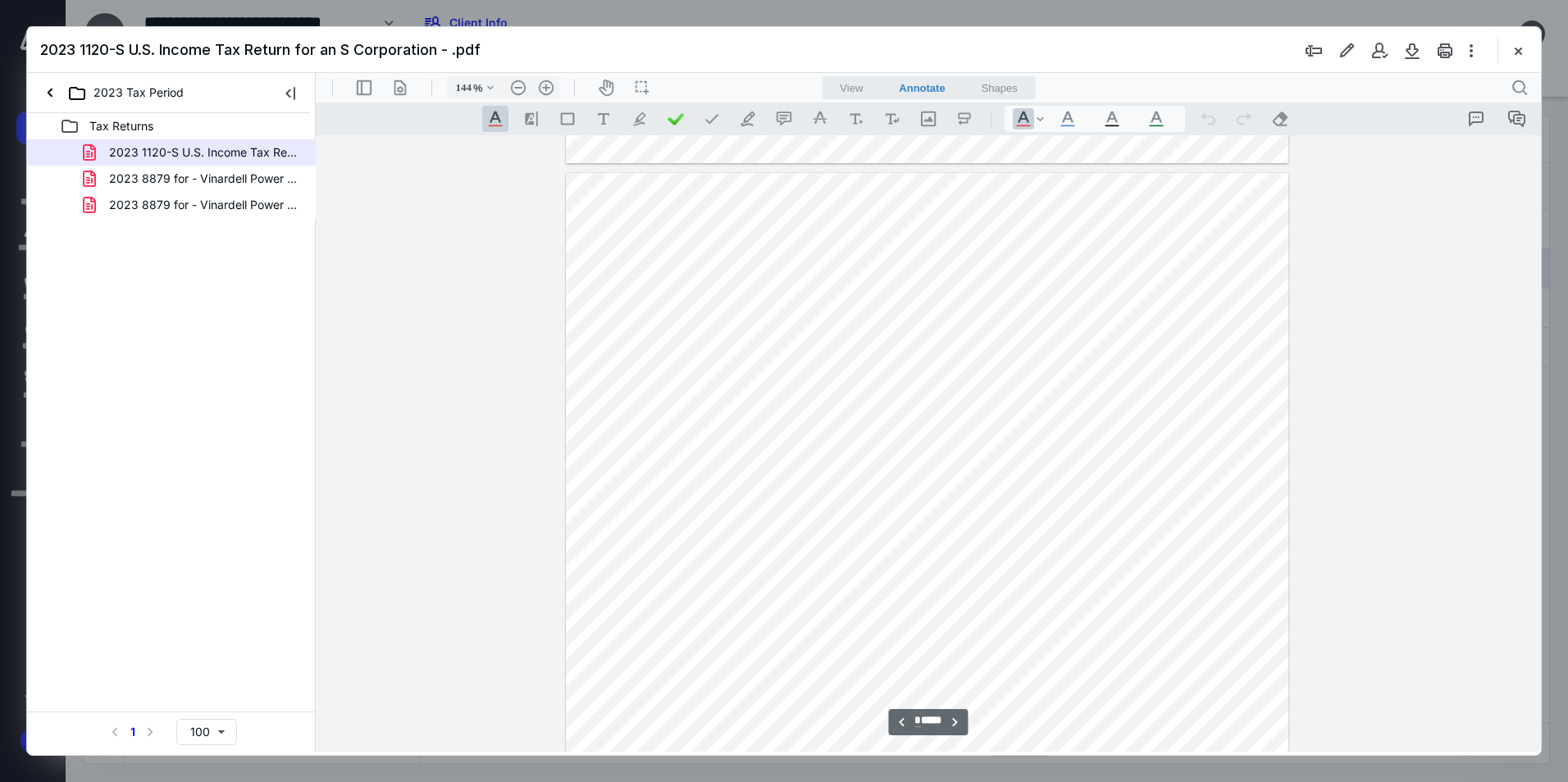 scroll, scrollTop: 5715, scrollLeft: 0, axis: vertical 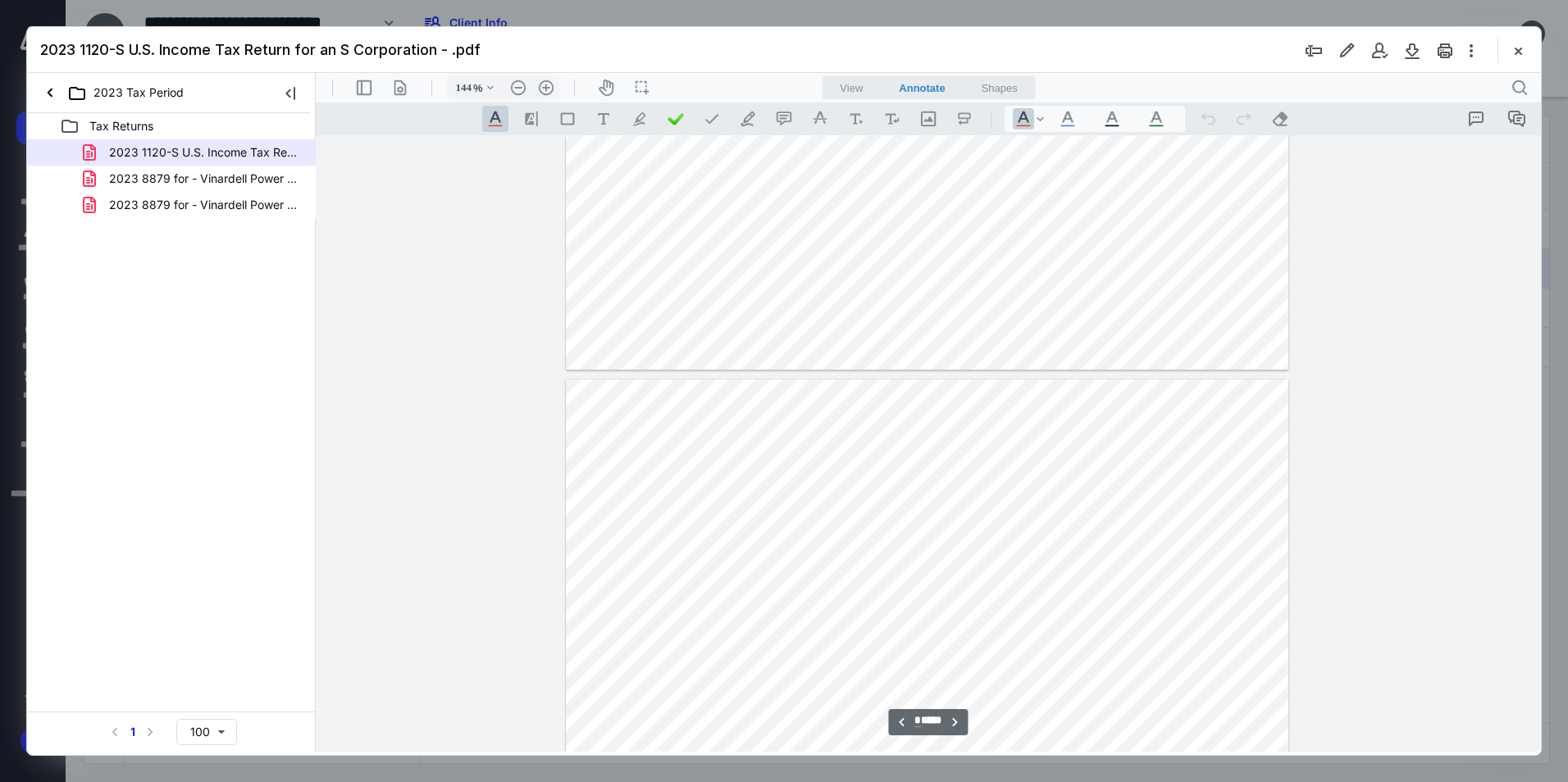 type on "*" 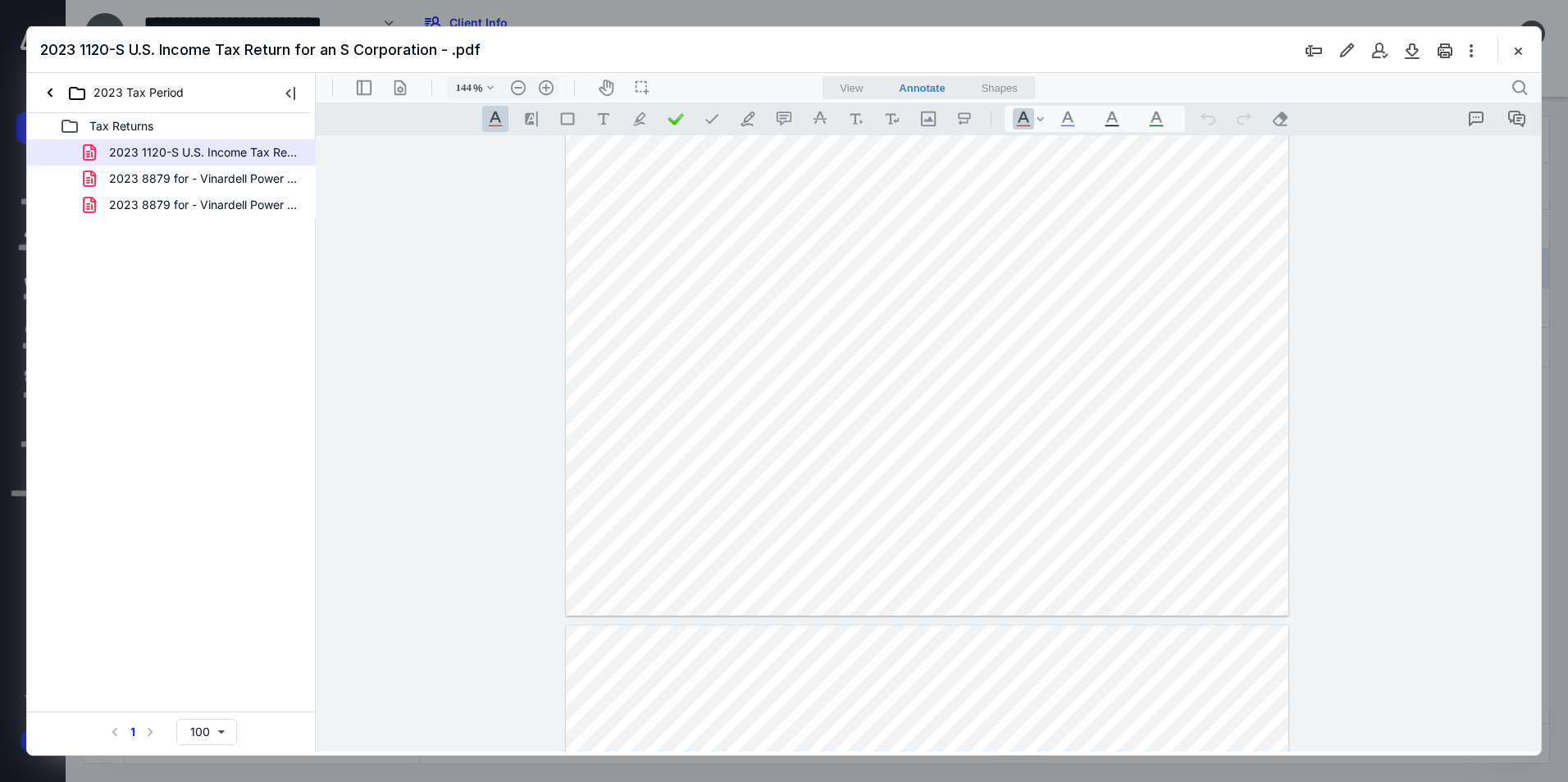 click at bounding box center (1518, 50) 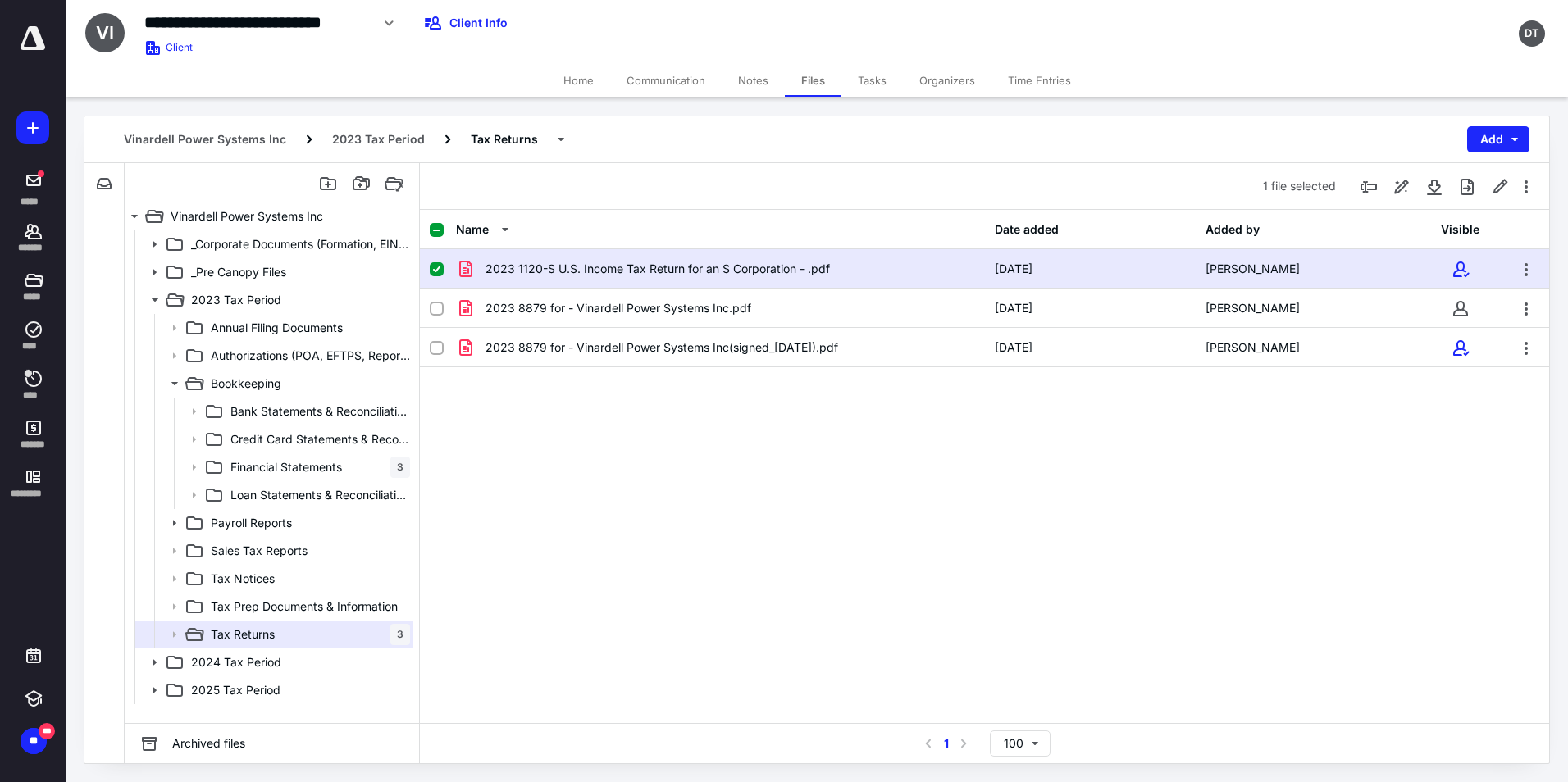 click on "Files" at bounding box center (813, 80) 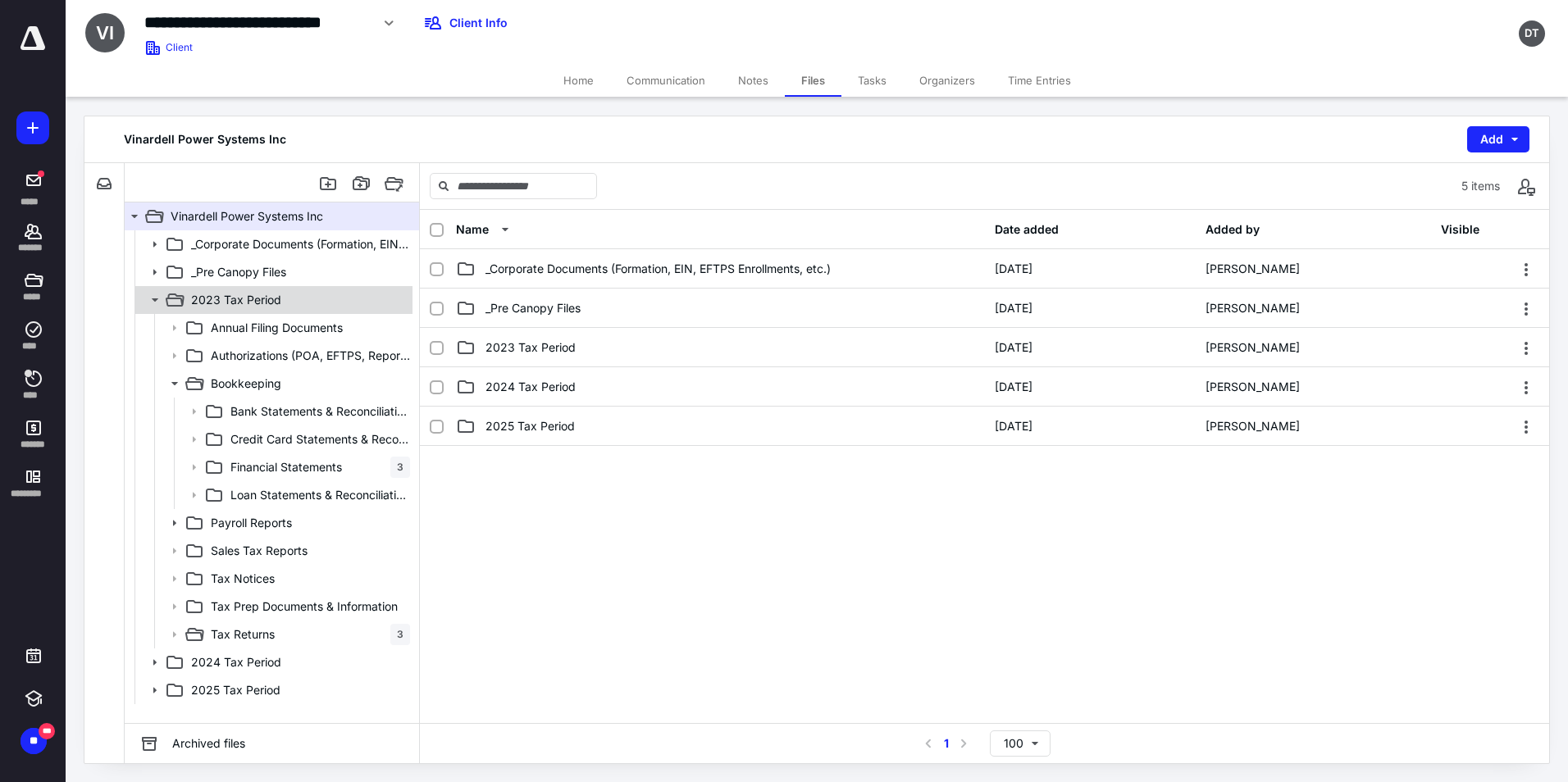 click 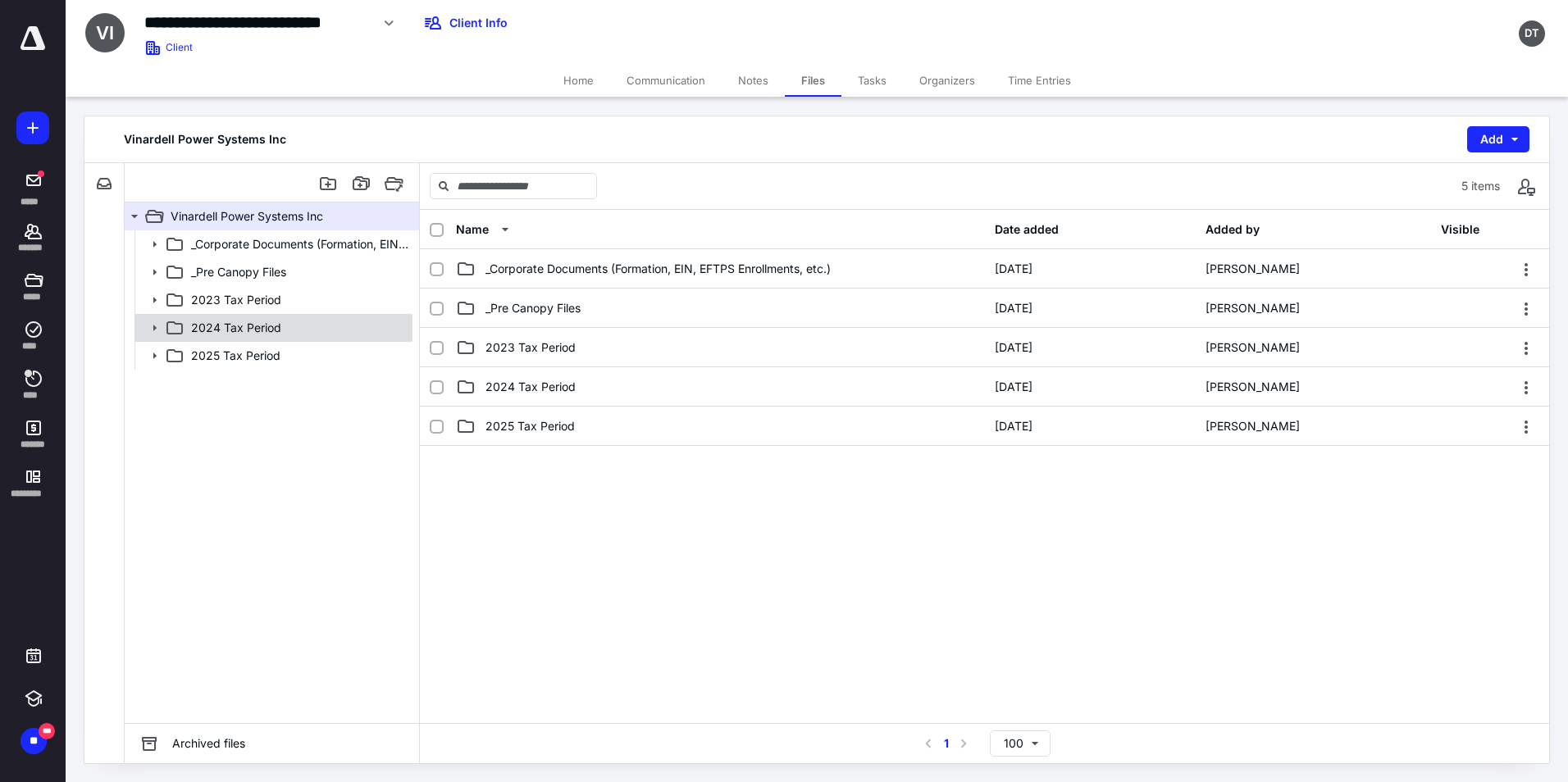 click 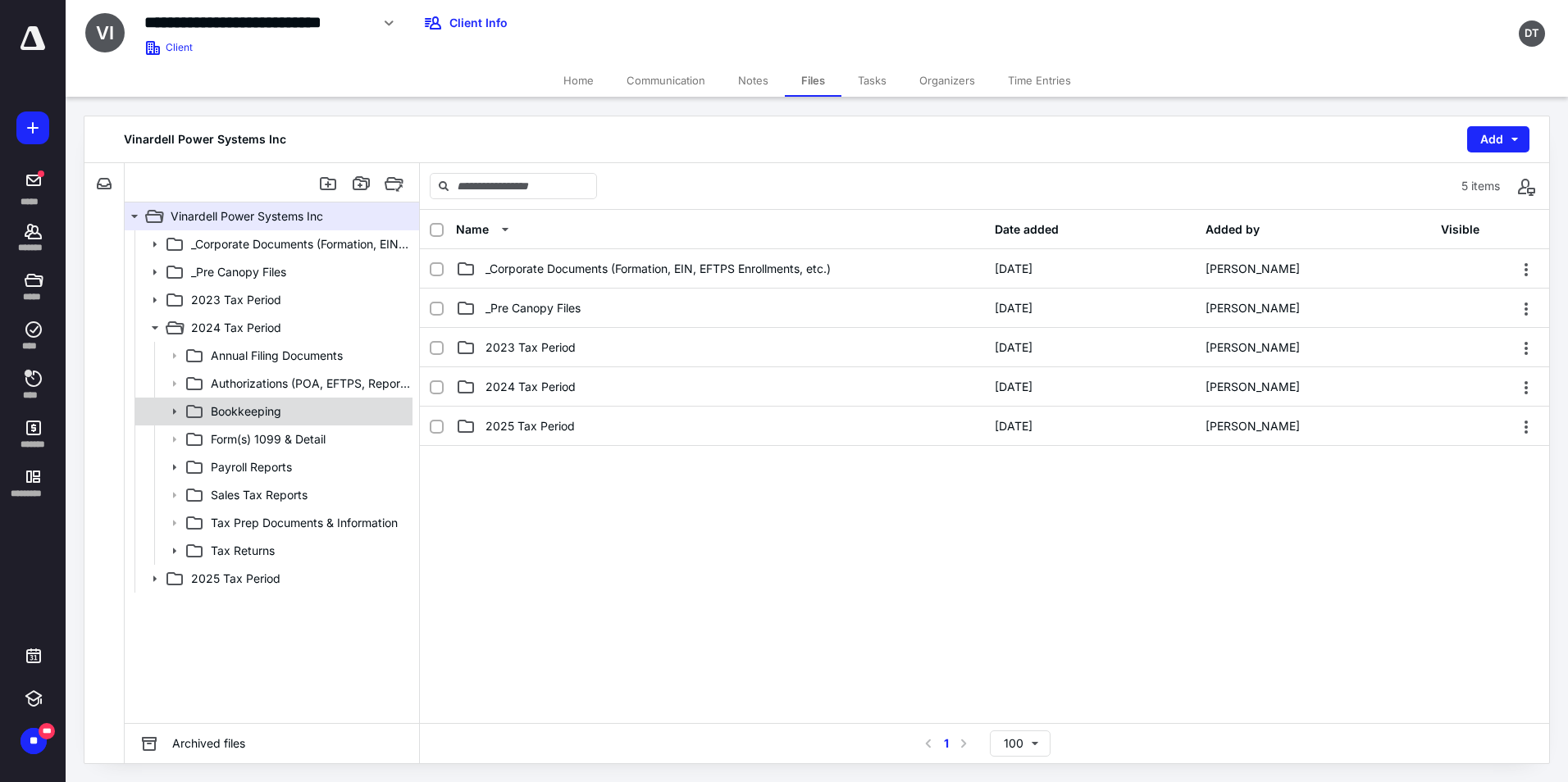 click on "Bookkeeping" at bounding box center [246, 411] 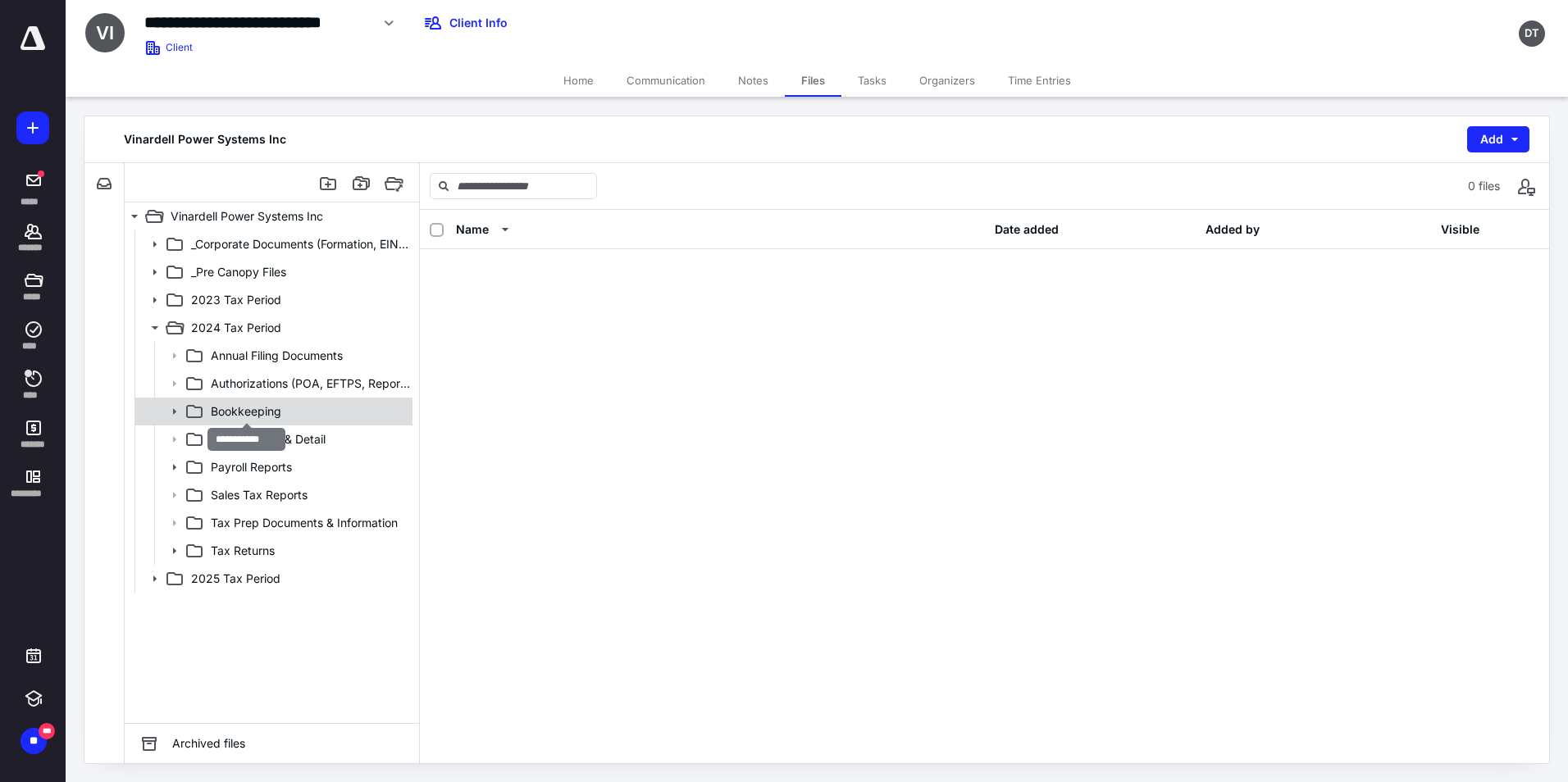 click on "Bookkeeping" at bounding box center (246, 411) 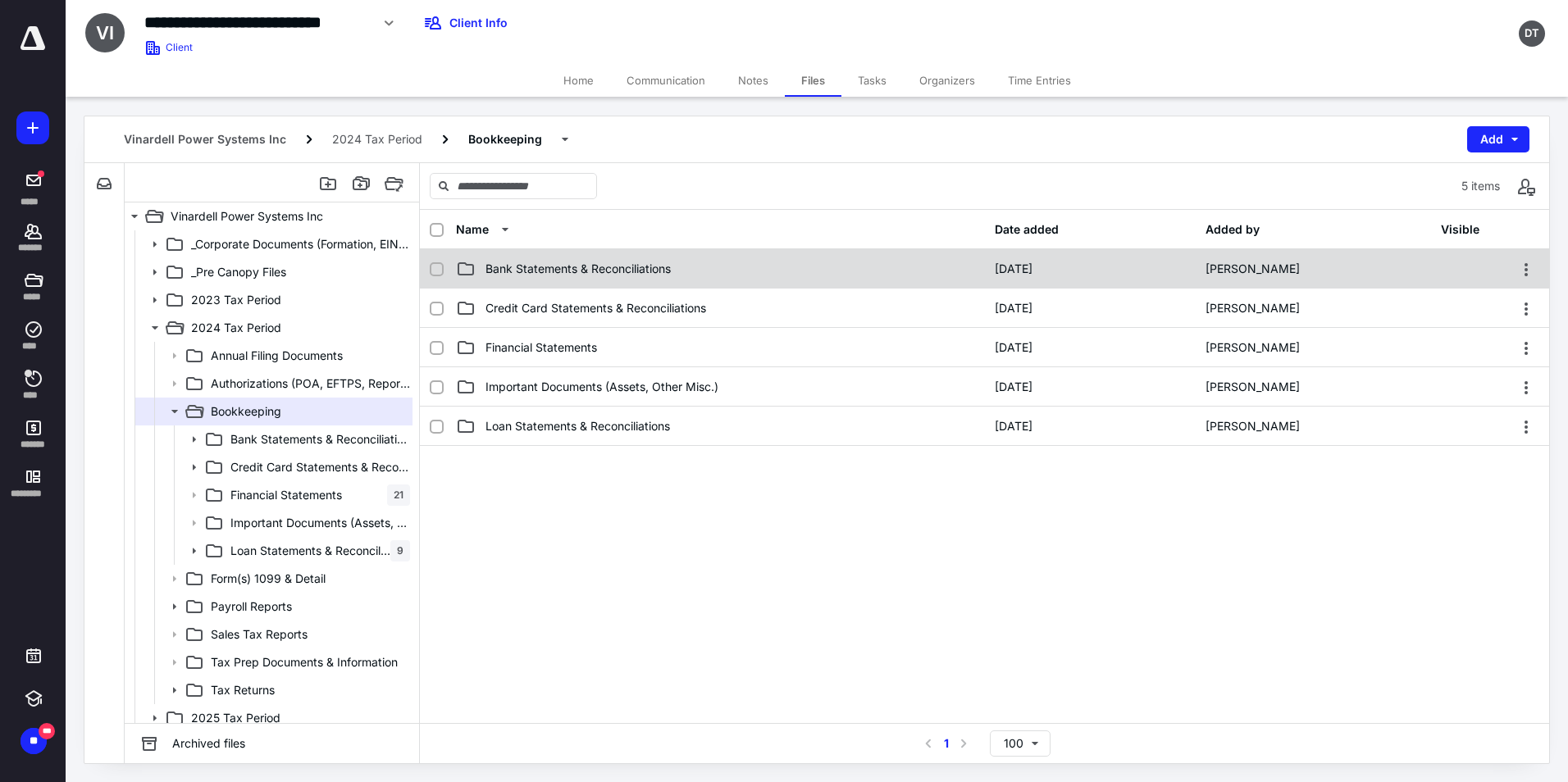 click on "Bank Statements & Reconciliations" at bounding box center [578, 269] 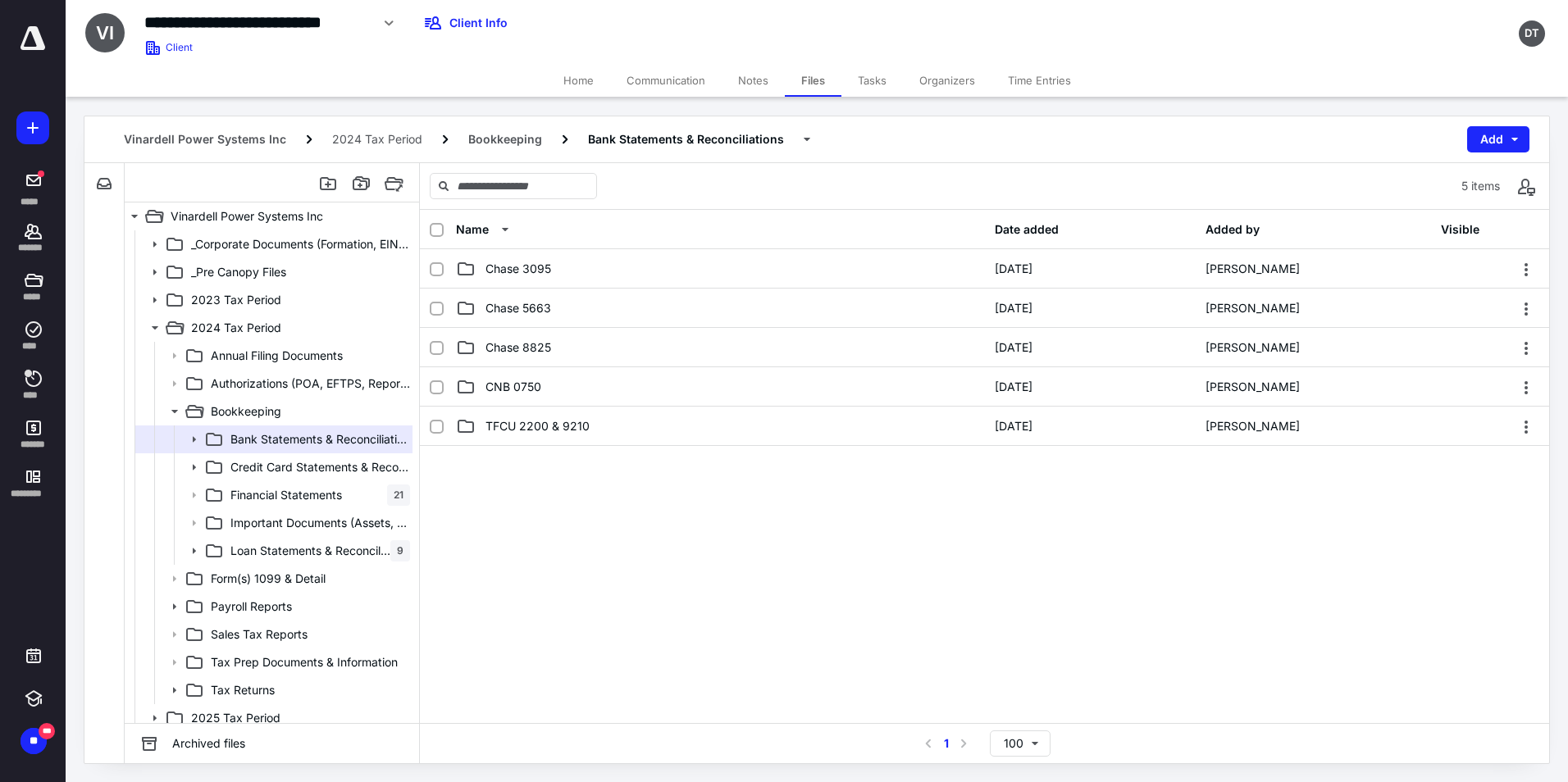 click on "Chase 3095 6/21/2024 Domingo Rodriguez" at bounding box center [984, 269] 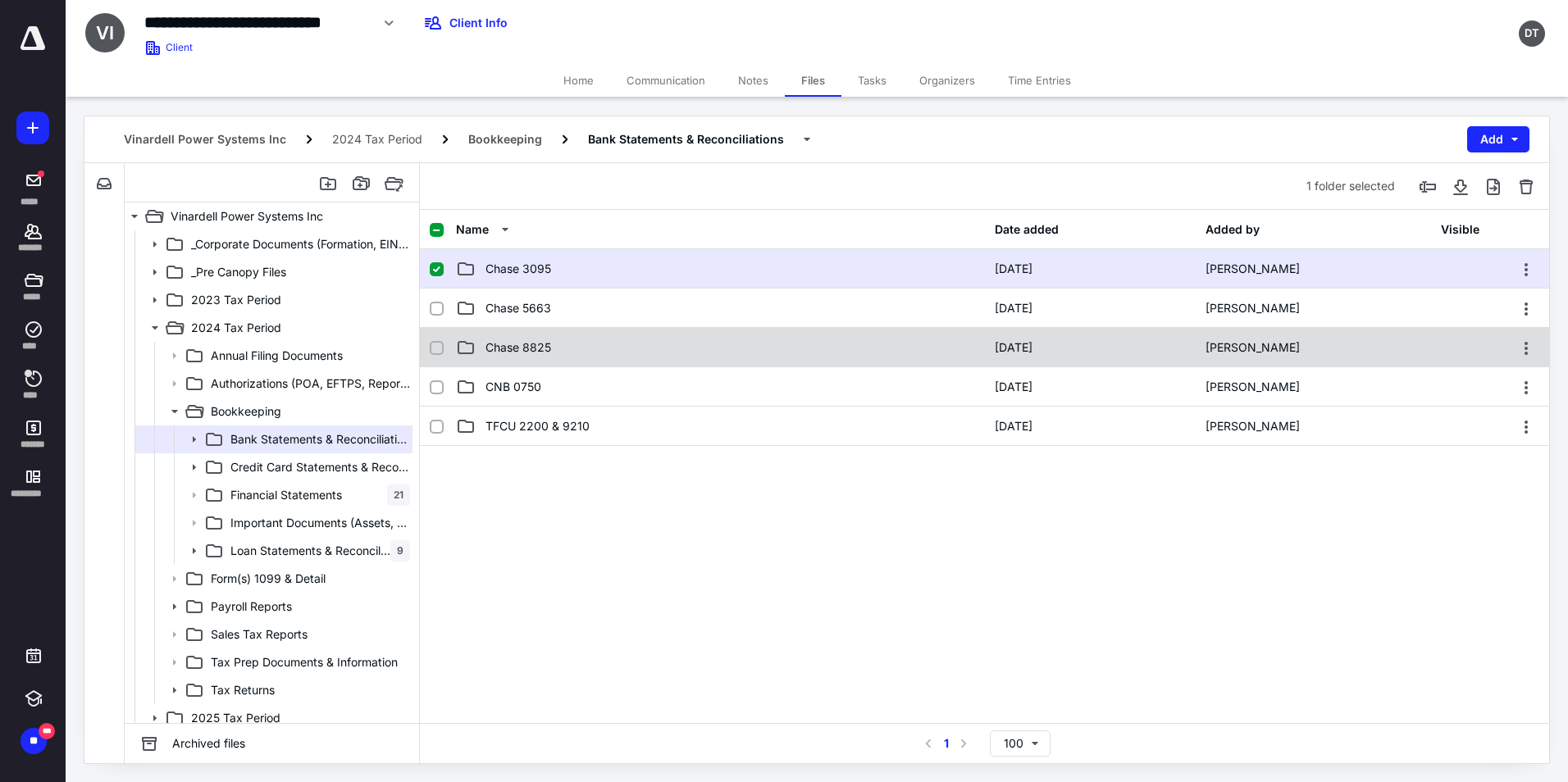 click on "Chase 8825" at bounding box center (720, 348) 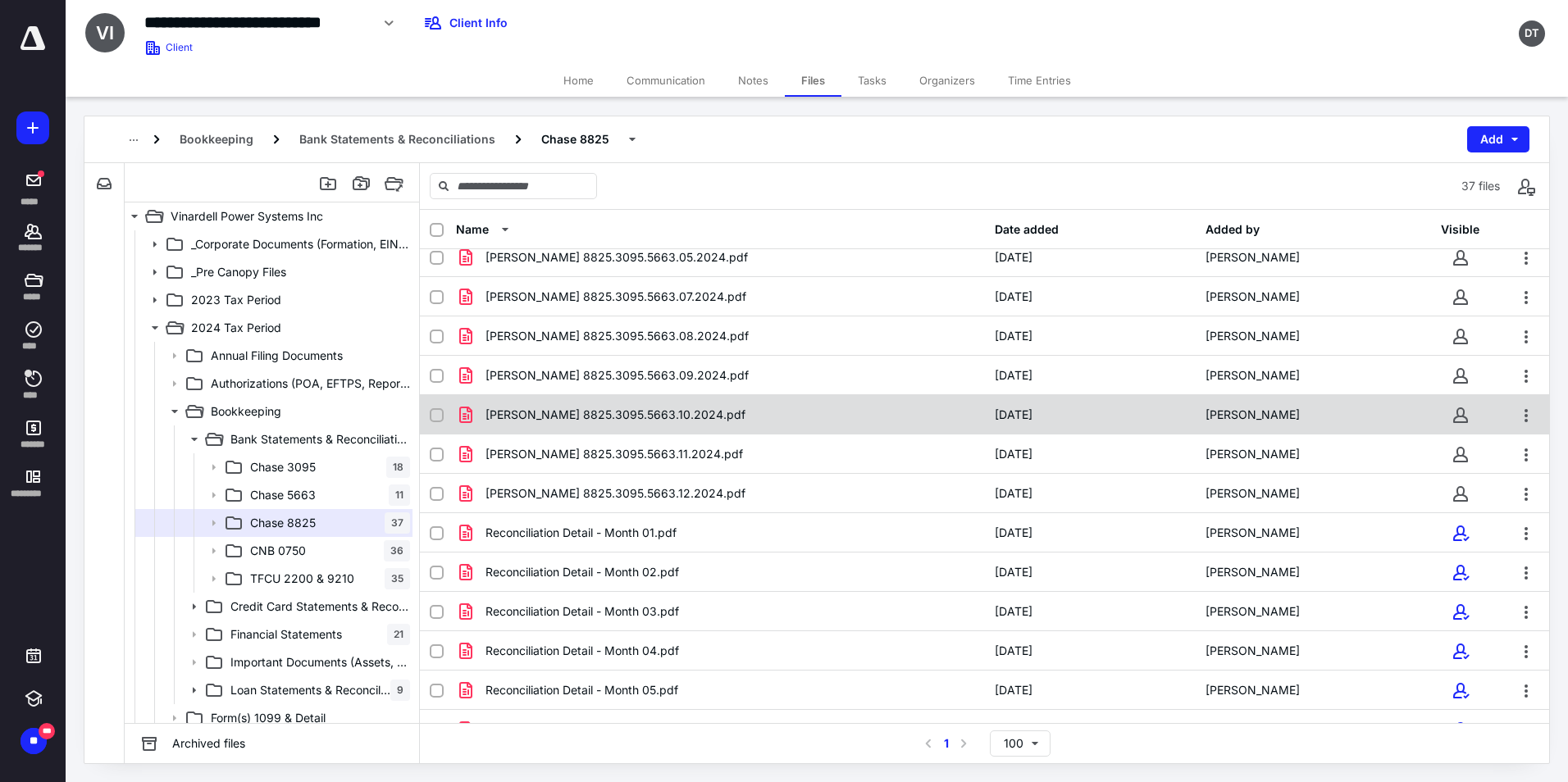 scroll, scrollTop: 246, scrollLeft: 0, axis: vertical 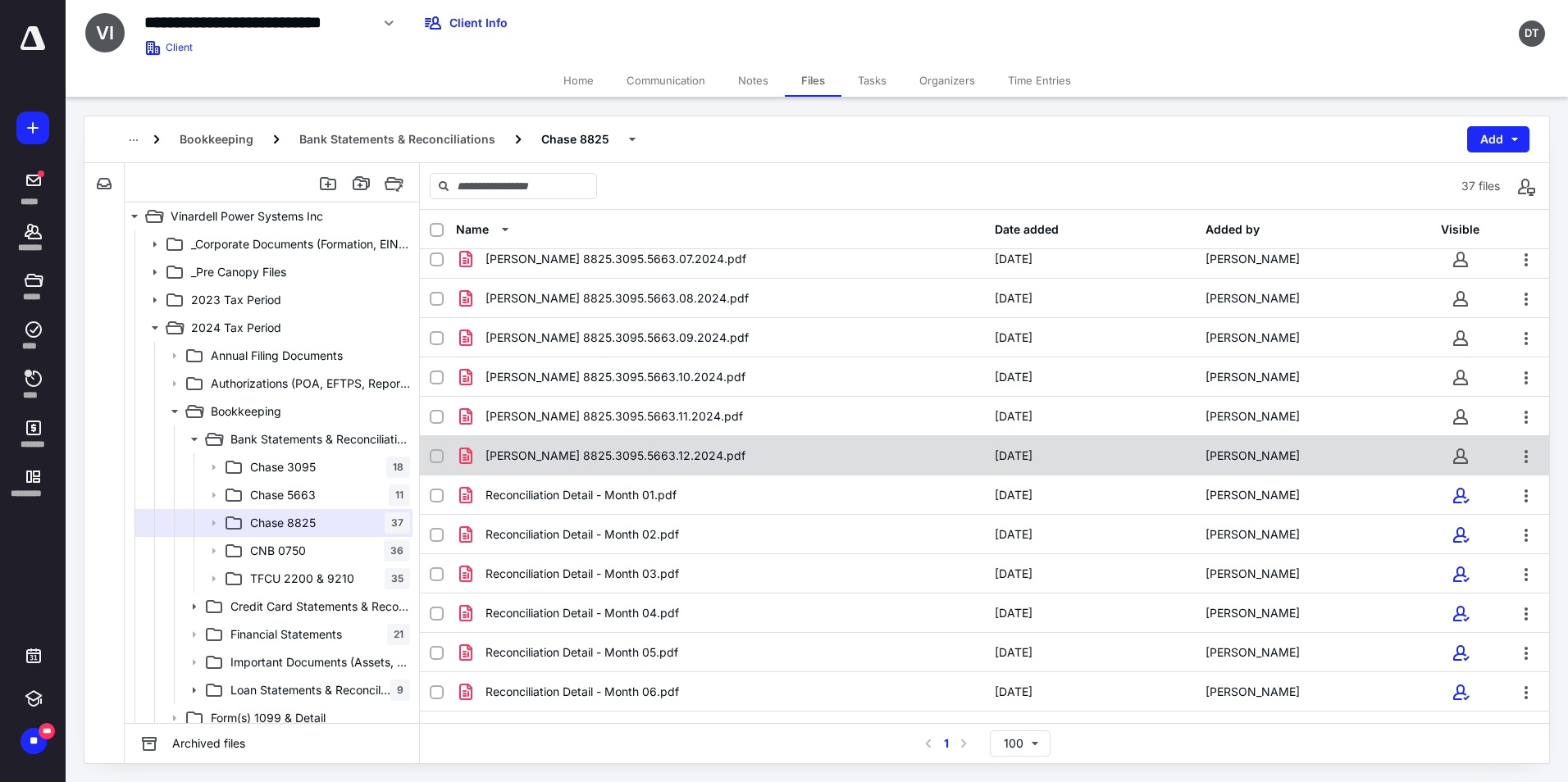 click on "BS CHASE 8825.3095.5663.12.2024.pdf" at bounding box center (720, 456) 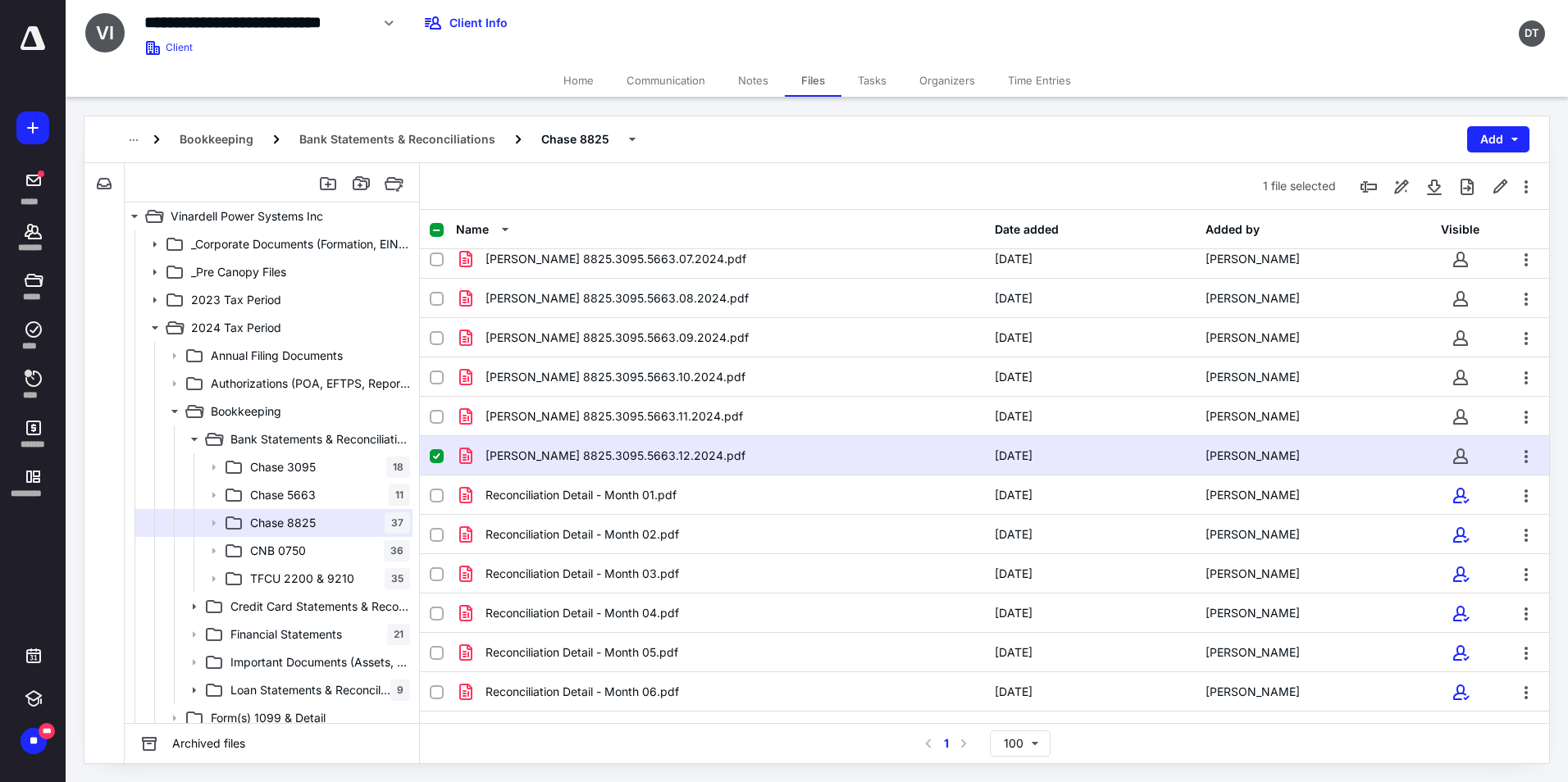 click on "BS CHASE 8825.3095.5663.12.2024.pdf" at bounding box center [720, 456] 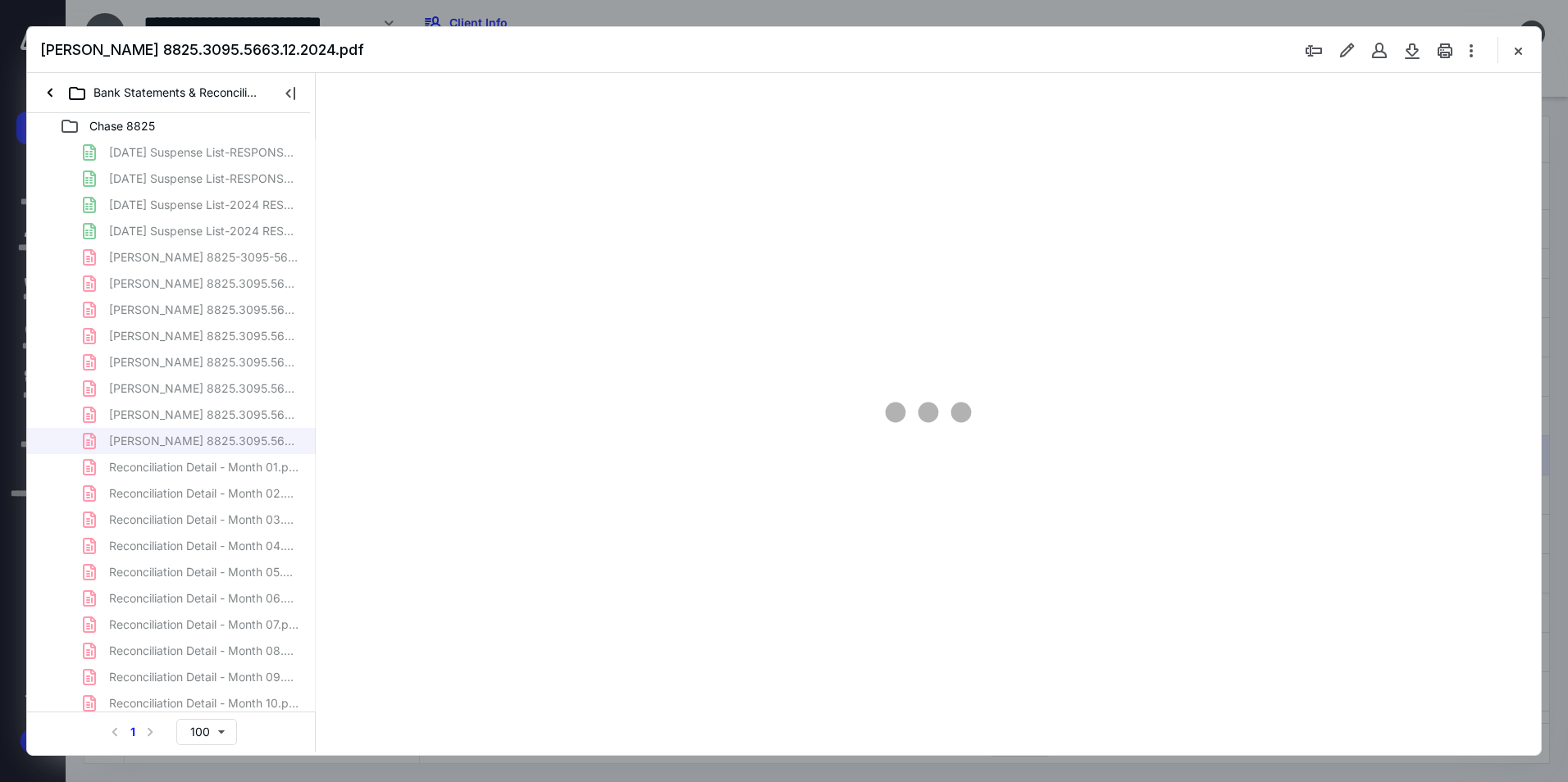 scroll, scrollTop: 0, scrollLeft: 0, axis: both 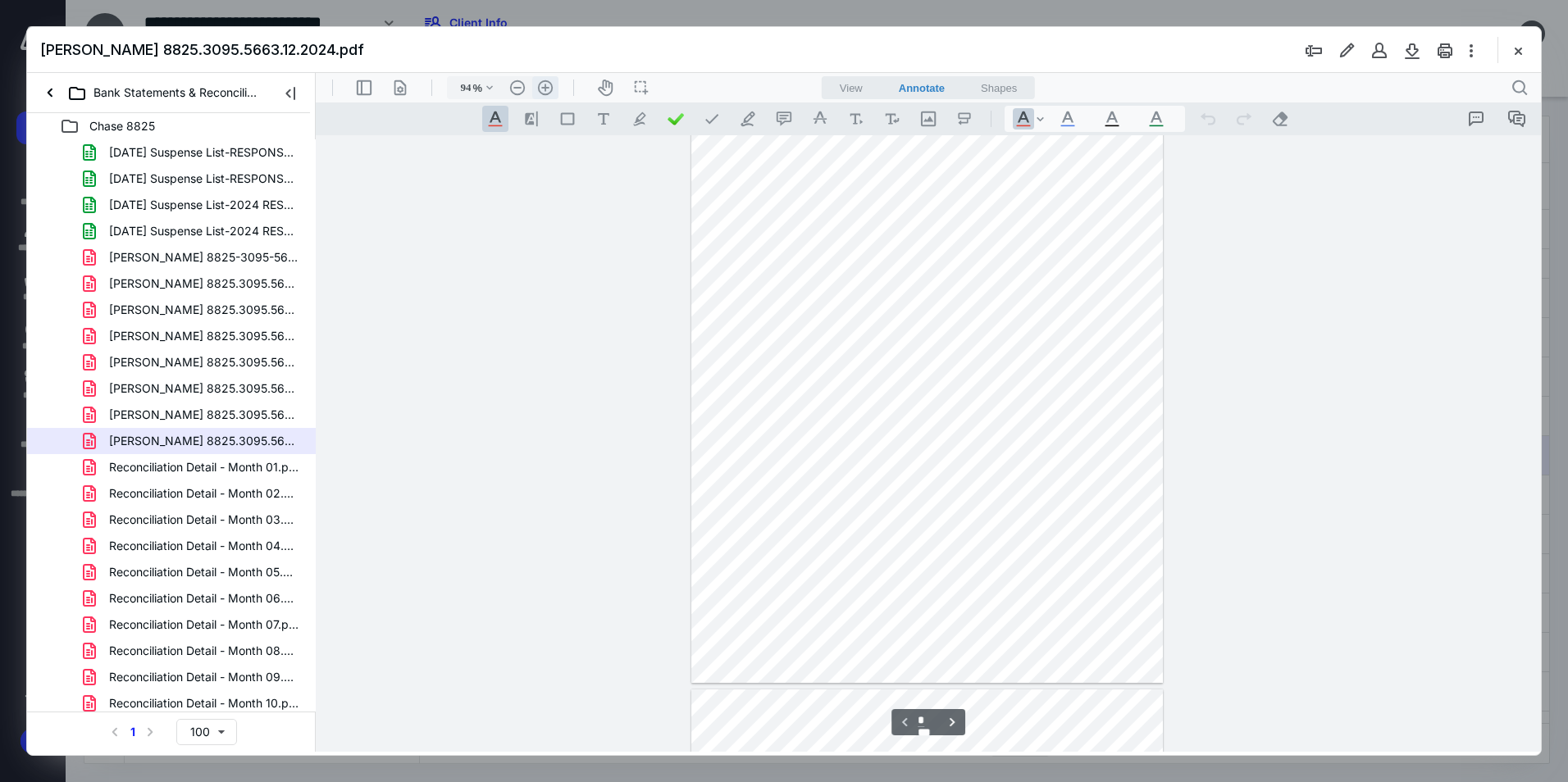click on ".cls-1{fill:#abb0c4;} icon - header - zoom - in - line" at bounding box center [545, 88] 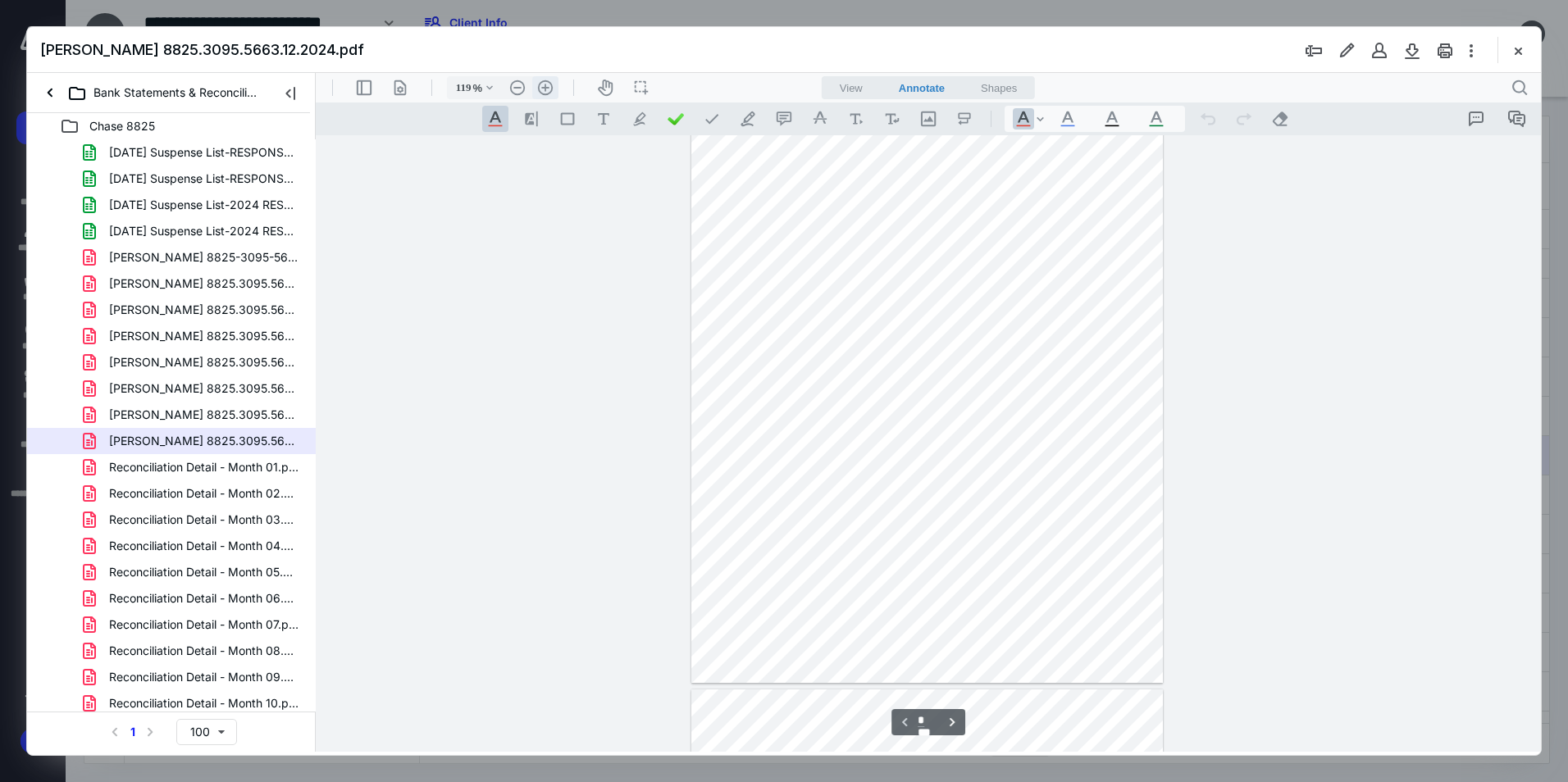 scroll, scrollTop: 157, scrollLeft: 0, axis: vertical 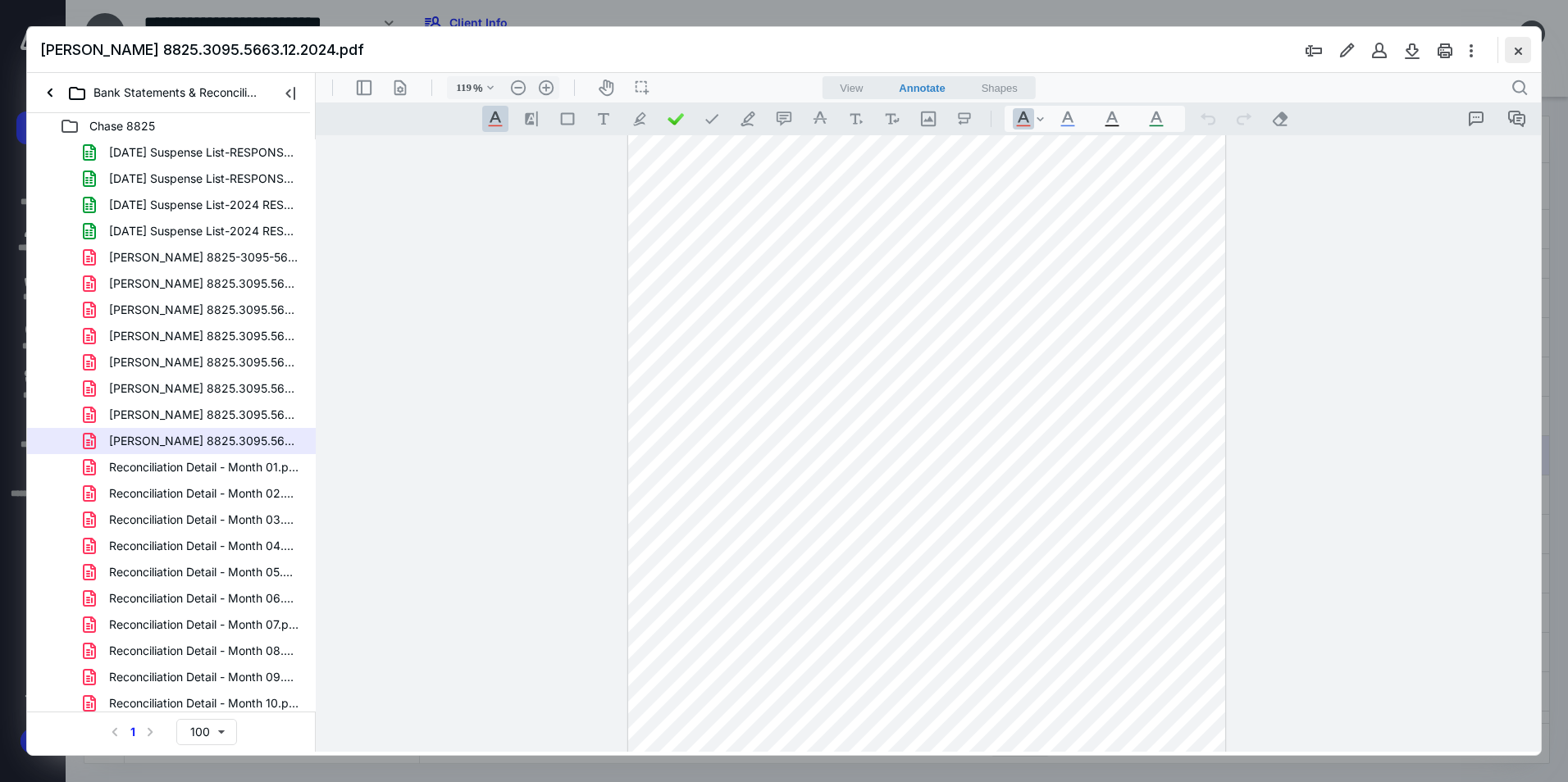 click at bounding box center (1518, 50) 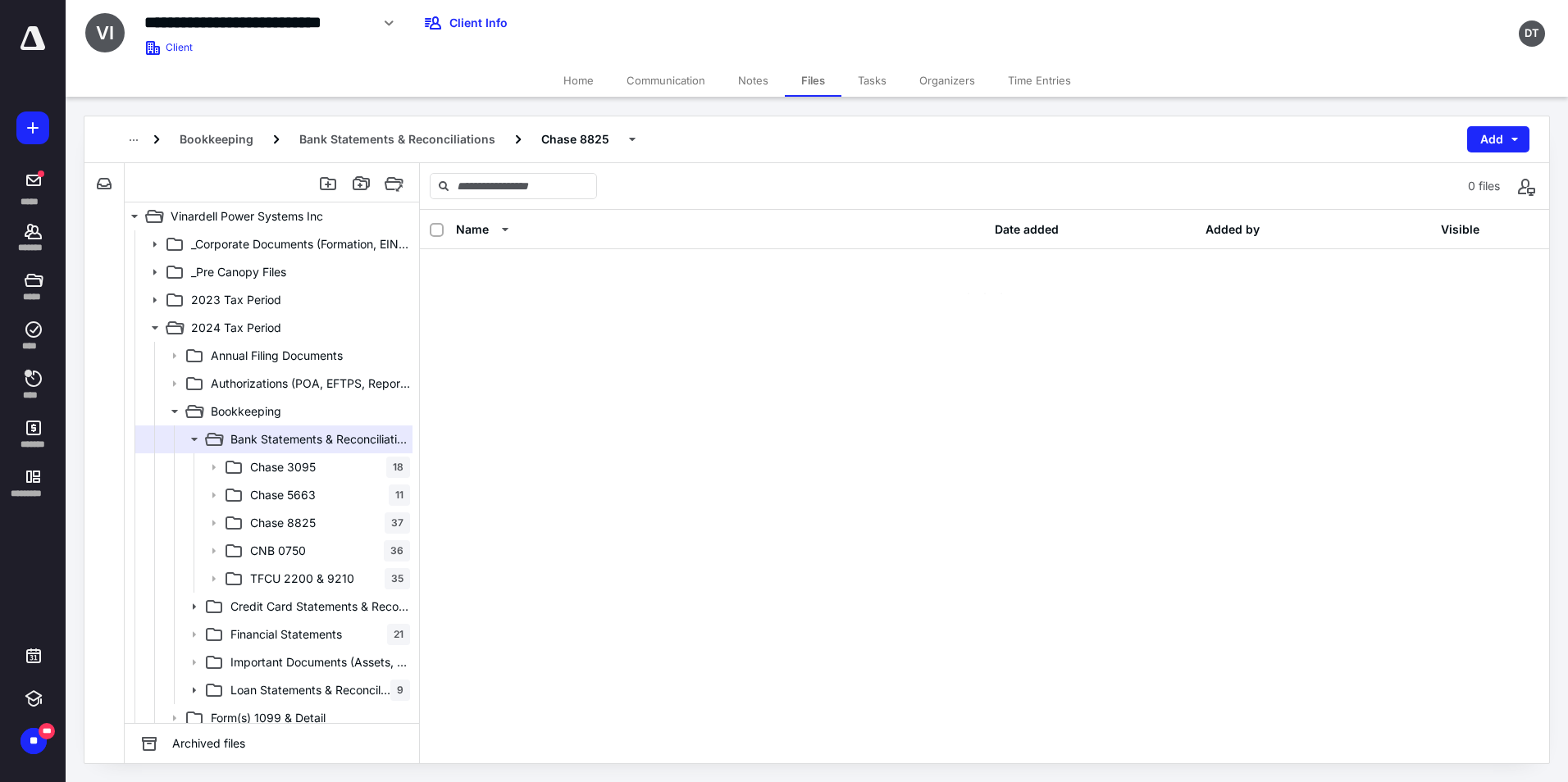 scroll, scrollTop: 0, scrollLeft: 0, axis: both 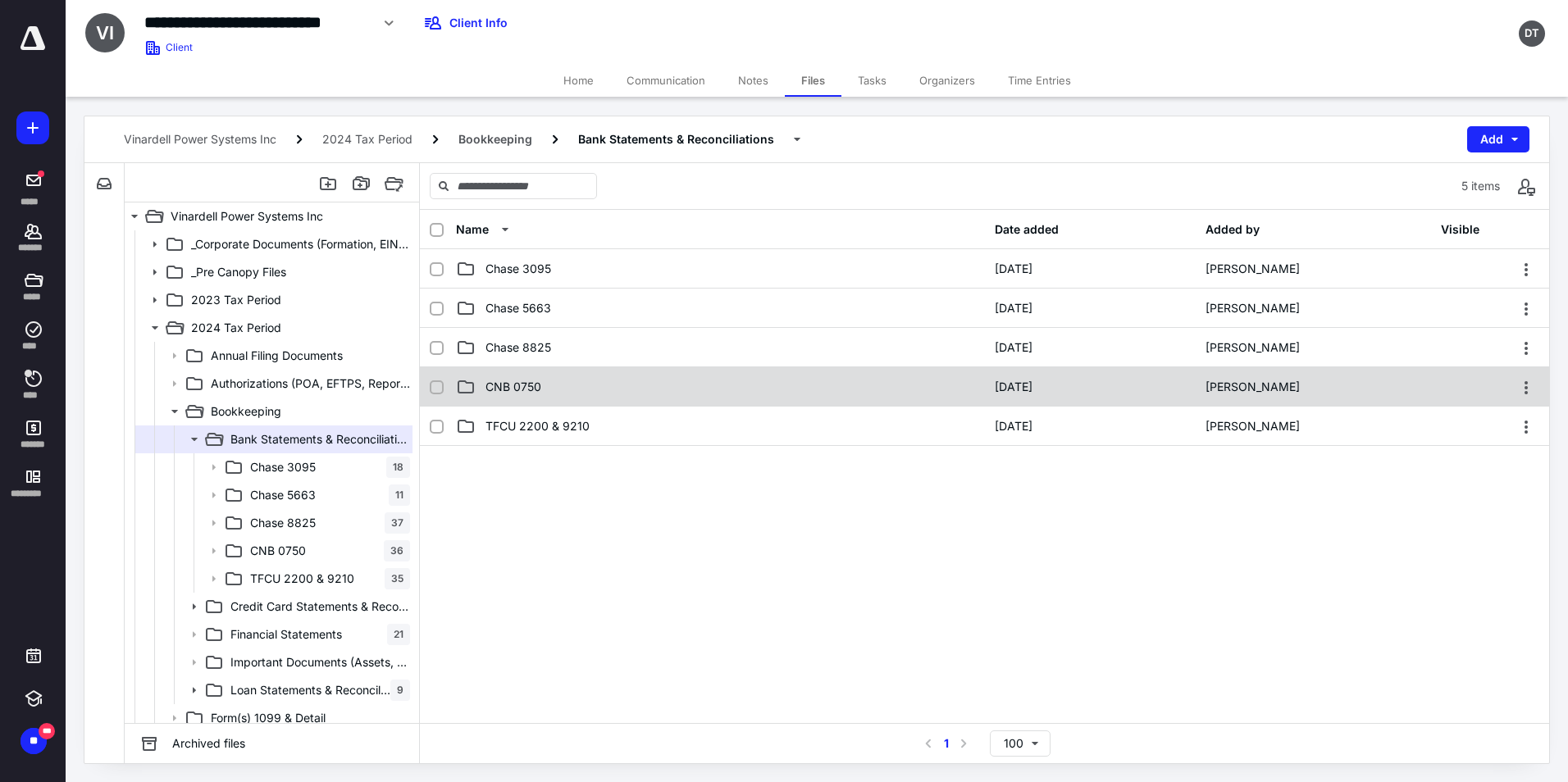 click on "CNB 0750" at bounding box center (720, 387) 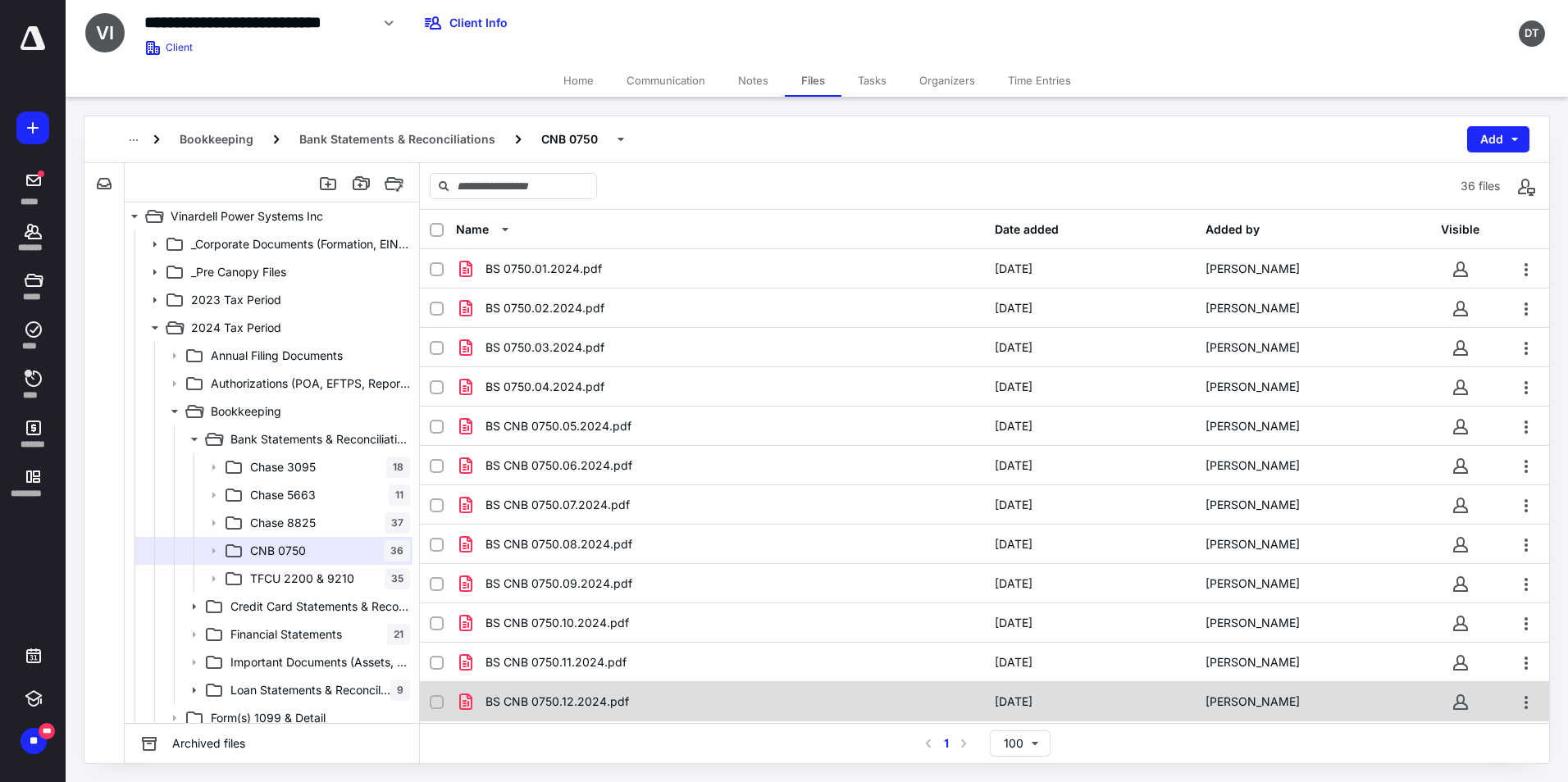 click on "BS CNB 0750.12.2024.pdf" at bounding box center [720, 702] 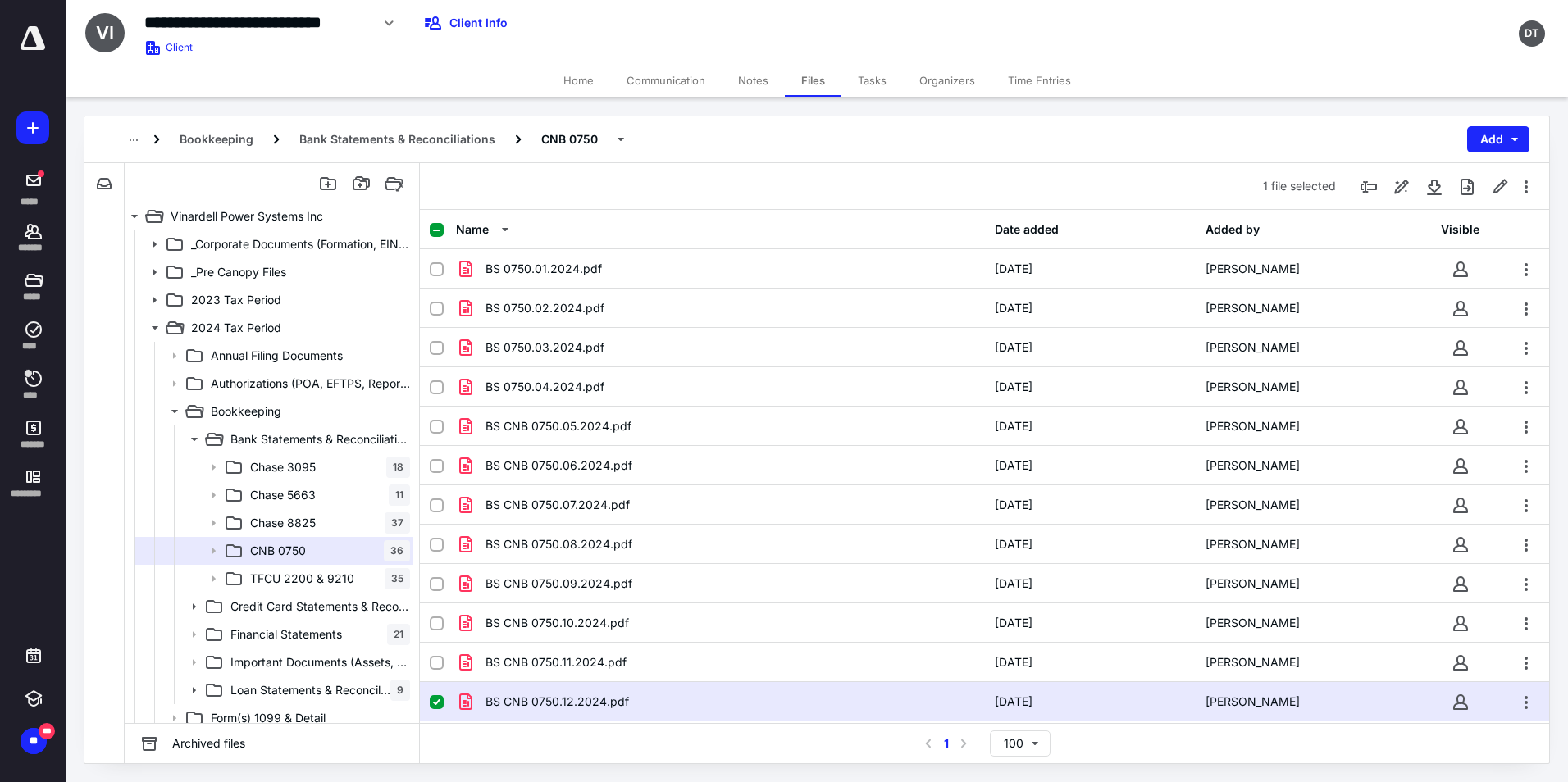 click on "BS CNB 0750.12.2024.pdf" at bounding box center (720, 702) 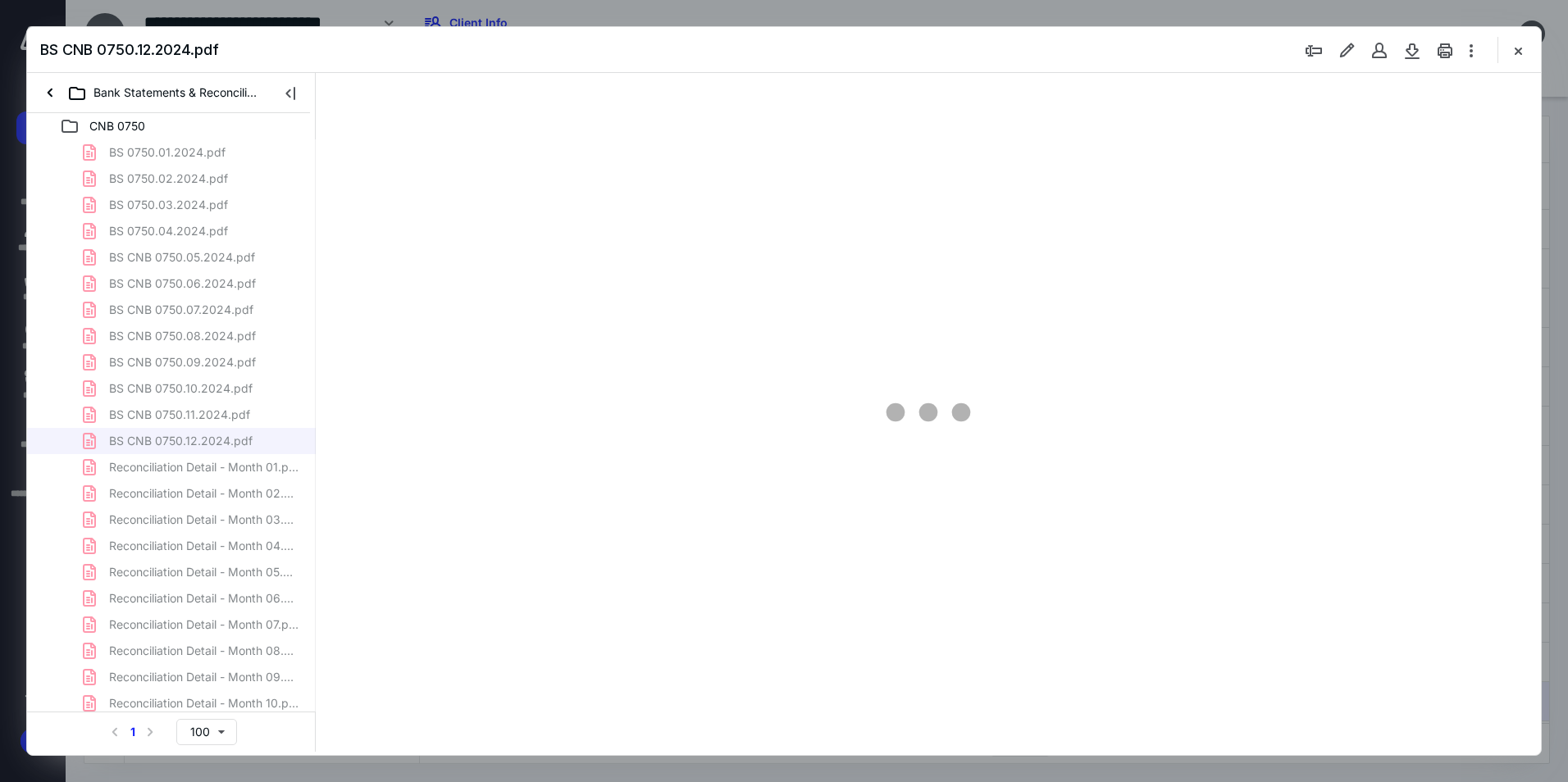 scroll, scrollTop: 0, scrollLeft: 0, axis: both 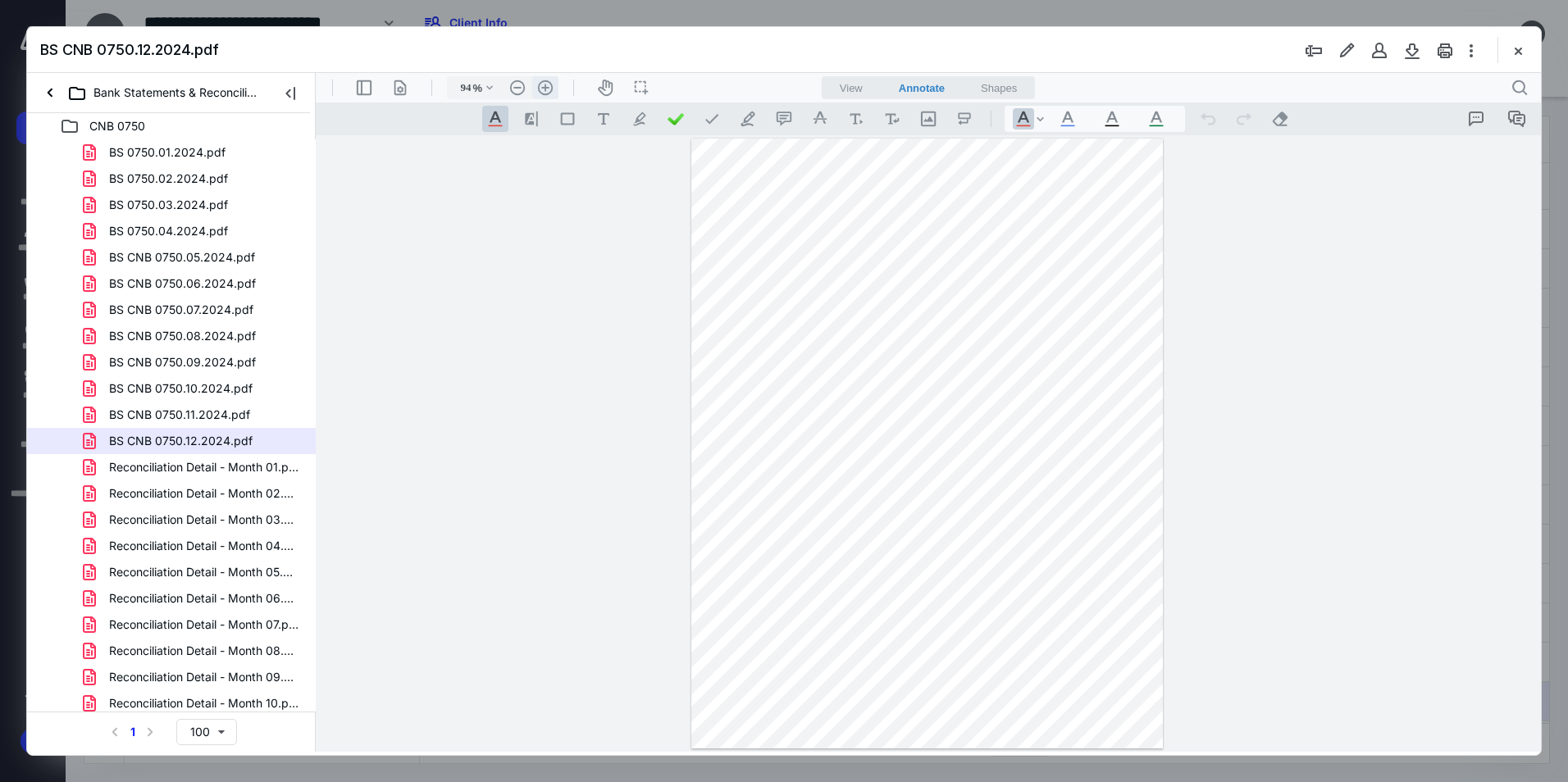 click on ".cls-1{fill:#abb0c4;} icon - header - zoom - in - line" at bounding box center (545, 88) 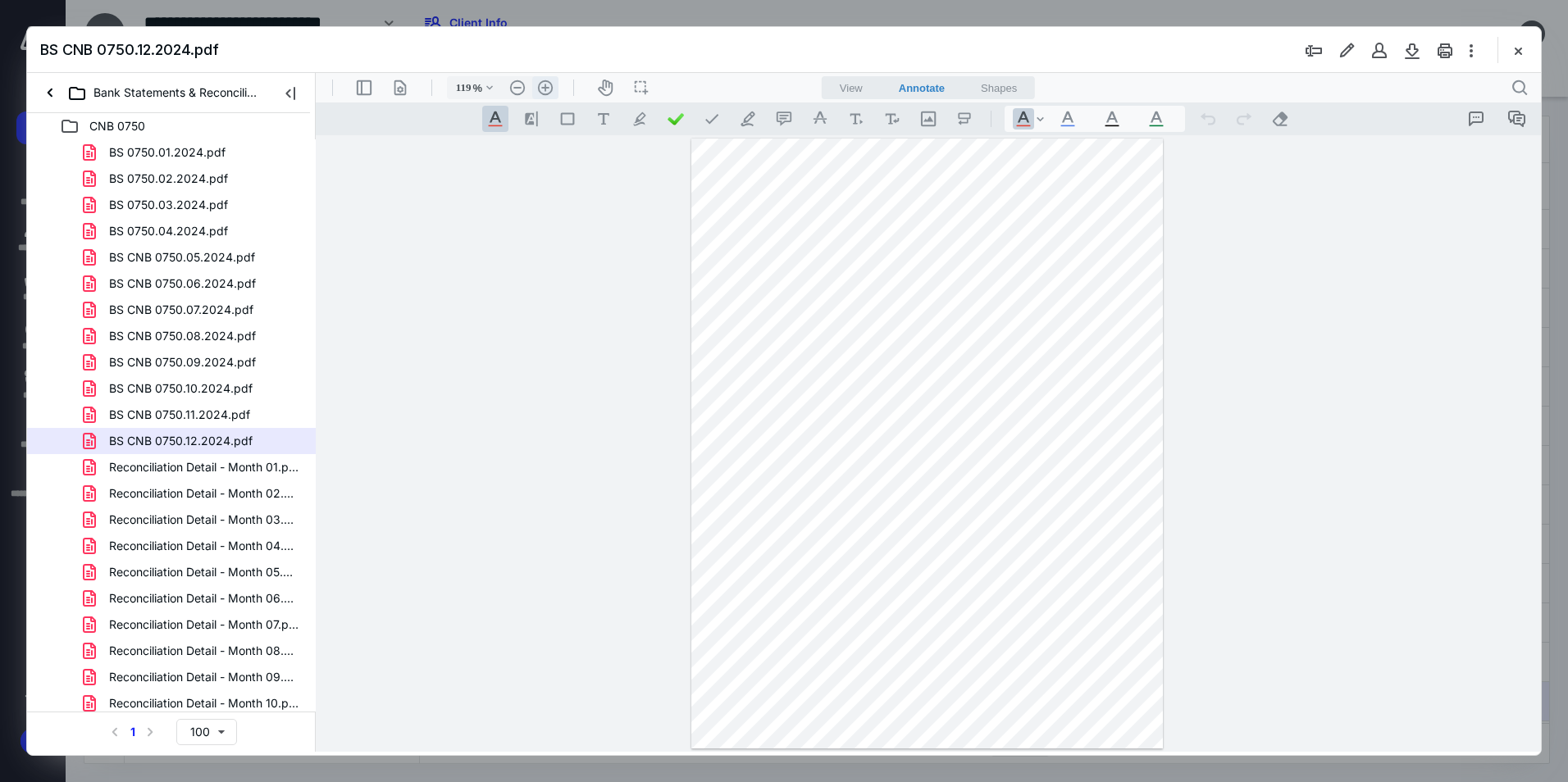 click on ".cls-1{fill:#abb0c4;} icon - header - zoom - in - line" at bounding box center [545, 88] 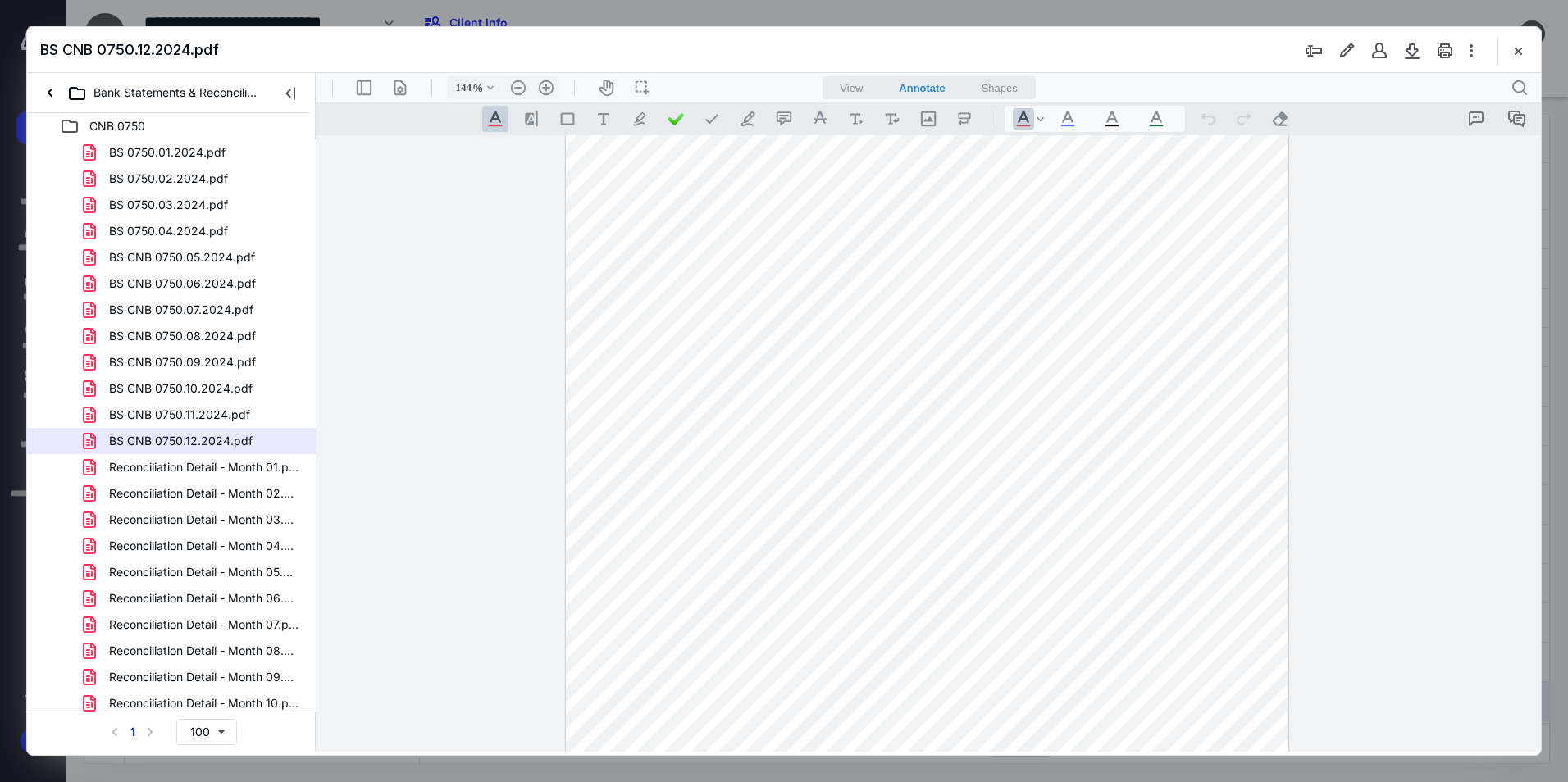 scroll, scrollTop: 328, scrollLeft: 0, axis: vertical 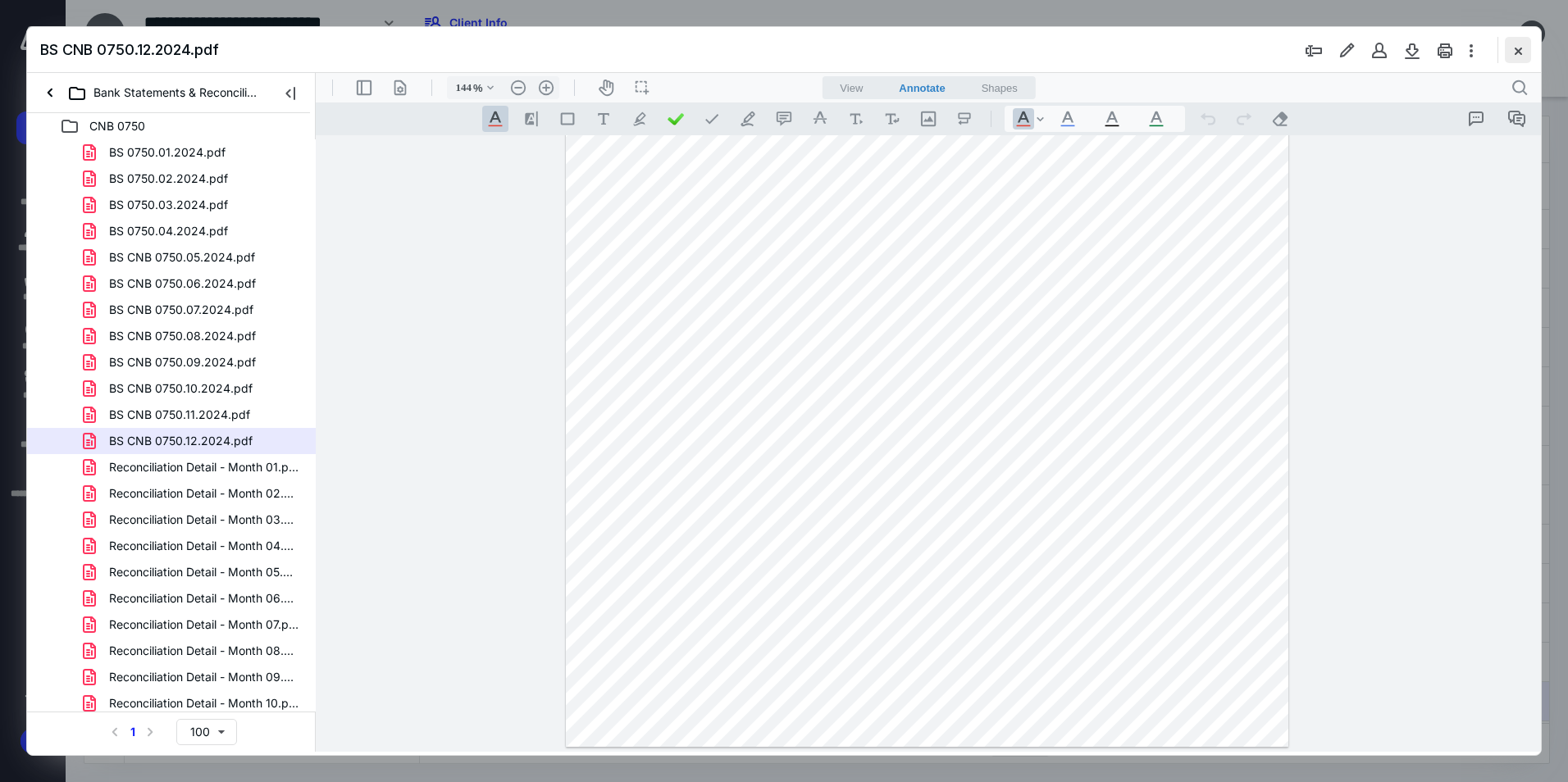 click at bounding box center [1518, 50] 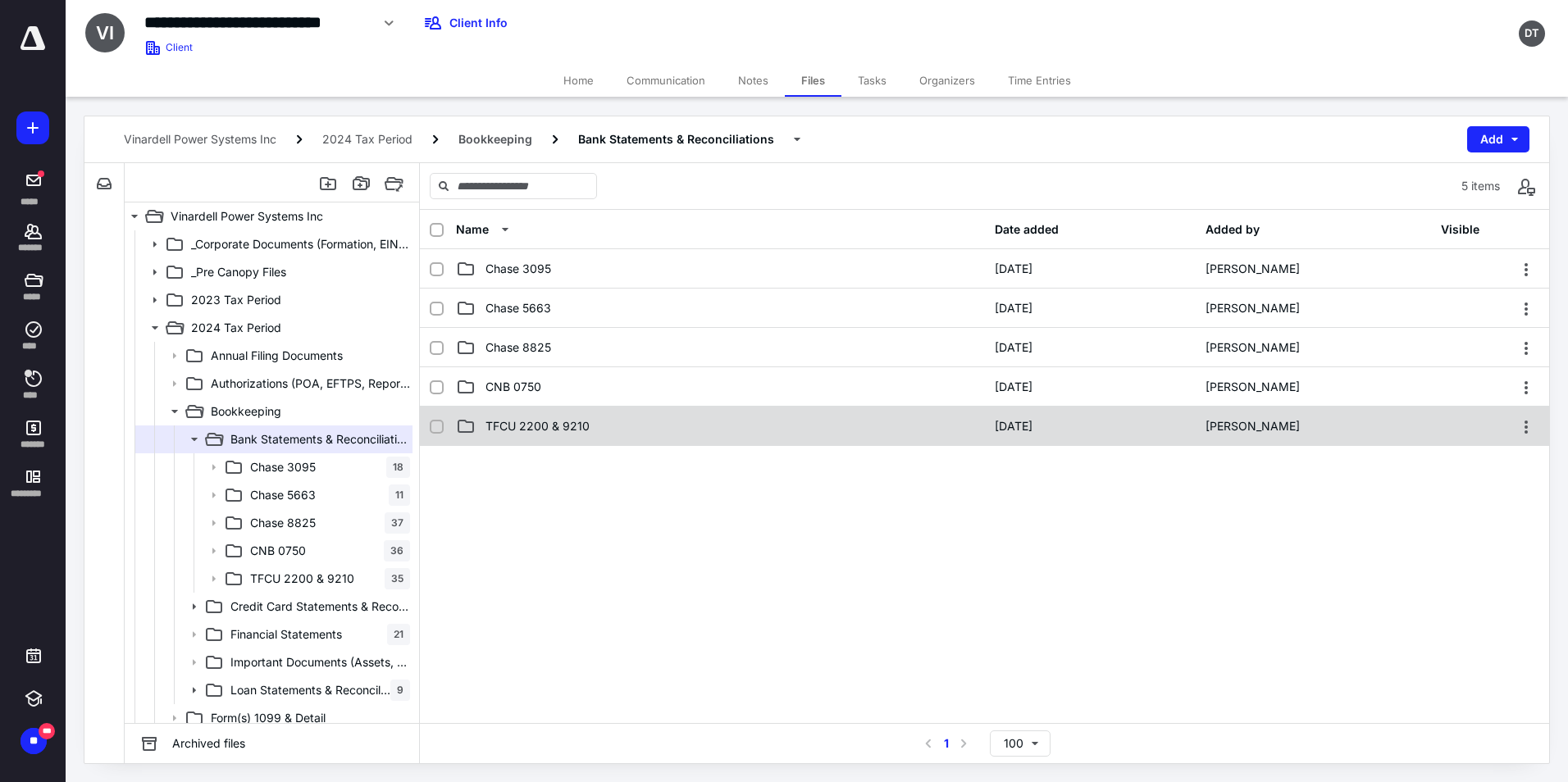 click on "TFCU 2200 & 9210" at bounding box center (720, 426) 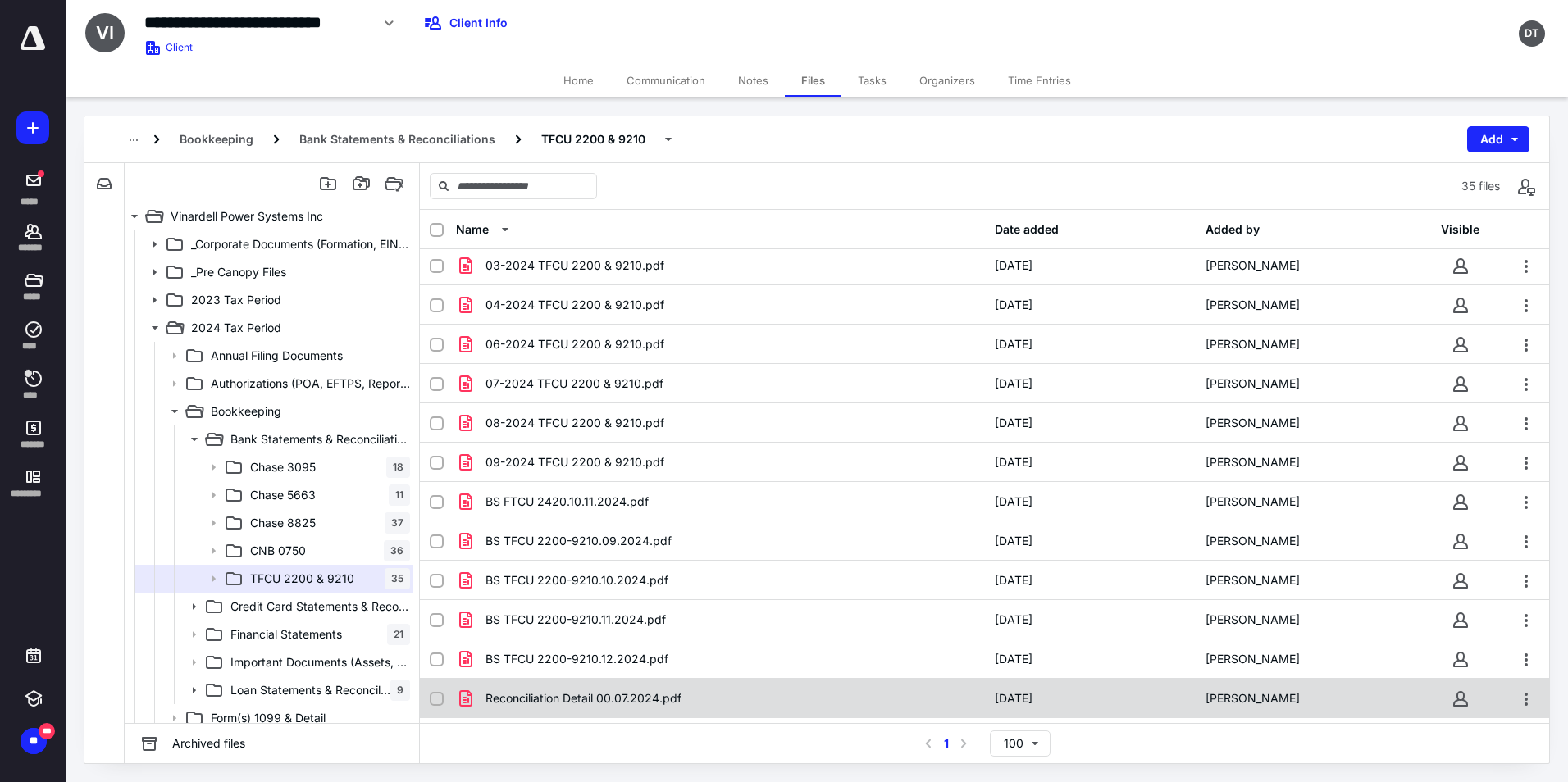 scroll, scrollTop: 164, scrollLeft: 0, axis: vertical 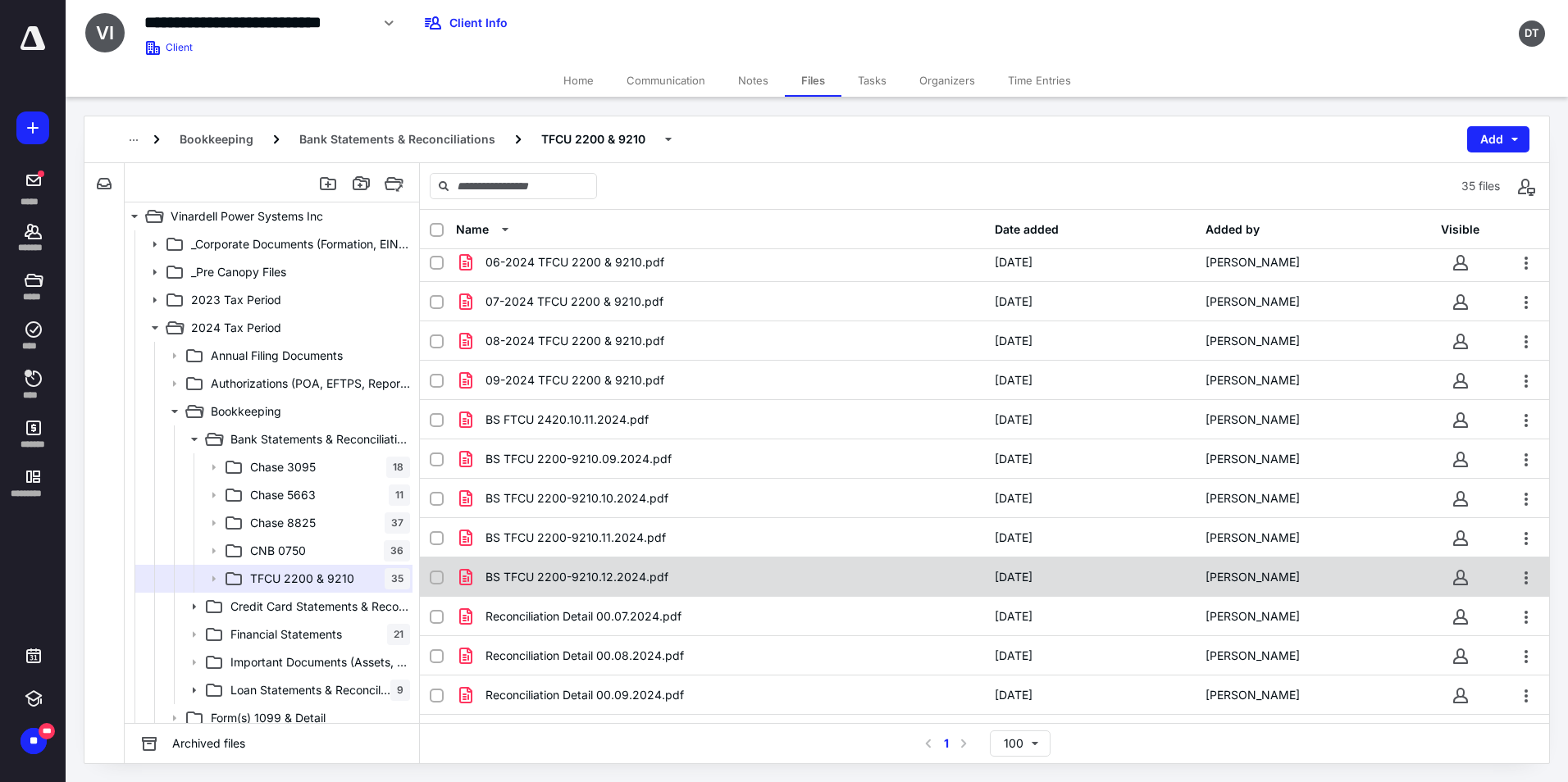 click on "BS TFCU 2200-9210.12.2024.pdf" at bounding box center [720, 577] 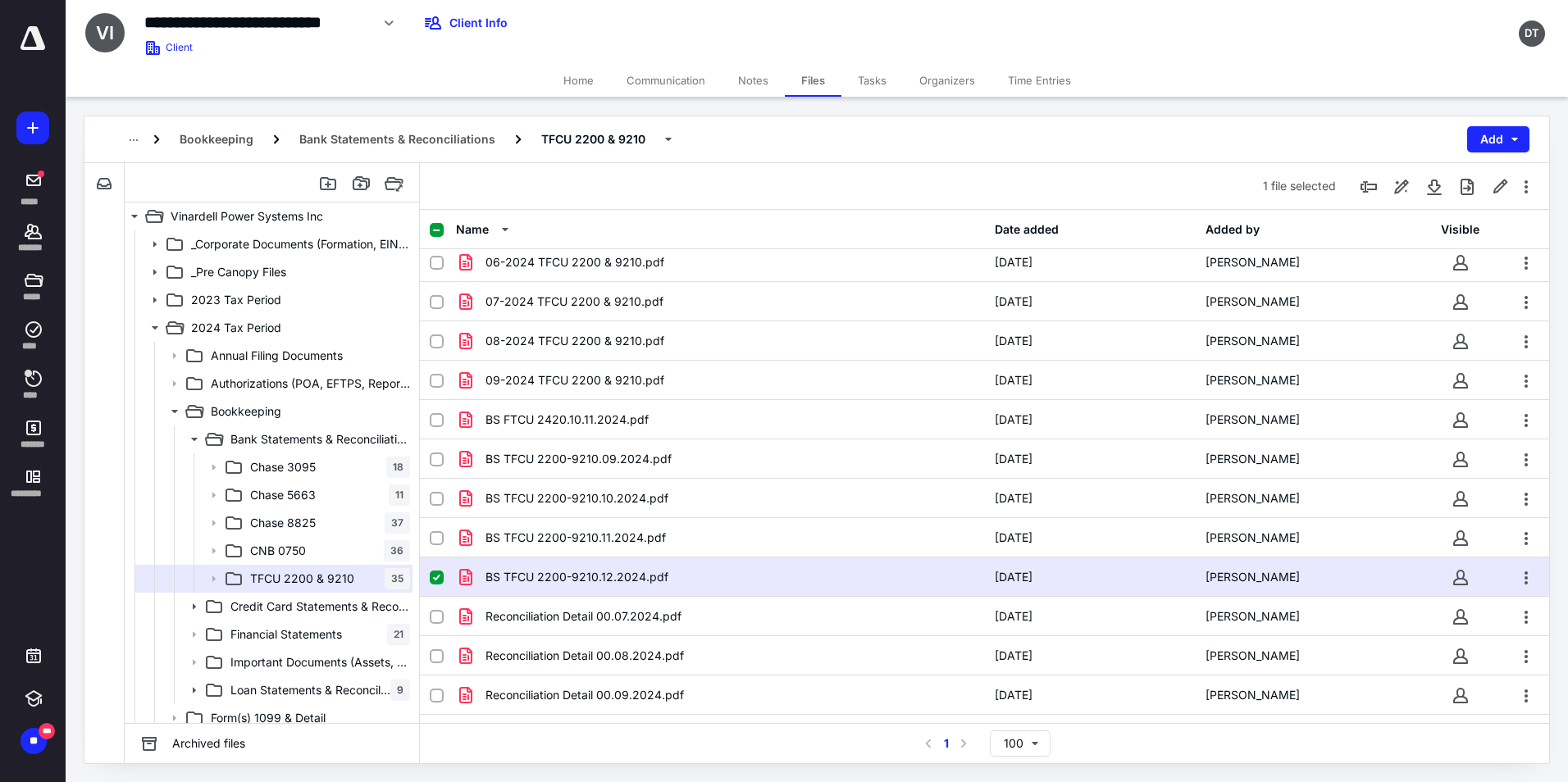 click on "BS TFCU 2200-9210.12.2024.pdf" at bounding box center [720, 577] 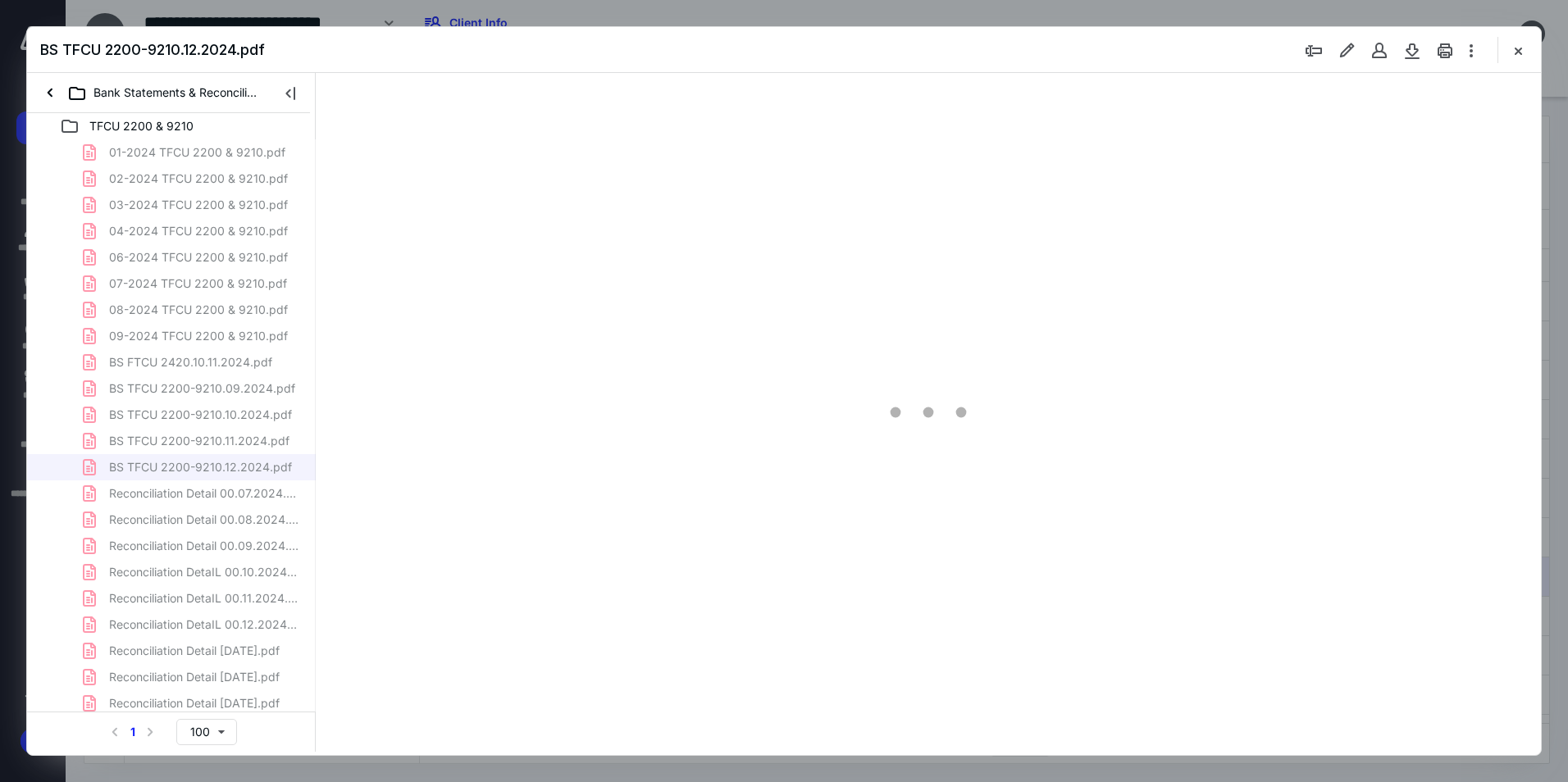 scroll, scrollTop: 0, scrollLeft: 0, axis: both 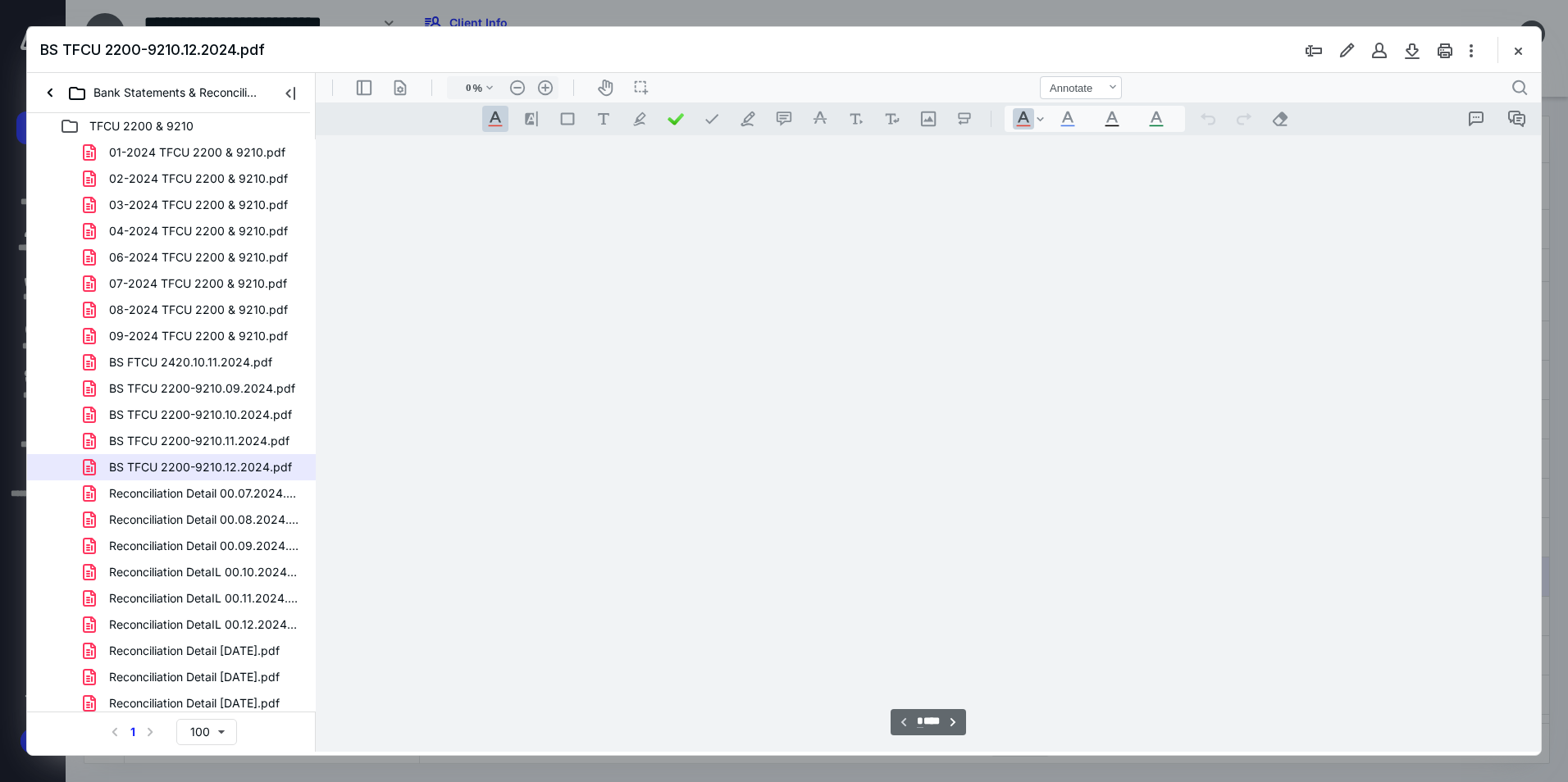 type on "94" 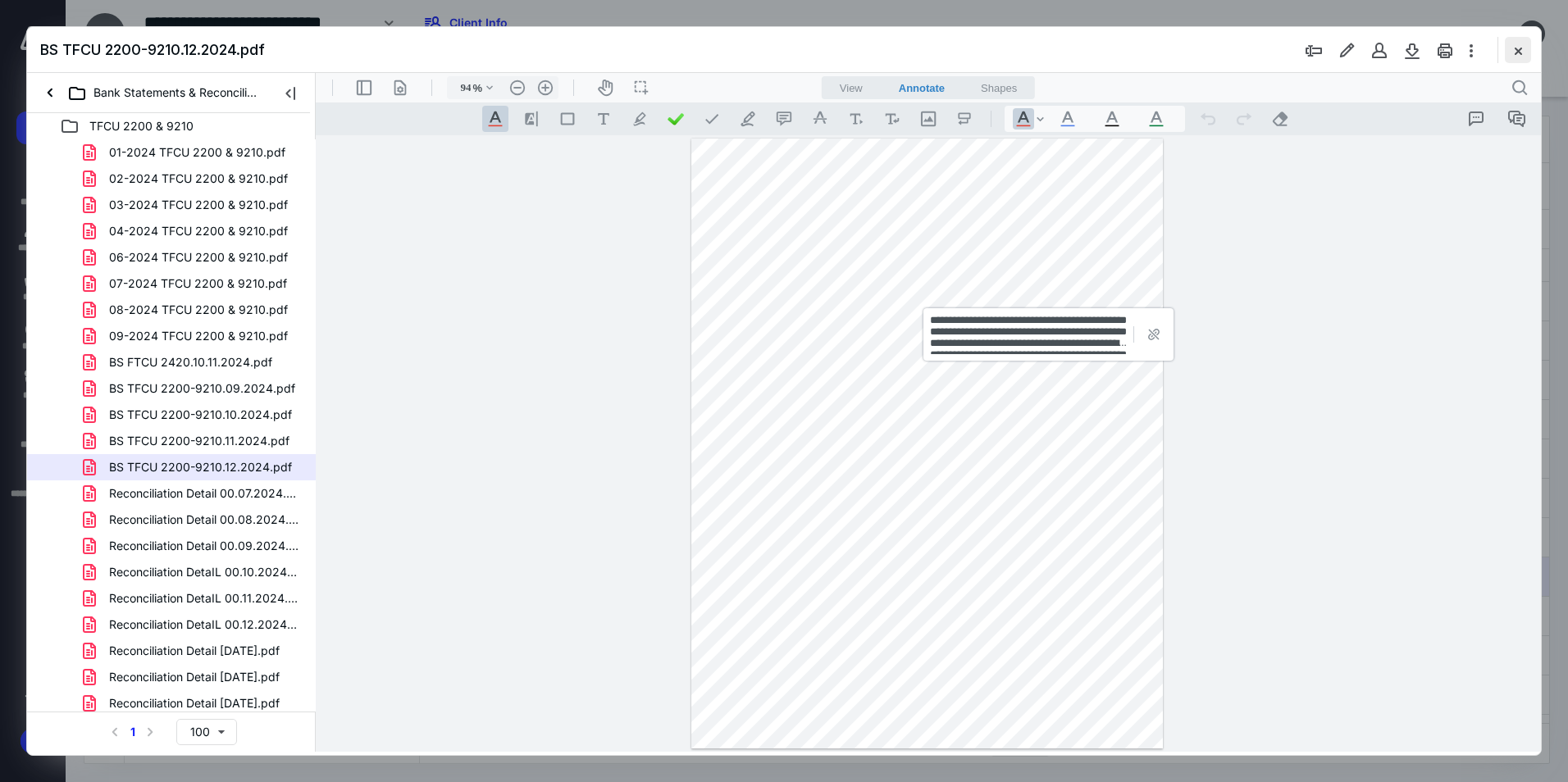click at bounding box center (1518, 50) 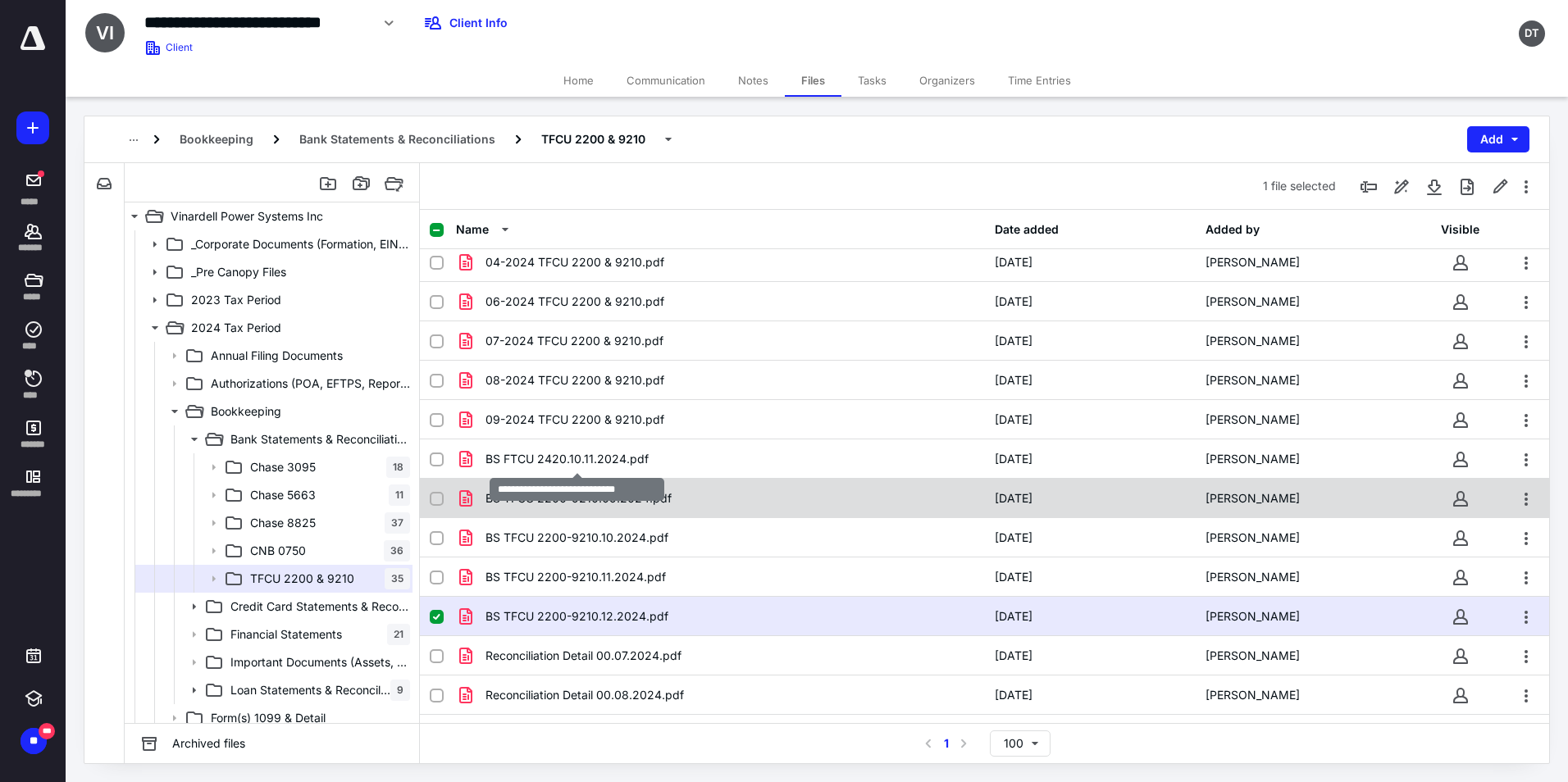 scroll, scrollTop: 84, scrollLeft: 0, axis: vertical 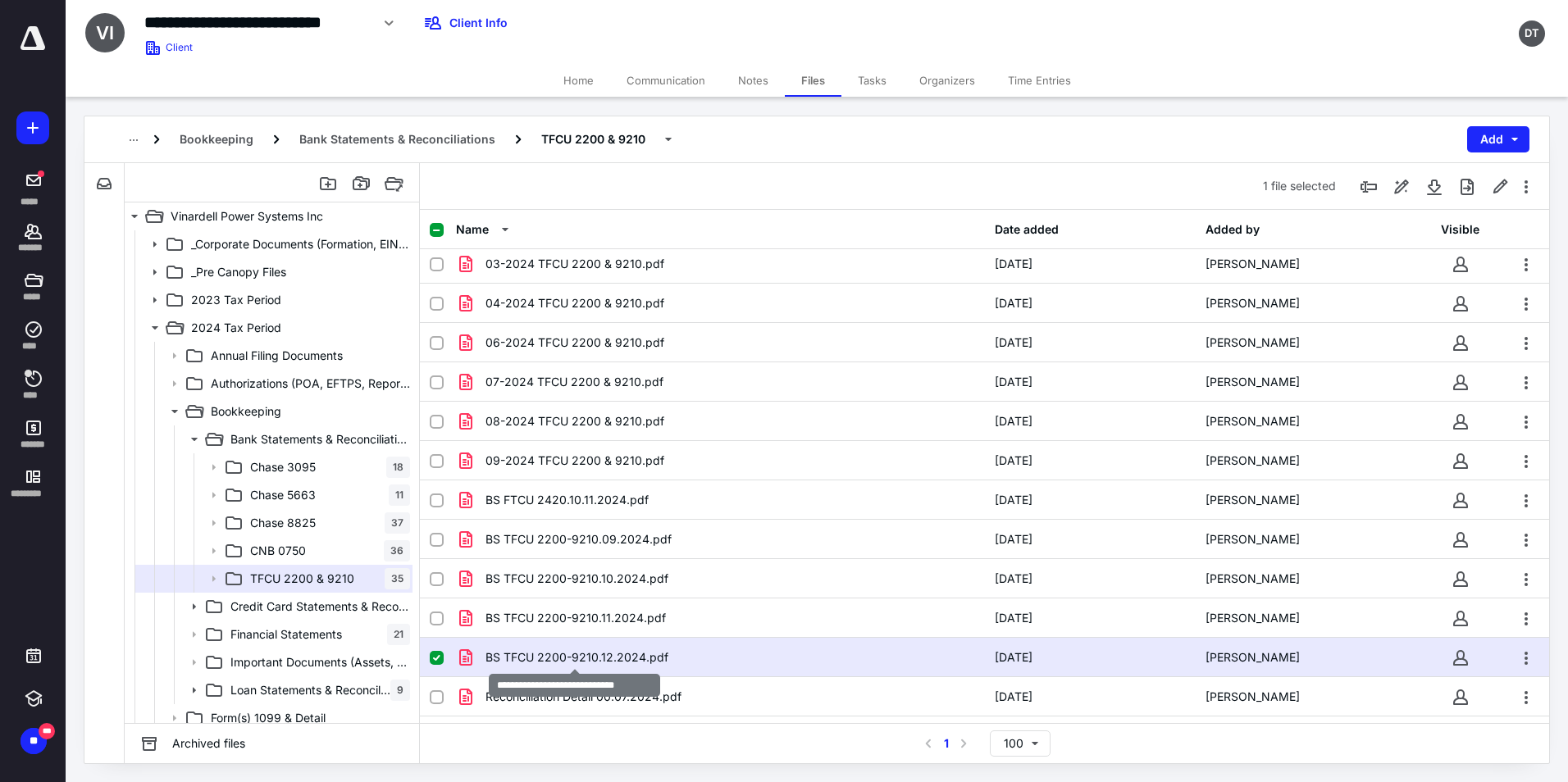 click on "BS TFCU 2200-9210.12.2024.pdf" at bounding box center [577, 657] 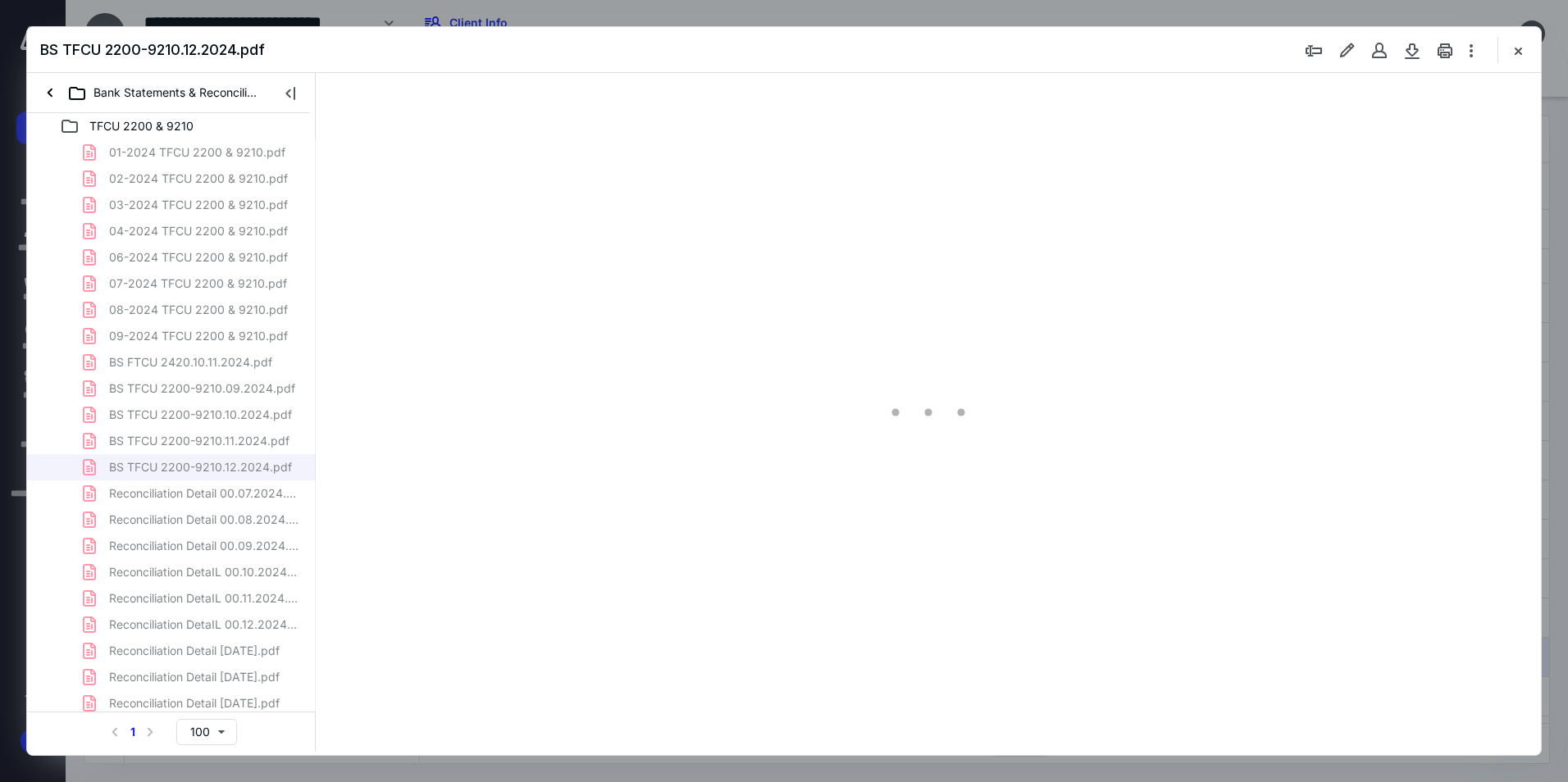 scroll, scrollTop: 0, scrollLeft: 0, axis: both 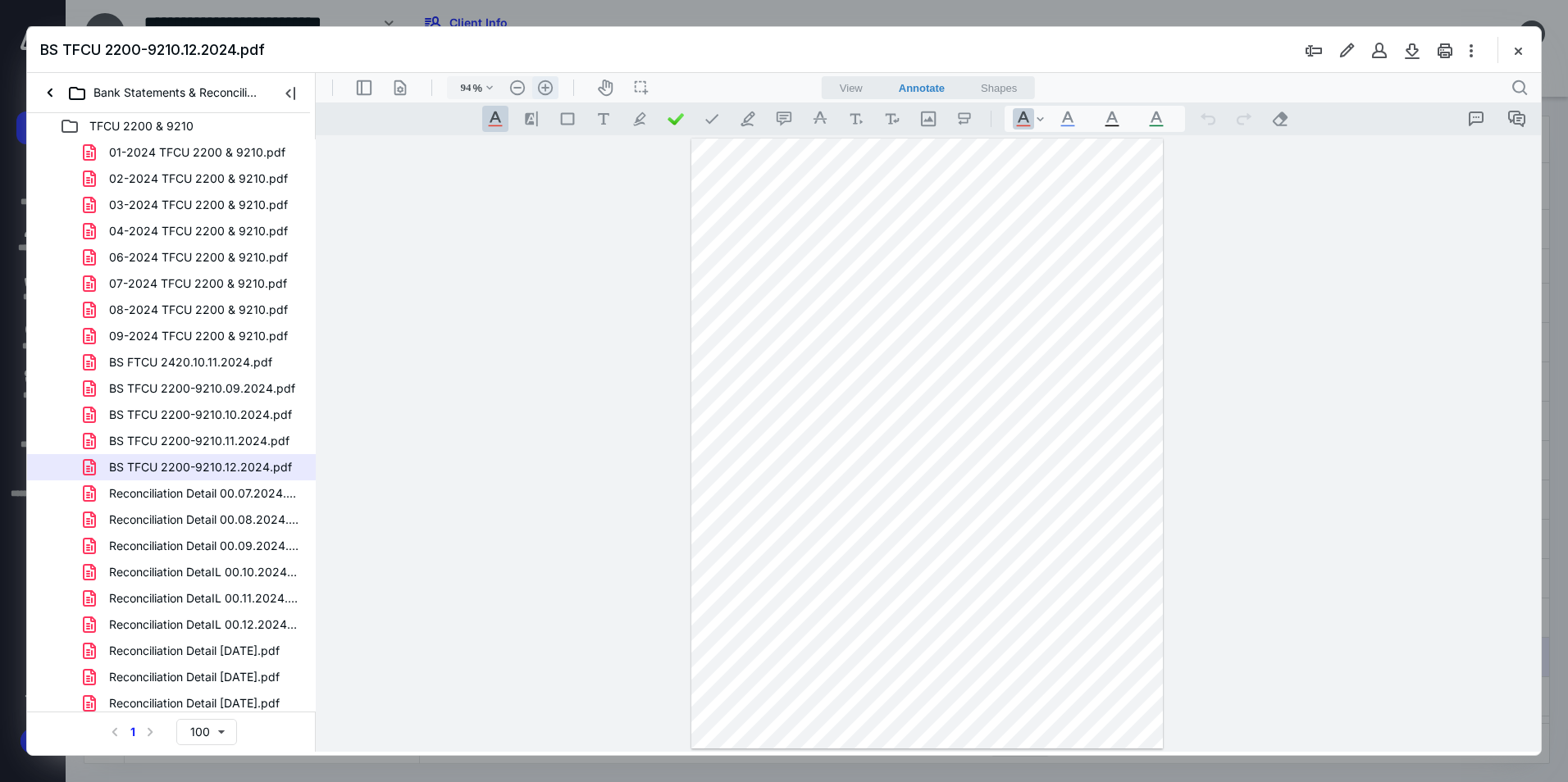 click on ".cls-1{fill:#abb0c4;} icon - header - zoom - in - line" at bounding box center [545, 88] 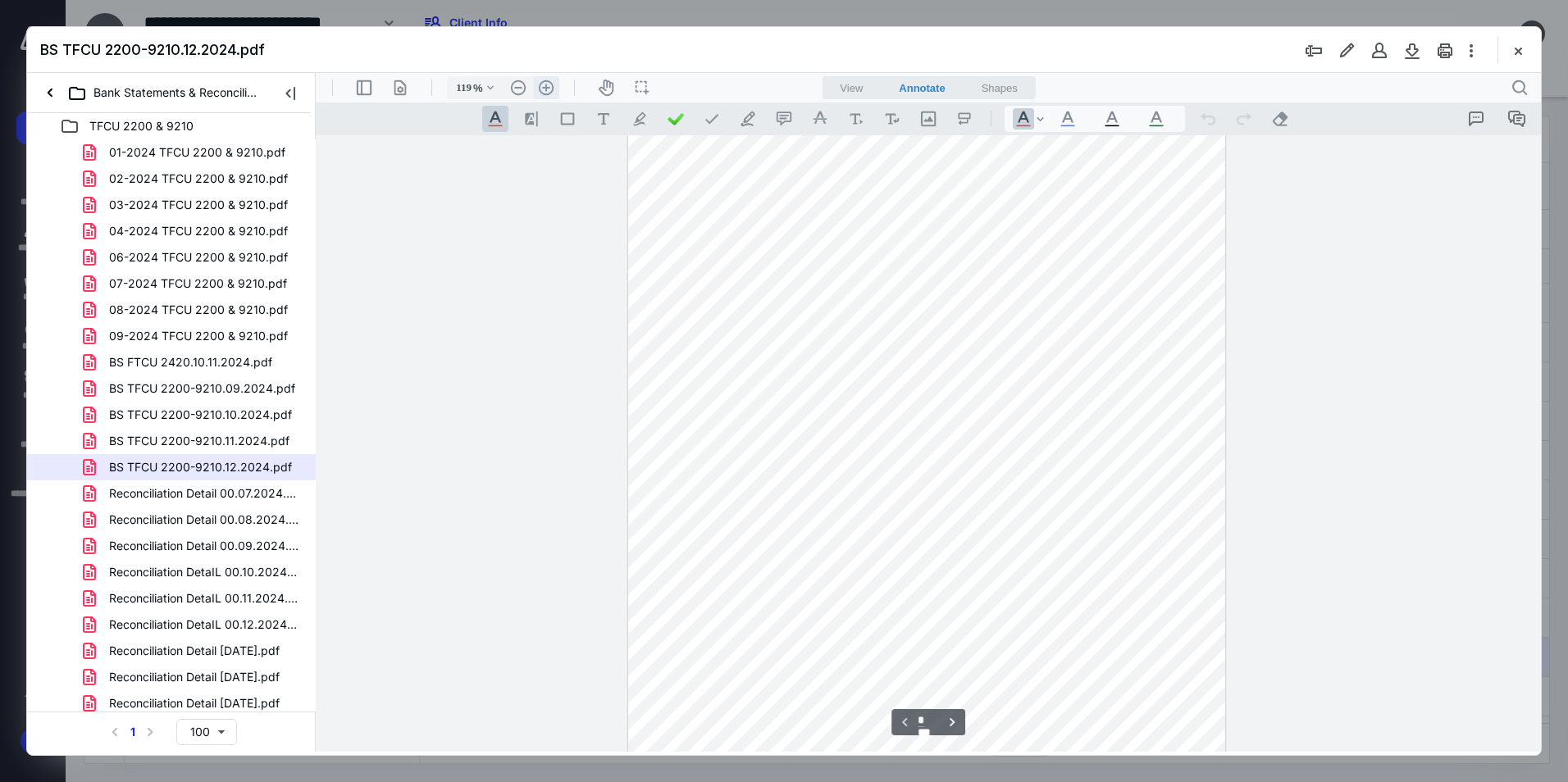 click on ".cls-1{fill:#abb0c4;} icon - header - zoom - in - line" at bounding box center [546, 88] 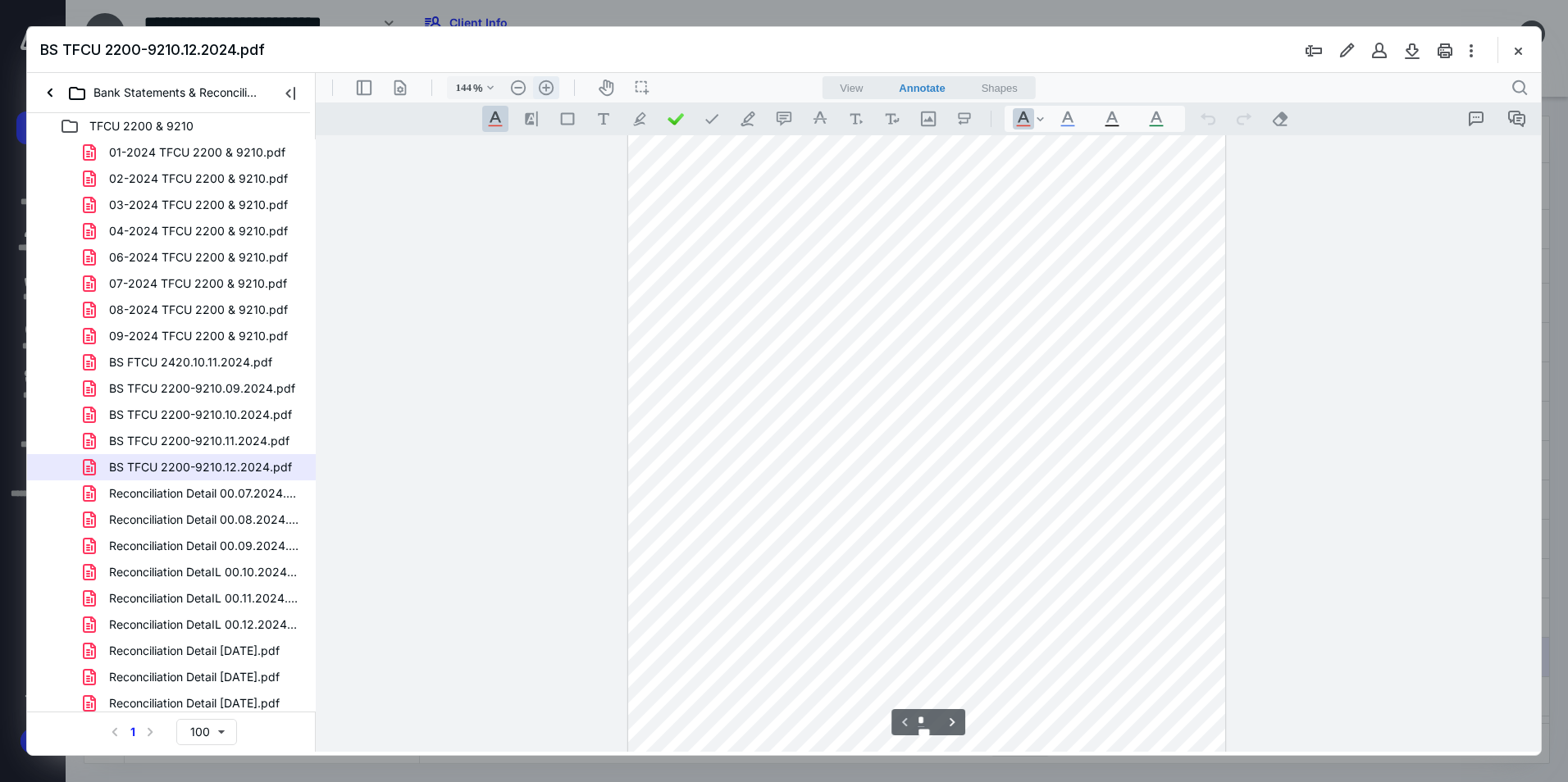scroll, scrollTop: 148, scrollLeft: 0, axis: vertical 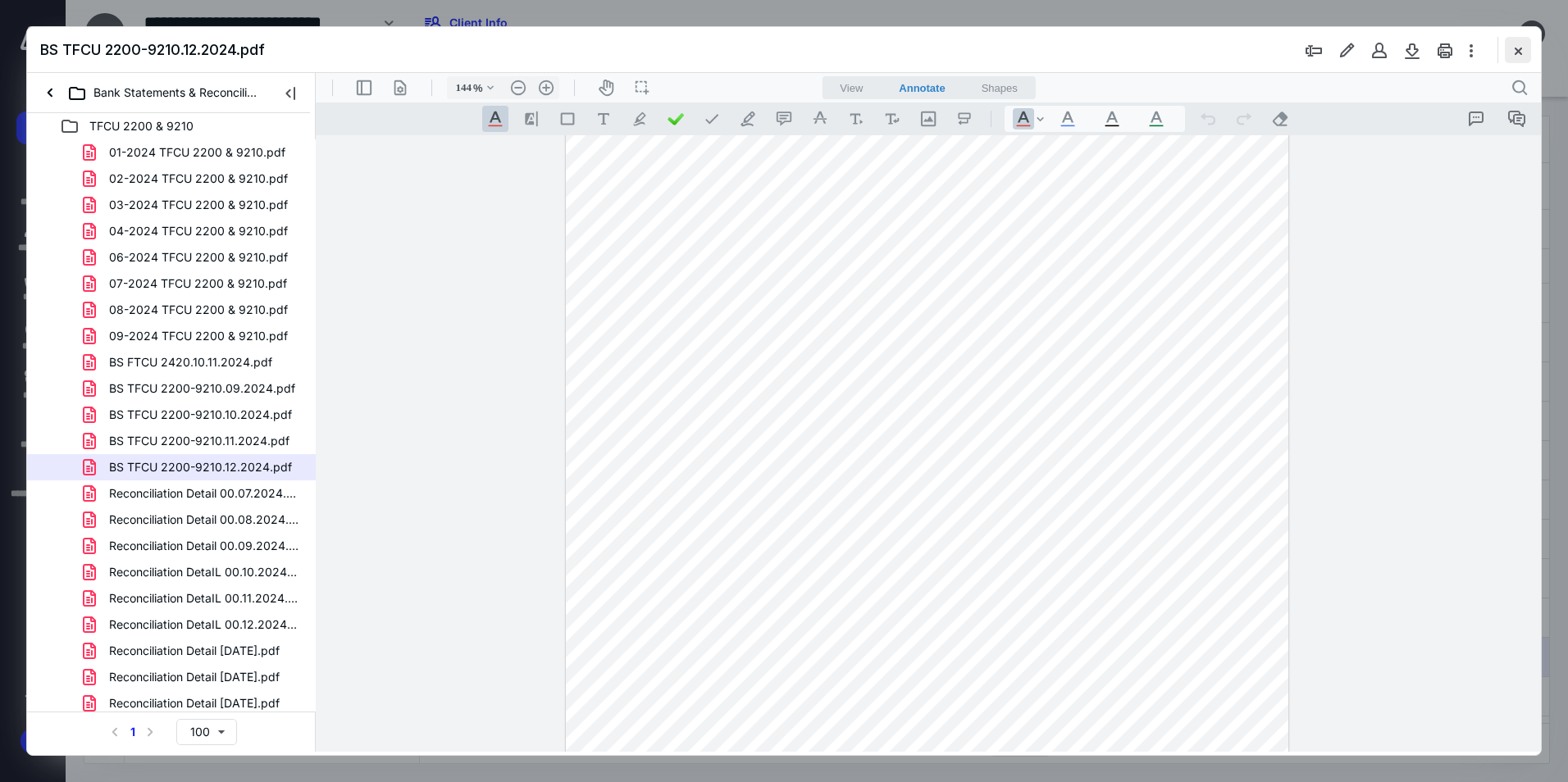 click at bounding box center [1518, 50] 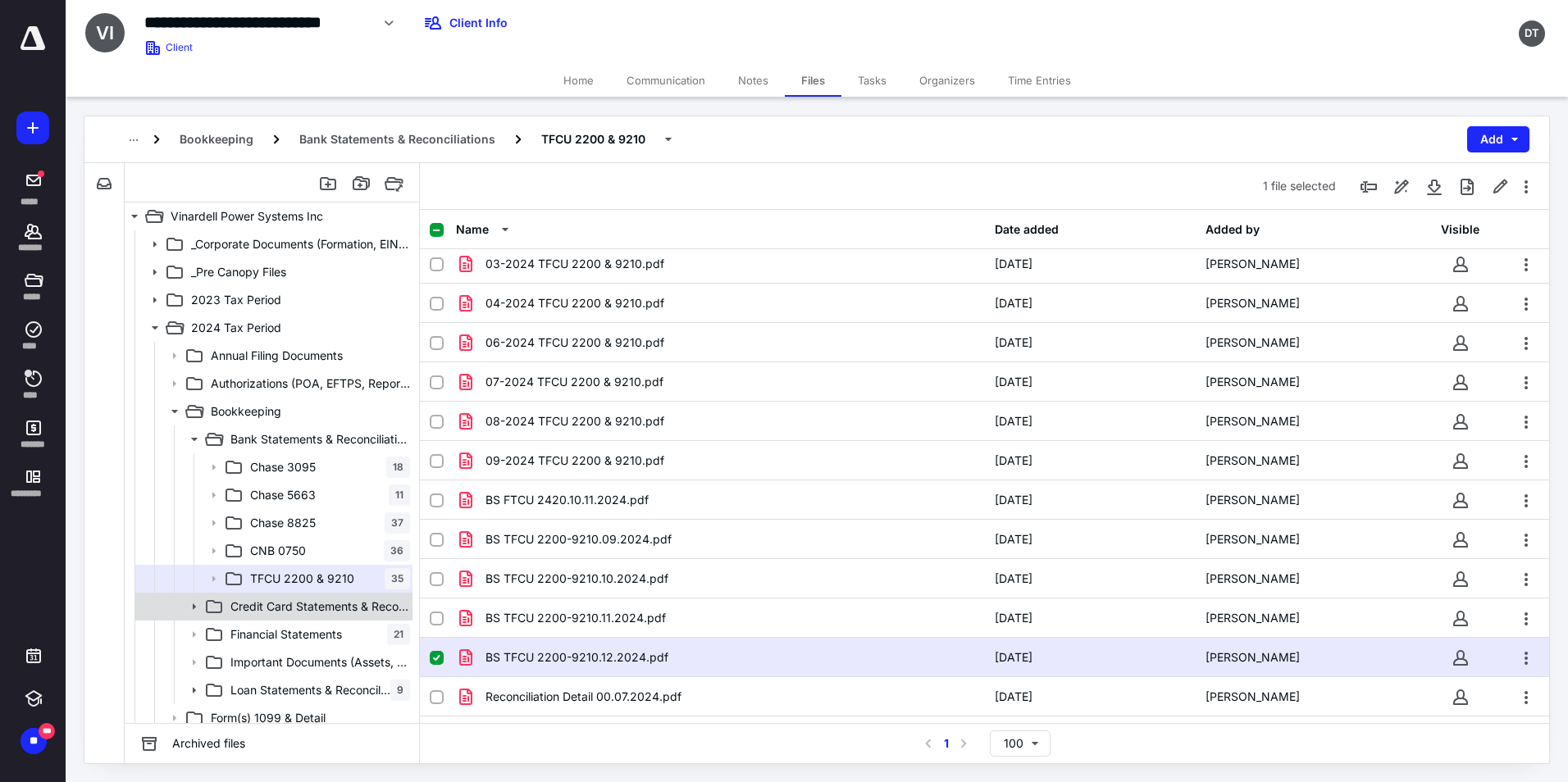 click on "Credit Card Statements & Reconciliations" at bounding box center [272, 607] 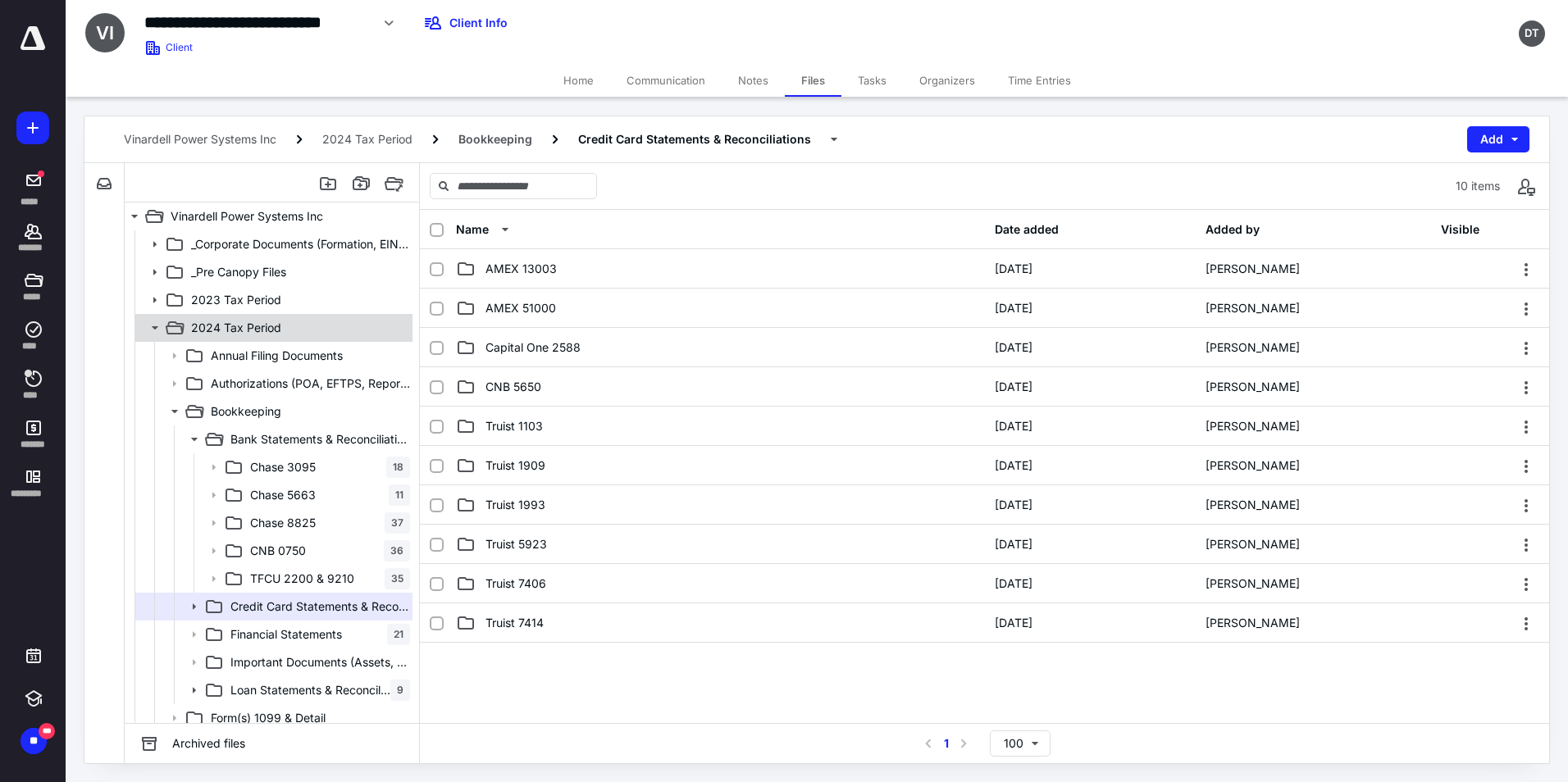 click 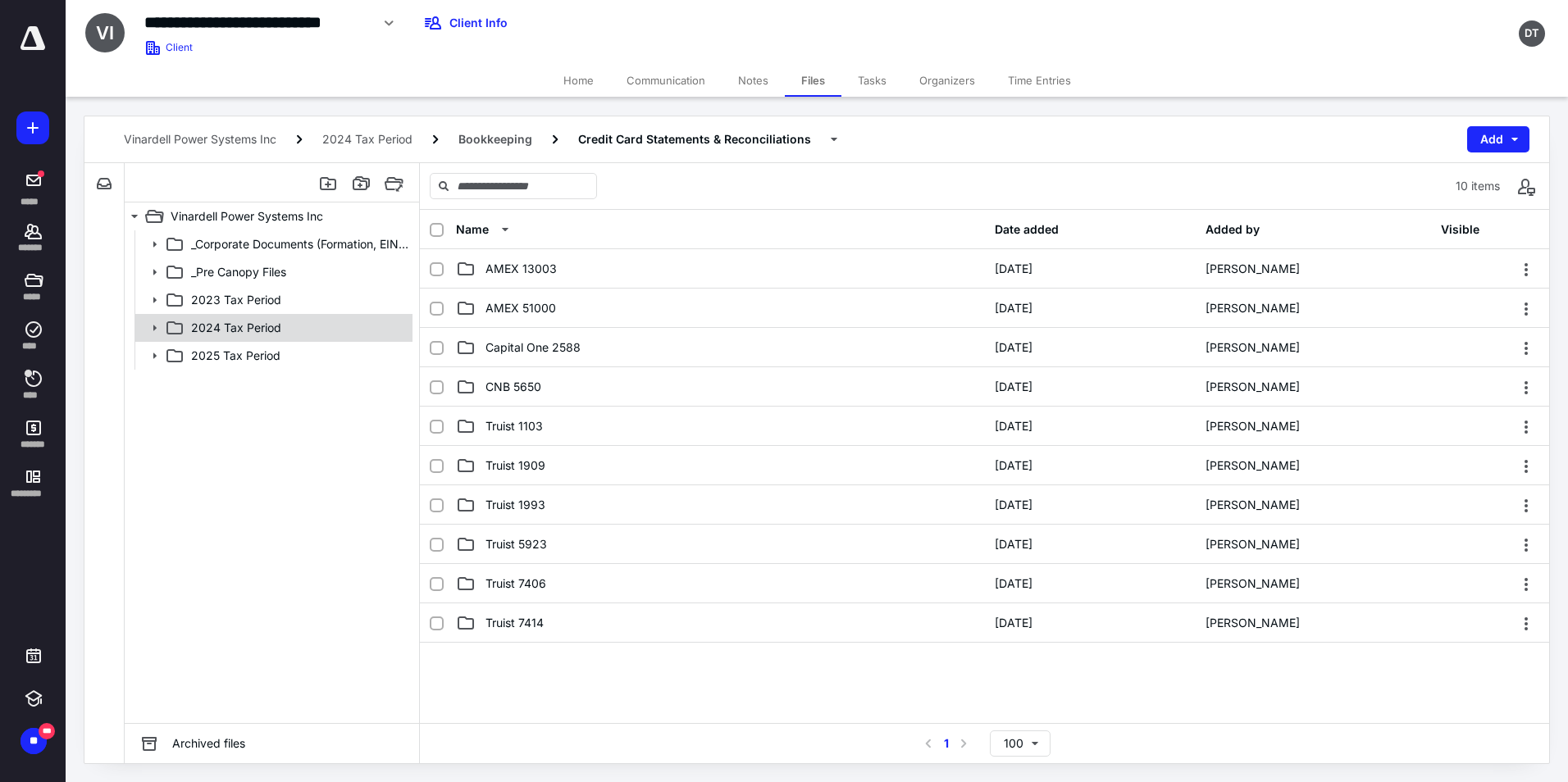 click 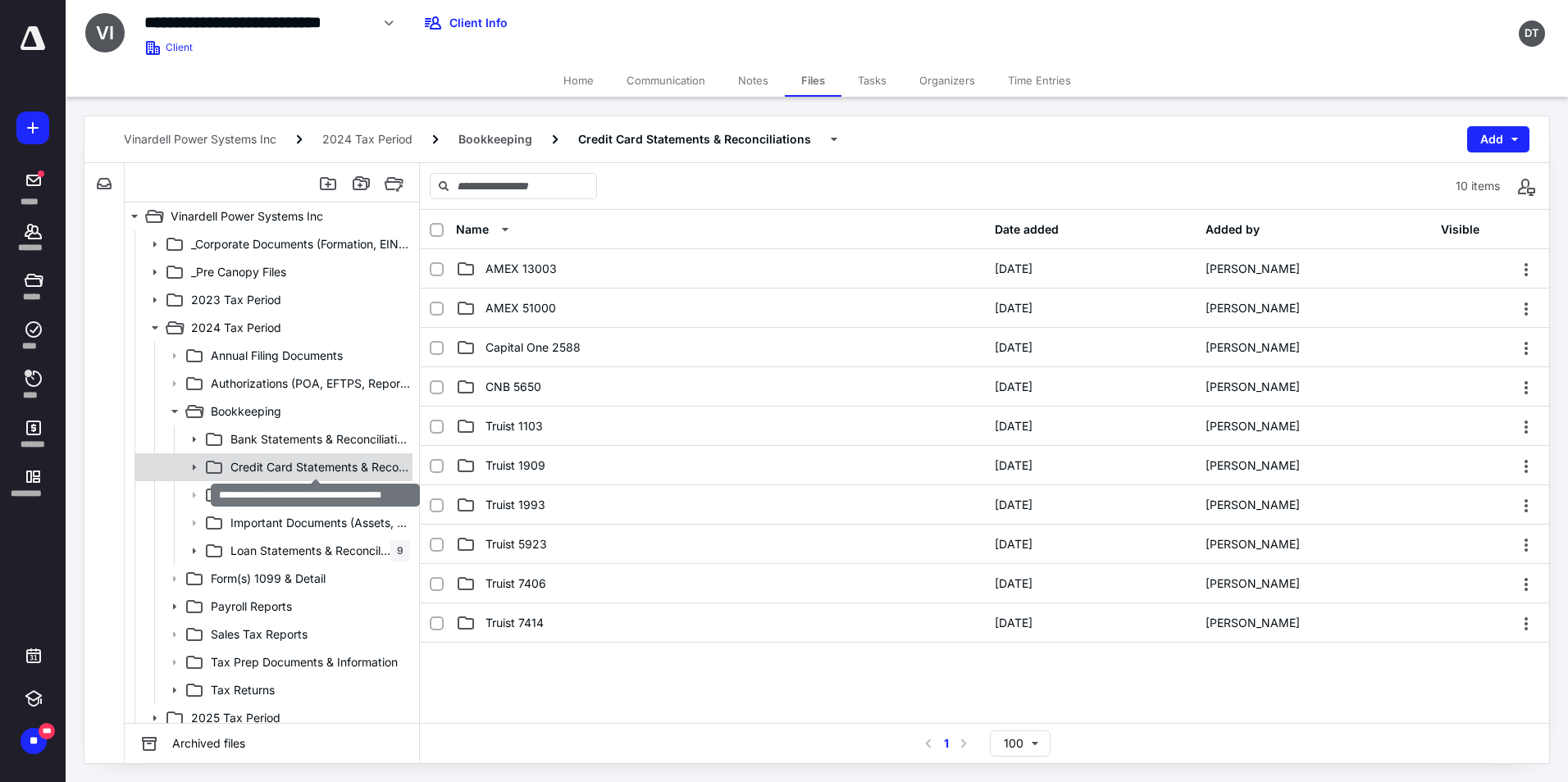 click on "Credit Card Statements & Reconciliations" at bounding box center (320, 467) 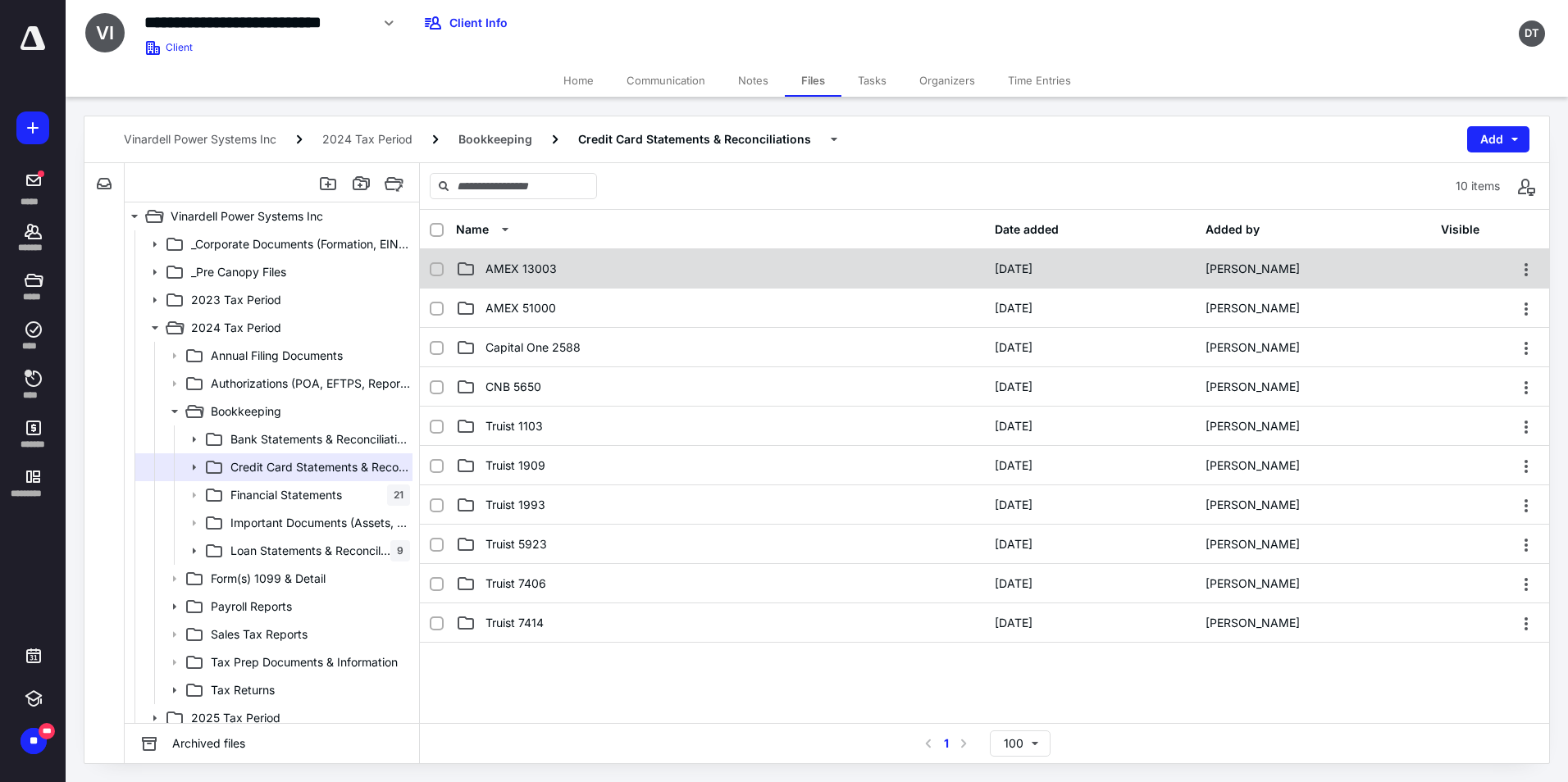click on "AMEX 13003" at bounding box center [720, 269] 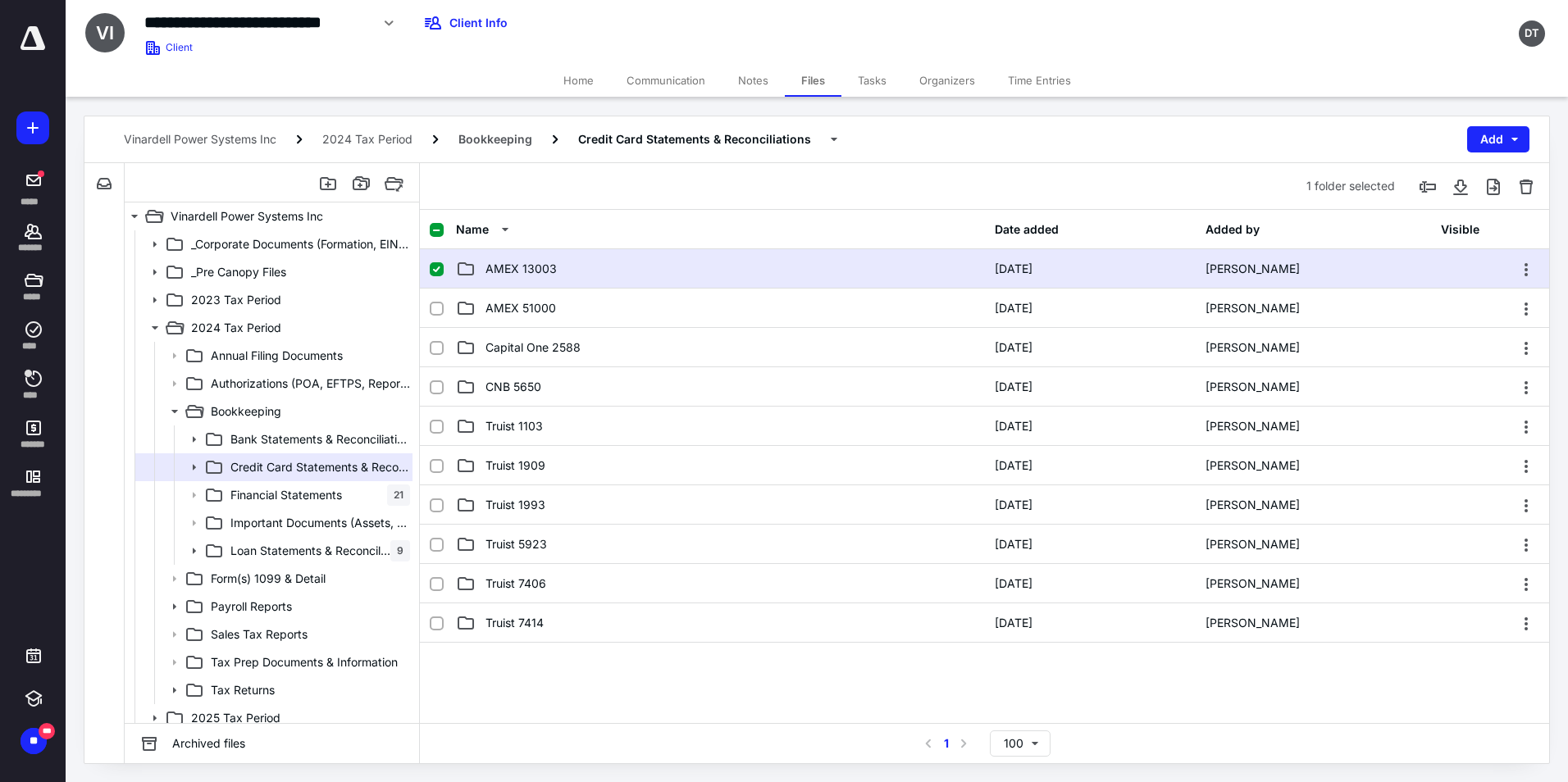 click on "AMEX 13003" at bounding box center (720, 269) 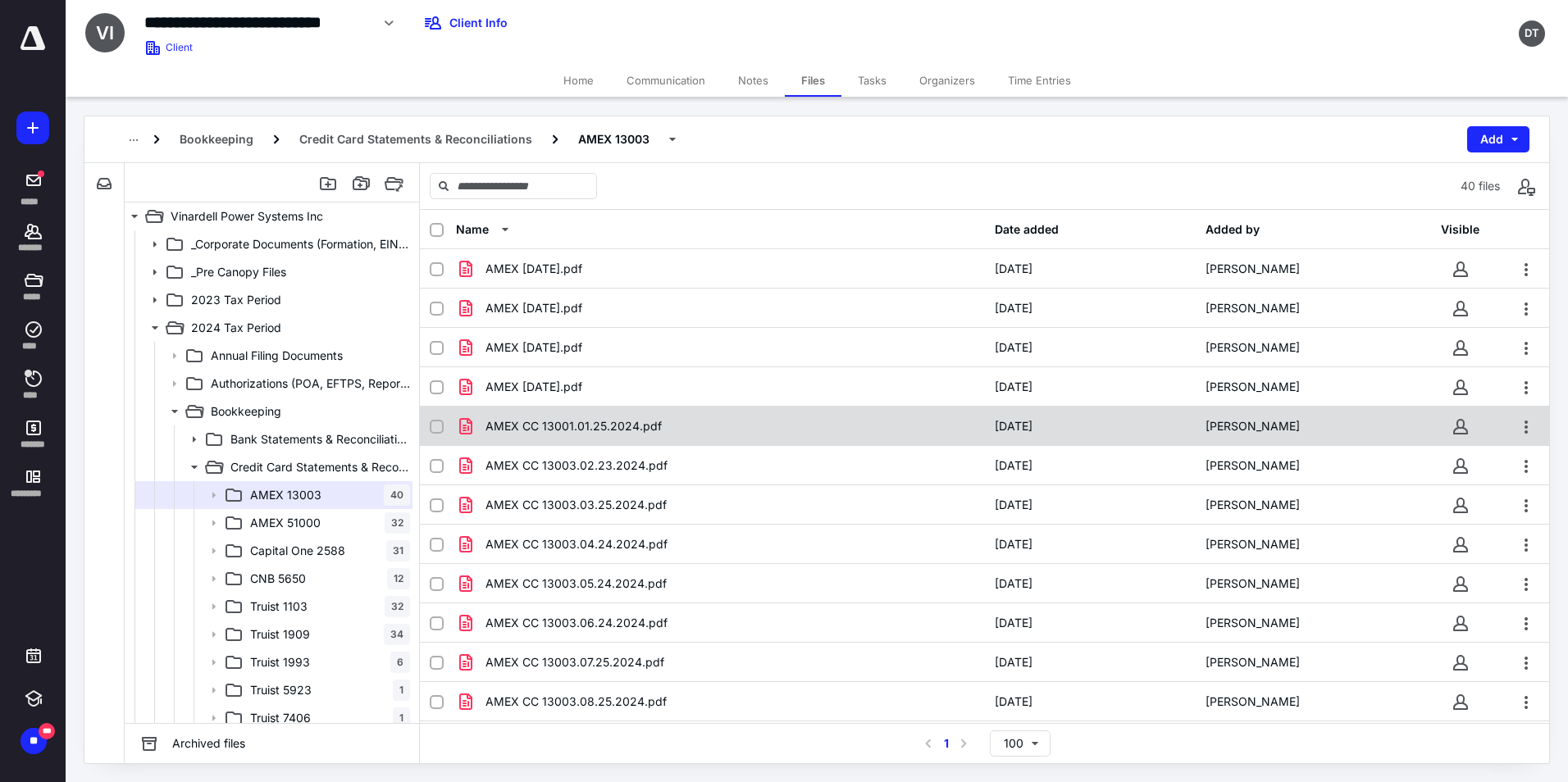 click on "AMEX CC 13001.01.25.2024.pdf" at bounding box center (720, 426) 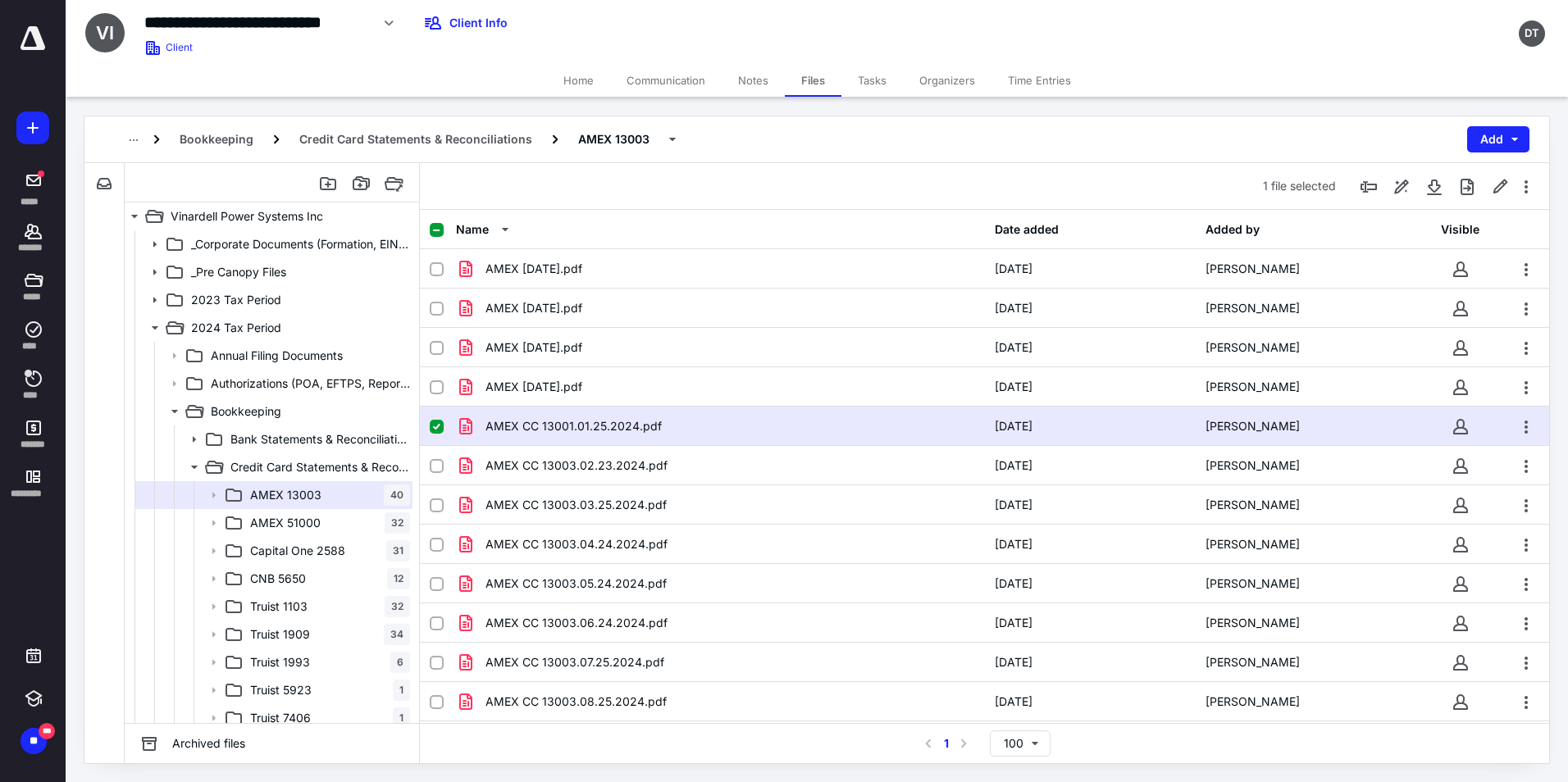 click on "AMEX CC 13001.01.25.2024.pdf" at bounding box center (720, 426) 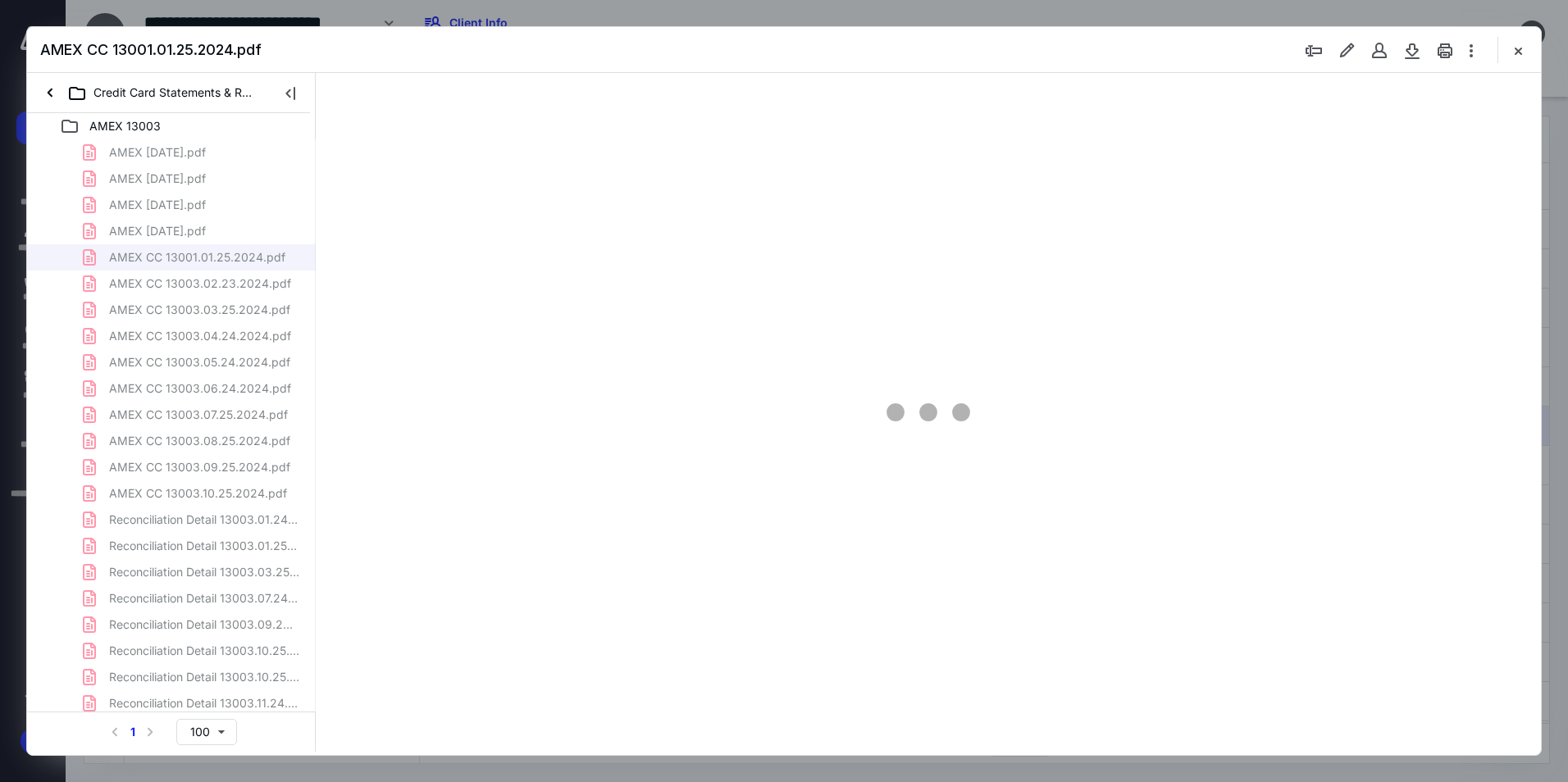 scroll, scrollTop: 0, scrollLeft: 0, axis: both 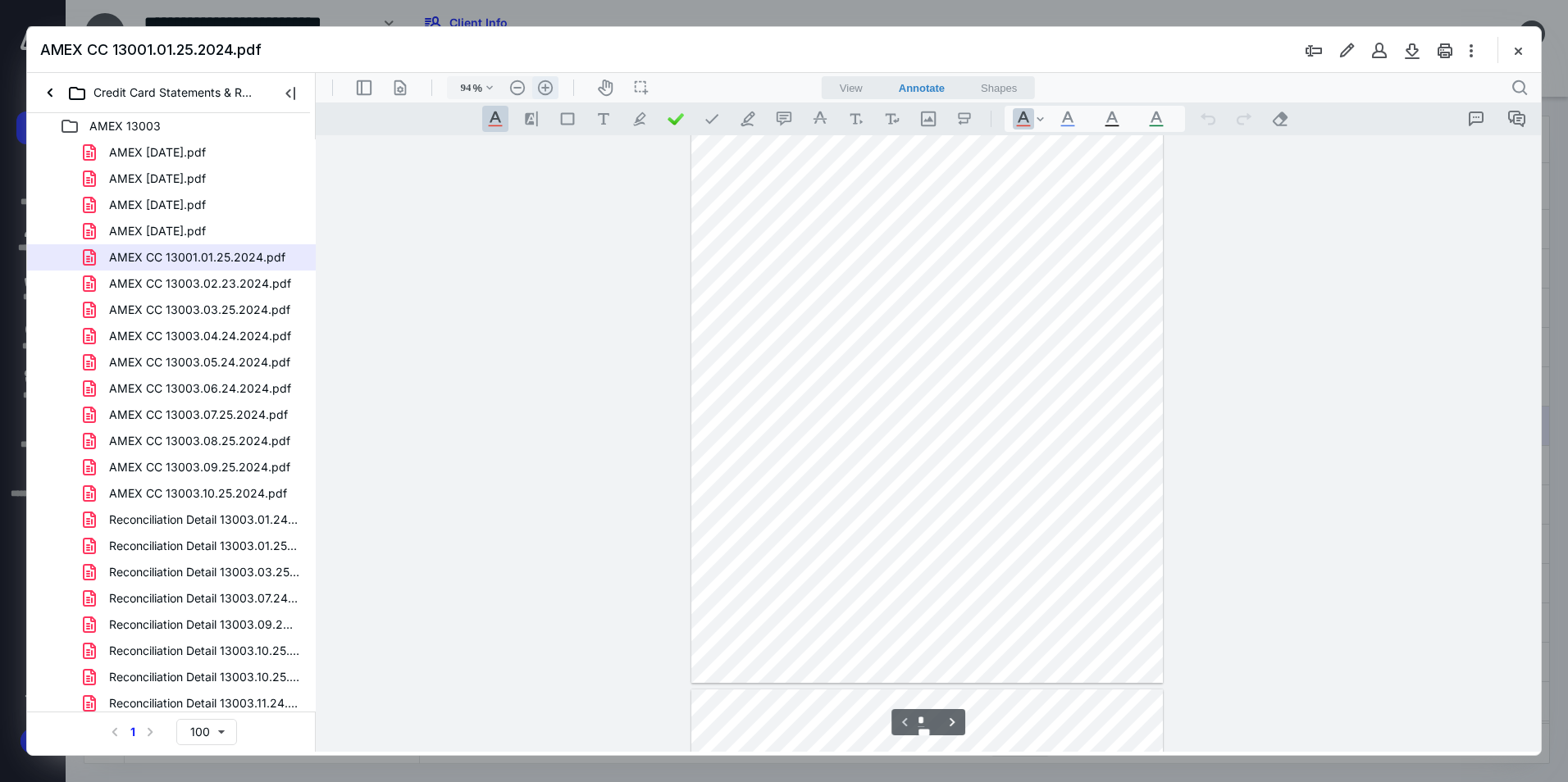 click on ".cls-1{fill:#abb0c4;} icon - header - zoom - in - line" at bounding box center [545, 88] 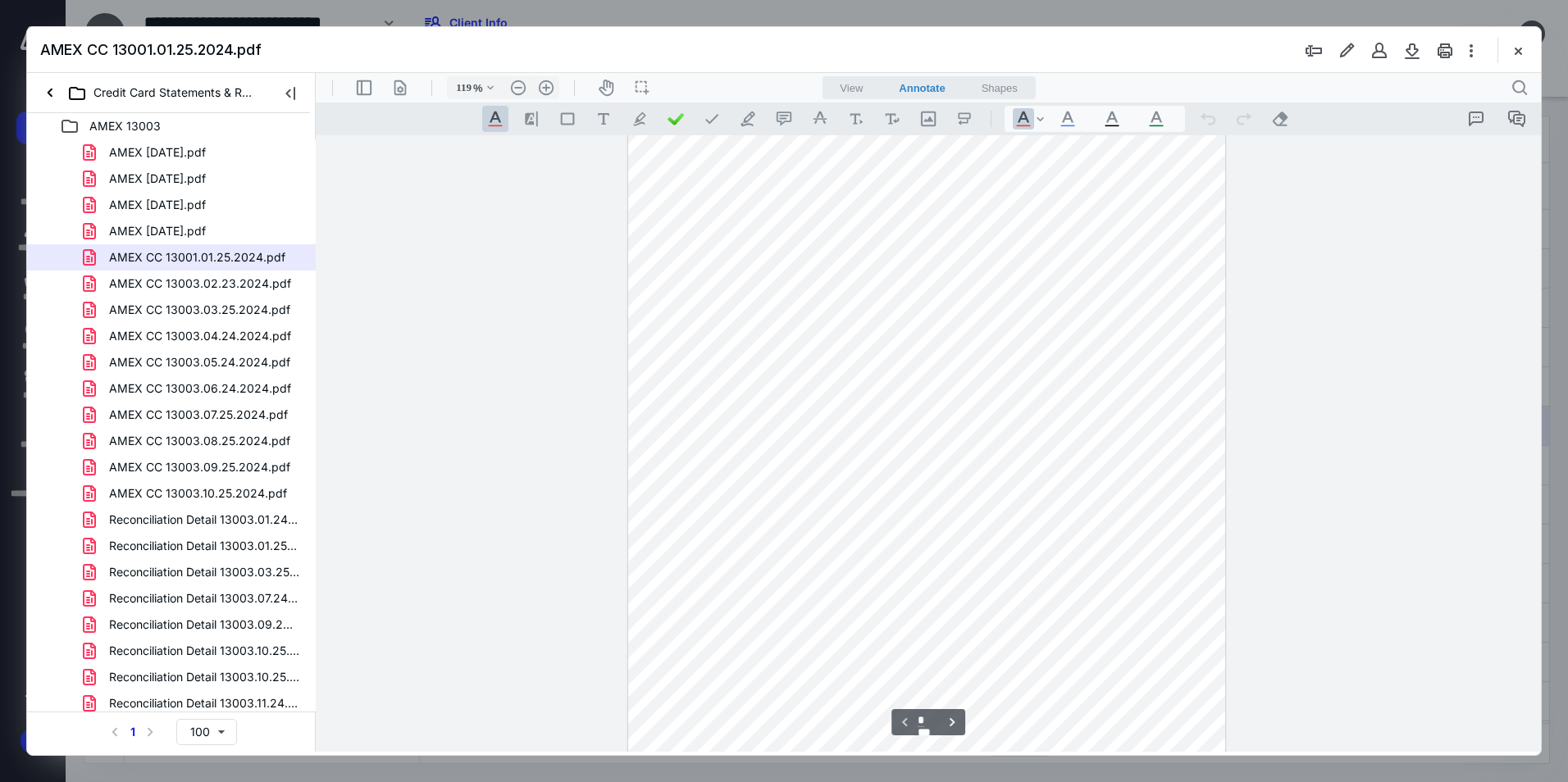 scroll, scrollTop: 0, scrollLeft: 0, axis: both 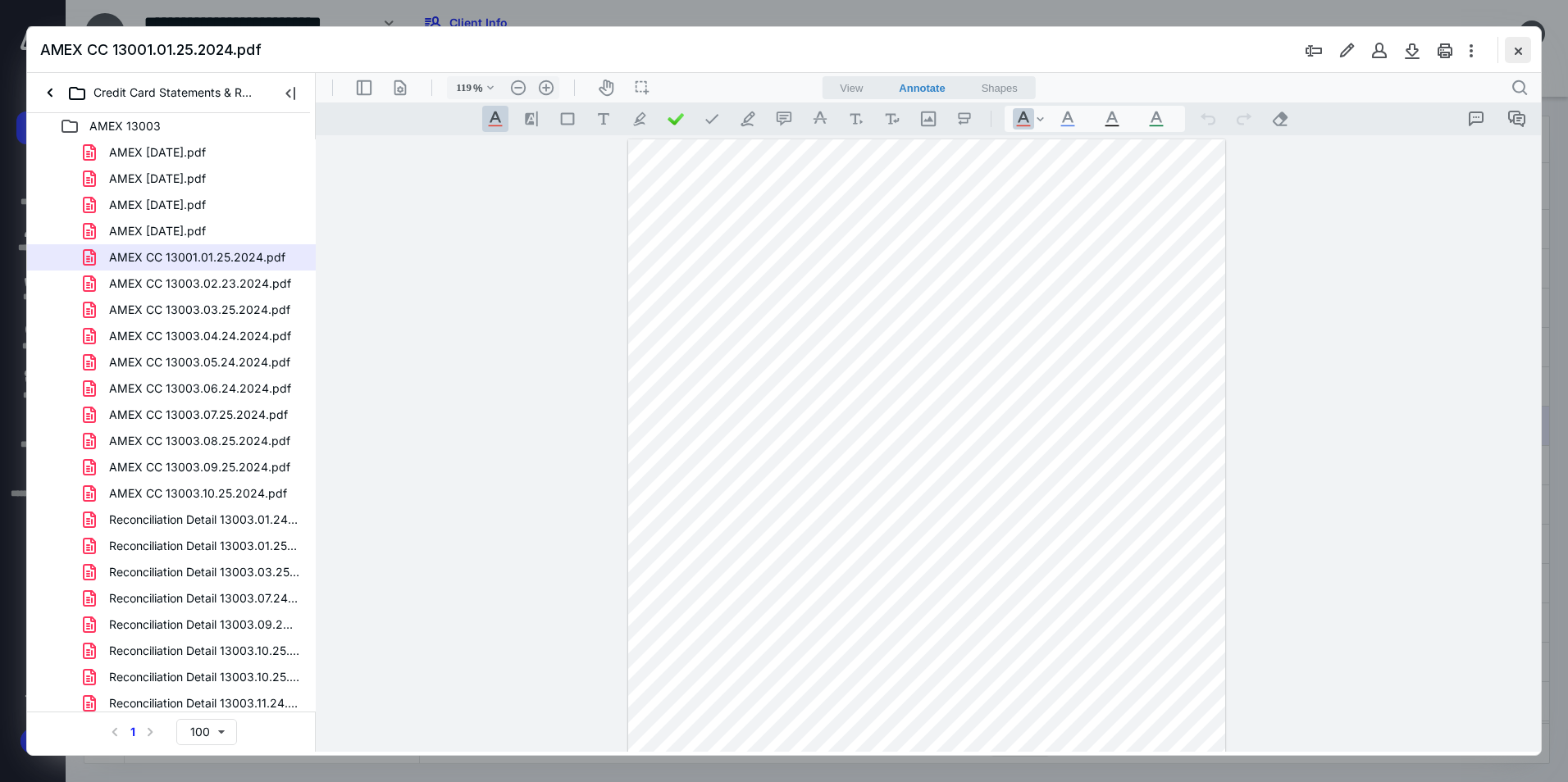 click at bounding box center [1518, 50] 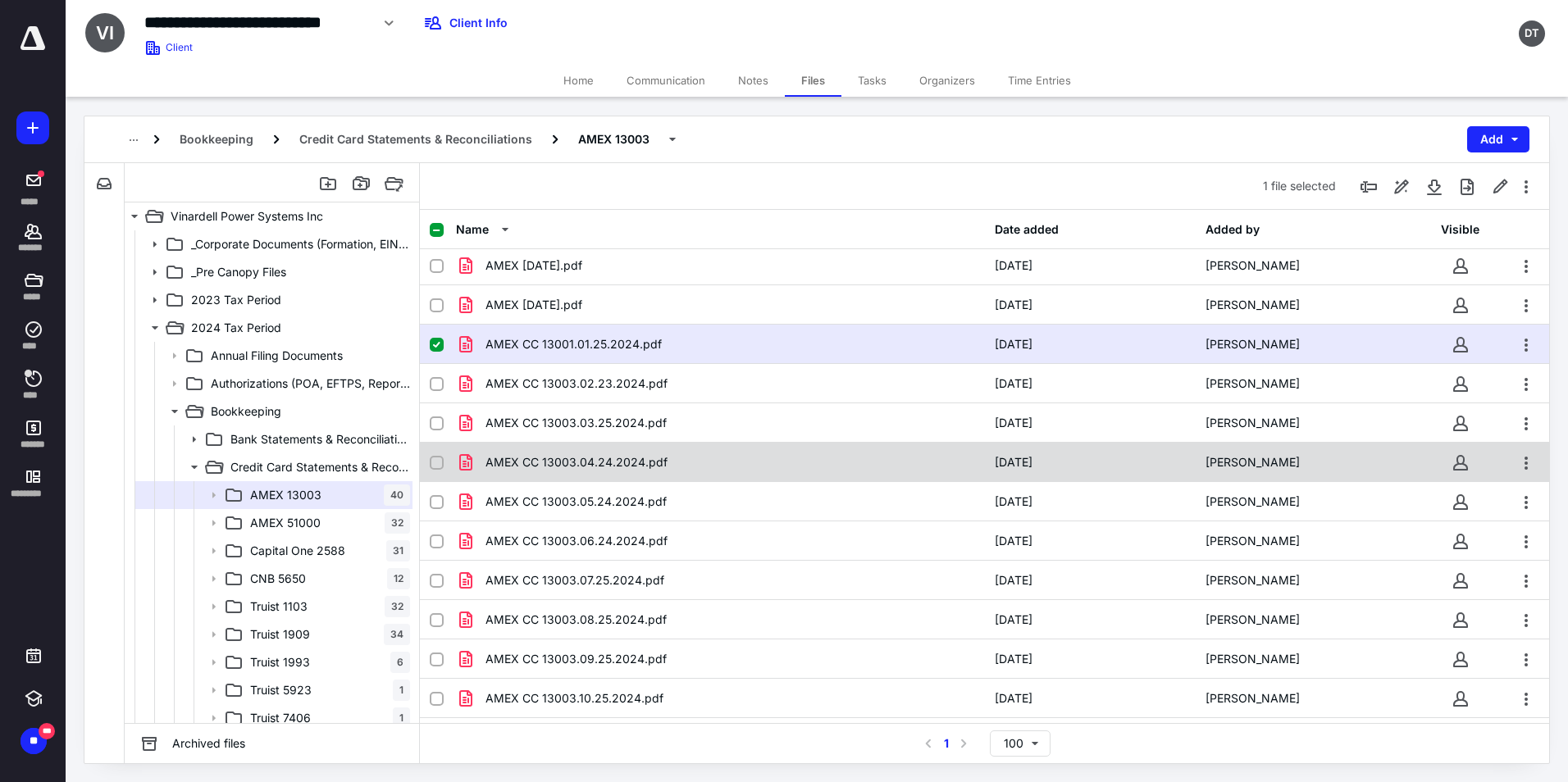 scroll, scrollTop: 0, scrollLeft: 0, axis: both 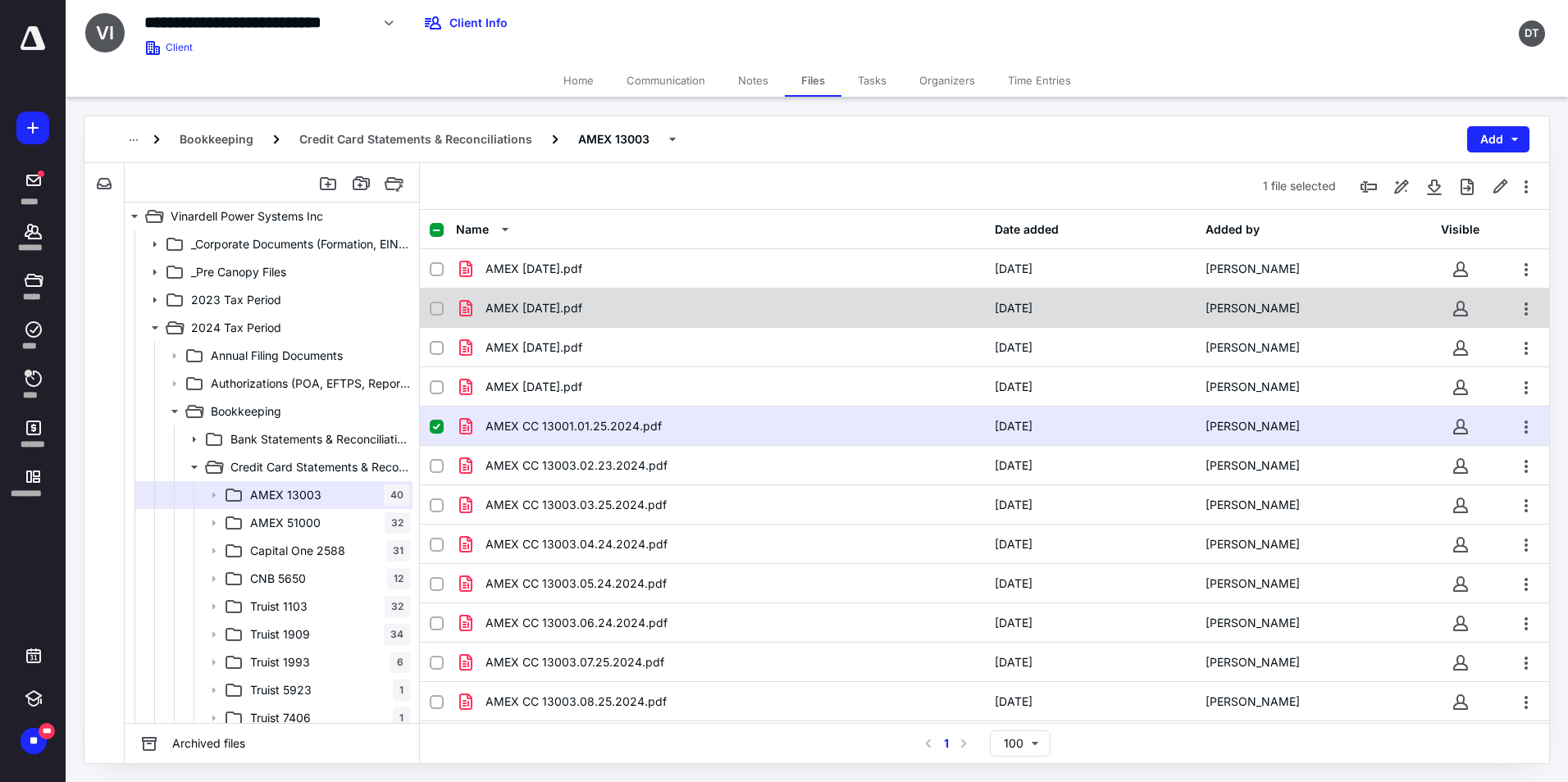 click on "AMEX 2024-12-25.pdf" at bounding box center [720, 308] 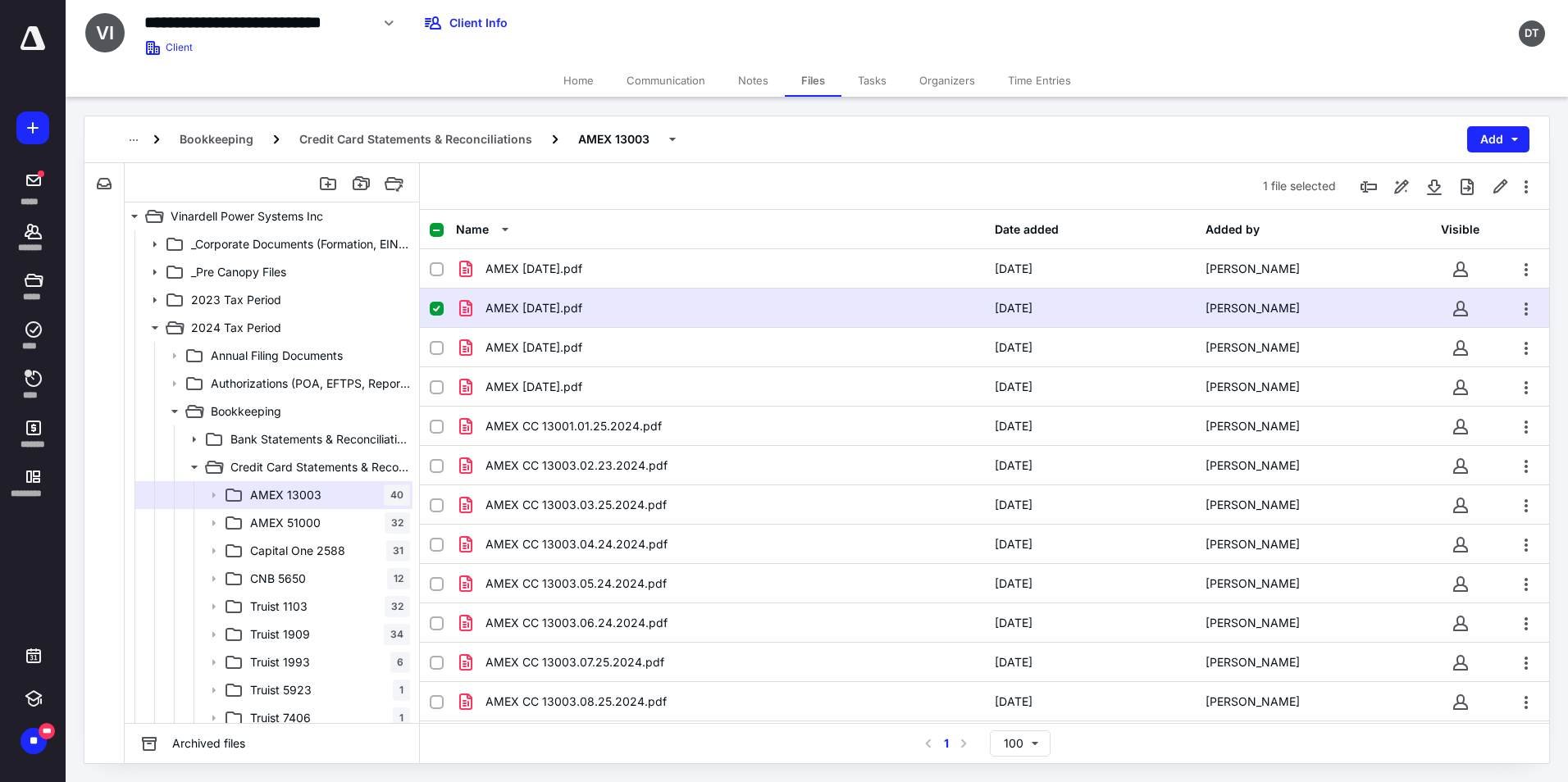 click on "AMEX 2024-12-25.pdf" at bounding box center [720, 308] 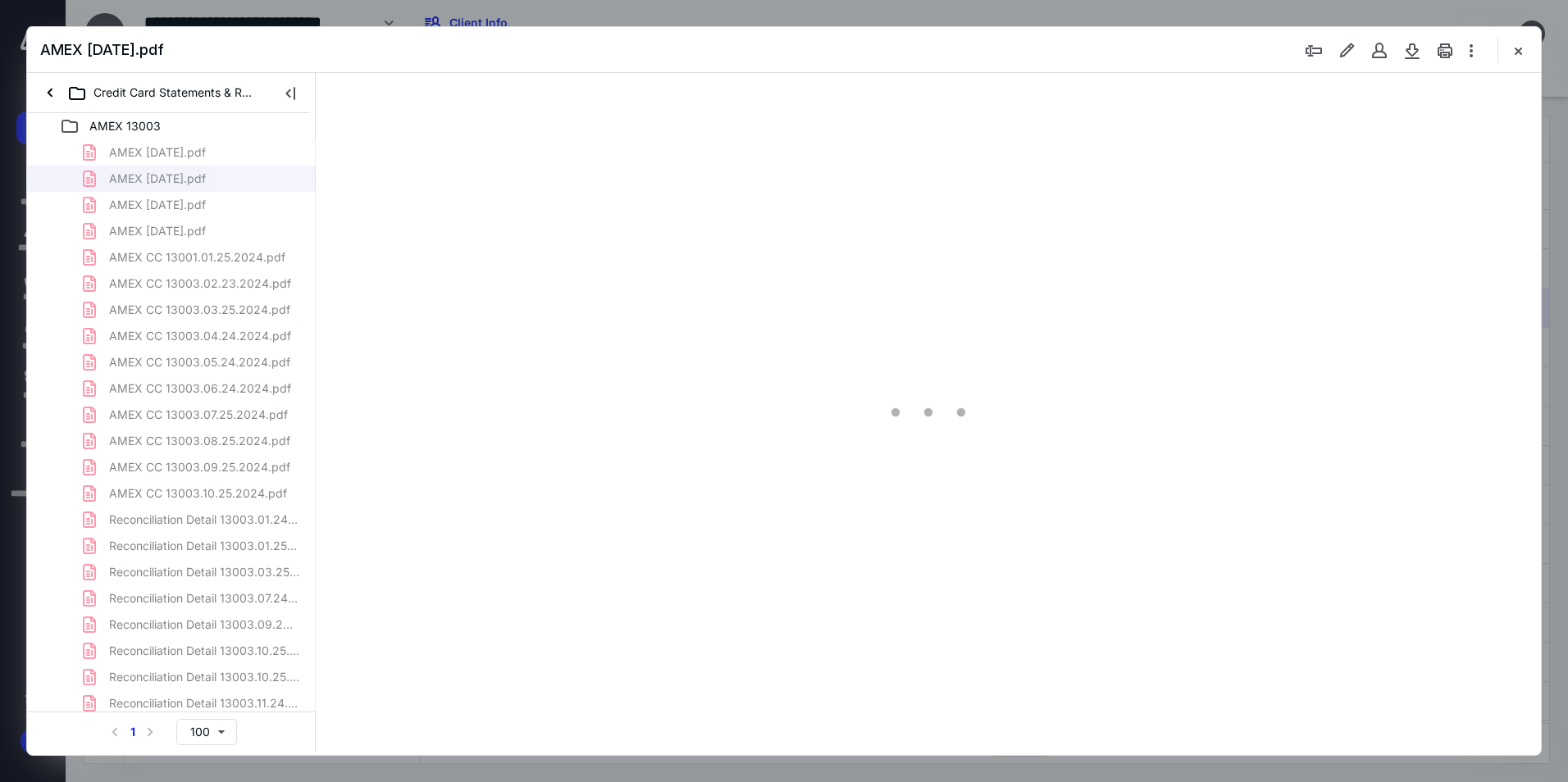 scroll, scrollTop: 0, scrollLeft: 0, axis: both 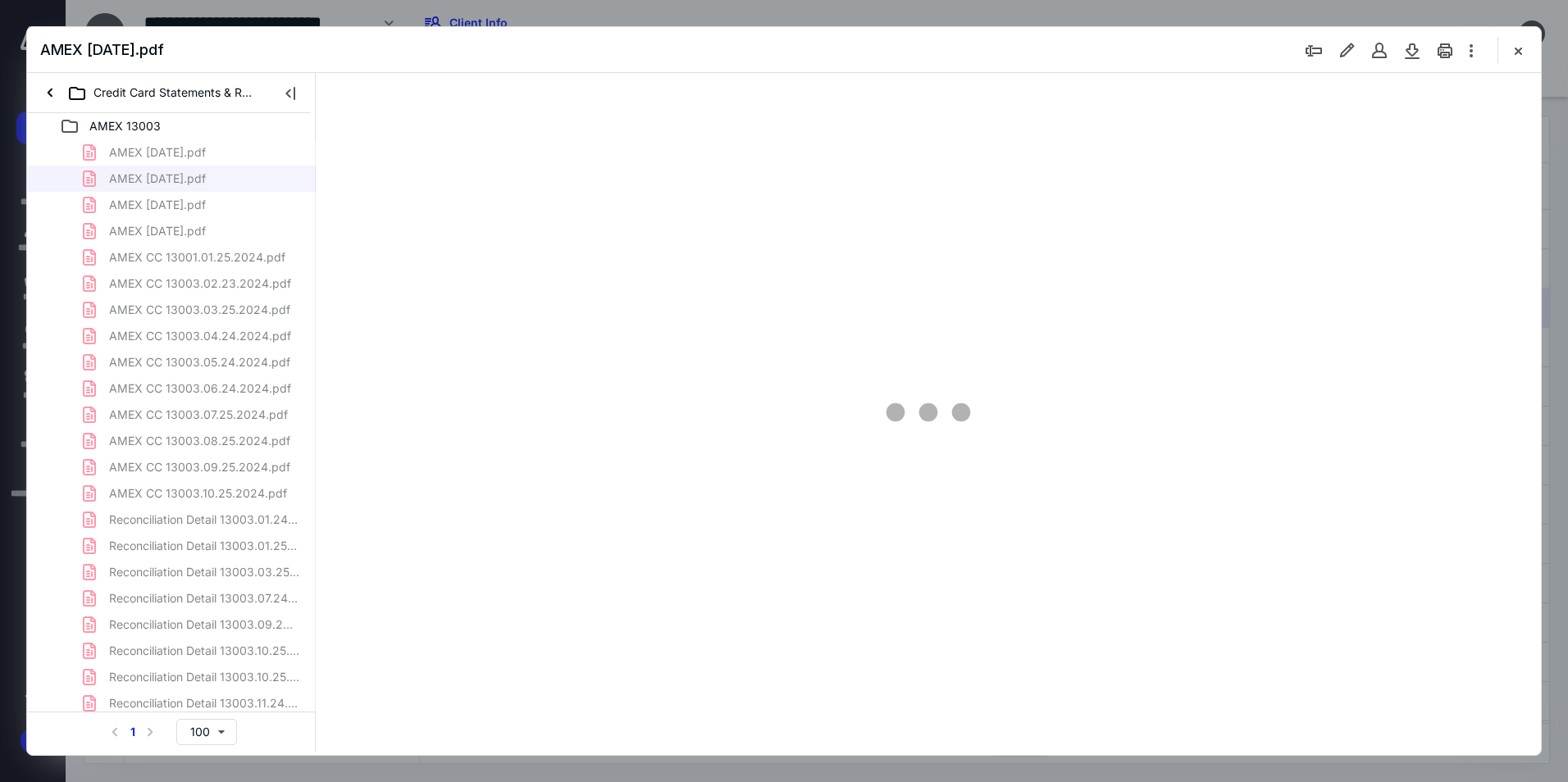 type on "94" 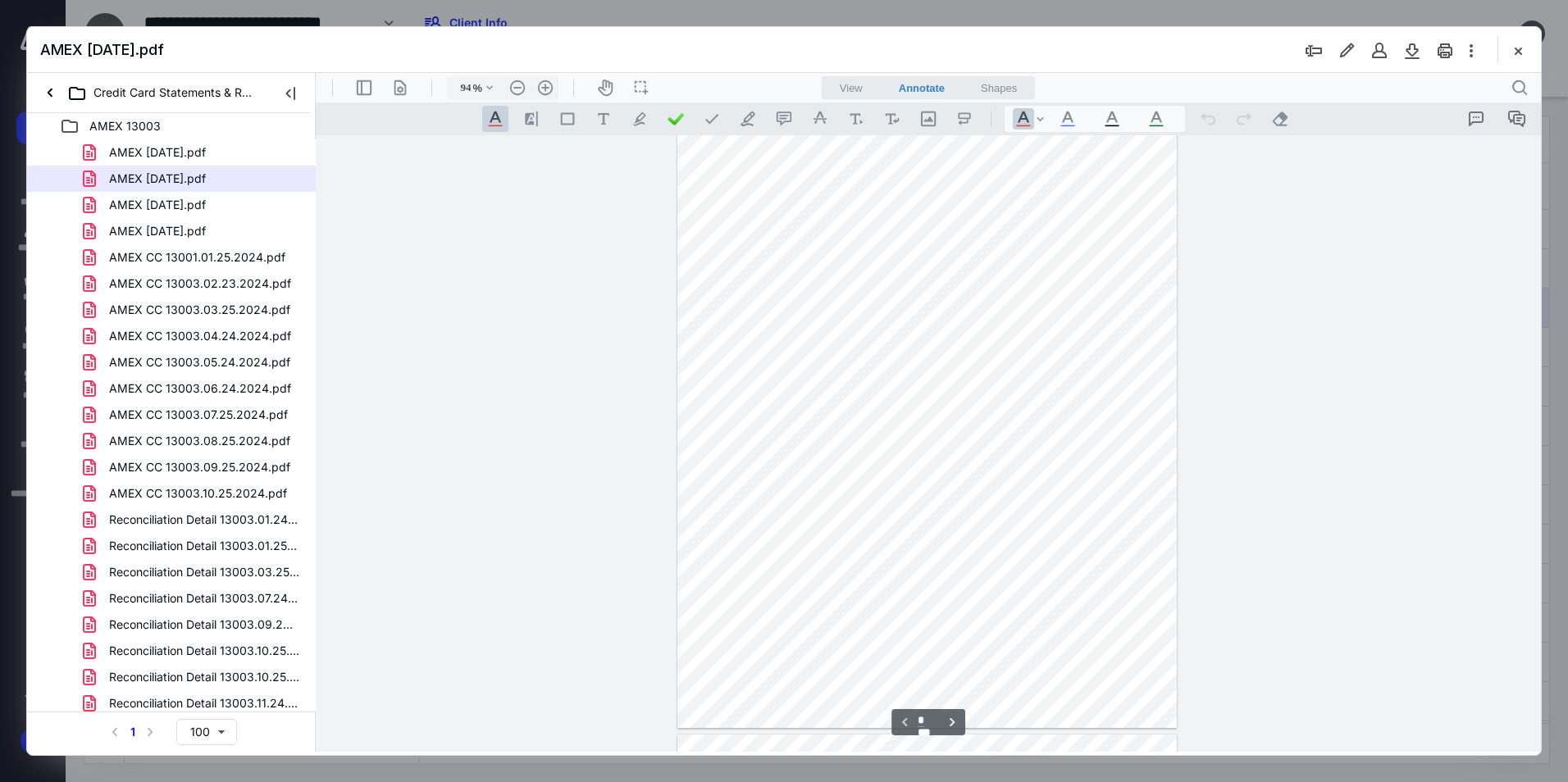 scroll, scrollTop: 0, scrollLeft: 0, axis: both 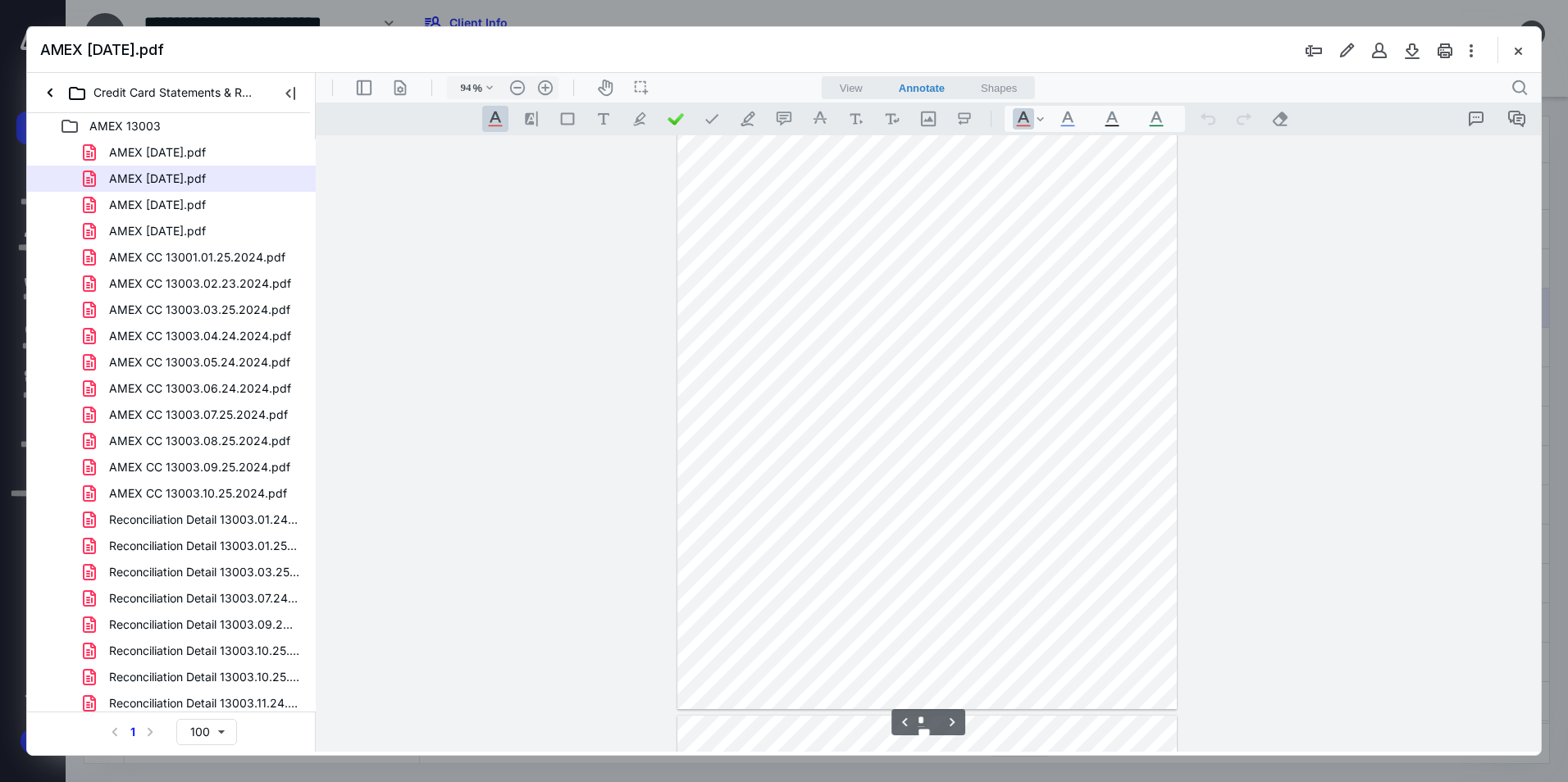 type on "*" 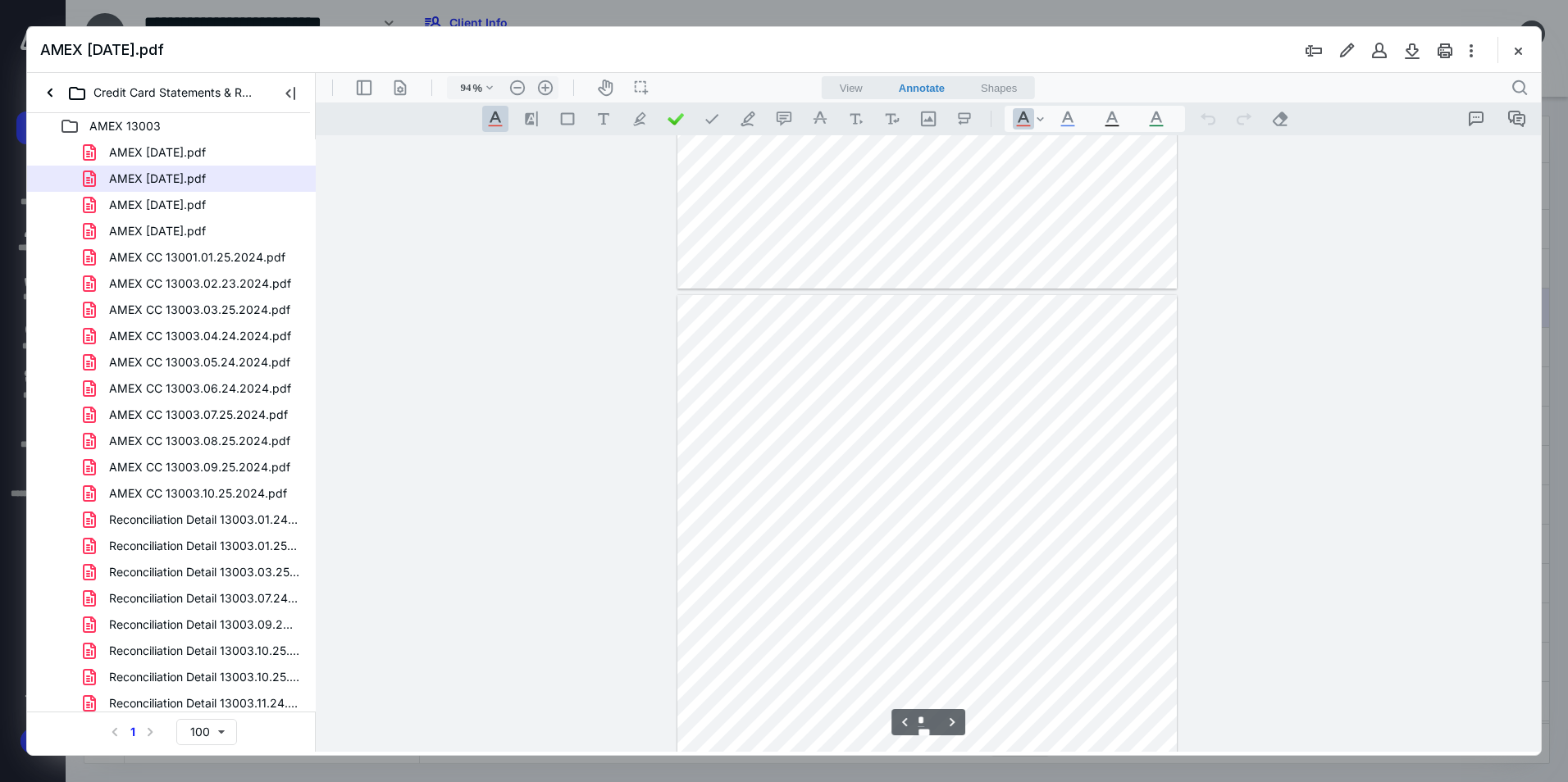 scroll, scrollTop: 1066, scrollLeft: 0, axis: vertical 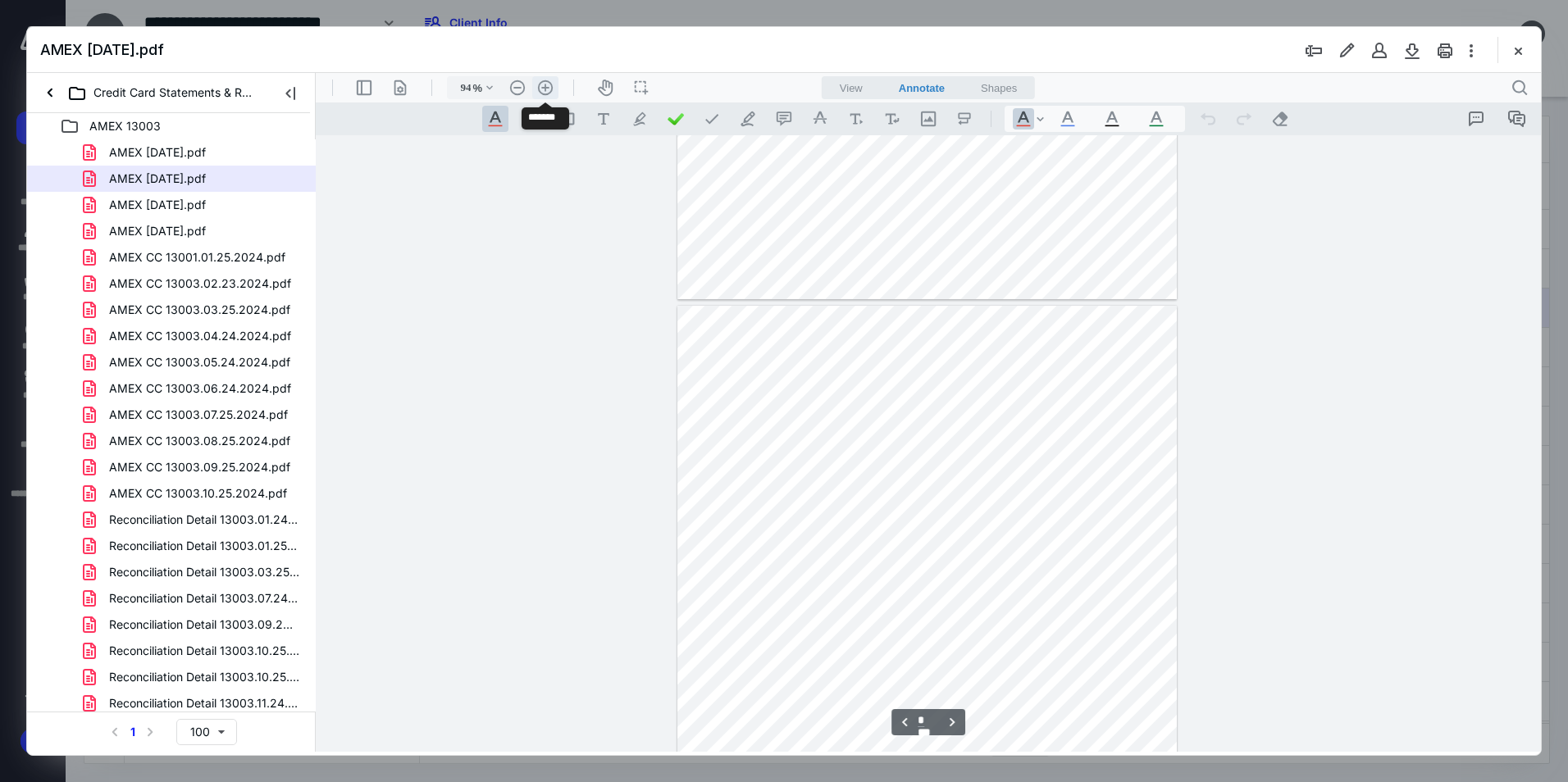 click on ".cls-1{fill:#abb0c4;} icon - header - zoom - in - line" at bounding box center (545, 88) 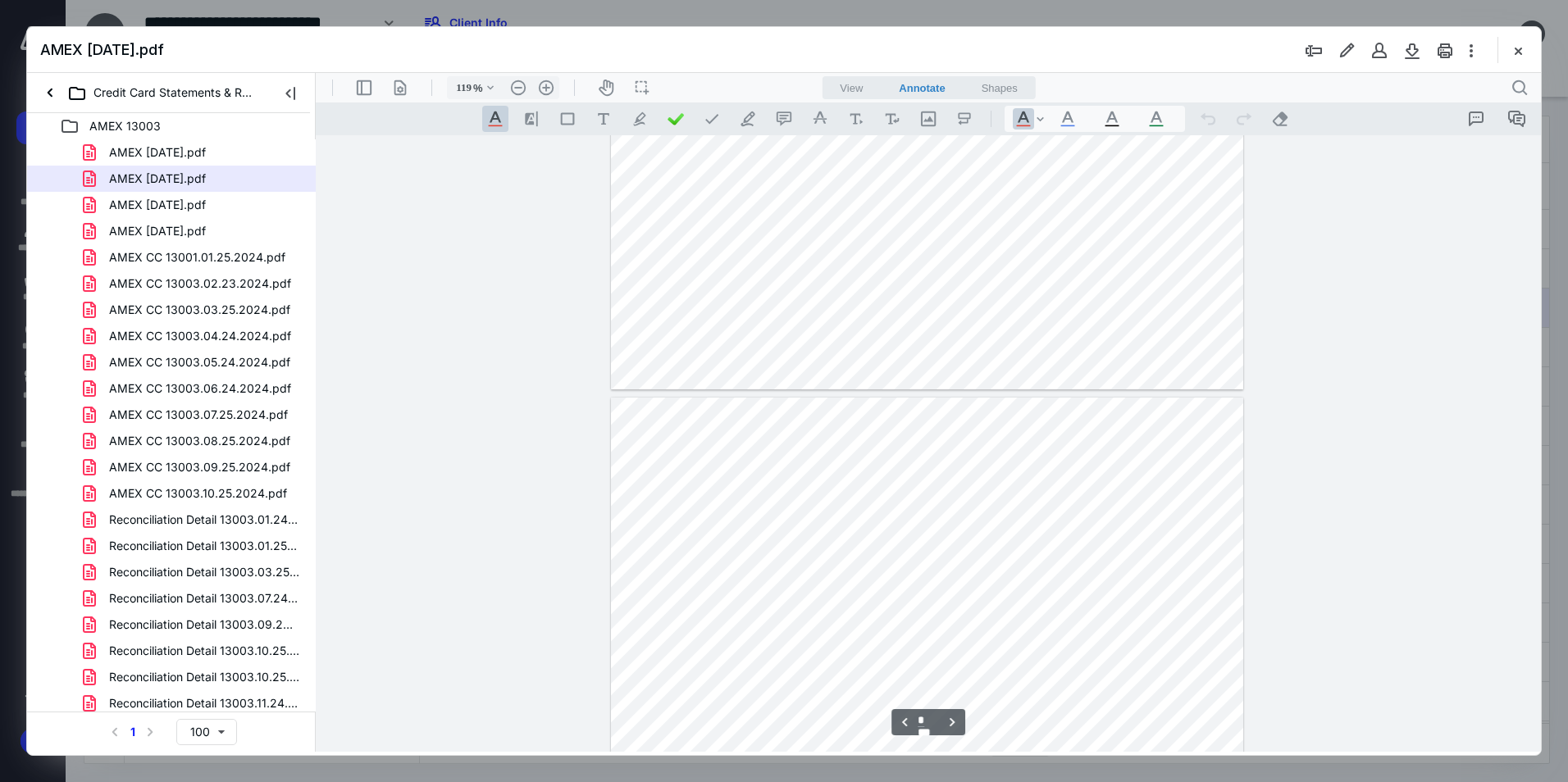 scroll, scrollTop: 521, scrollLeft: 0, axis: vertical 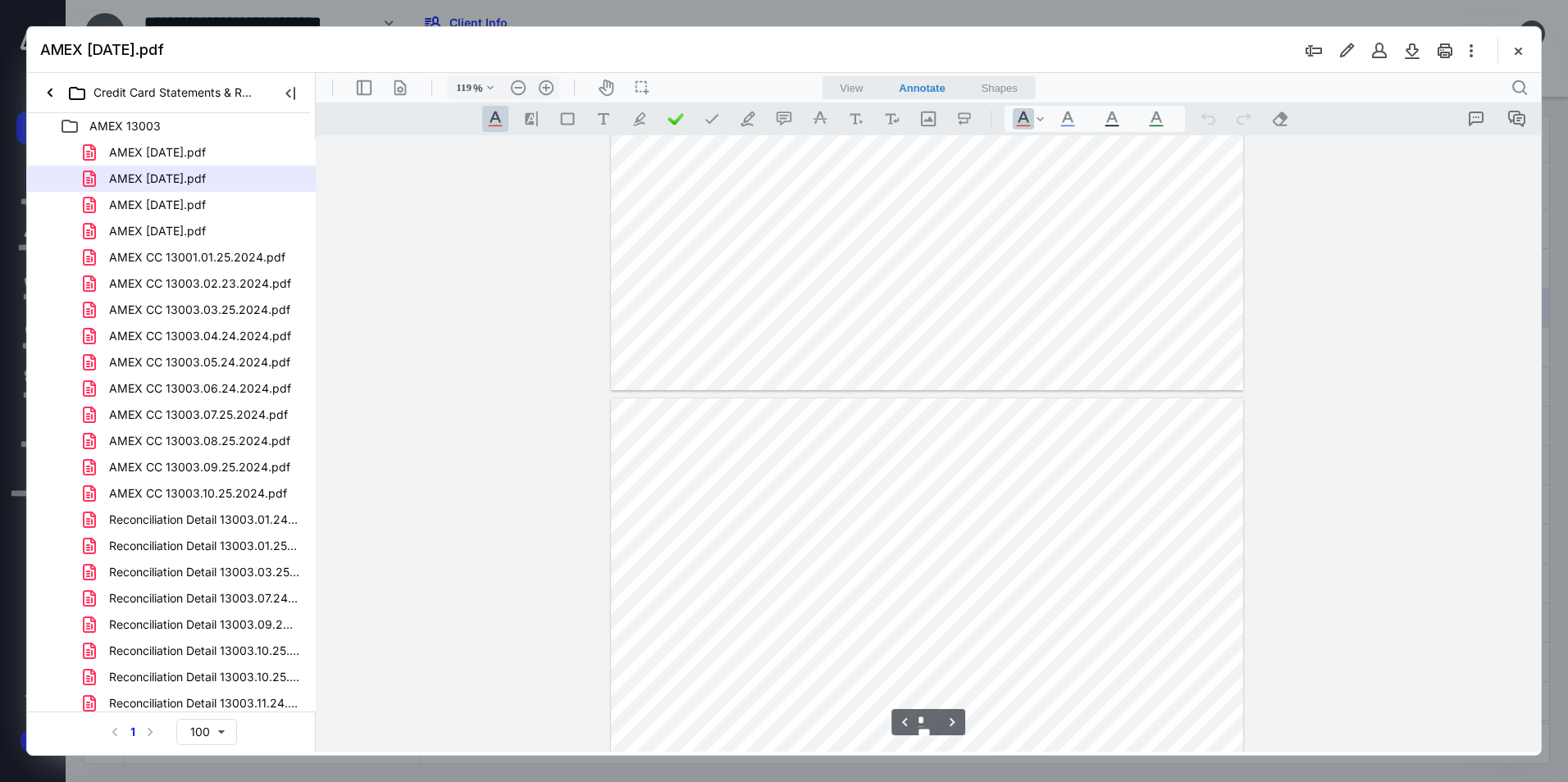 type on "*" 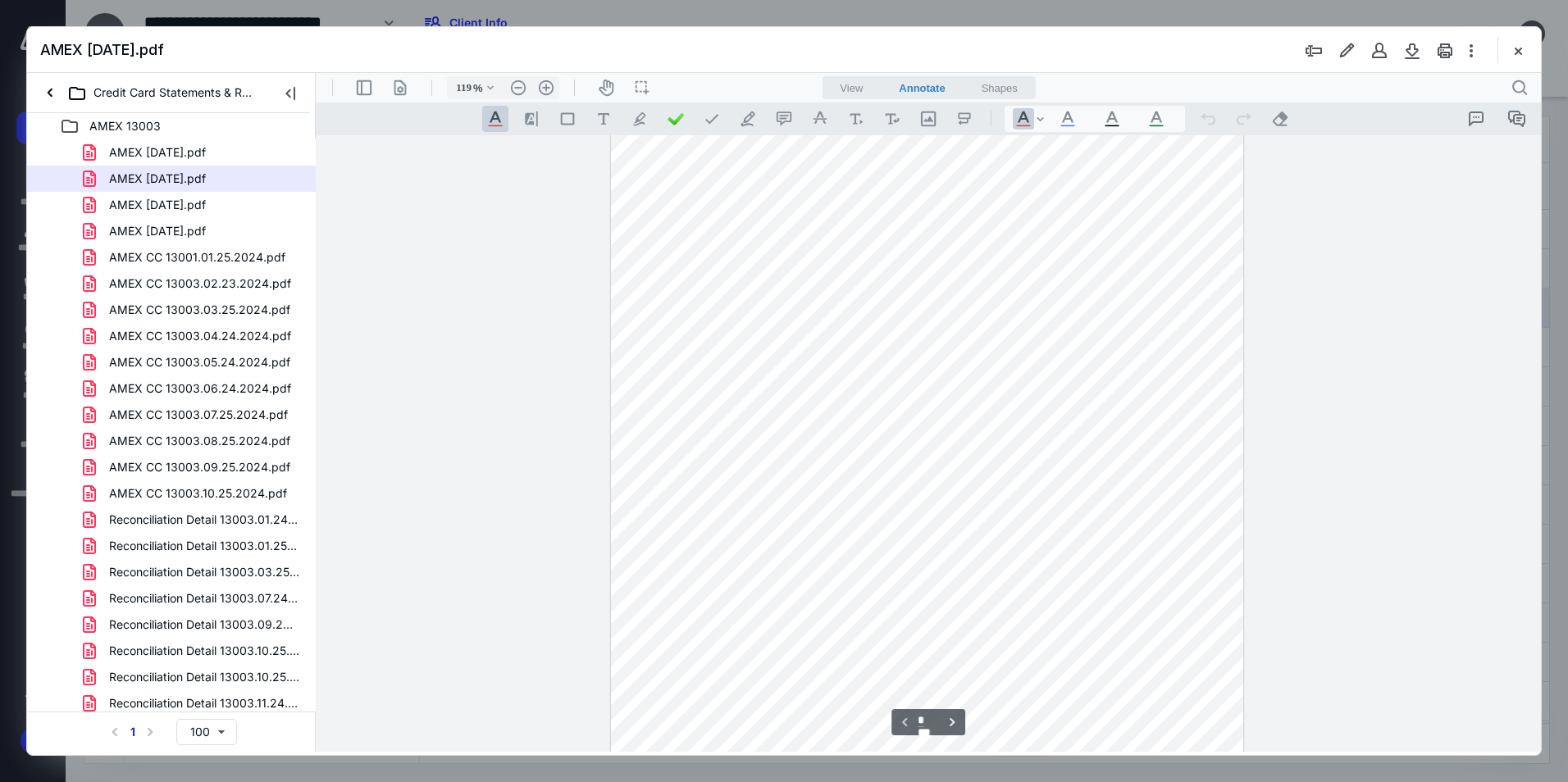 scroll, scrollTop: 0, scrollLeft: 0, axis: both 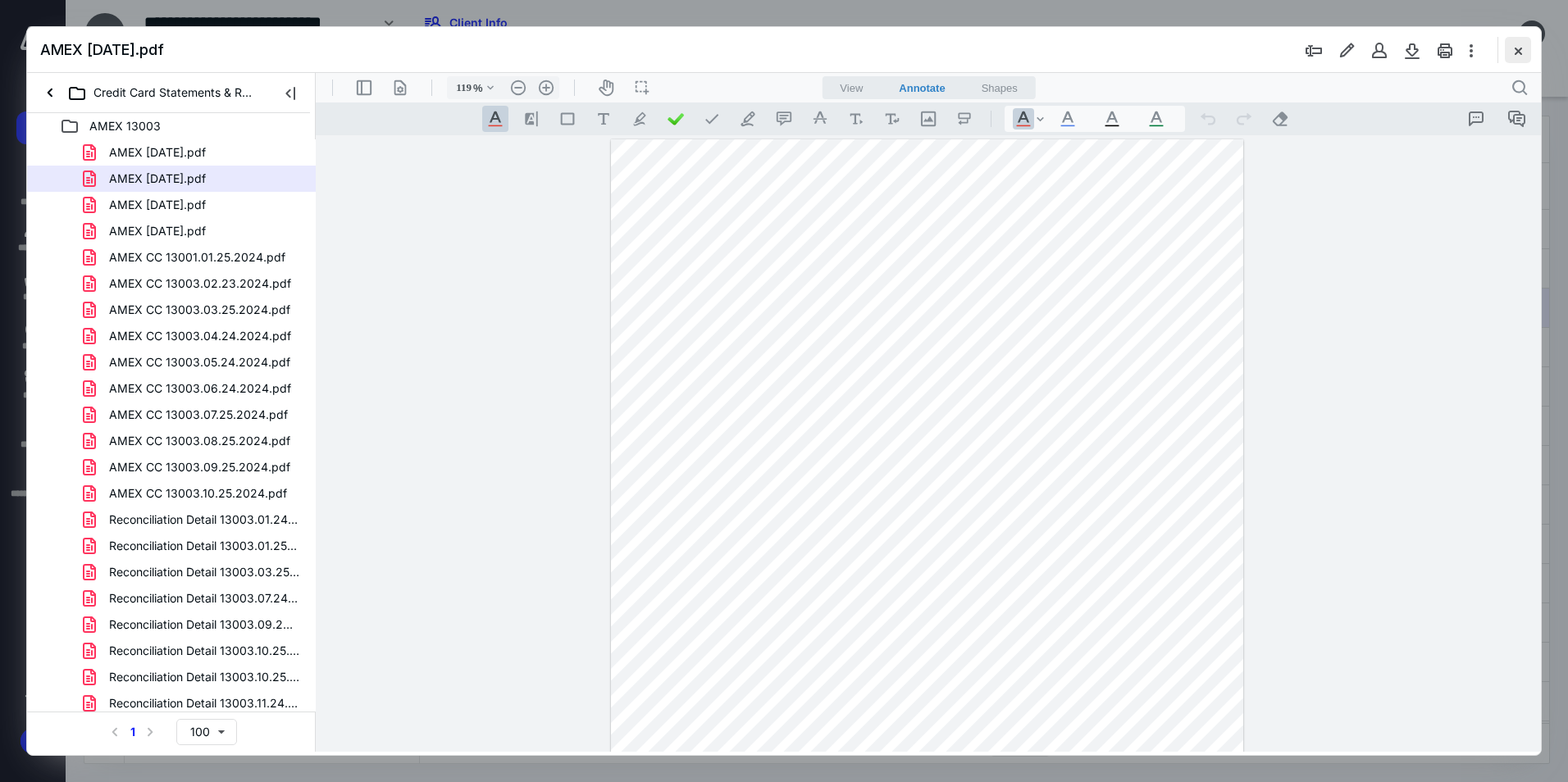 click at bounding box center (1518, 50) 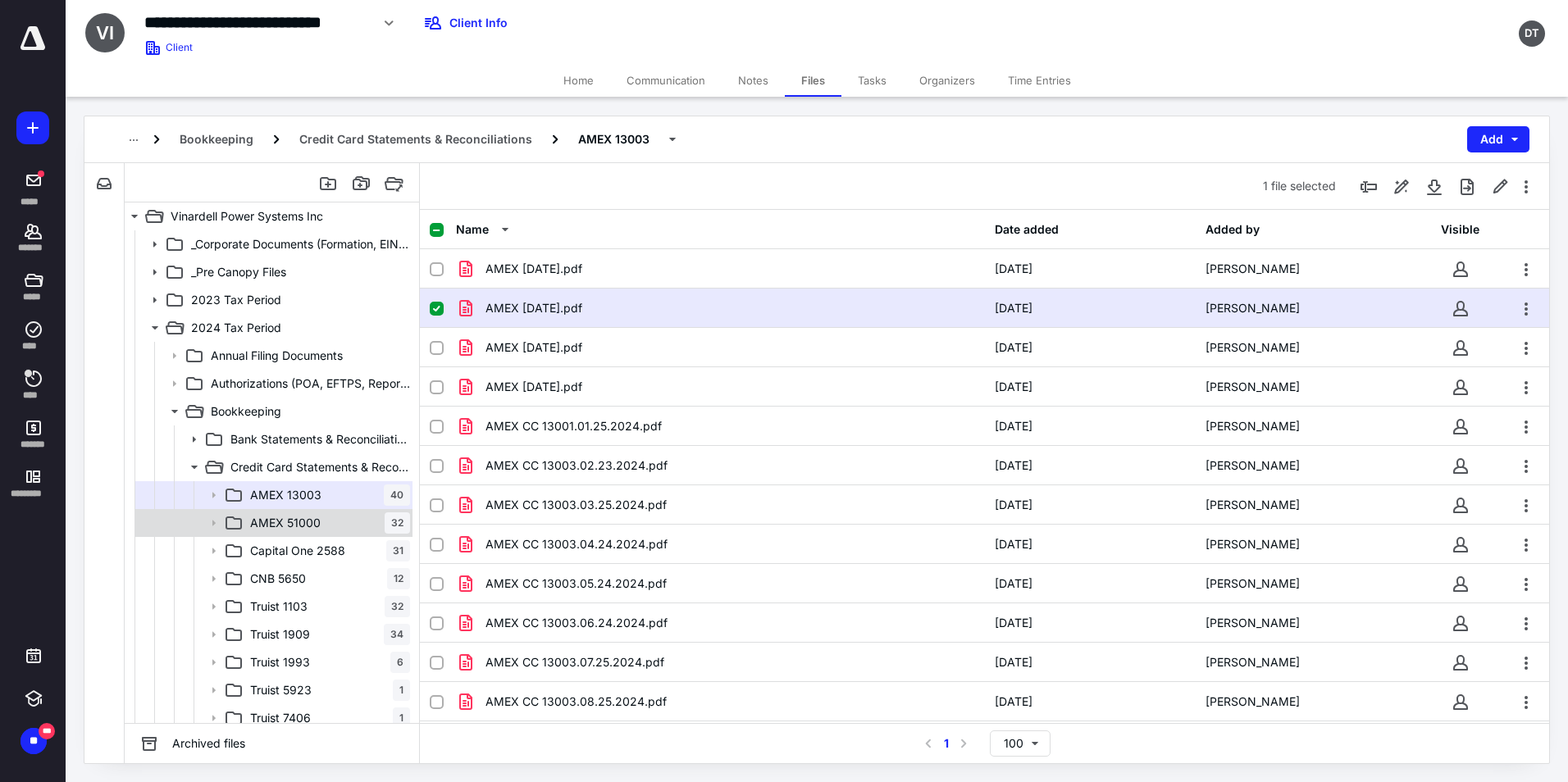 click on "AMEX 51000" at bounding box center (285, 523) 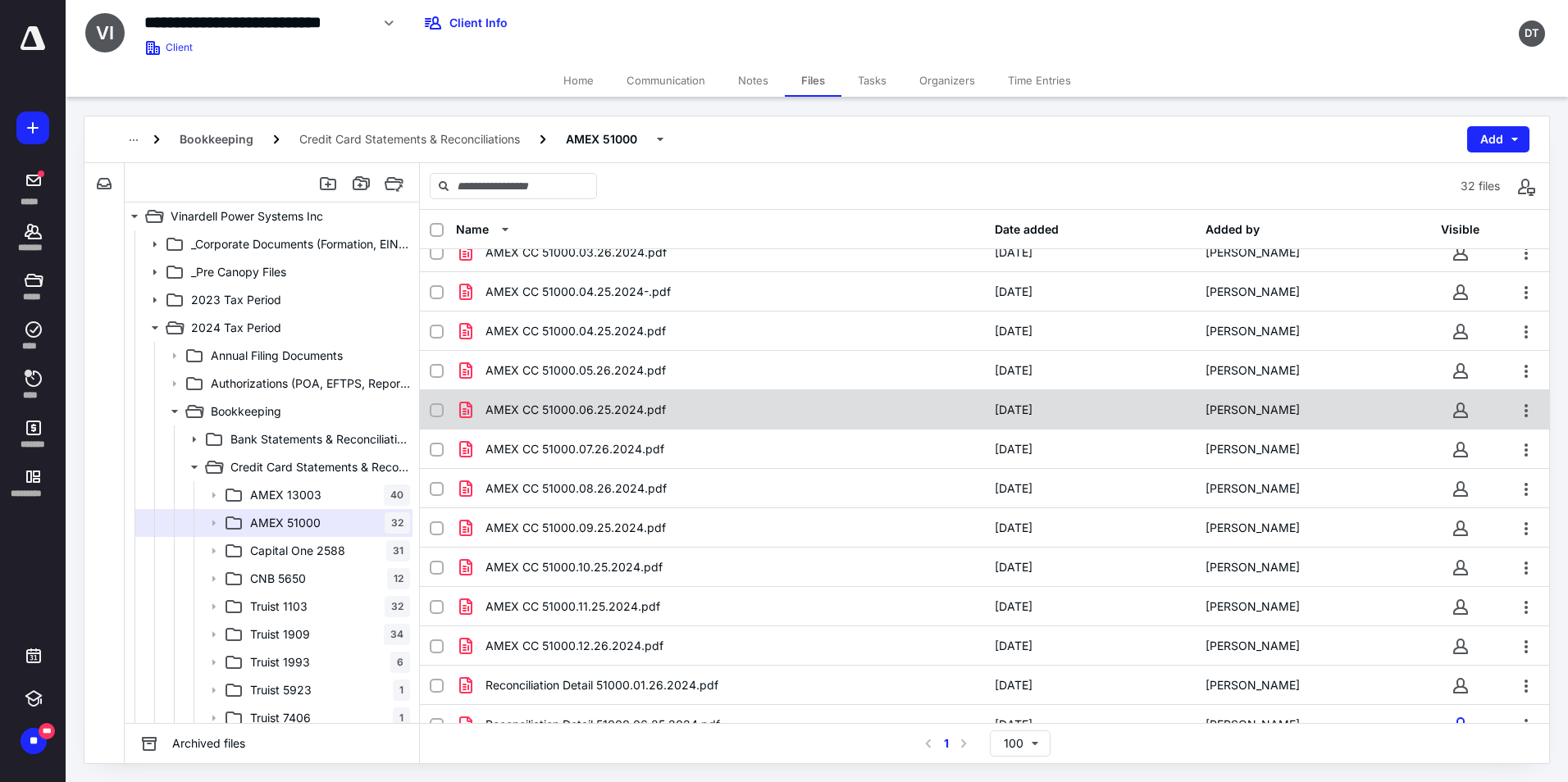 scroll, scrollTop: 164, scrollLeft: 0, axis: vertical 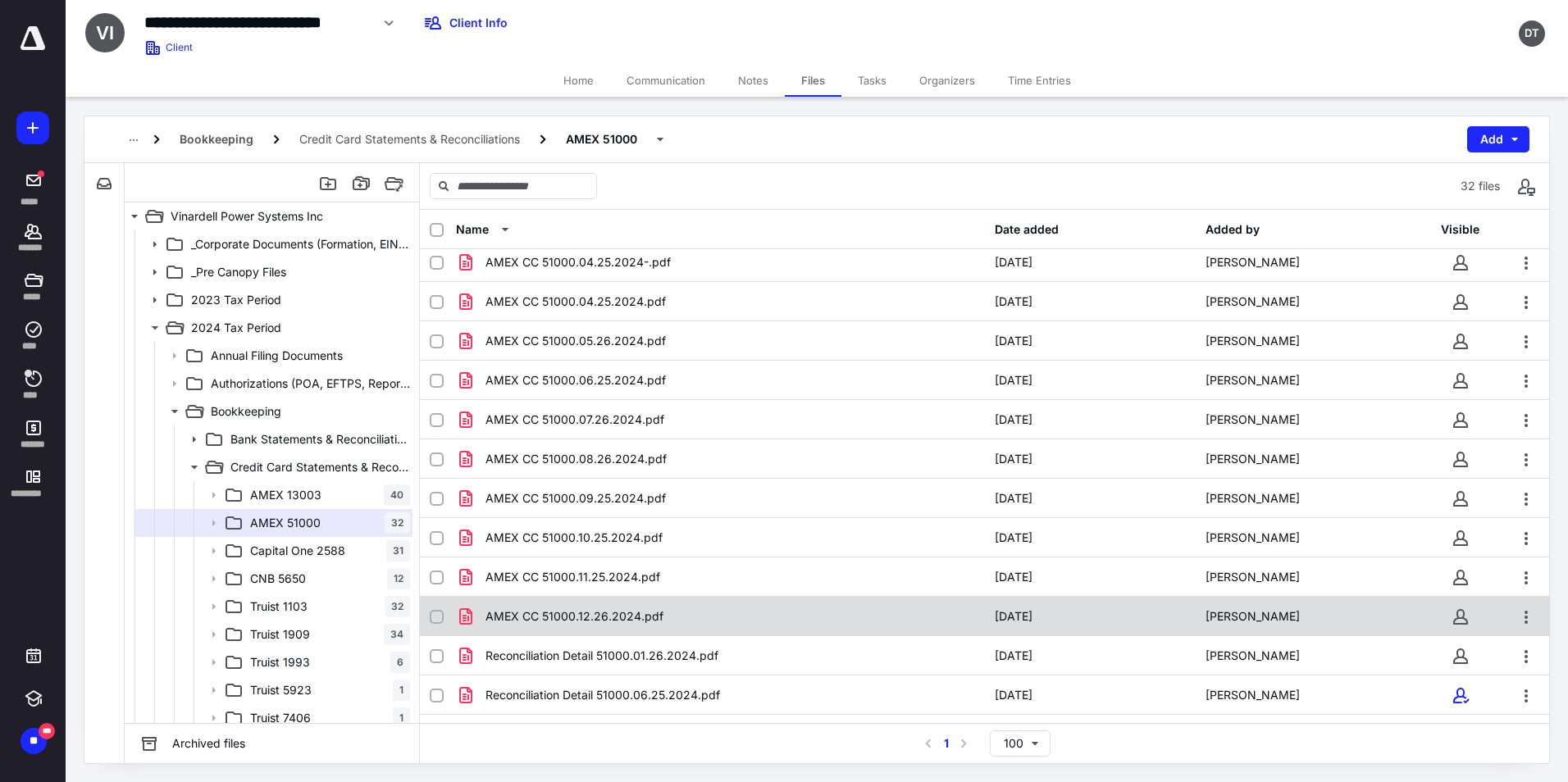 click on "AMEX CC 51000.12.26.2024.pdf" at bounding box center [720, 616] 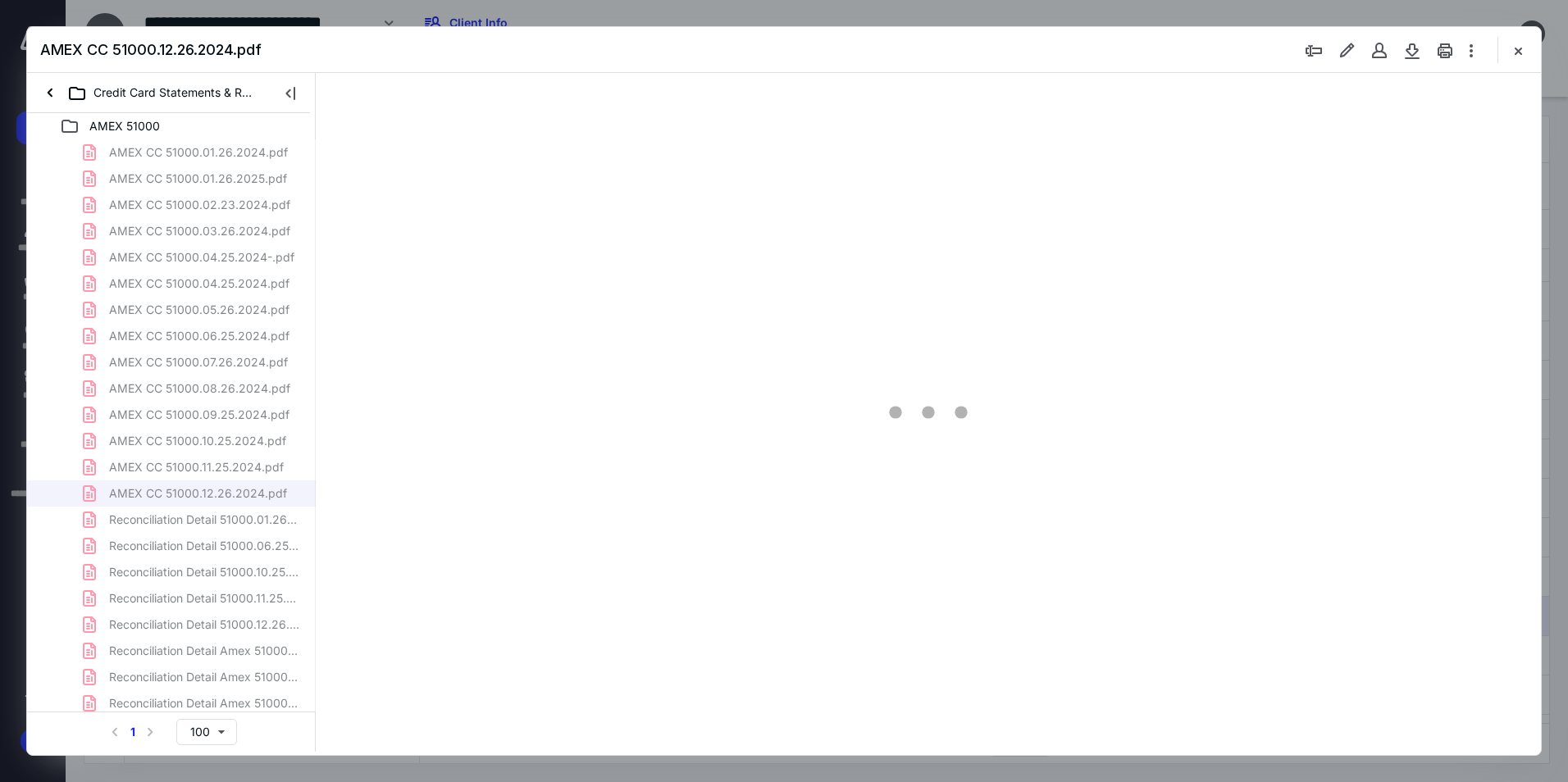 scroll, scrollTop: 0, scrollLeft: 0, axis: both 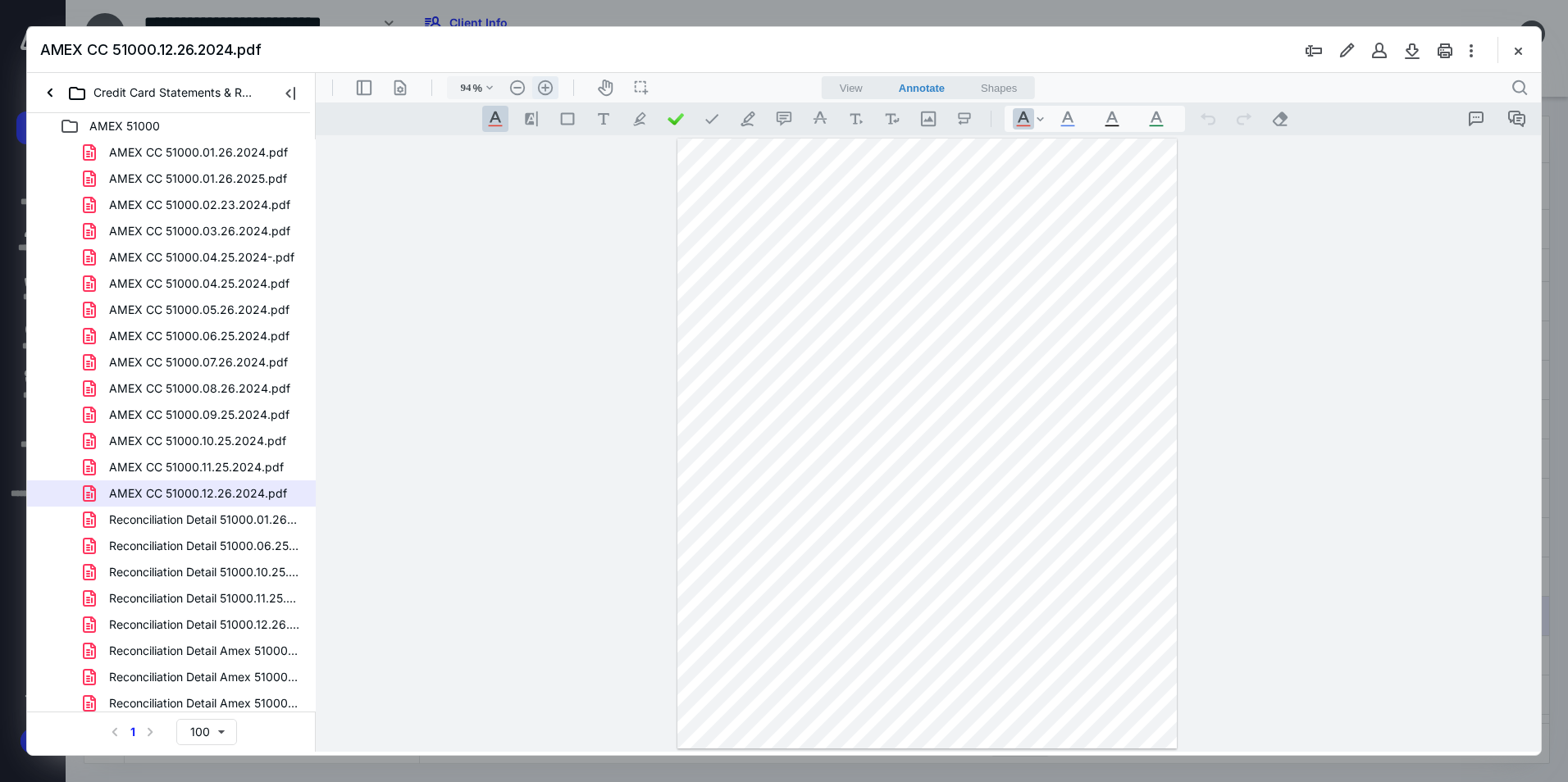 click on ".cls-1{fill:#abb0c4;} icon - header - zoom - in - line" at bounding box center (545, 88) 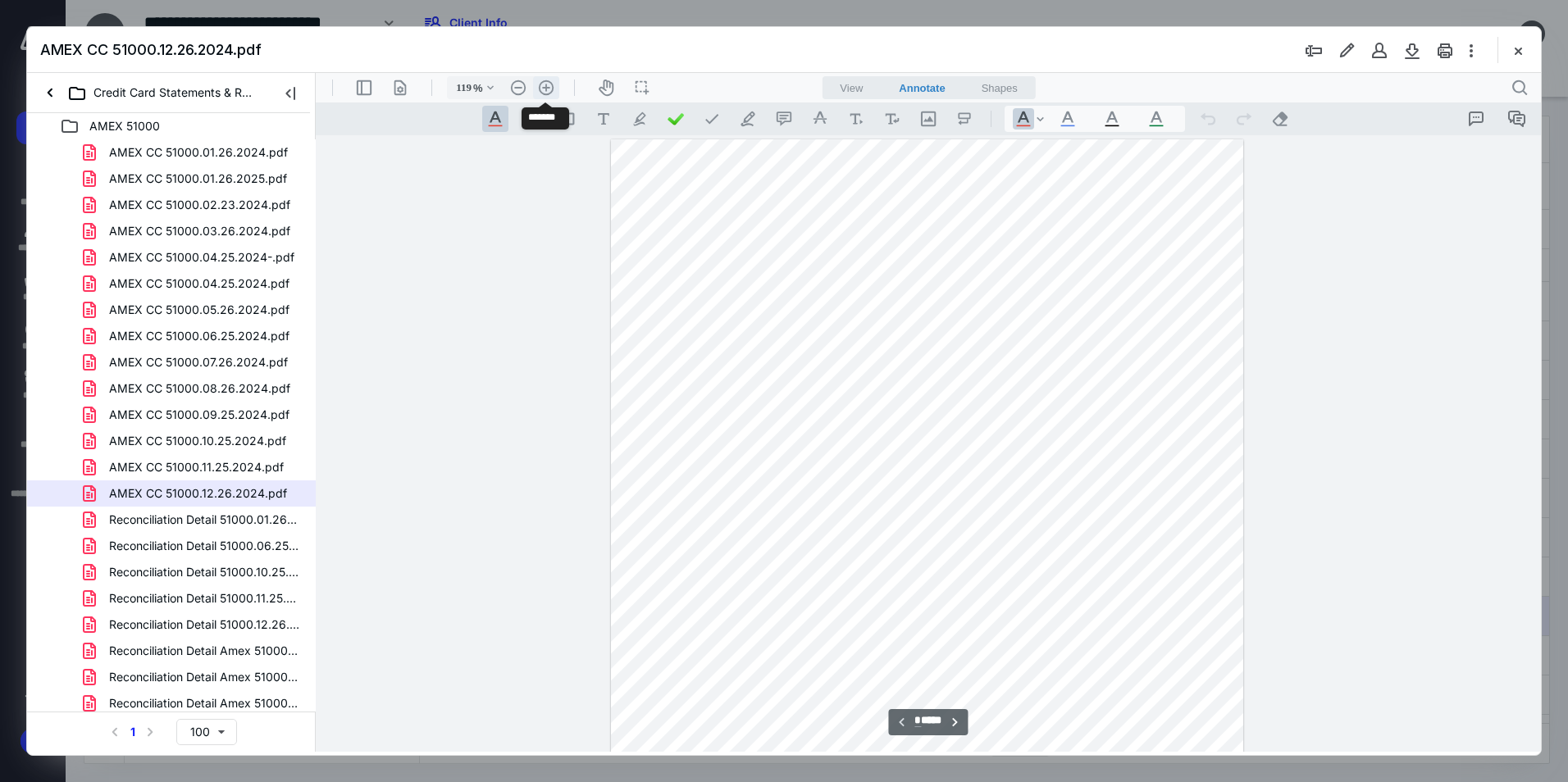 scroll, scrollTop: 74, scrollLeft: 0, axis: vertical 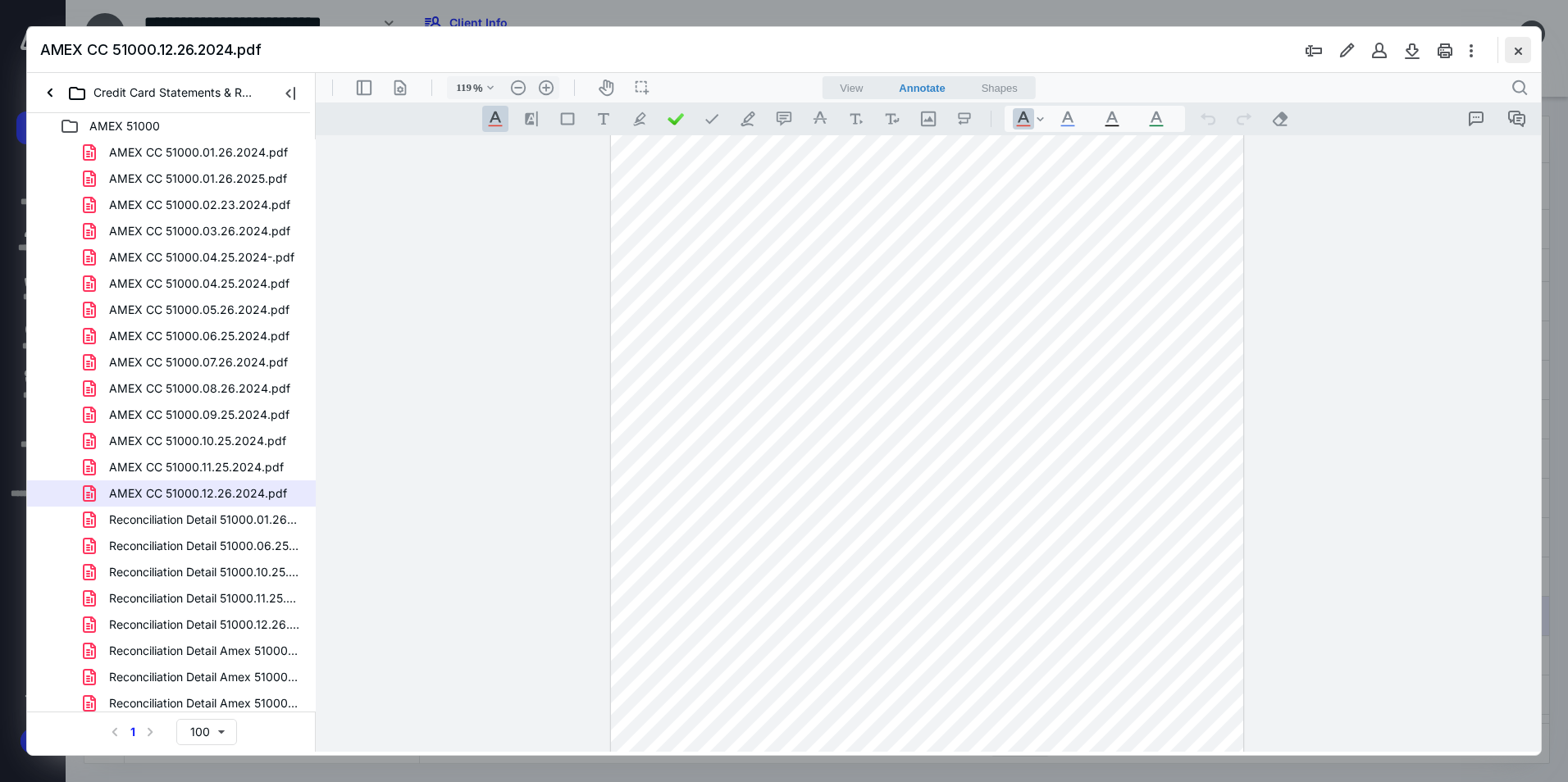 click at bounding box center (1518, 50) 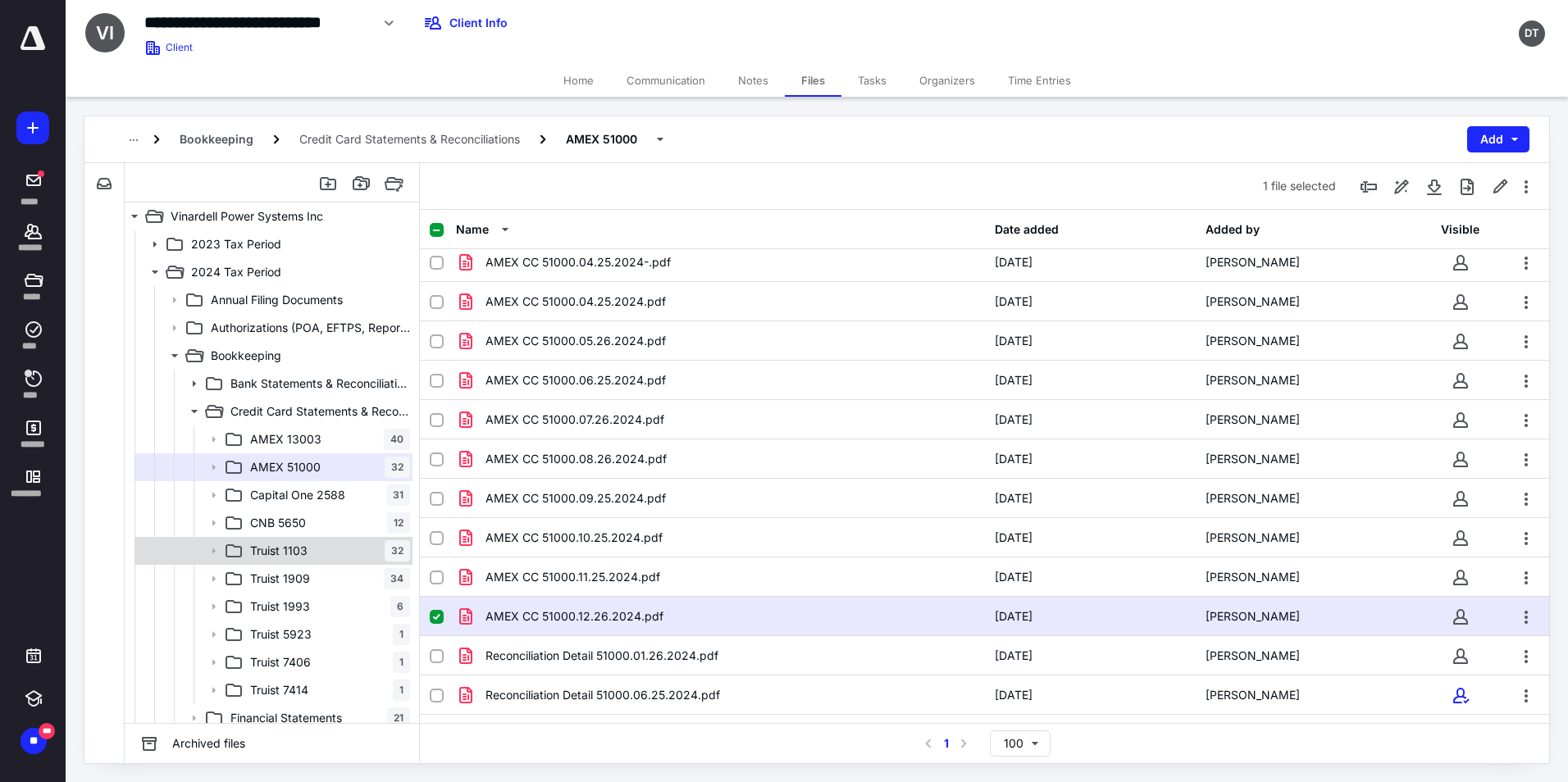scroll, scrollTop: 82, scrollLeft: 0, axis: vertical 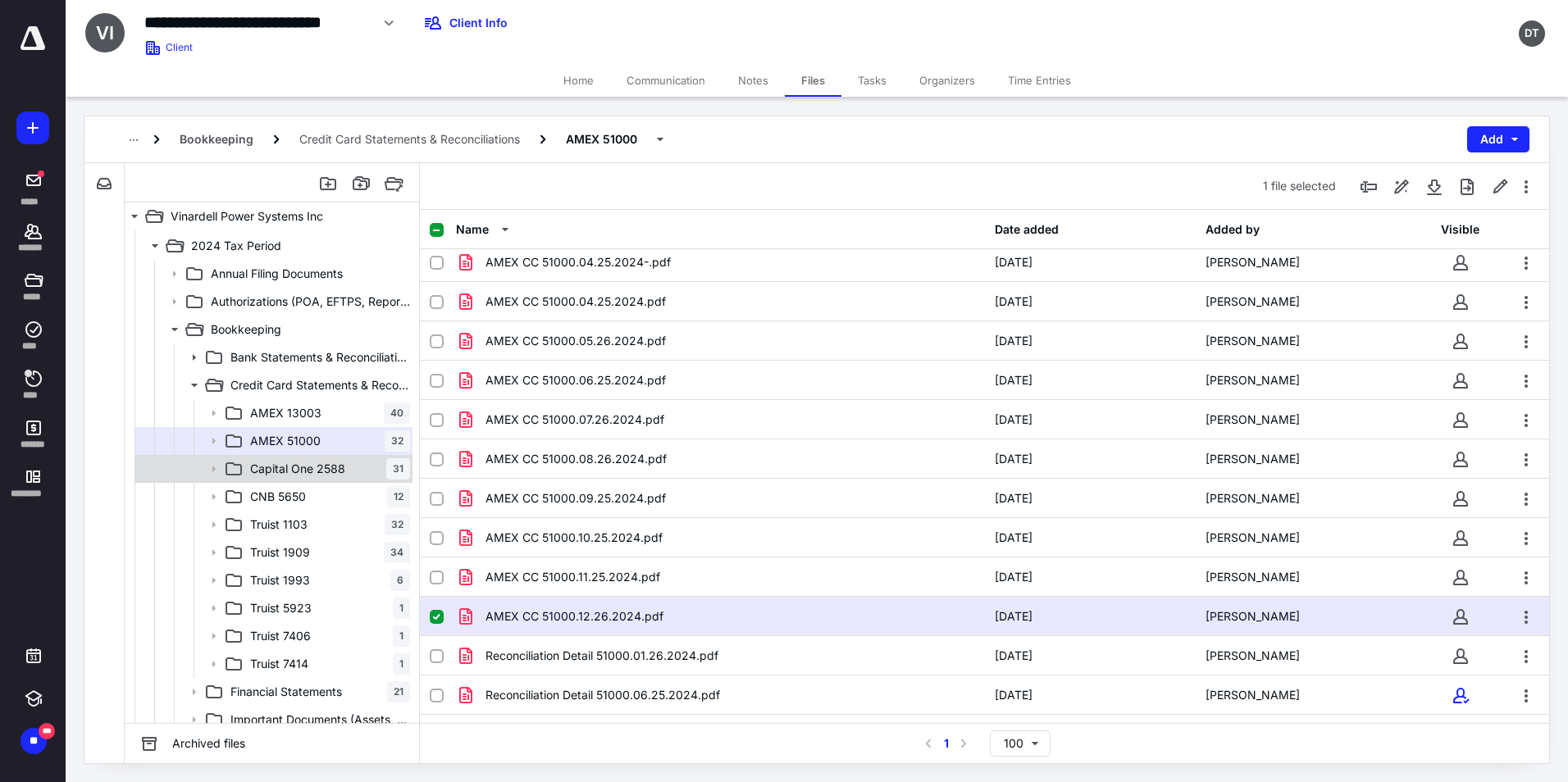 click on "Capital One 2588" at bounding box center (298, 469) 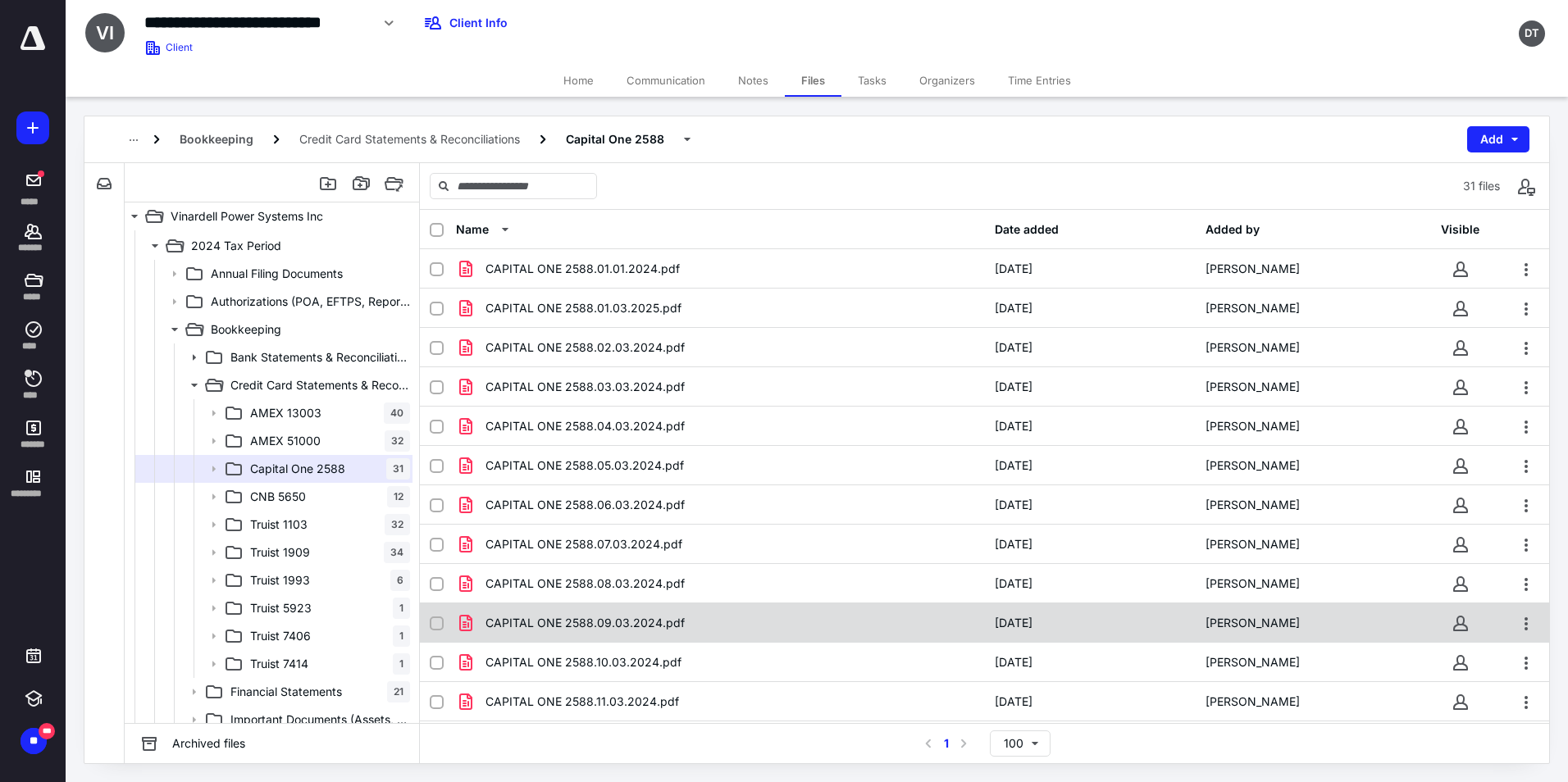 scroll, scrollTop: 82, scrollLeft: 0, axis: vertical 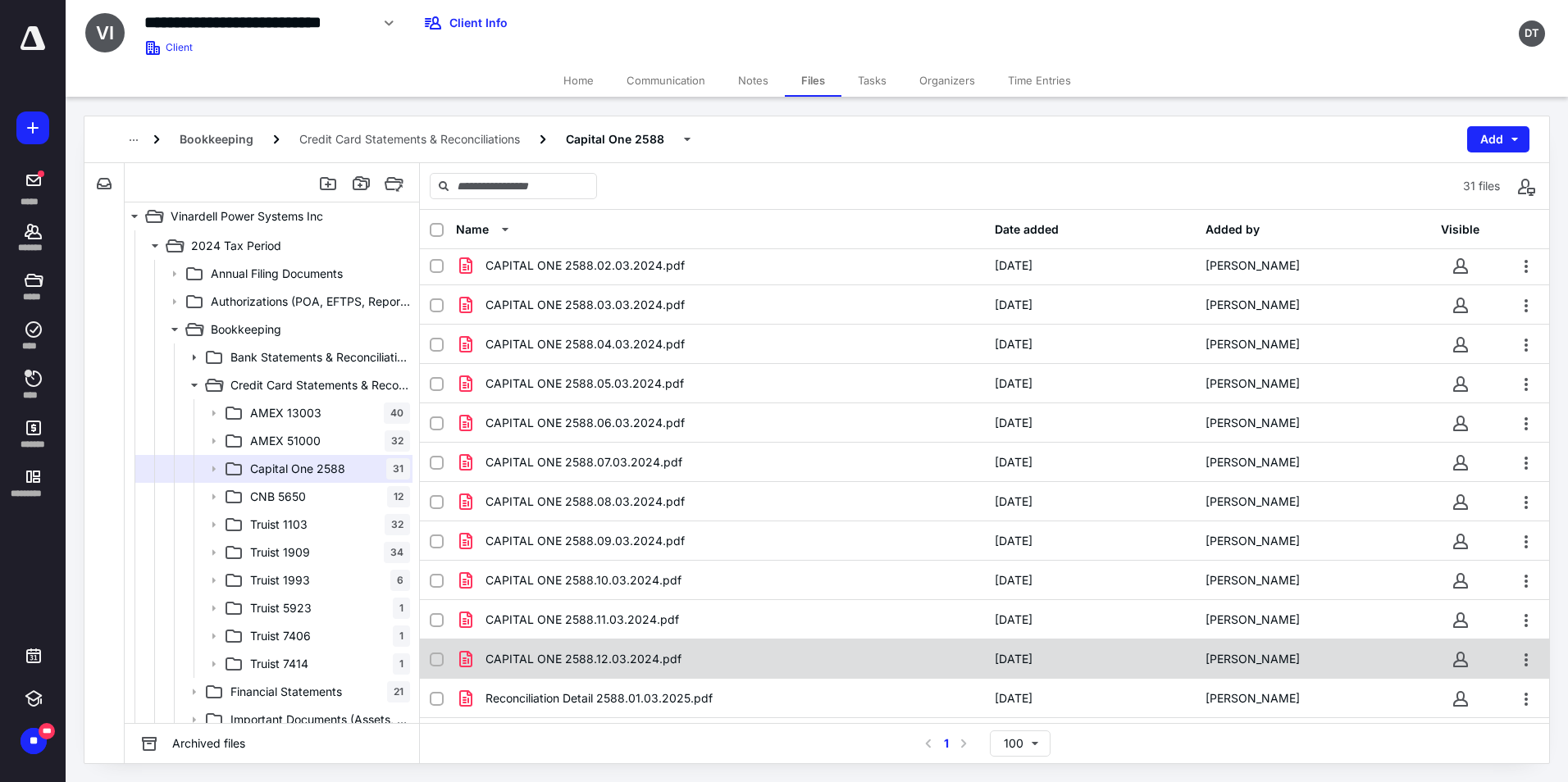 click on "CAPITAL ONE 2588.12.03.2024.pdf" at bounding box center [720, 659] 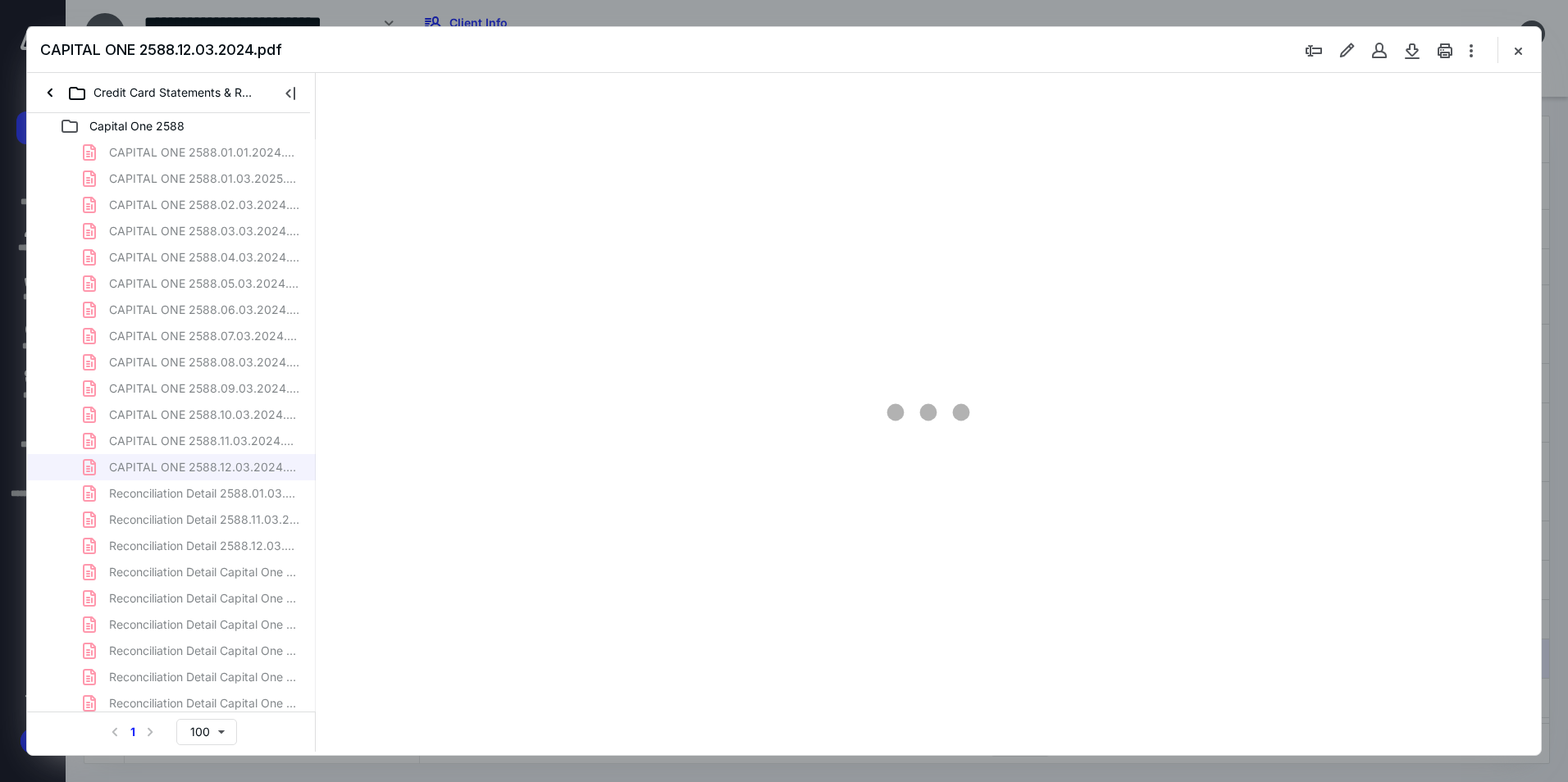 scroll, scrollTop: 0, scrollLeft: 0, axis: both 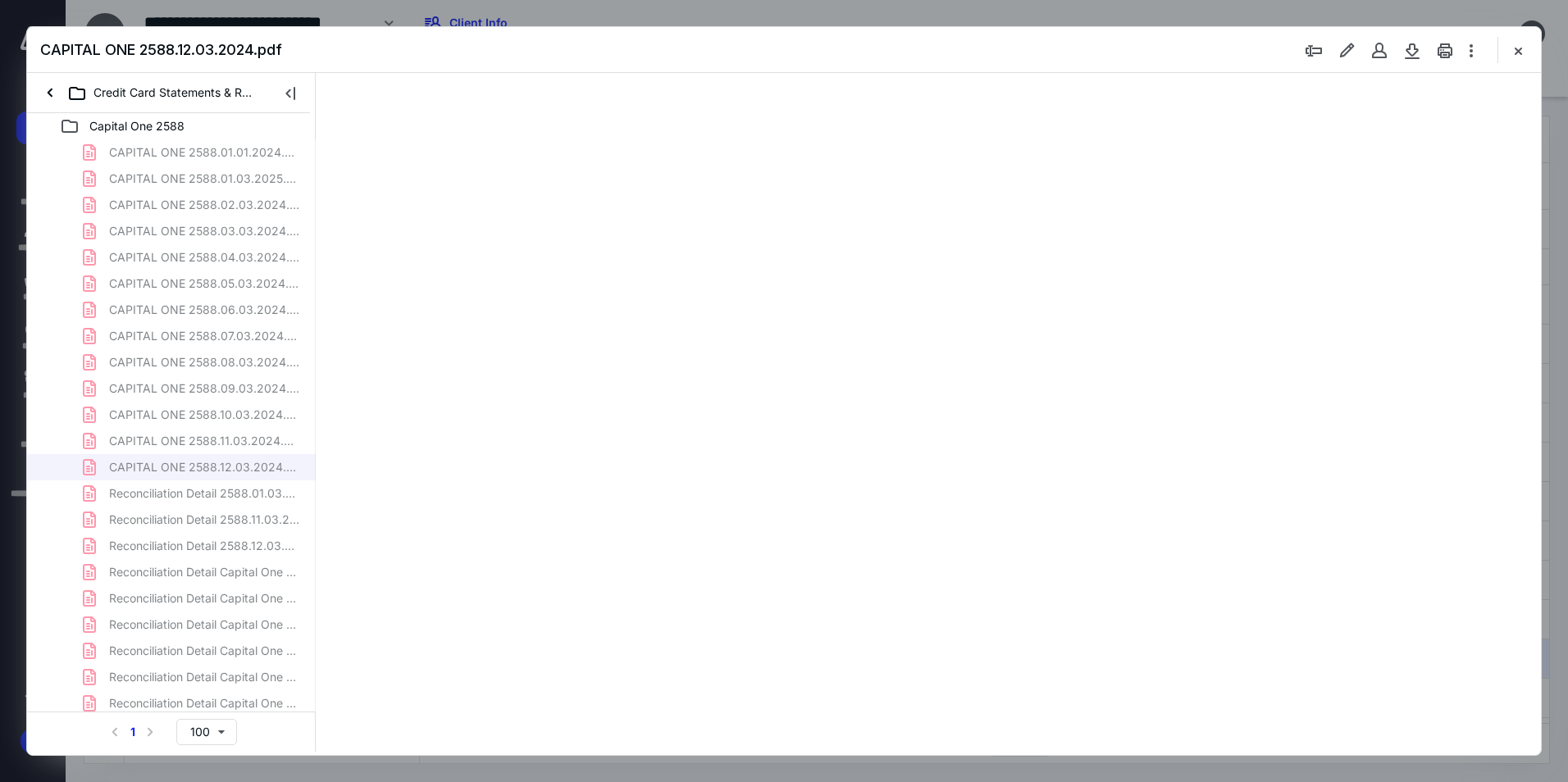 type on "94" 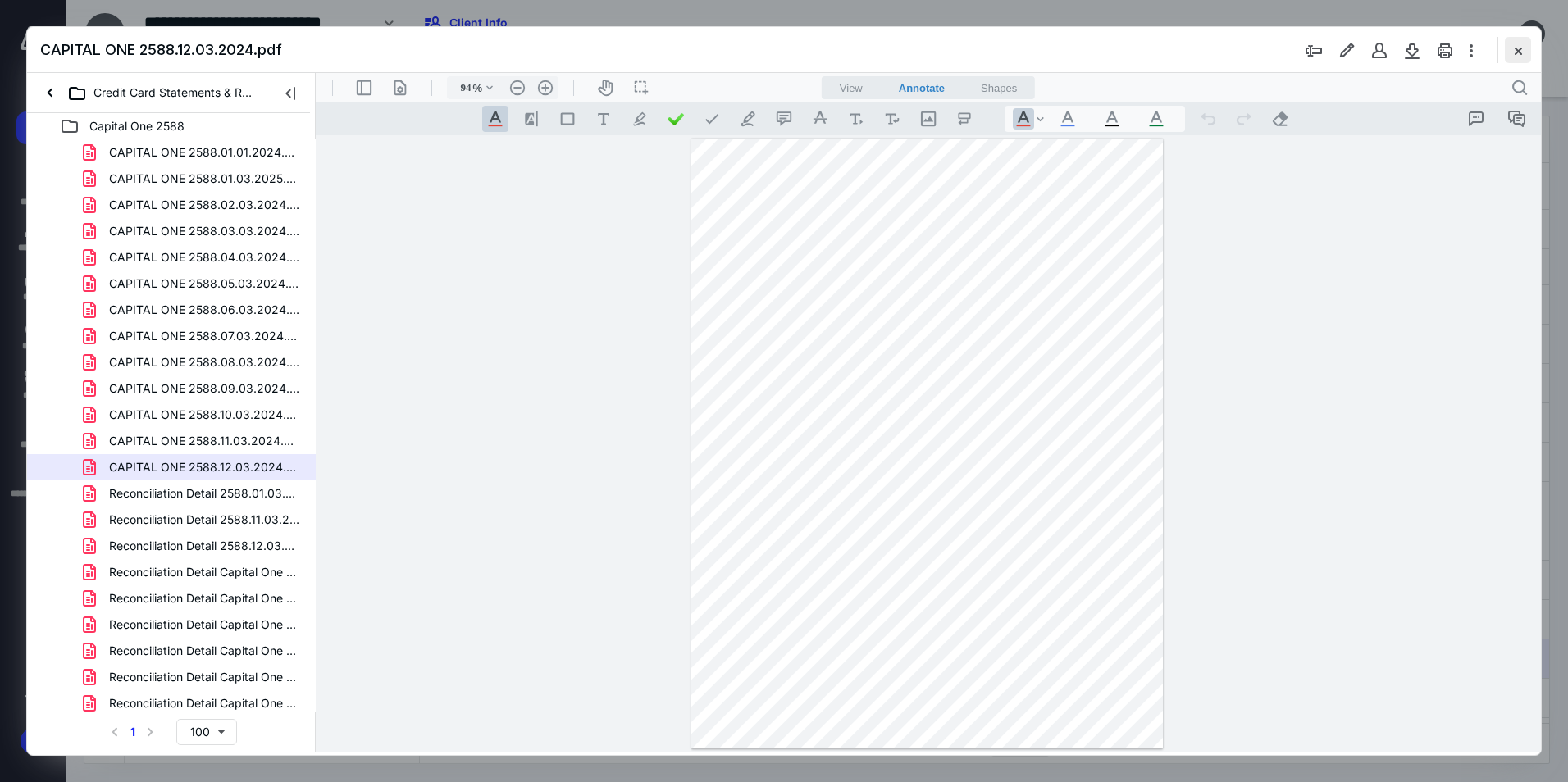 click at bounding box center (1518, 50) 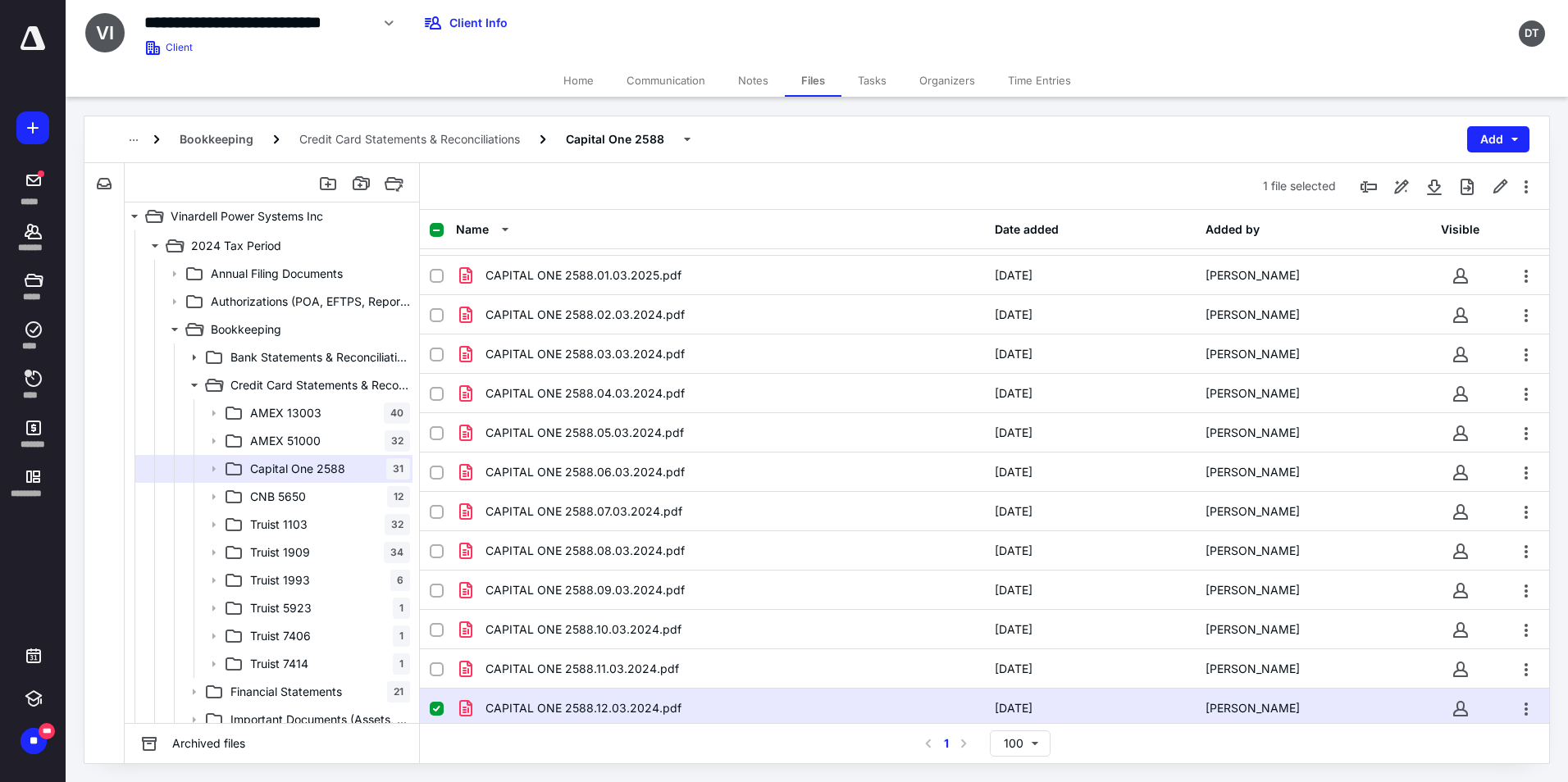 scroll, scrollTop: 0, scrollLeft: 0, axis: both 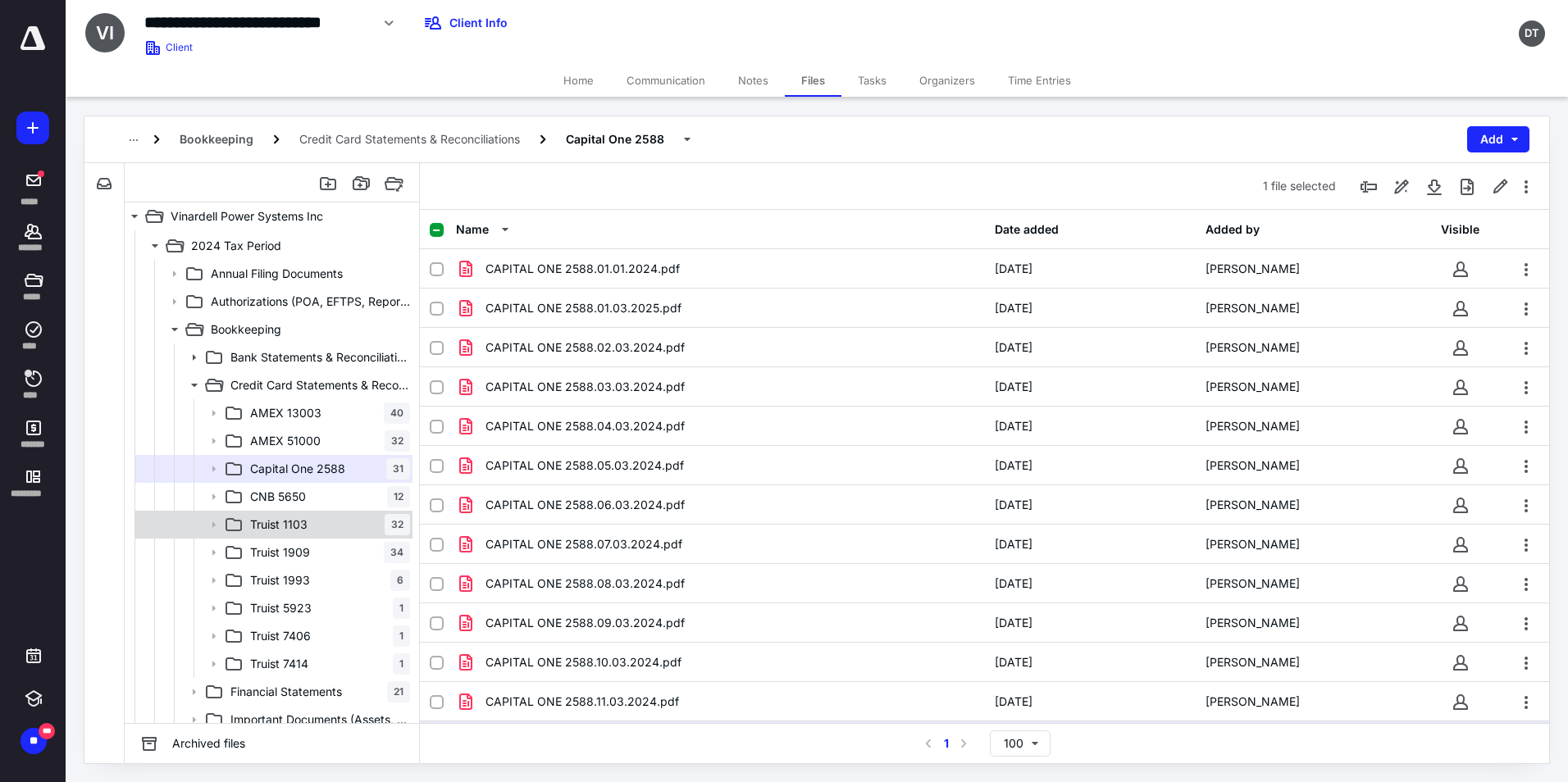 click on "Truist 1103 32" at bounding box center (326, 525) 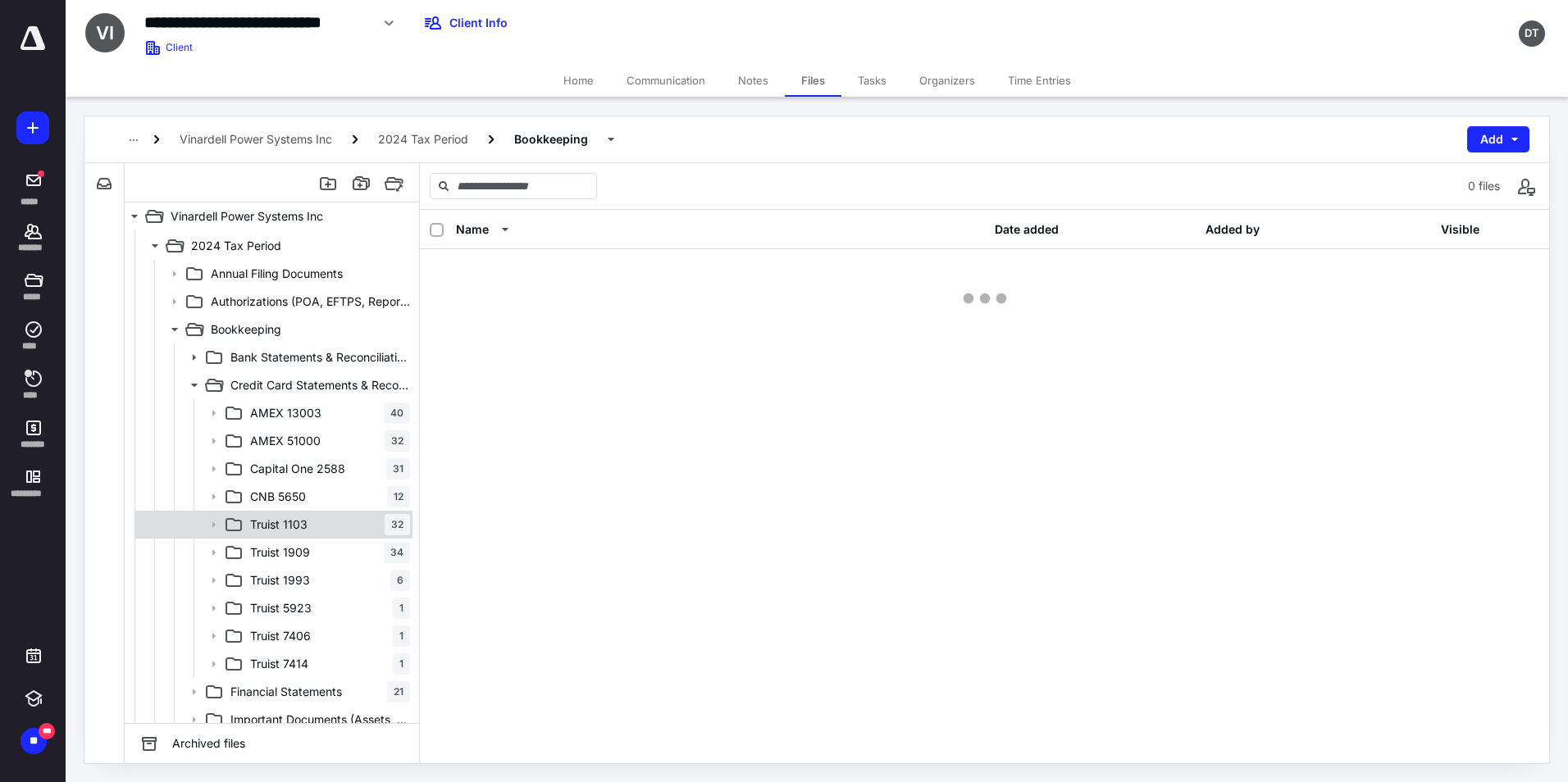 click on "Truist 1103 32" at bounding box center (326, 525) 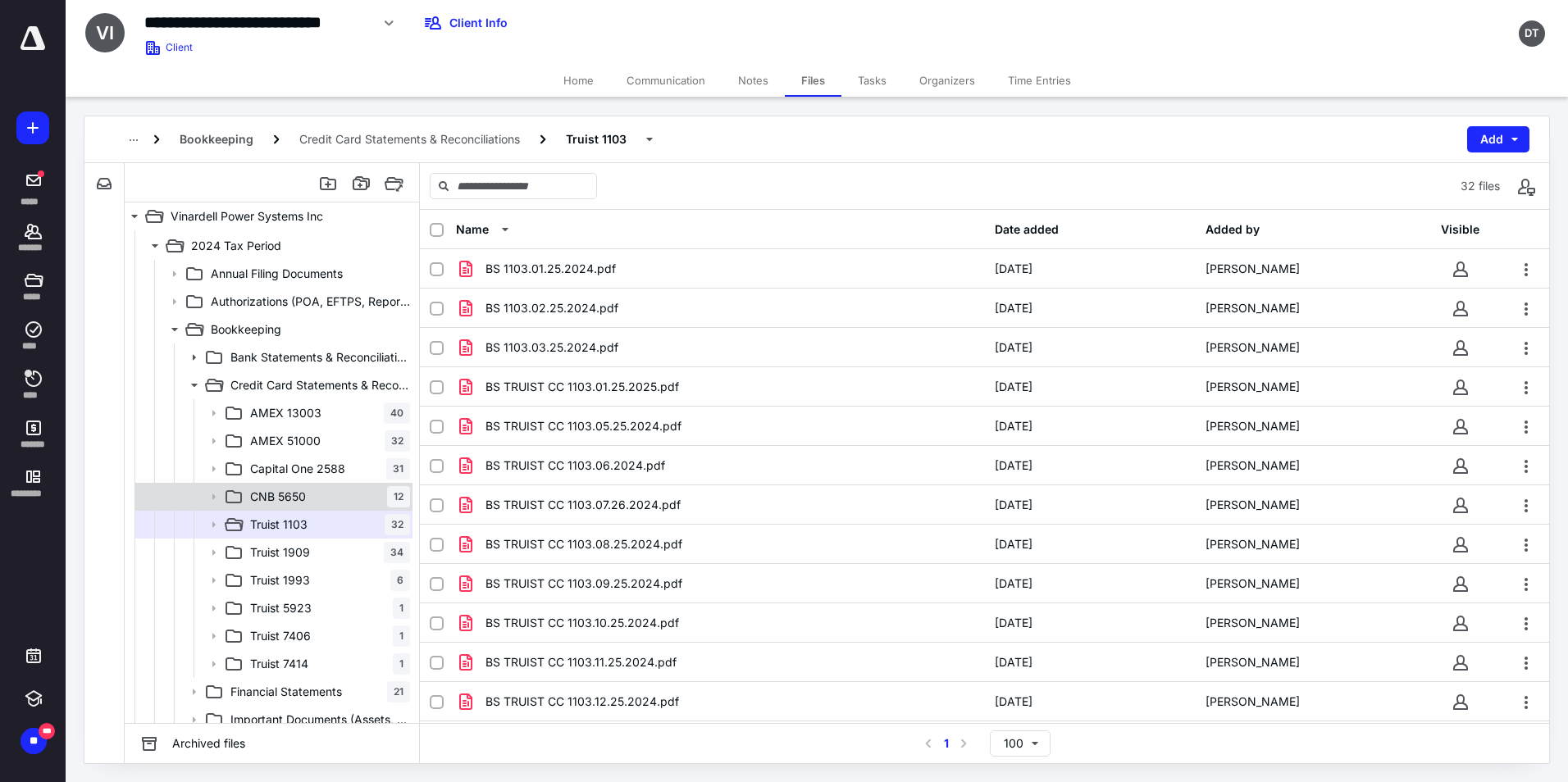 click on "CNB 5650 12" at bounding box center (326, 497) 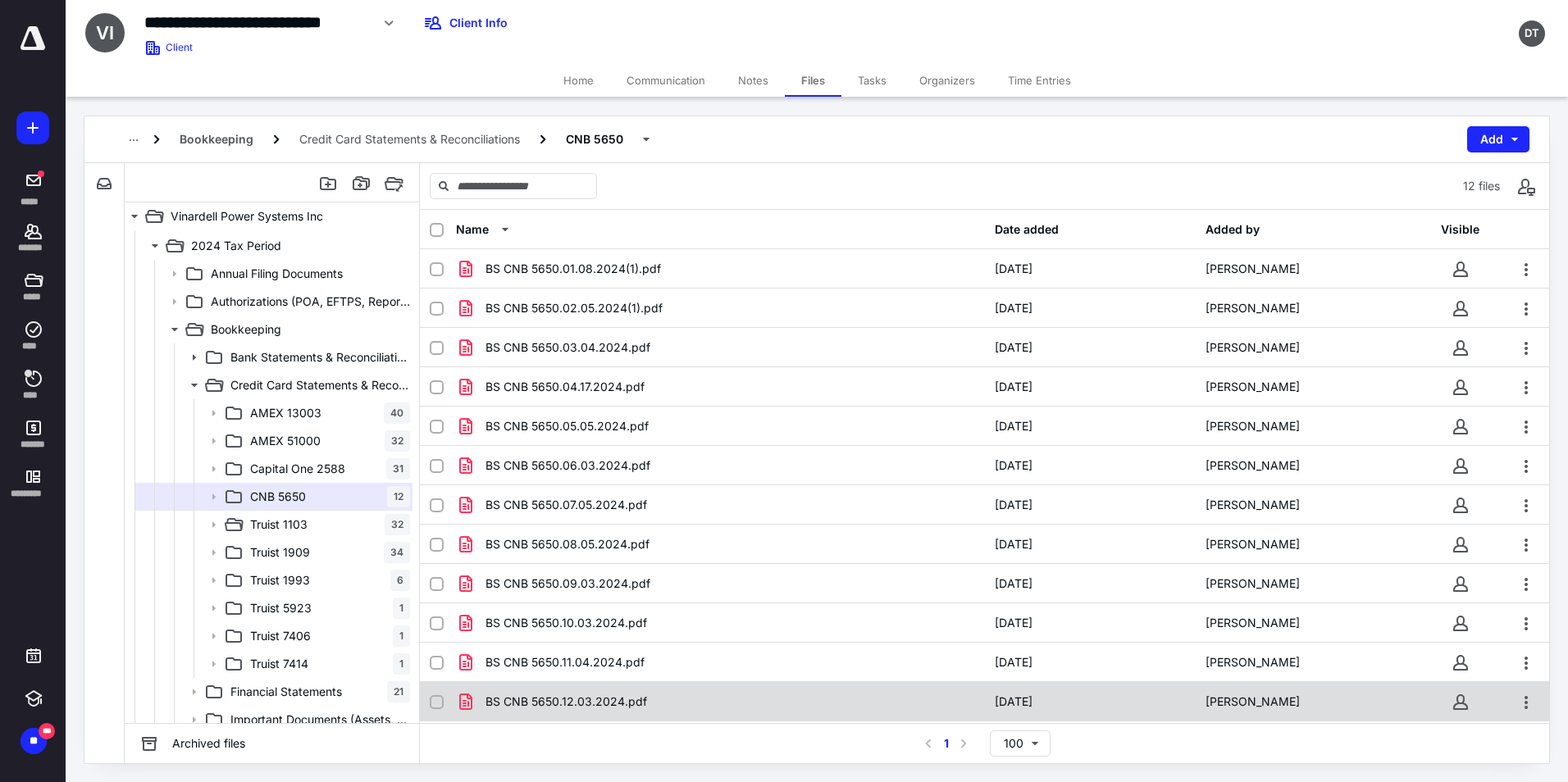 click on "BS CNB 5650.12.03.2024.pdf" at bounding box center [566, 702] 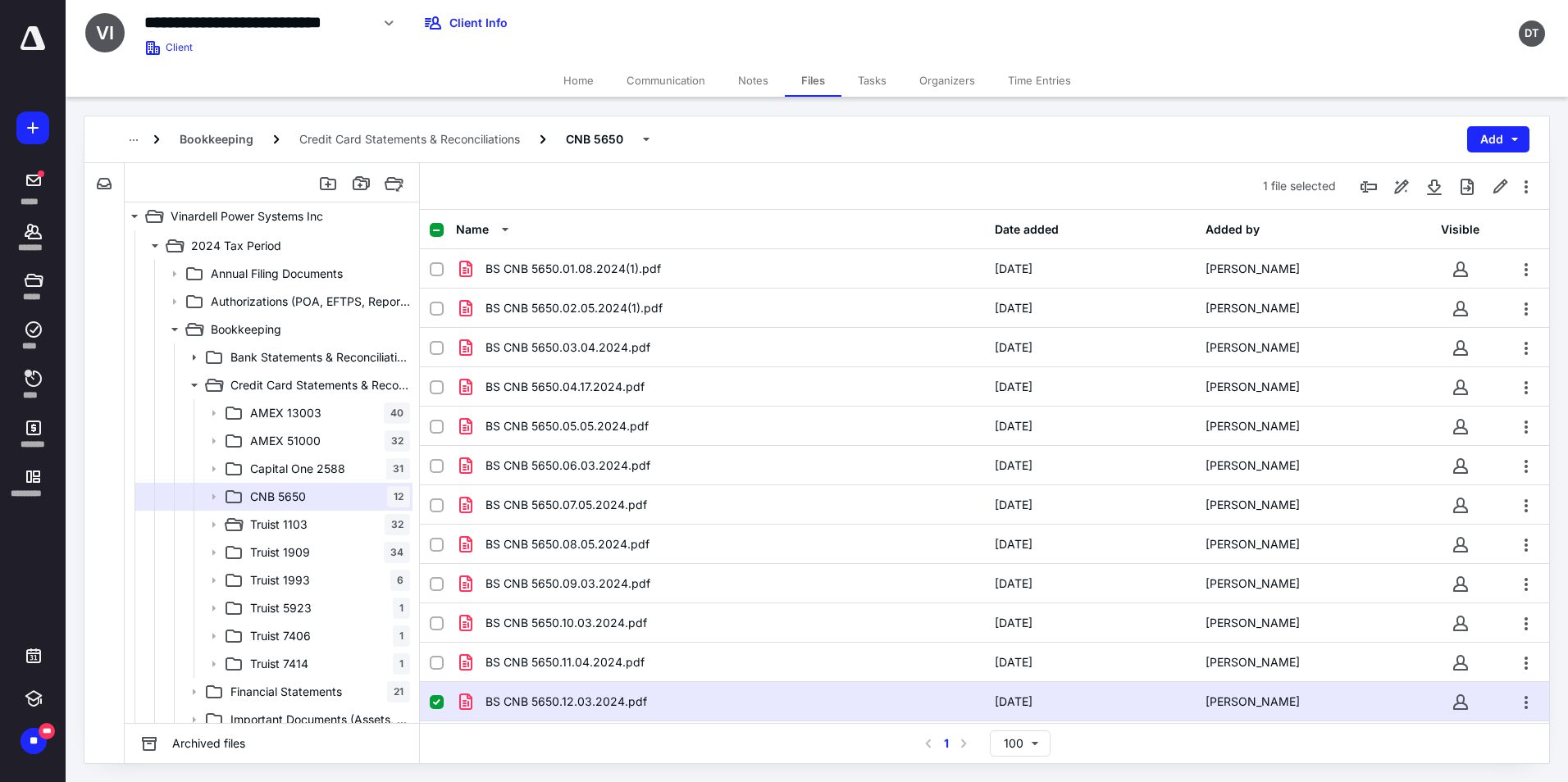 click on "BS CNB 5650.12.03.2024.pdf" at bounding box center (566, 702) 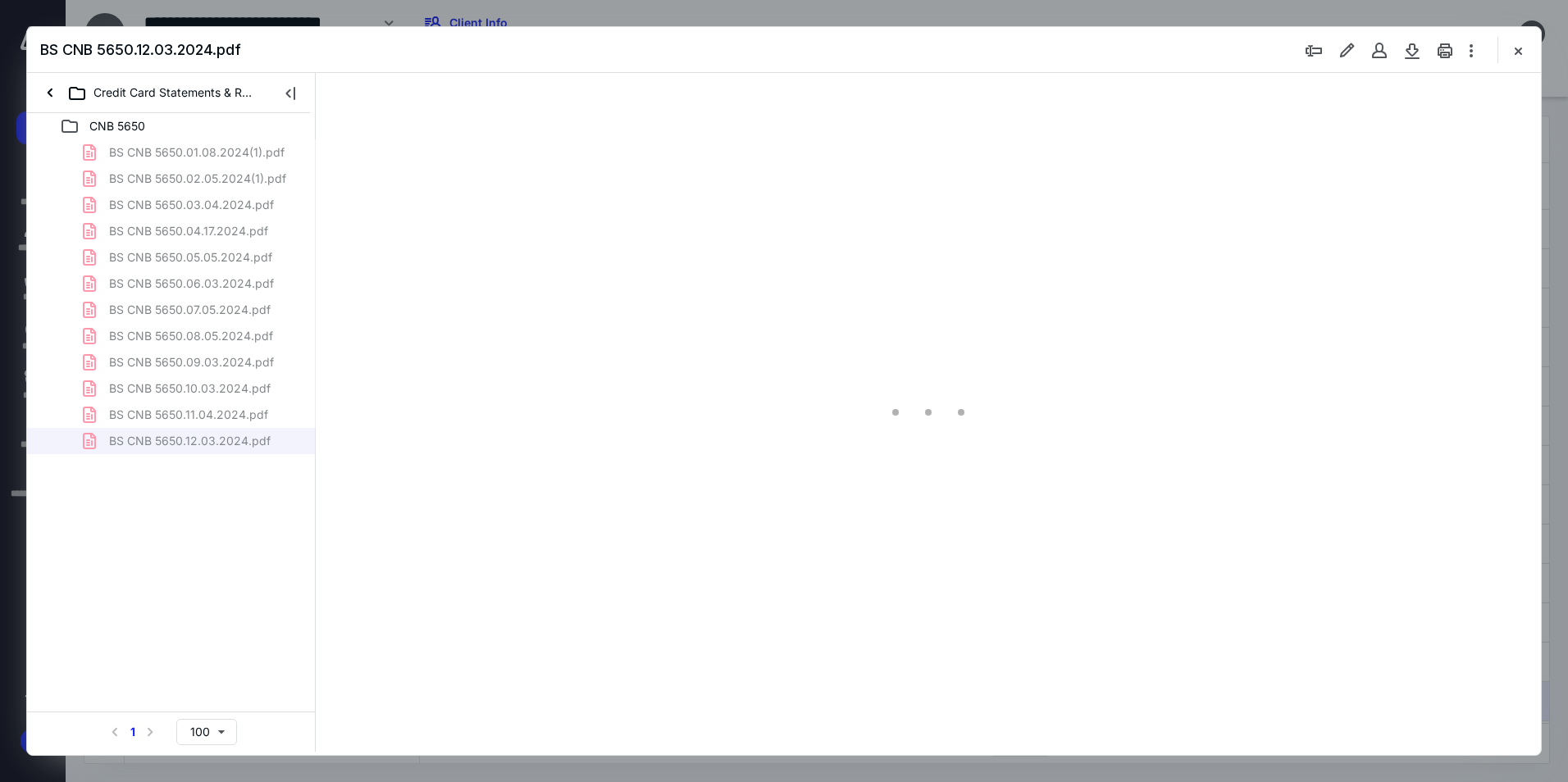 scroll, scrollTop: 0, scrollLeft: 0, axis: both 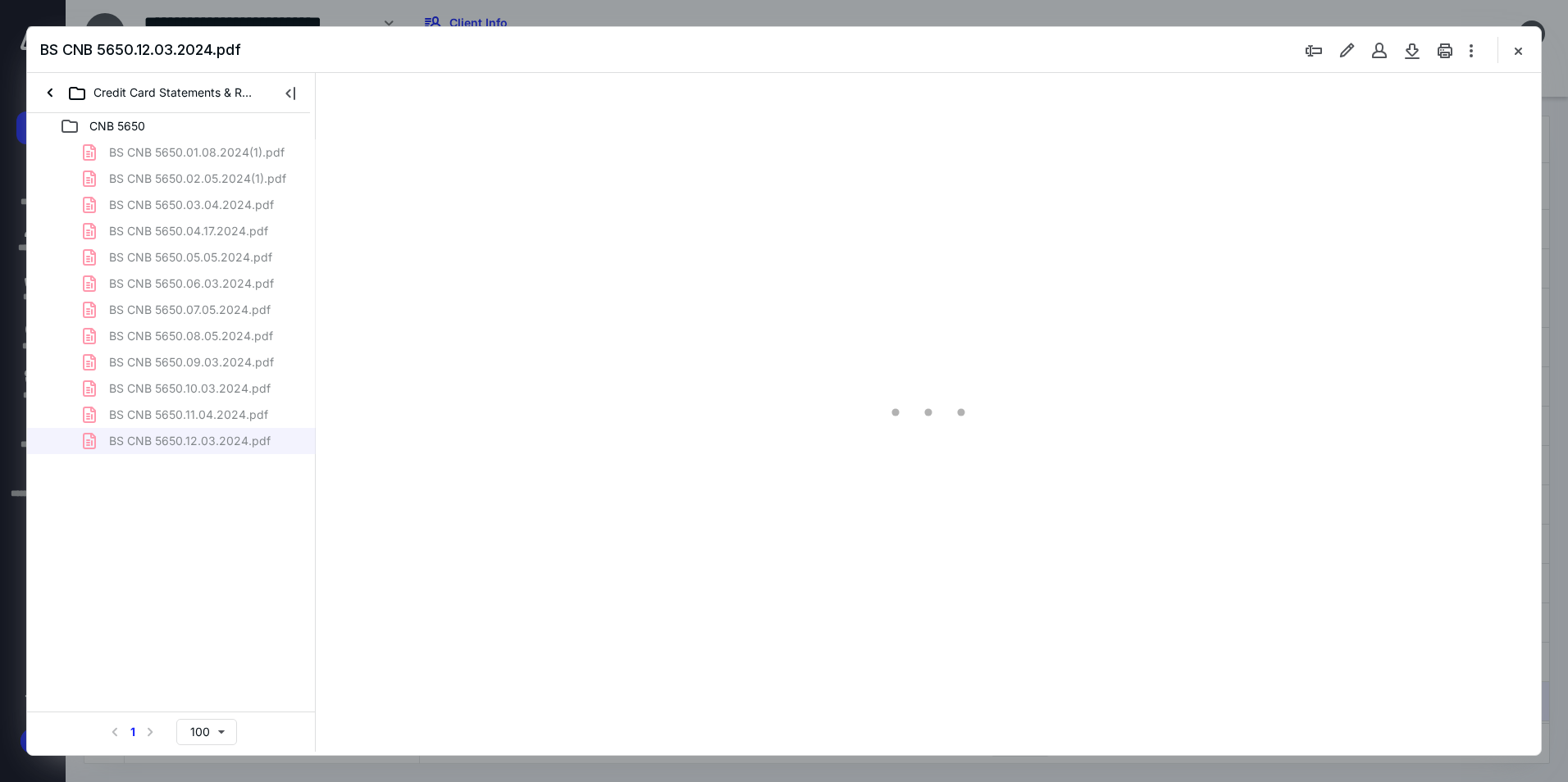 type on "94" 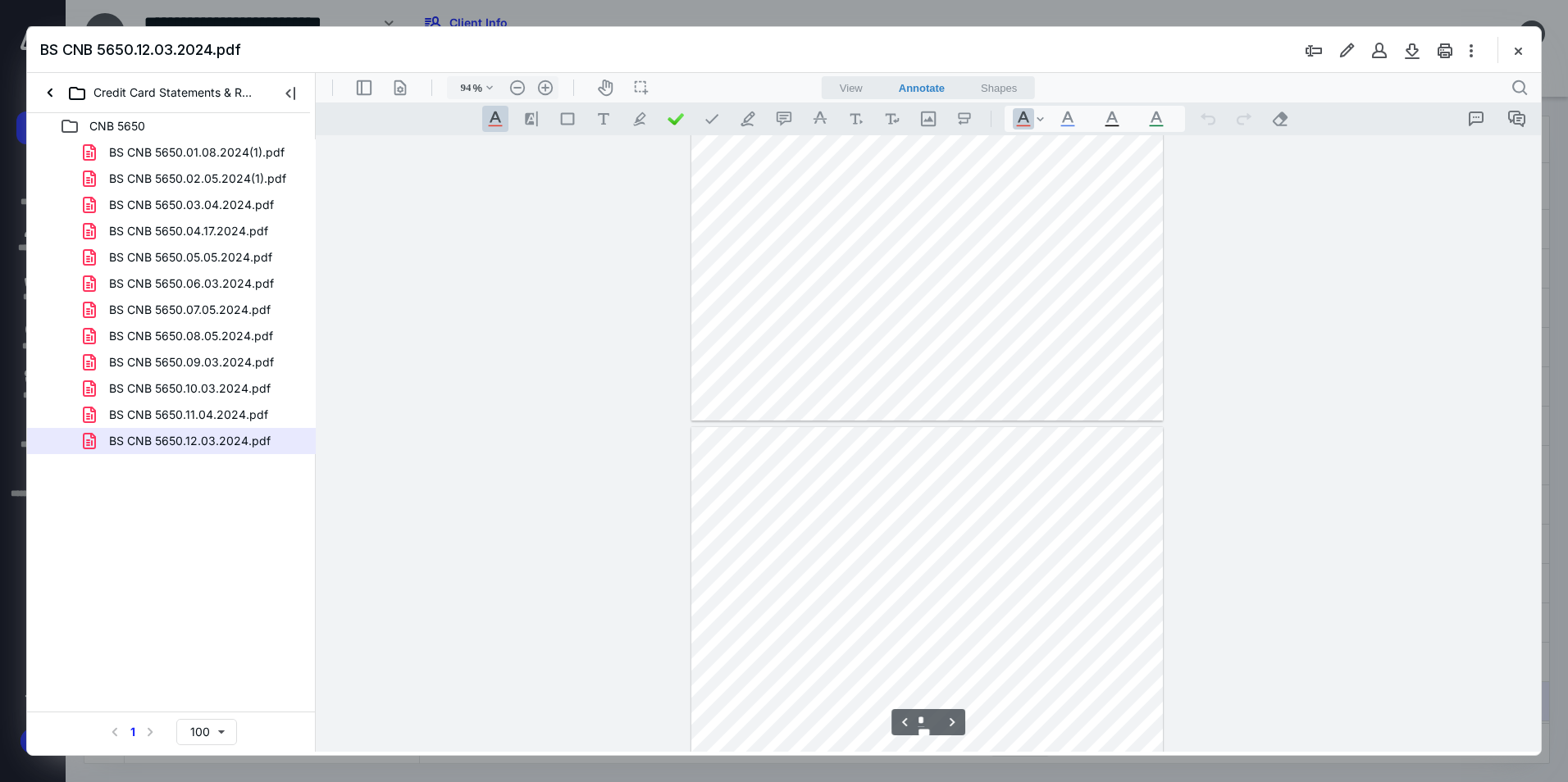 type on "*" 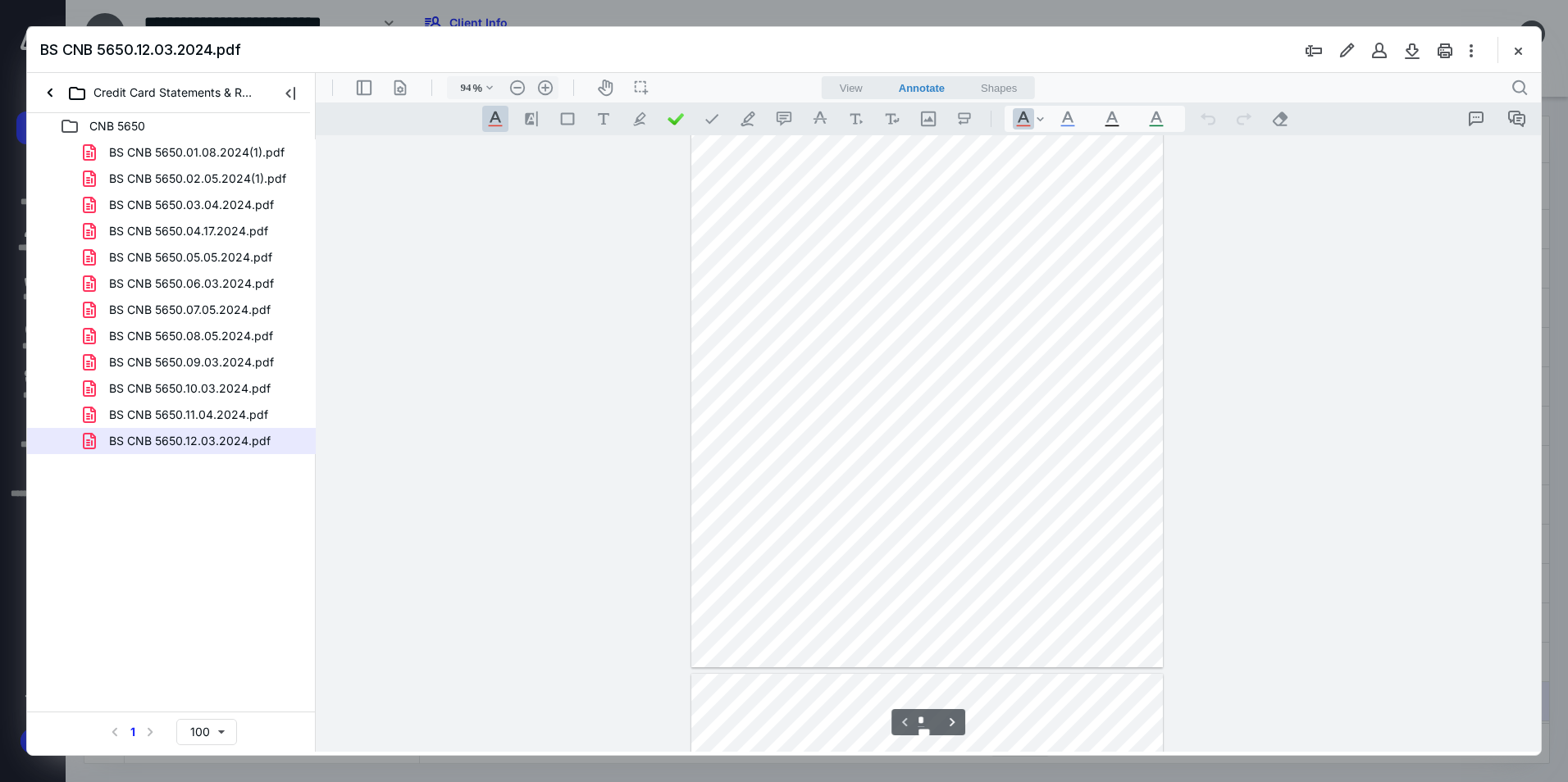 scroll, scrollTop: 82, scrollLeft: 0, axis: vertical 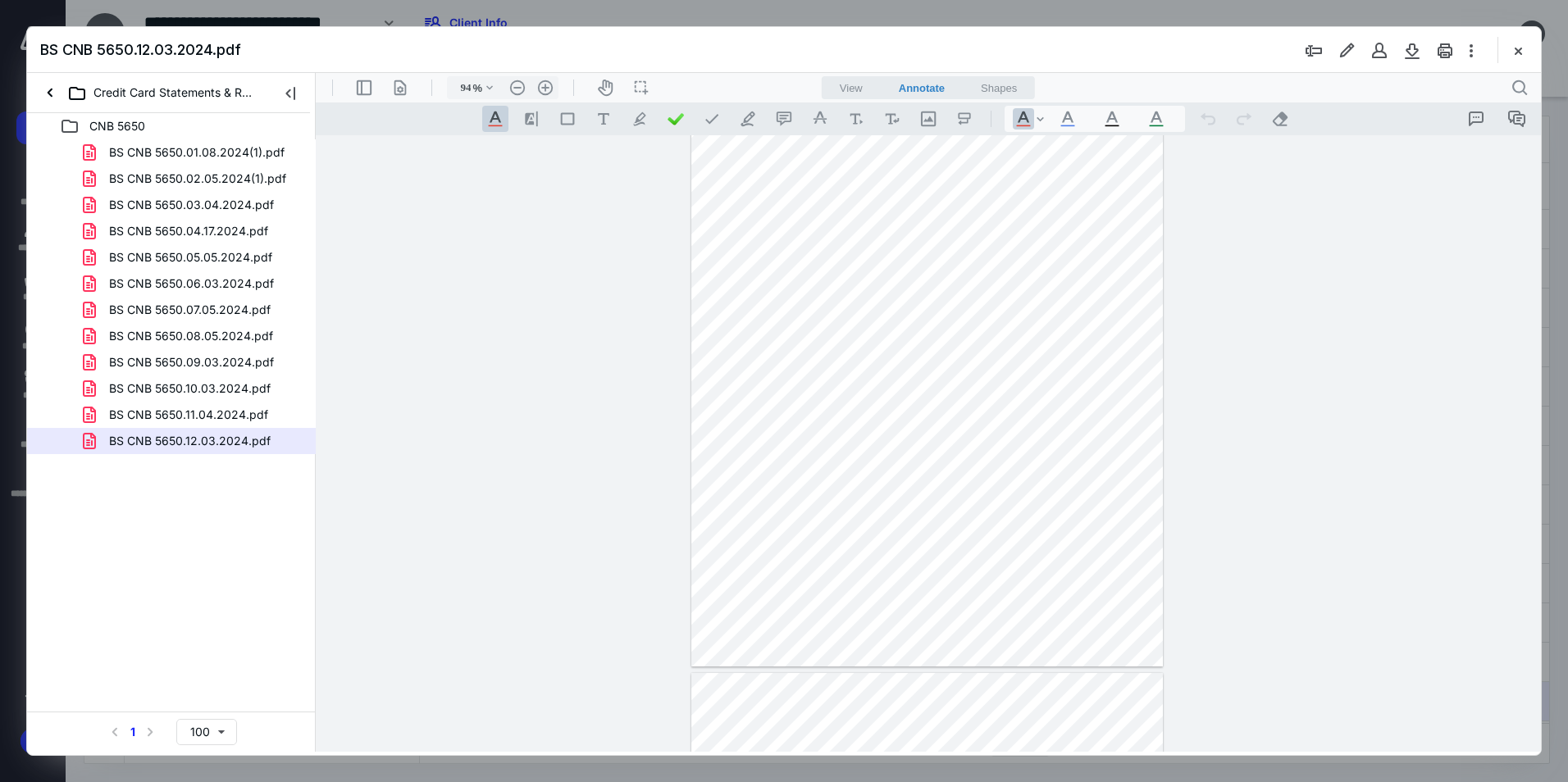 click at bounding box center (1518, 50) 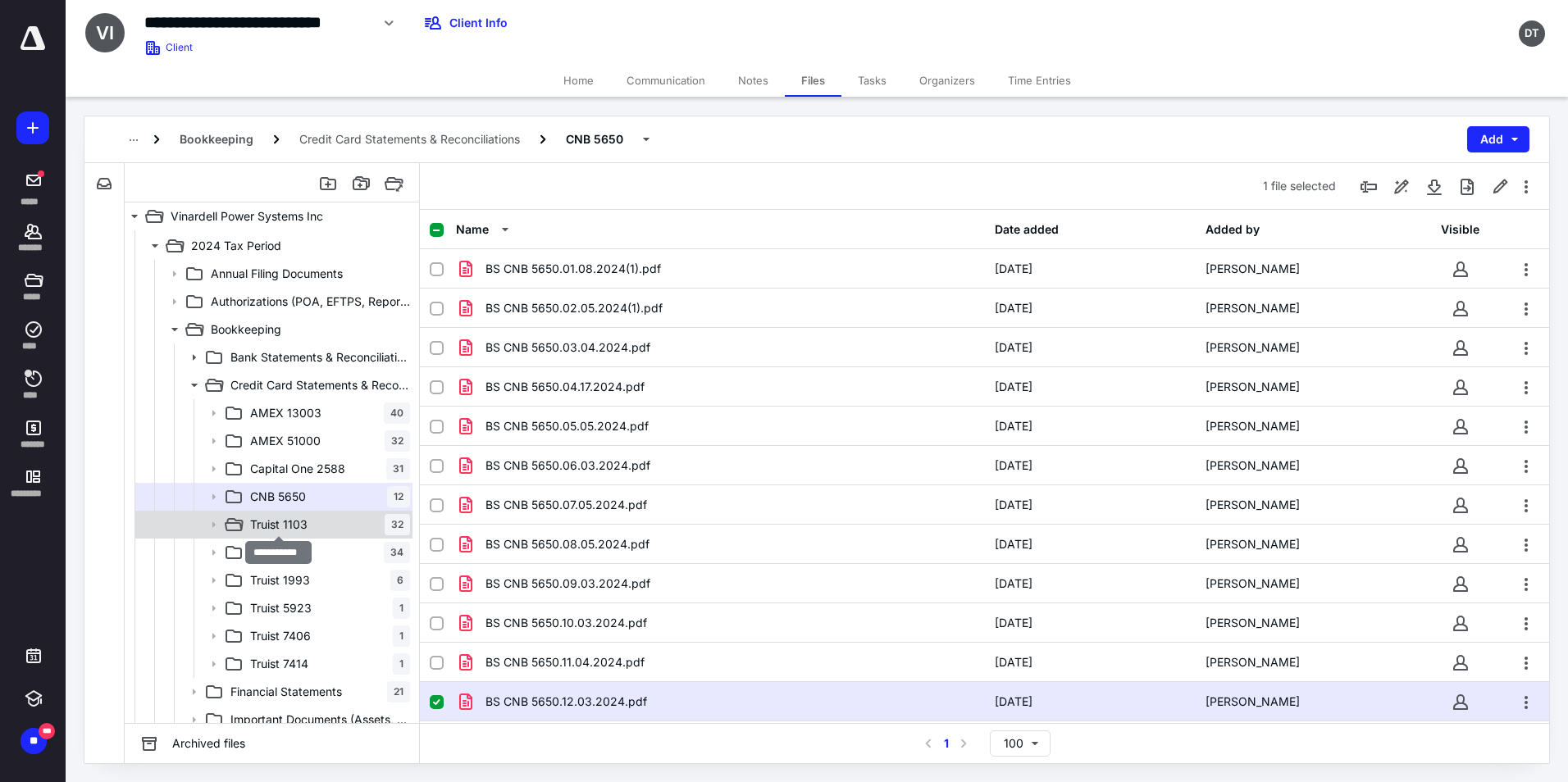 click on "Truist 1103" at bounding box center [279, 525] 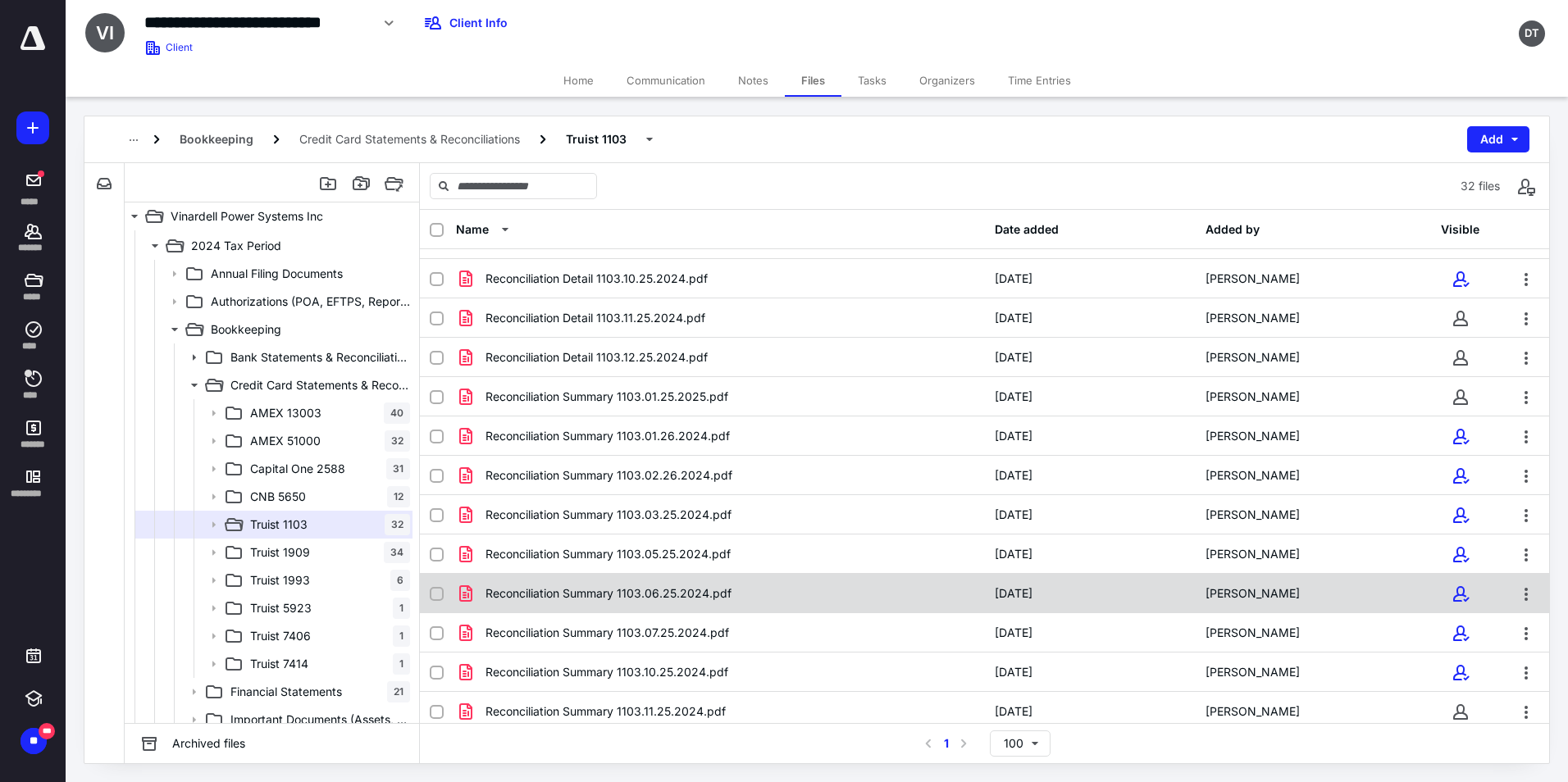 scroll, scrollTop: 785, scrollLeft: 0, axis: vertical 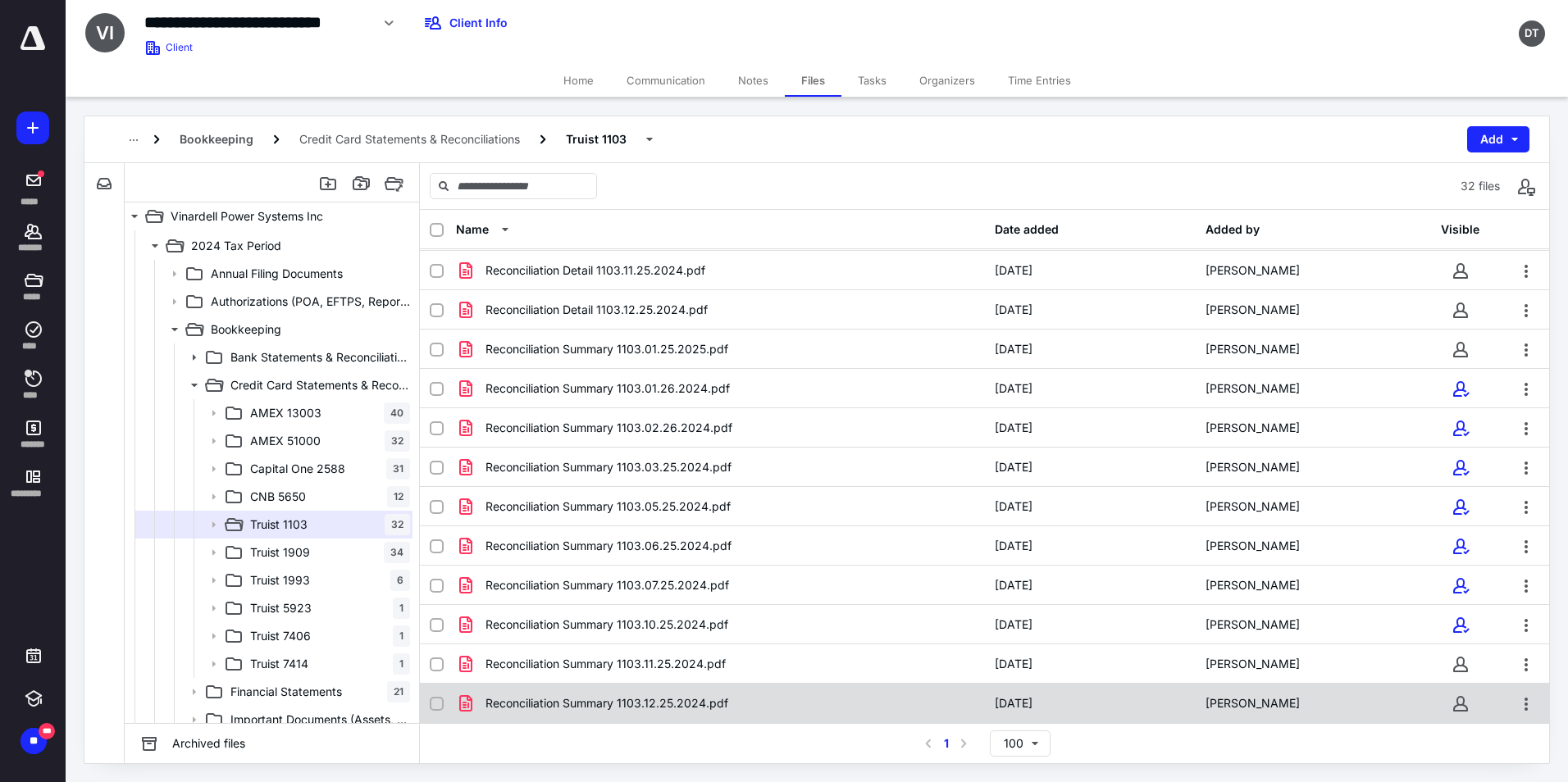 click on "Reconciliation Summary 1103.12.25.2024.pdf" at bounding box center [607, 703] 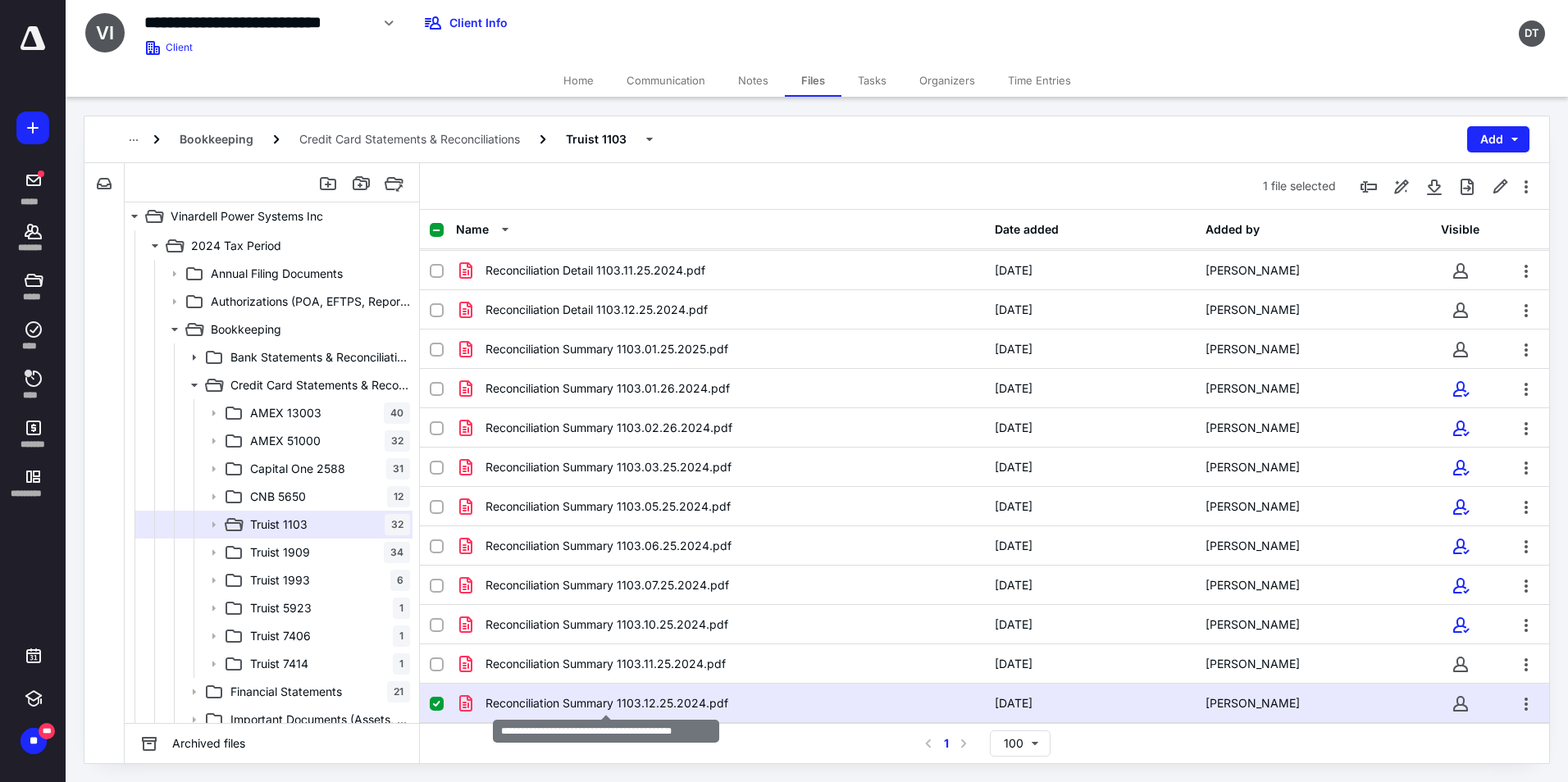 click on "Reconciliation Summary 1103.12.25.2024.pdf" at bounding box center (607, 703) 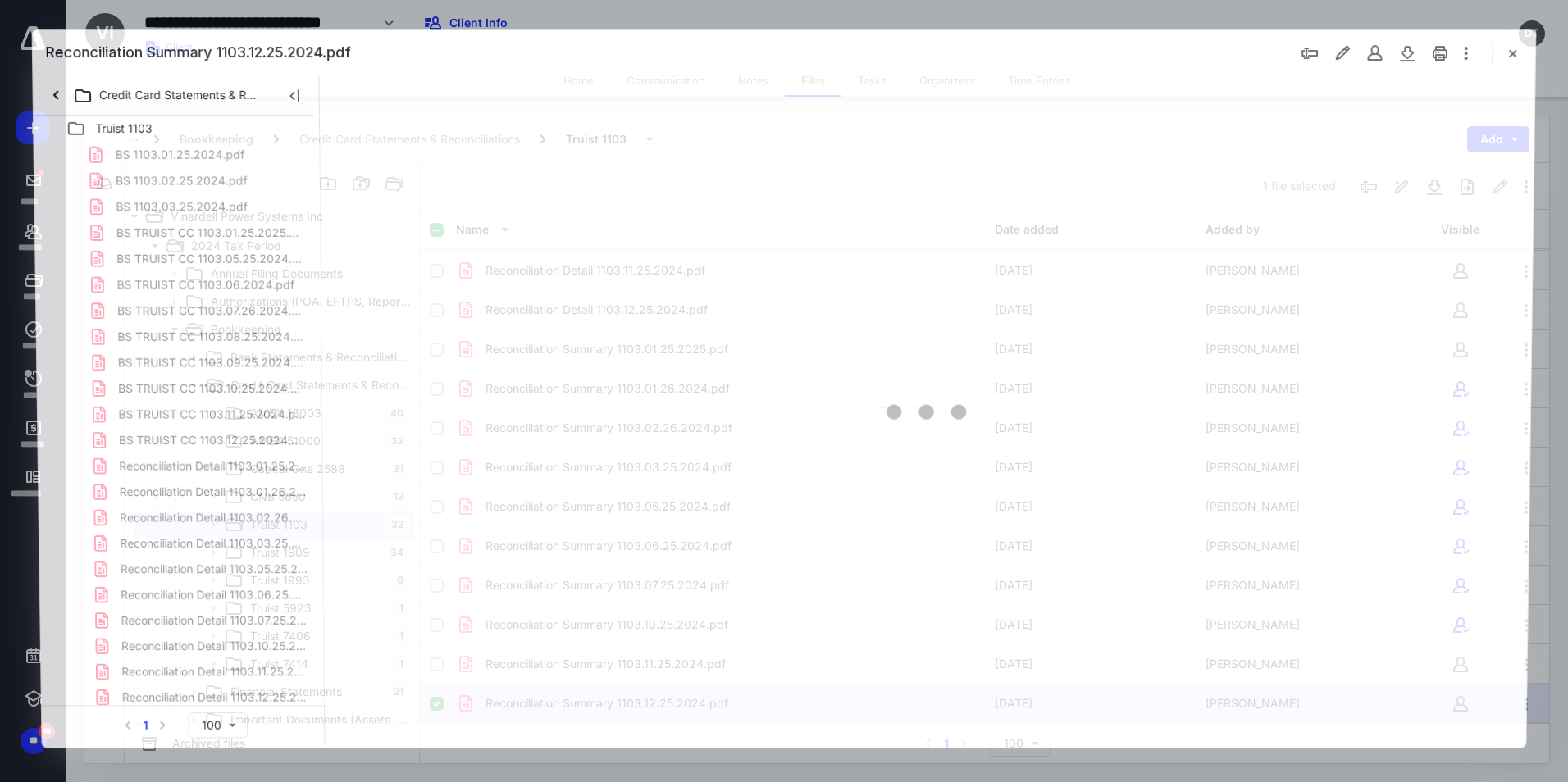 scroll, scrollTop: 0, scrollLeft: 0, axis: both 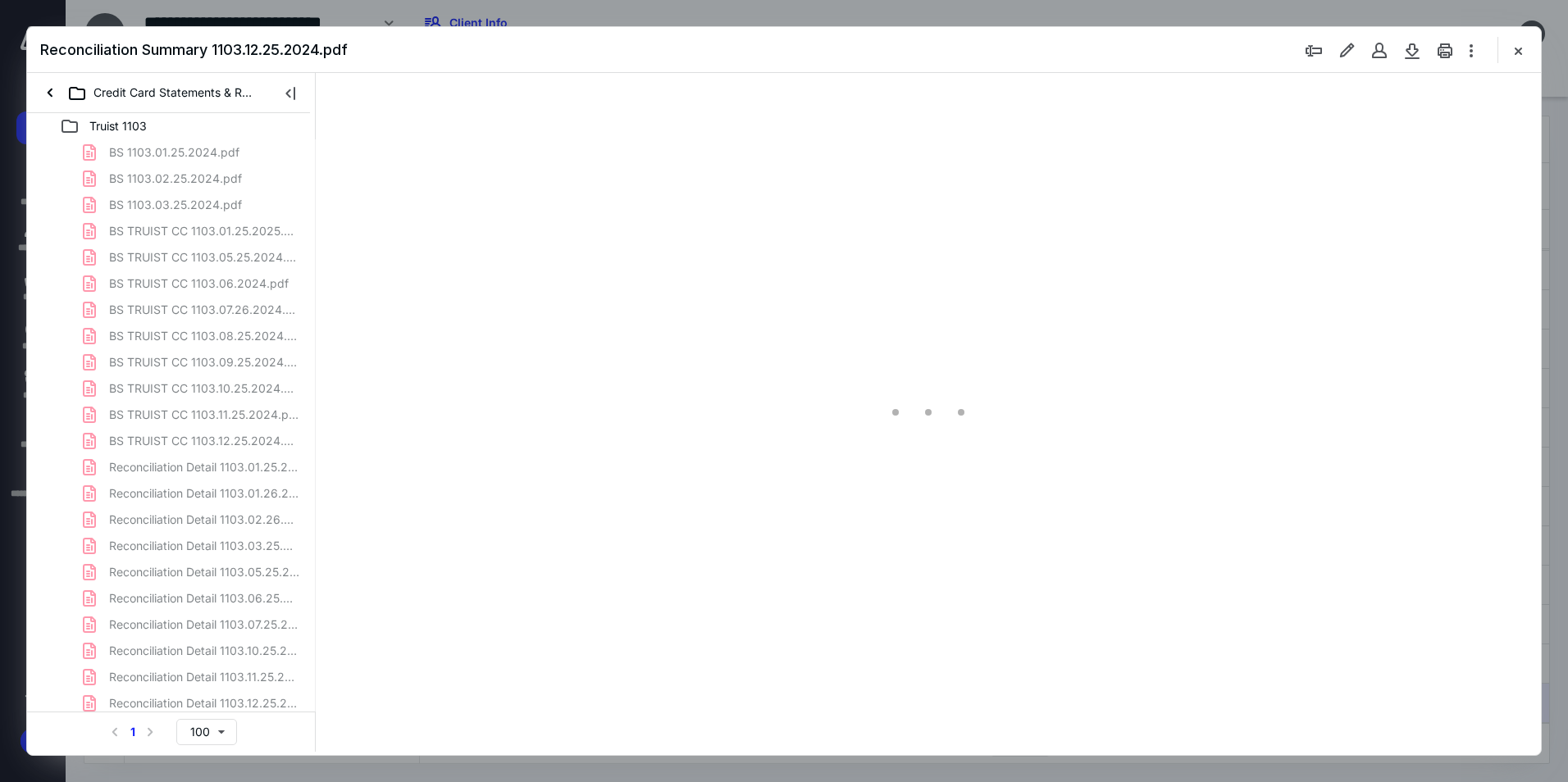 type on "94" 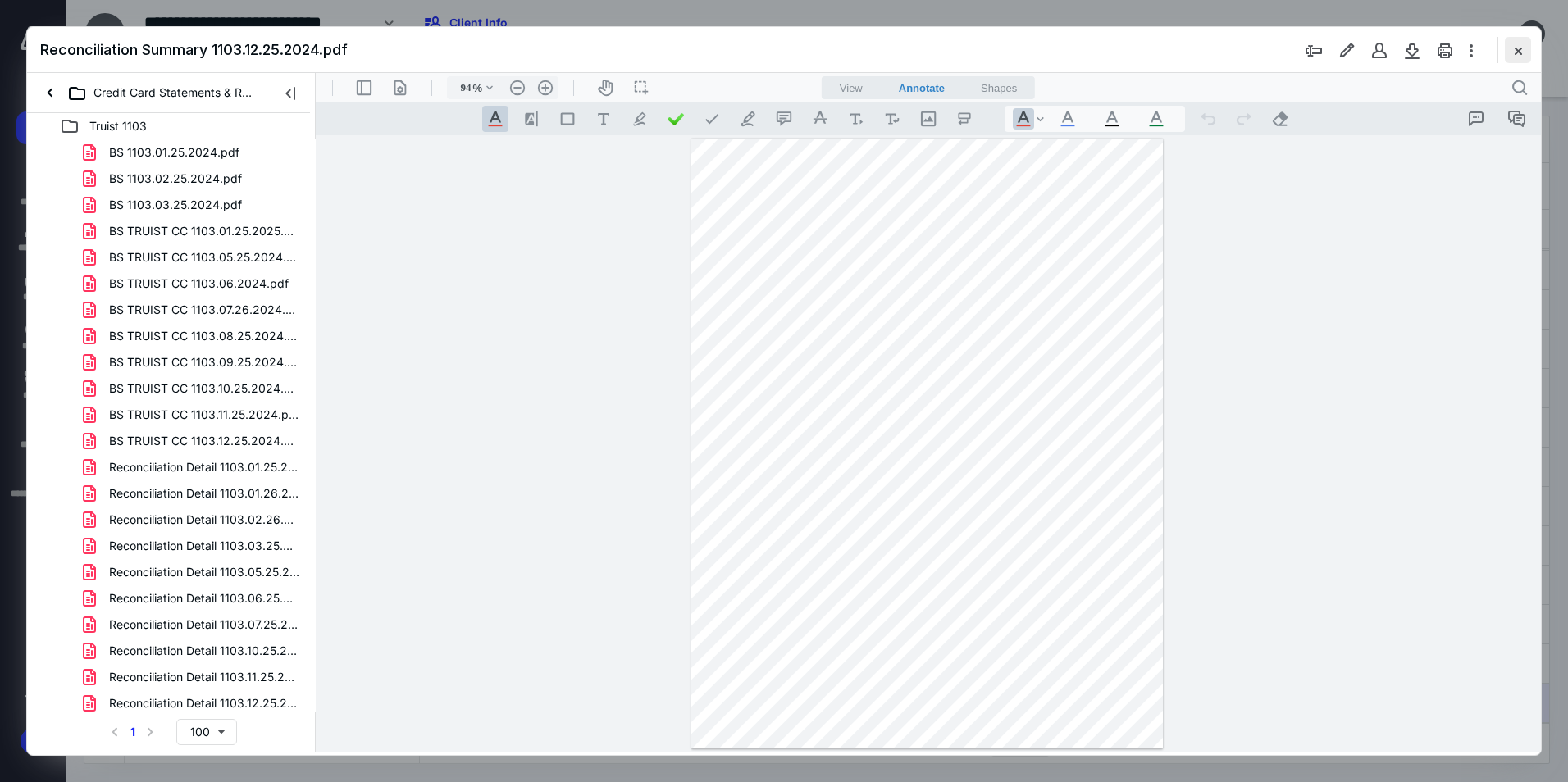 click at bounding box center (1518, 50) 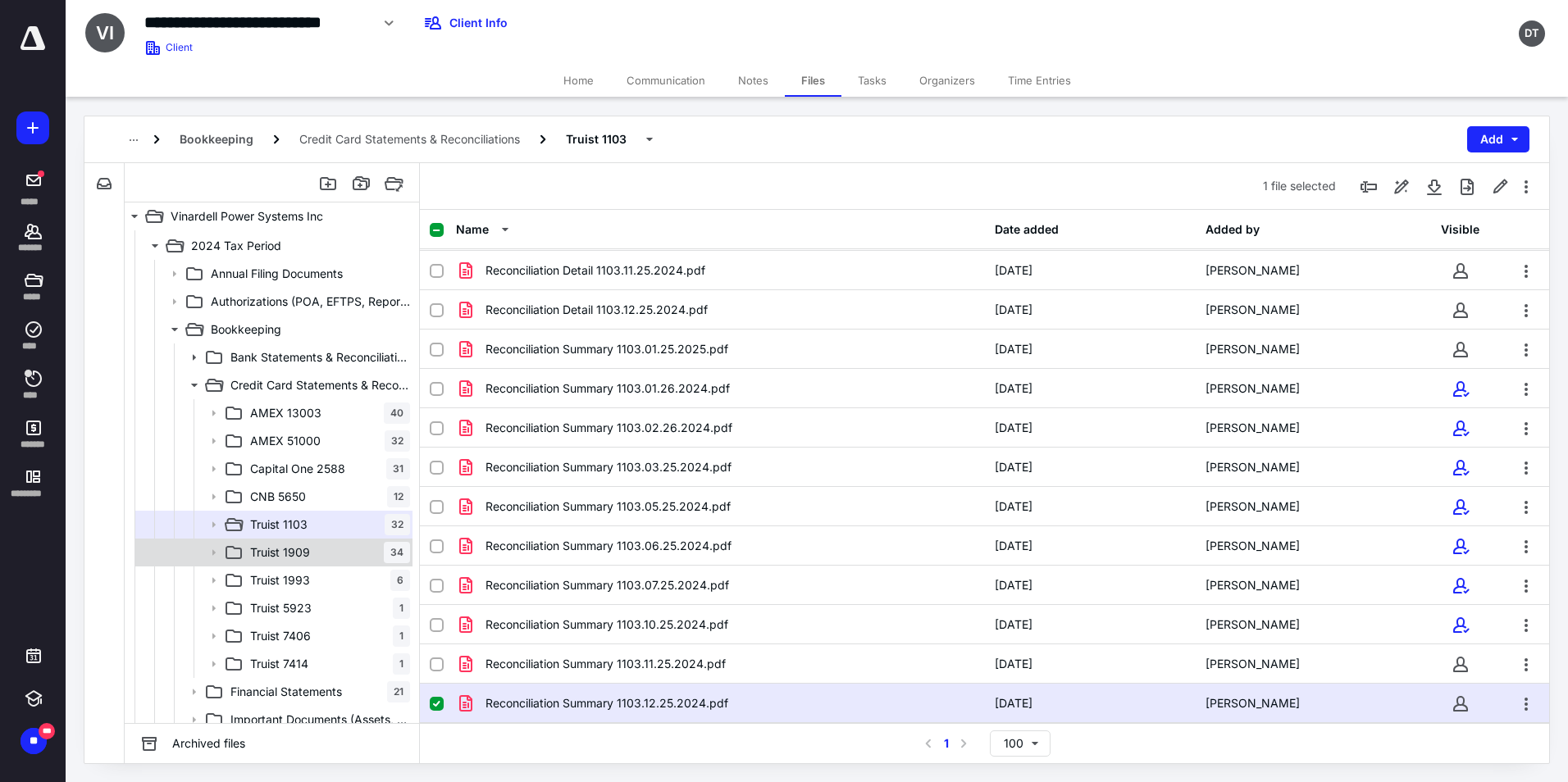 click on "Truist 1909 34" at bounding box center [326, 552] 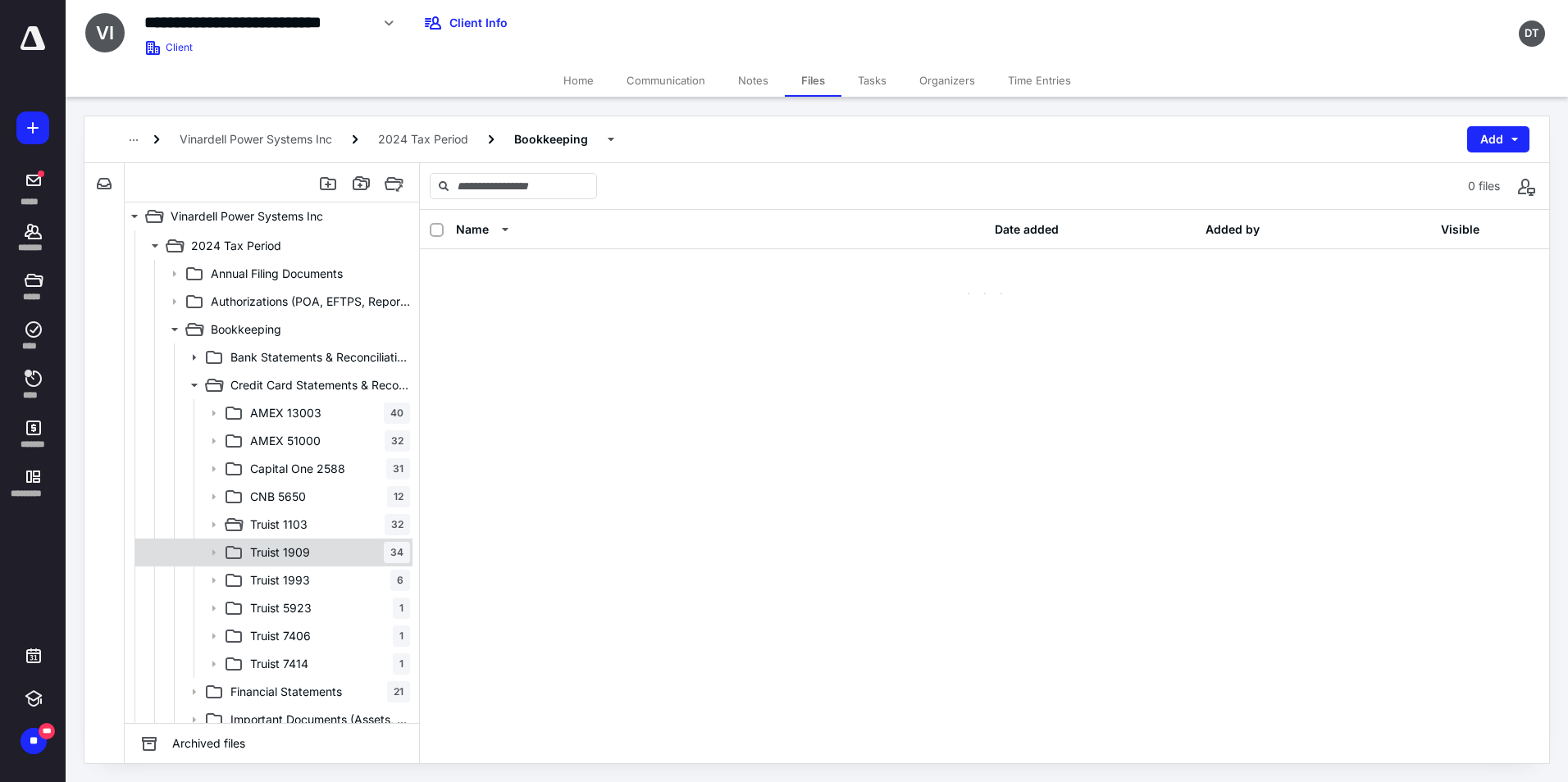 scroll, scrollTop: 0, scrollLeft: 0, axis: both 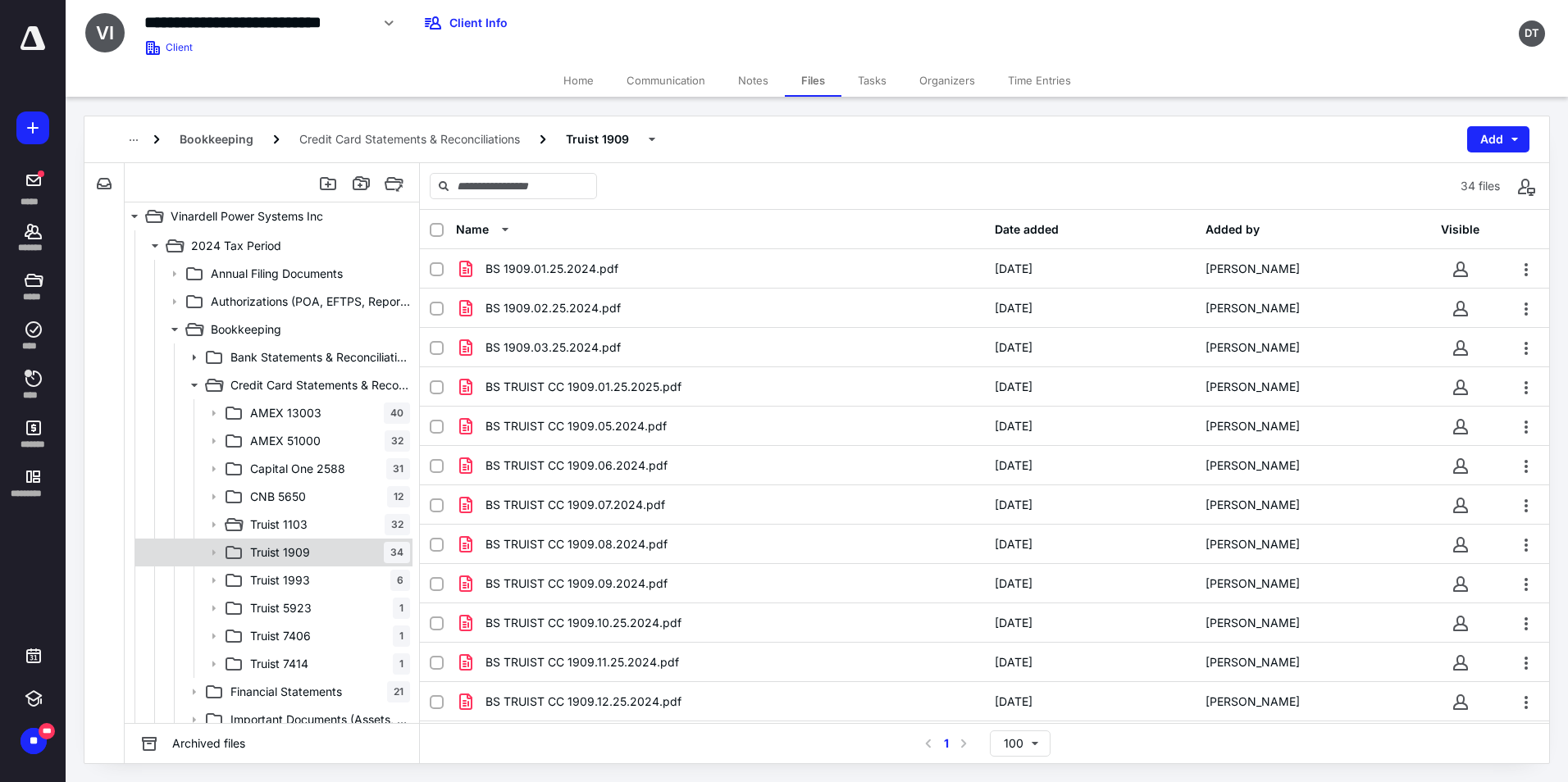 click on "Truist 1909 34" at bounding box center [326, 552] 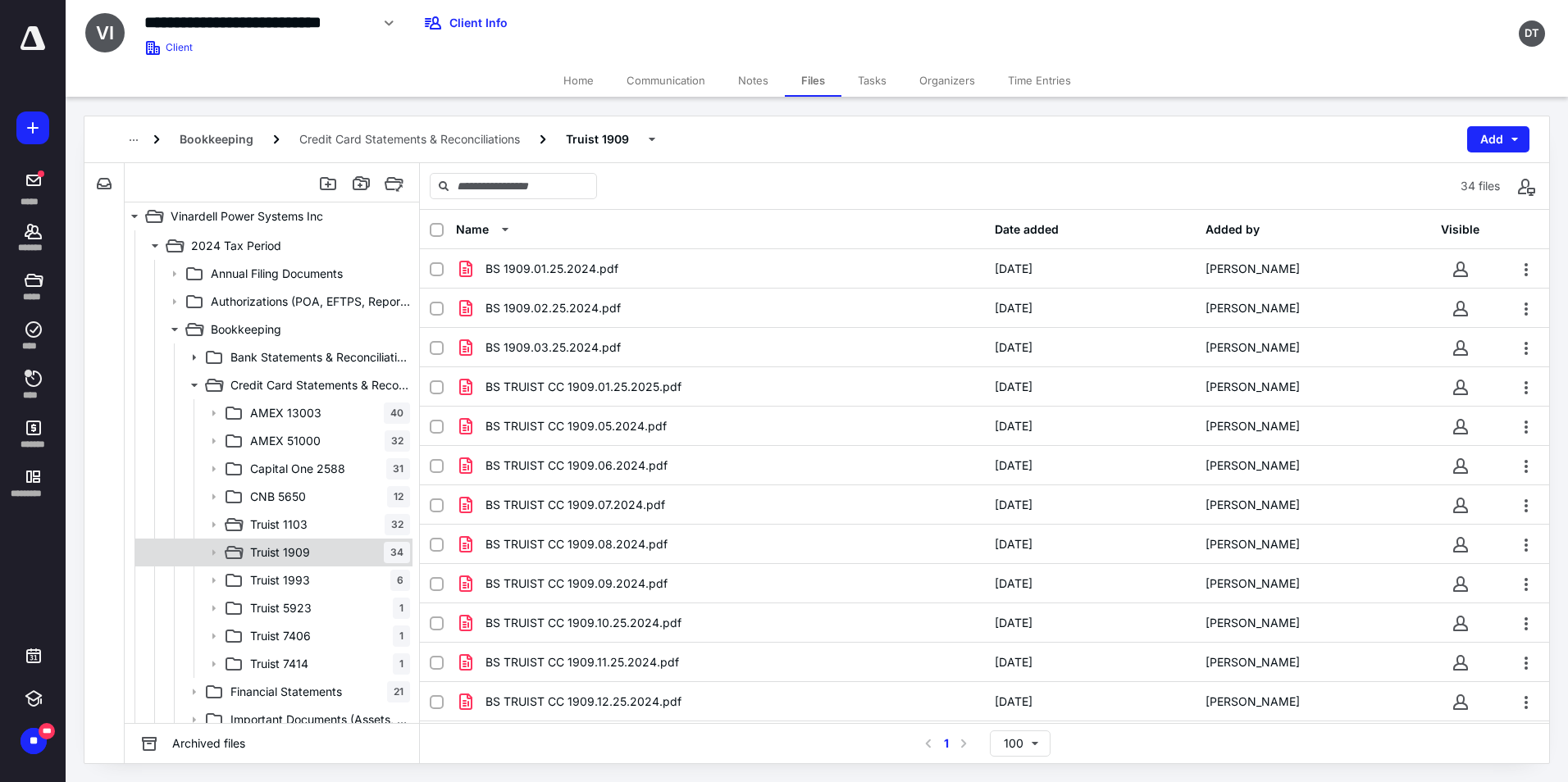 click on "Truist 1909 34" at bounding box center [326, 552] 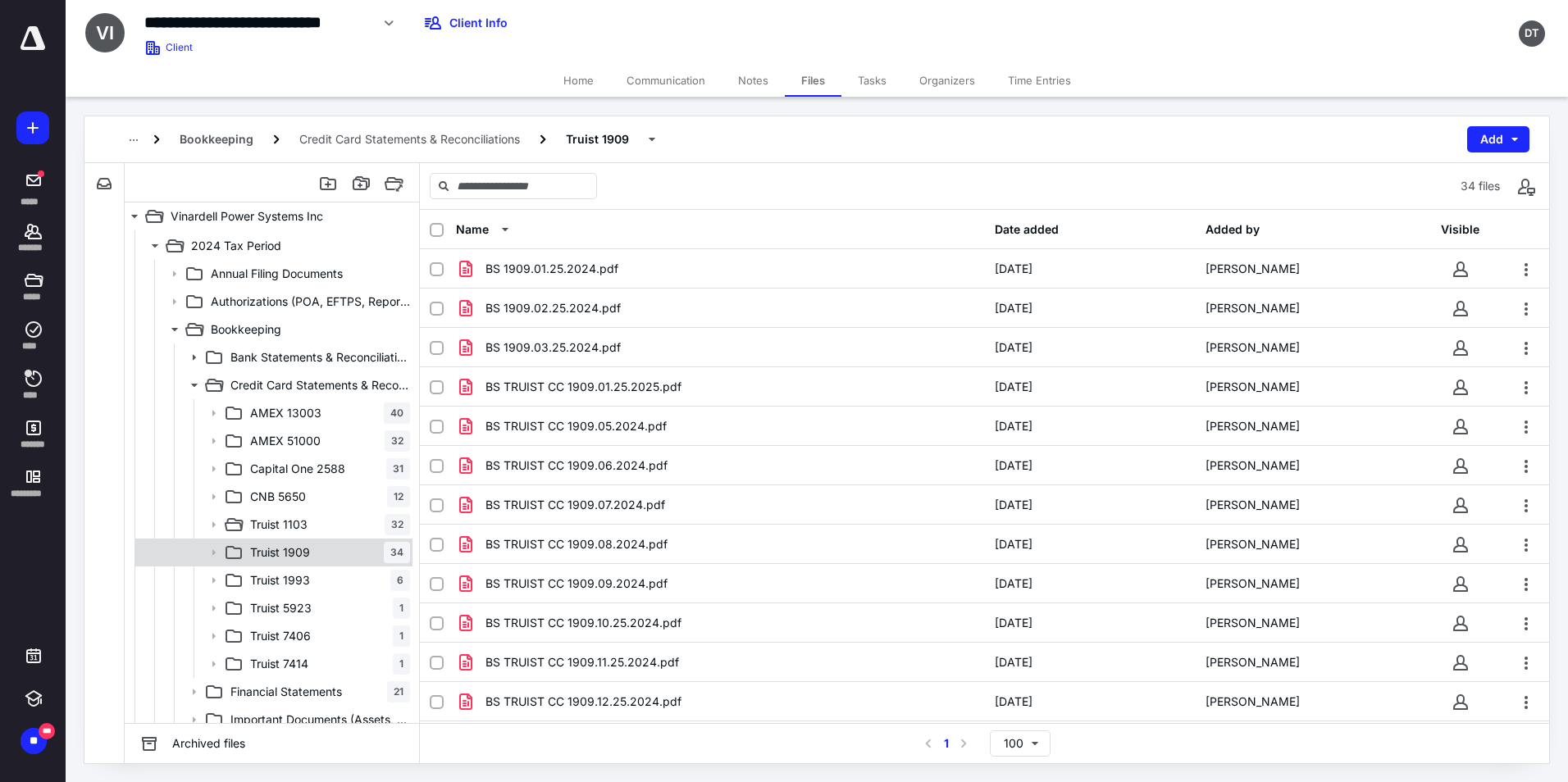 click on "Truist 1909 34" at bounding box center (326, 552) 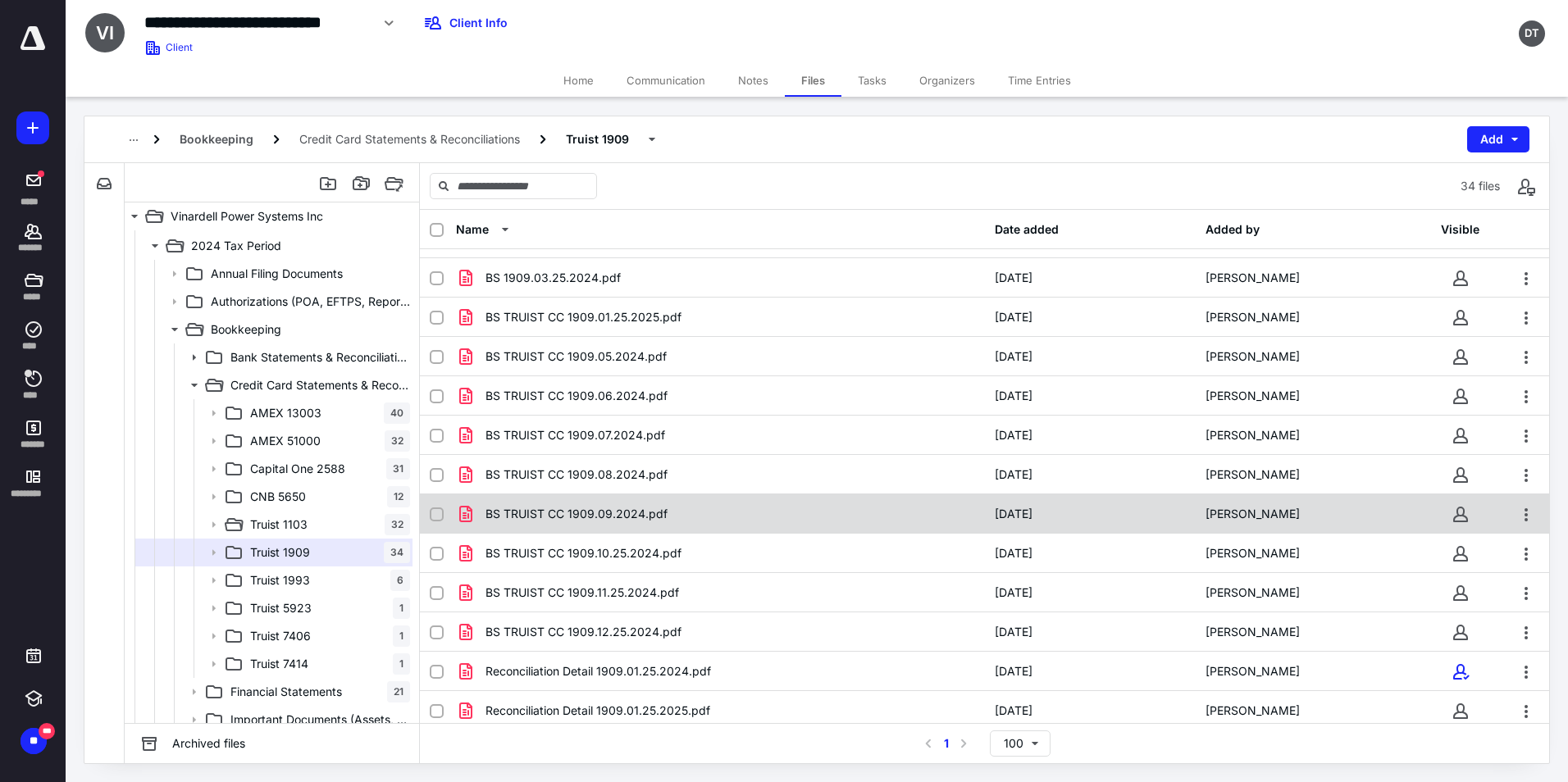 scroll, scrollTop: 164, scrollLeft: 0, axis: vertical 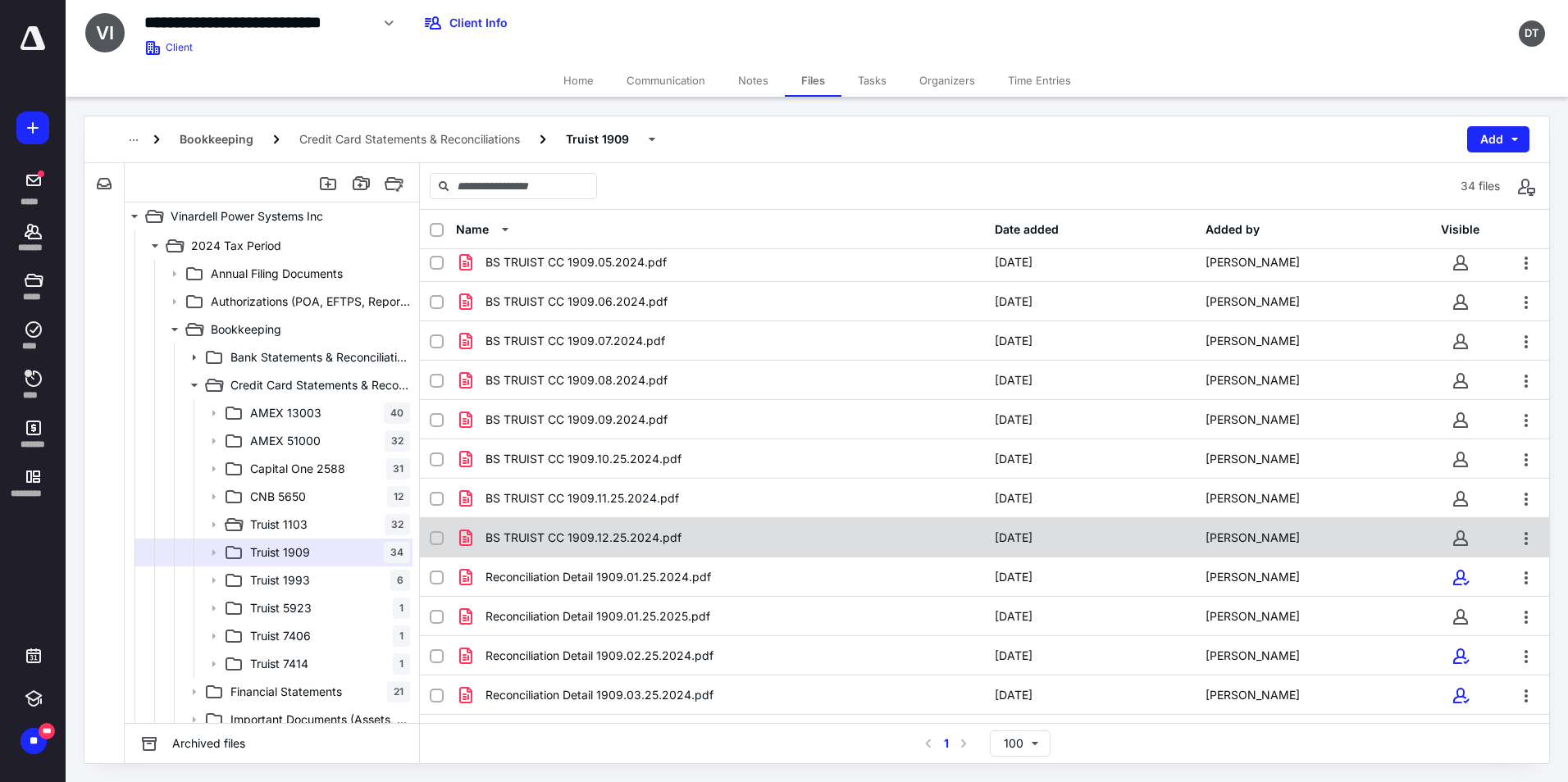 click on "BS TRUIST CC 1909.12.25.2024.pdf" at bounding box center [720, 538] 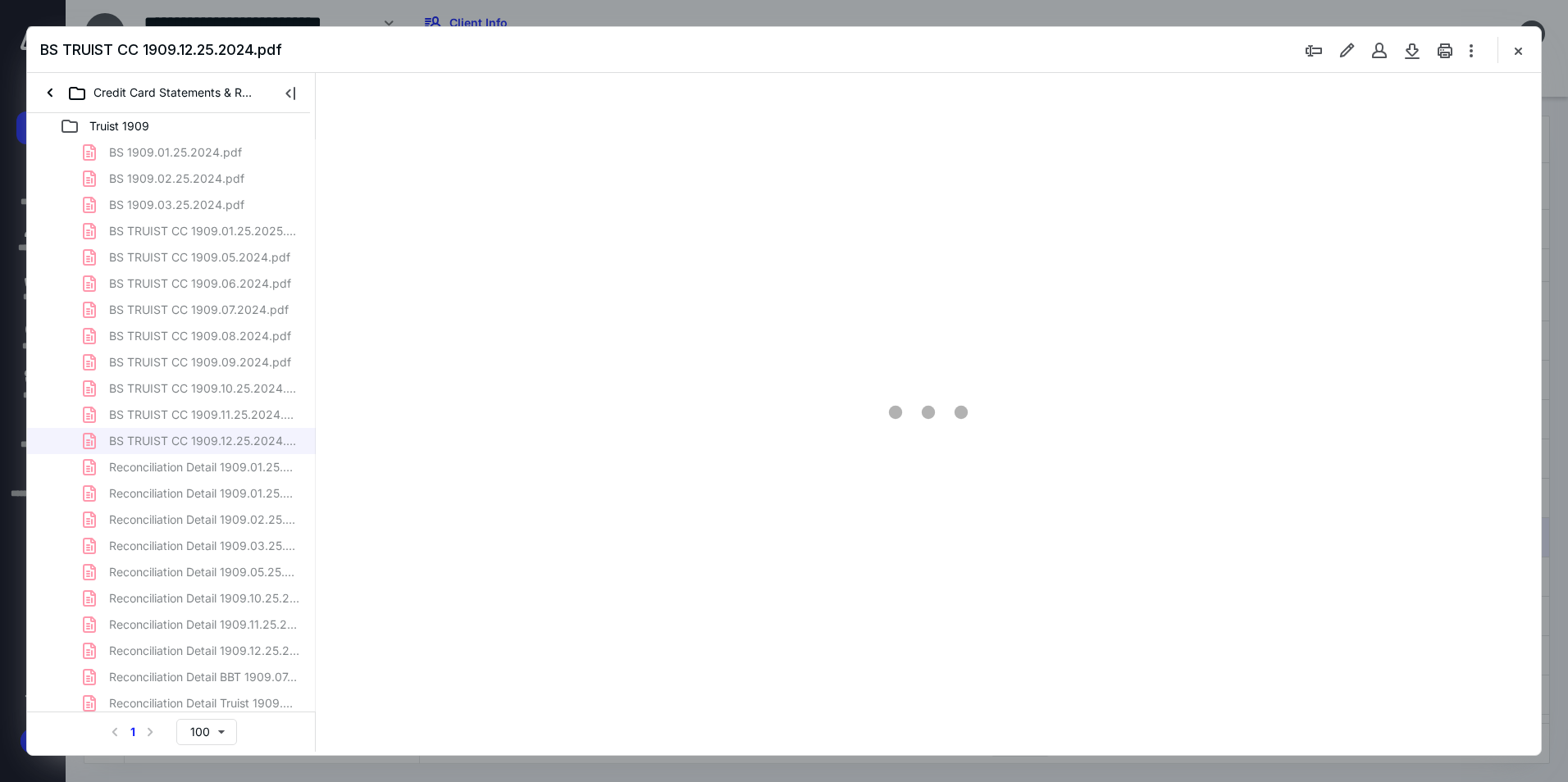 scroll, scrollTop: 0, scrollLeft: 0, axis: both 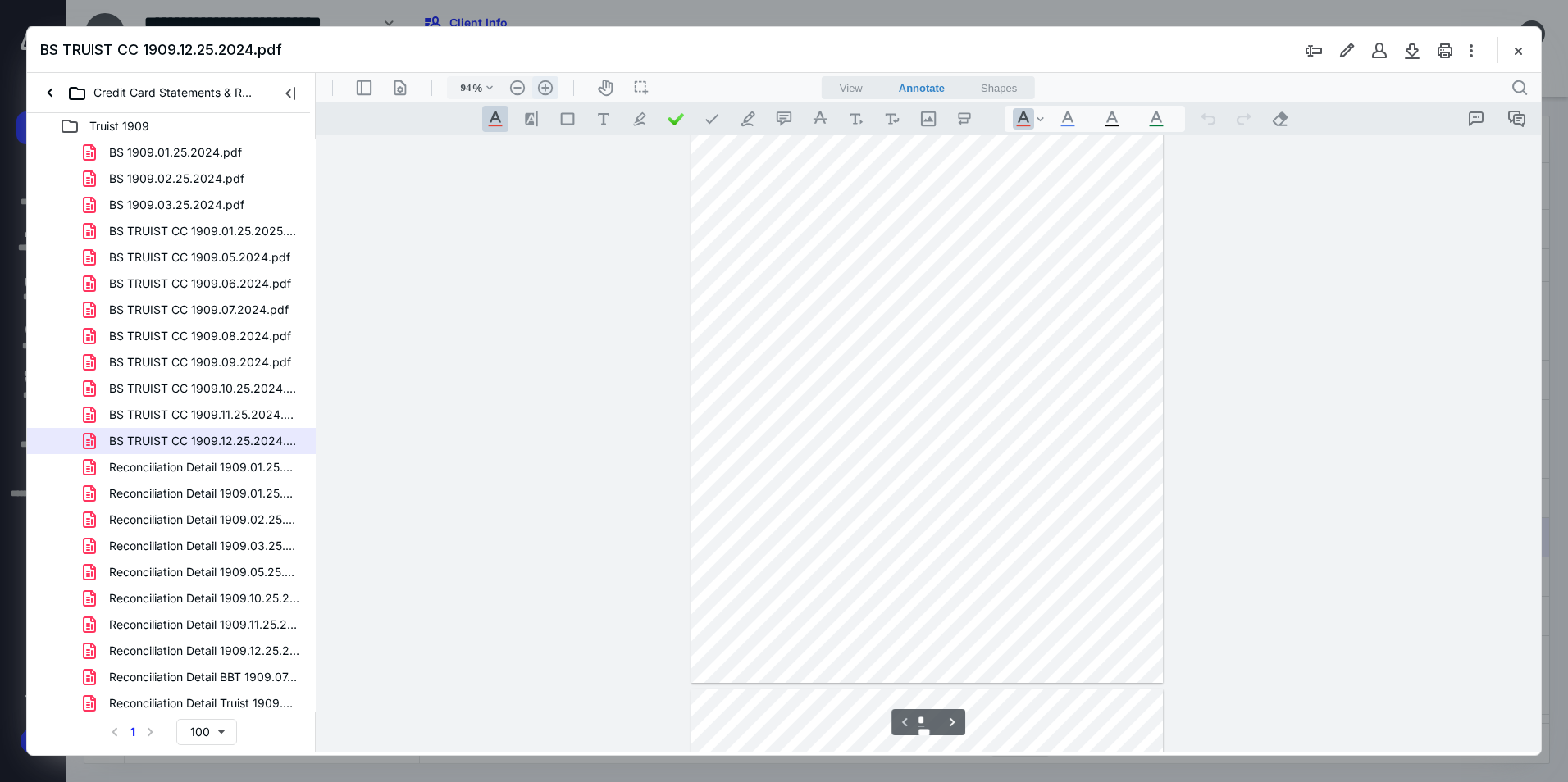 click on ".cls-1{fill:#abb0c4;} icon - header - zoom - in - line" at bounding box center [545, 88] 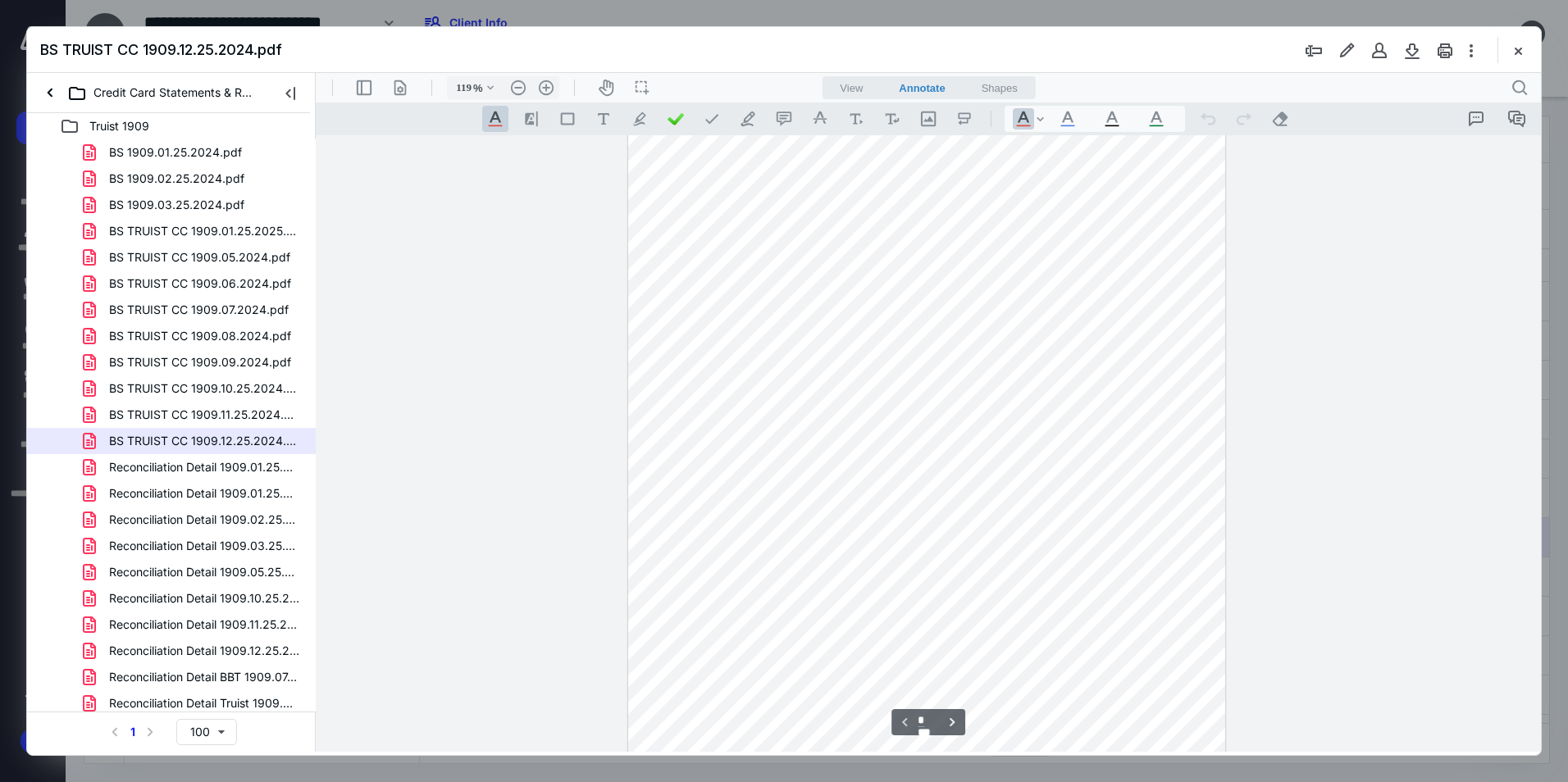 scroll, scrollTop: 0, scrollLeft: 0, axis: both 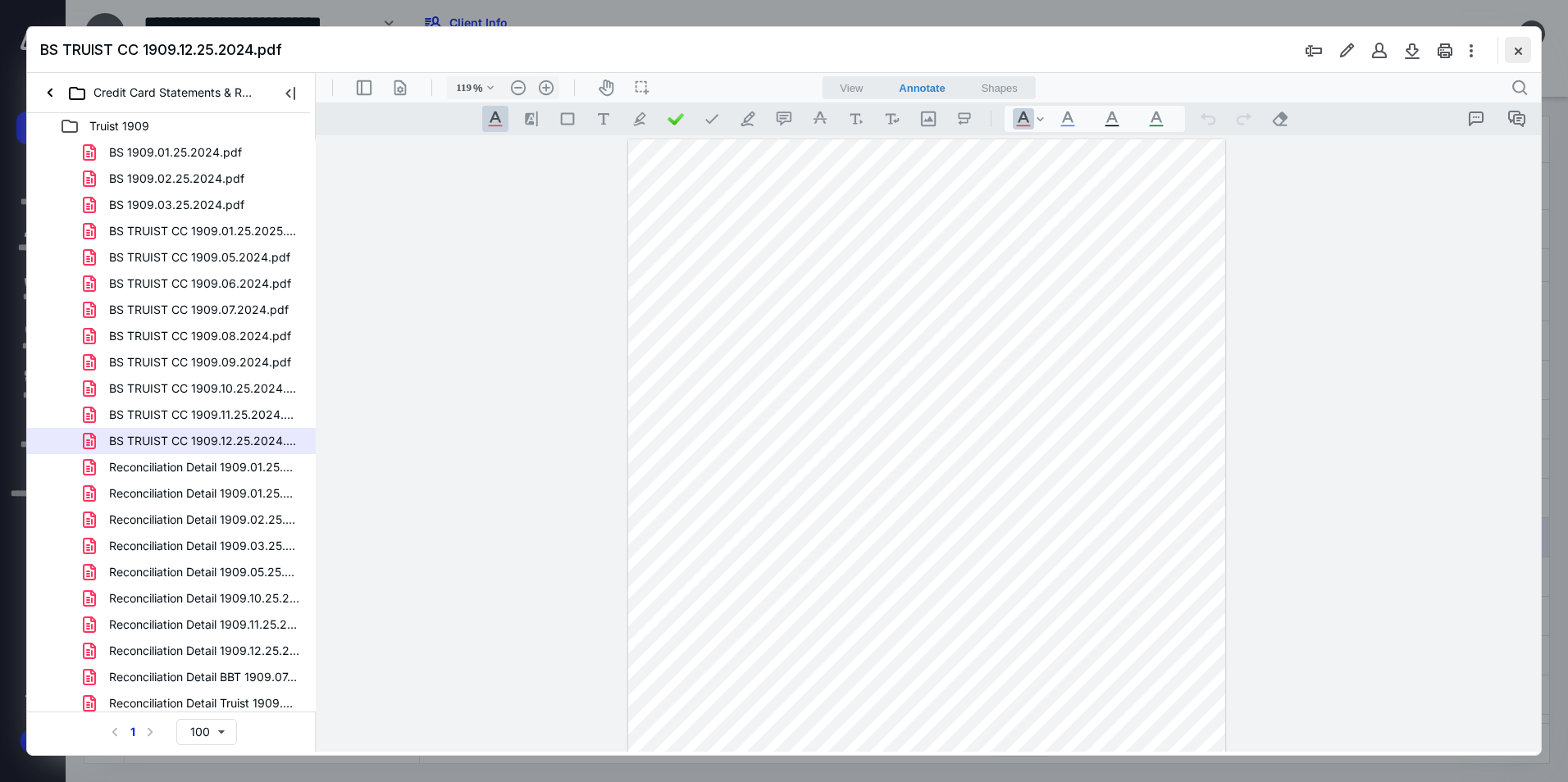 click at bounding box center (1518, 50) 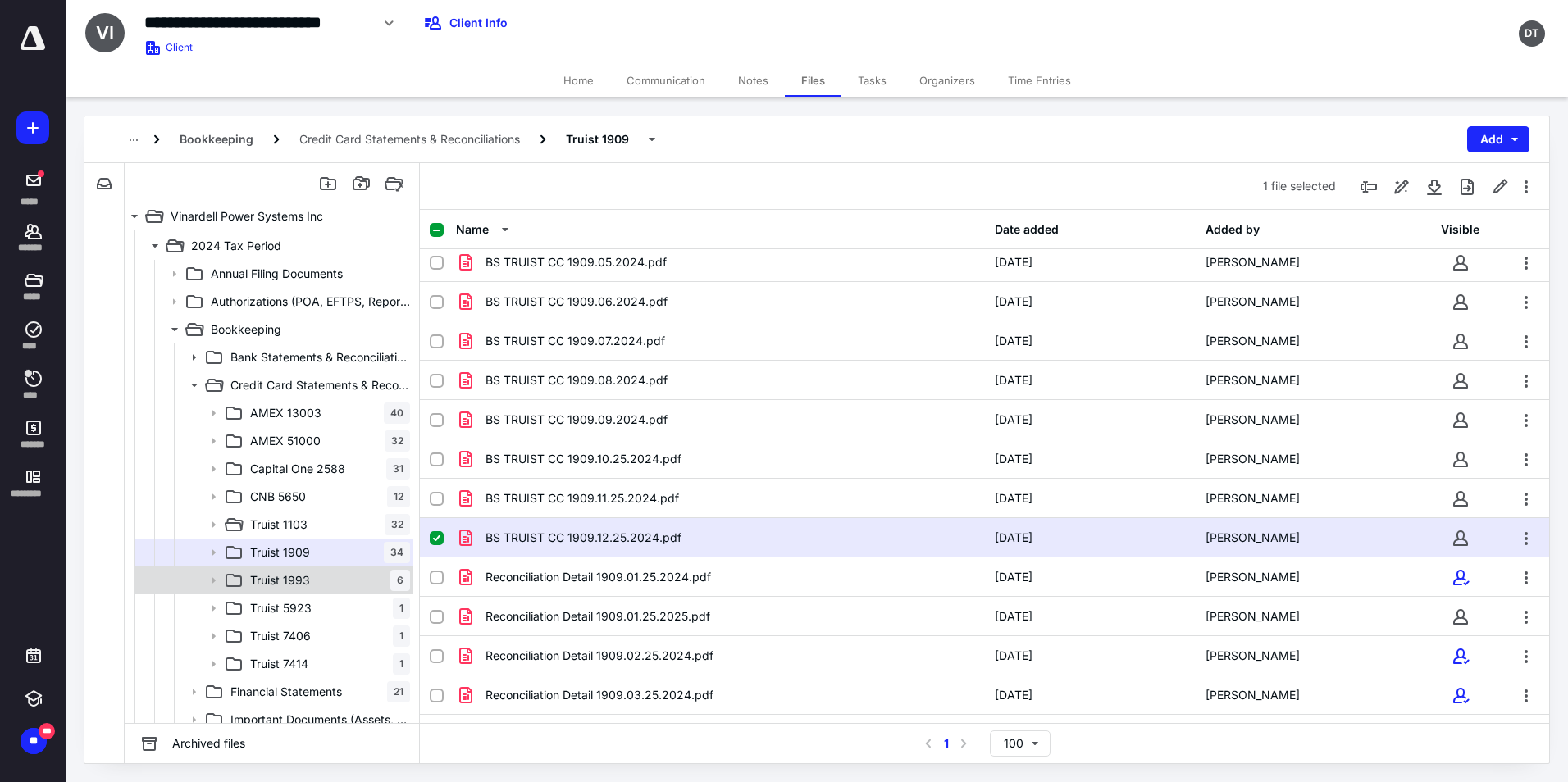 click on "Truist 1993 6" at bounding box center [326, 580] 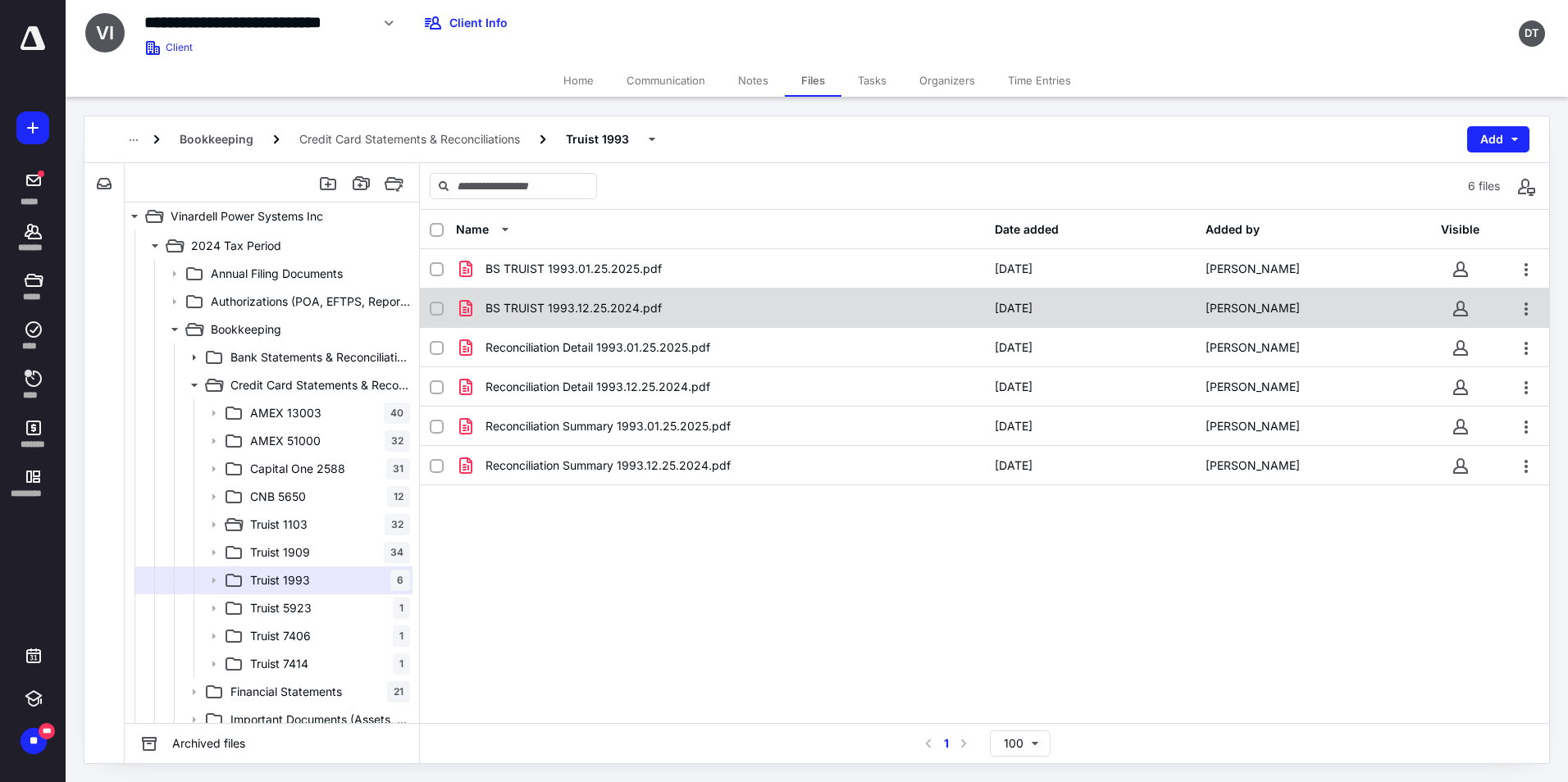 click on "BS TRUIST 1993.12.25.2024.pdf" at bounding box center [720, 308] 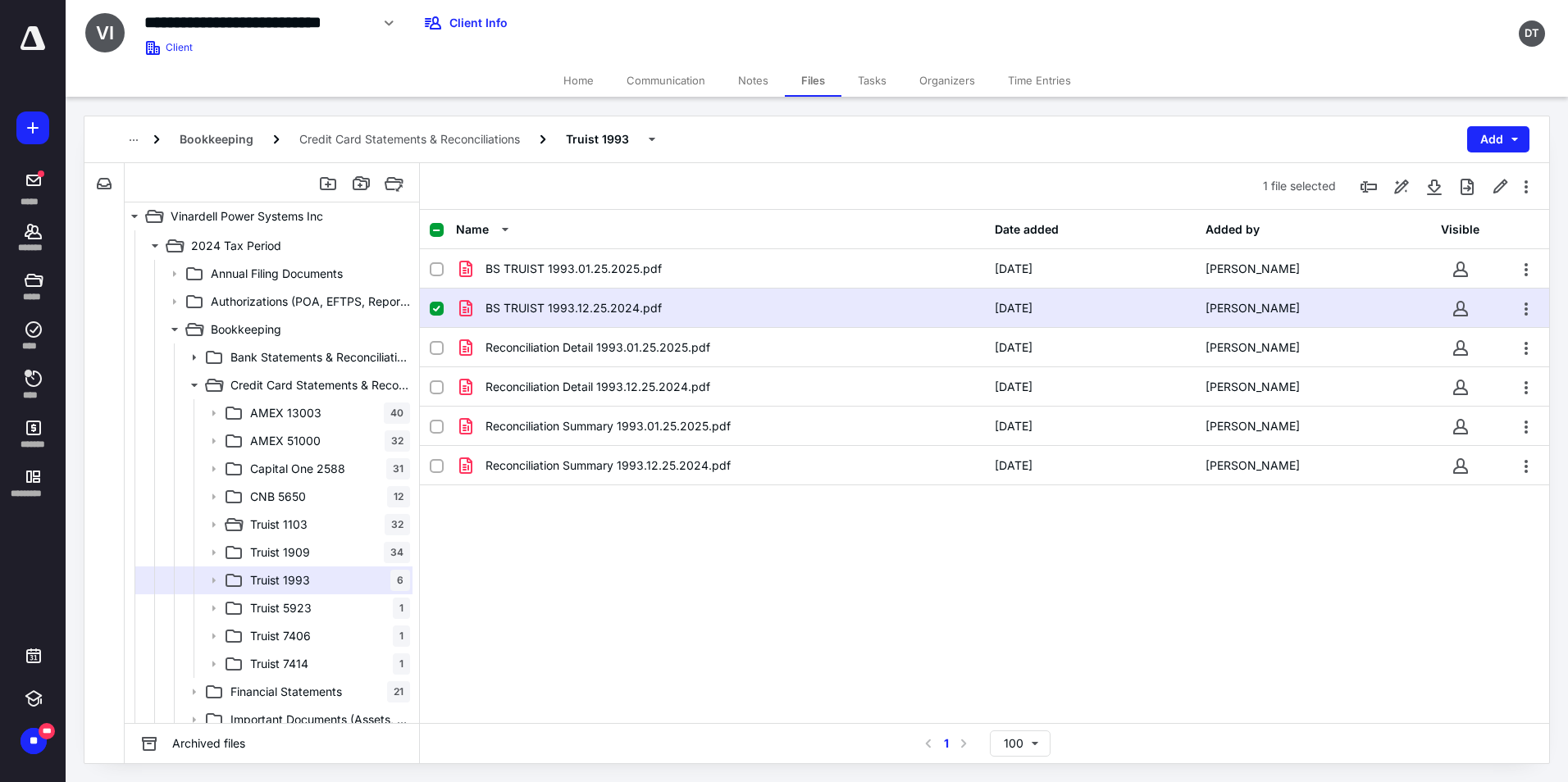 click on "BS TRUIST 1993.12.25.2024.pdf" at bounding box center [720, 308] 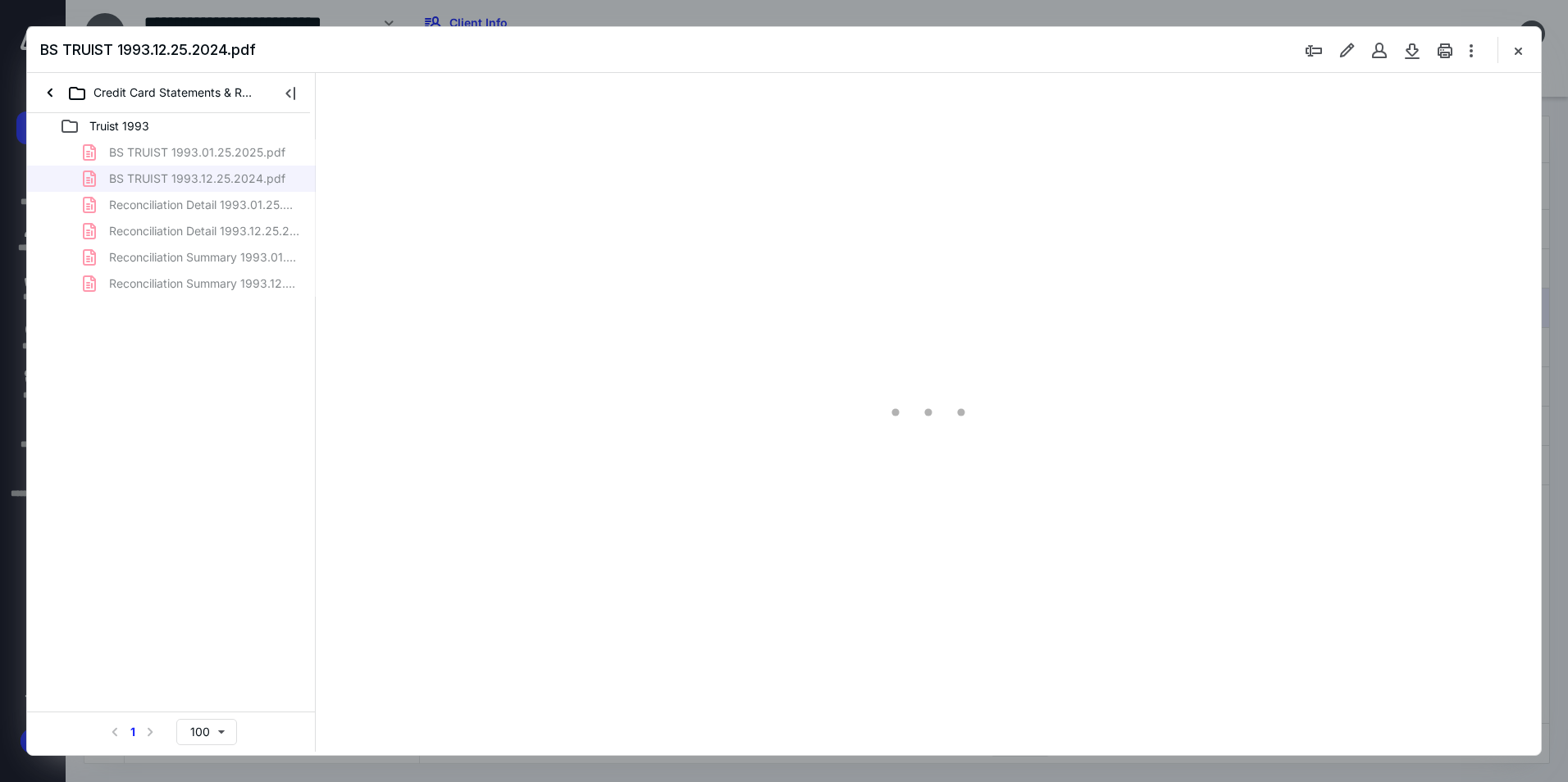 scroll, scrollTop: 0, scrollLeft: 0, axis: both 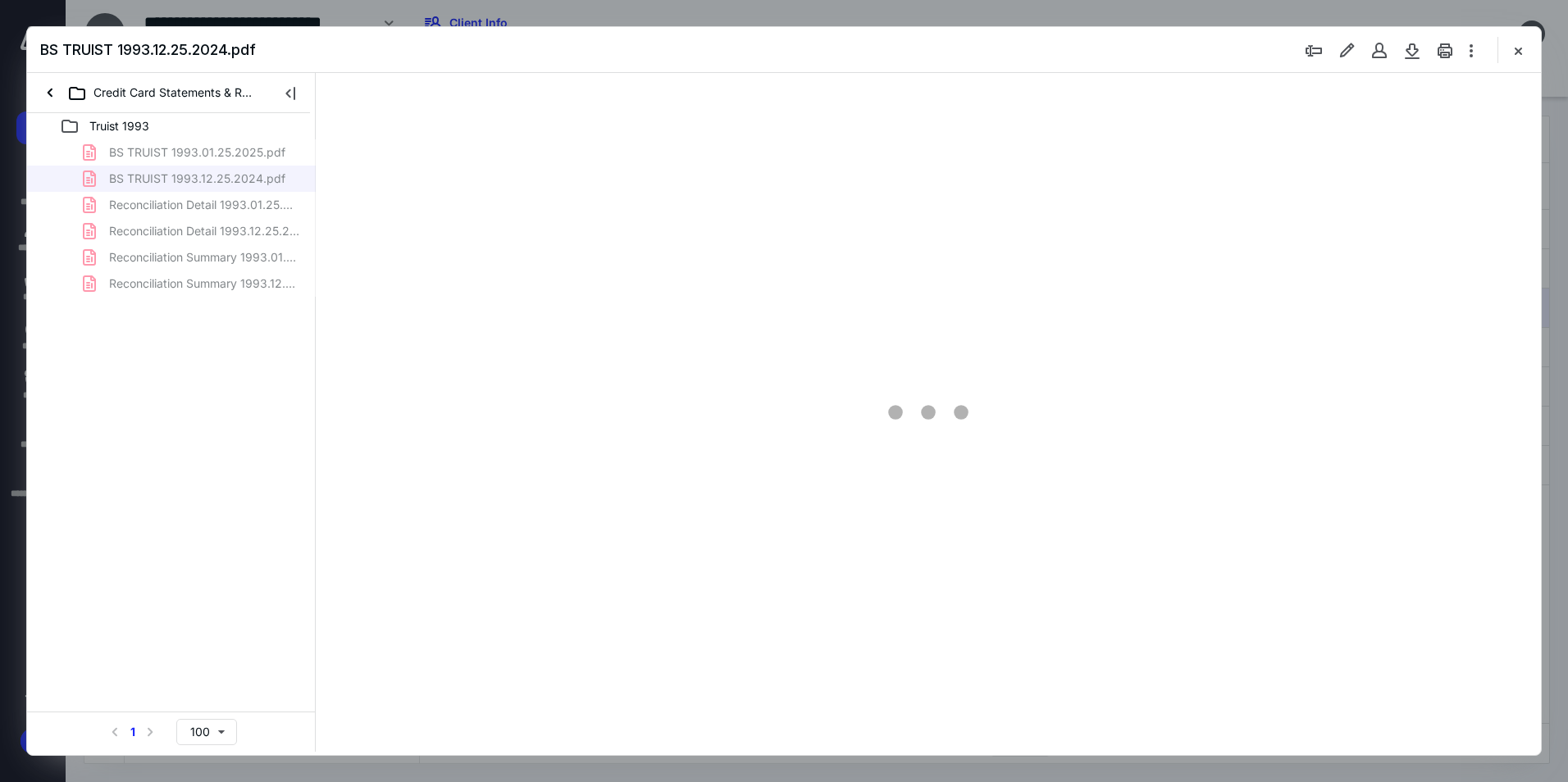 type on "94" 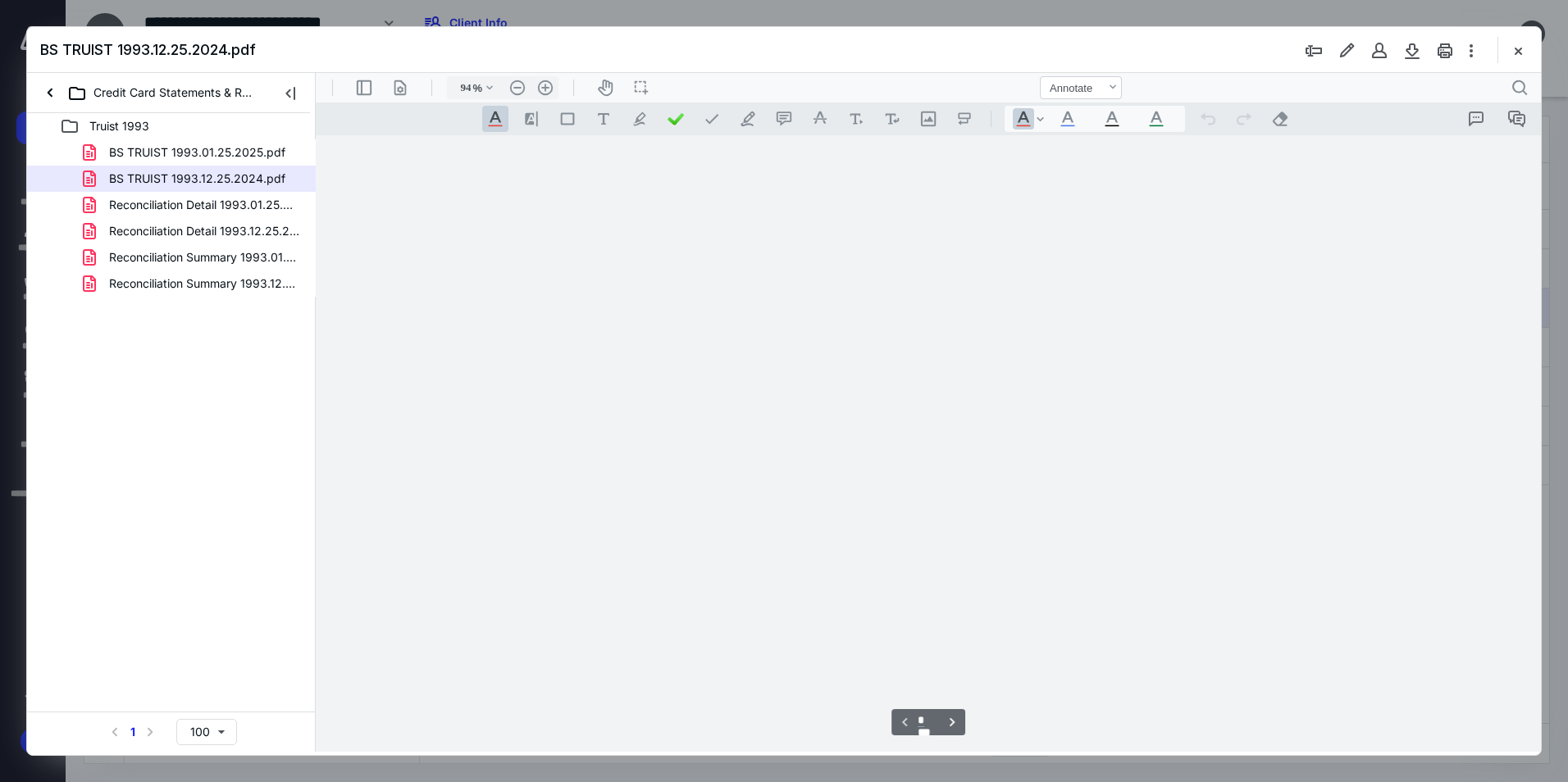 scroll, scrollTop: 66, scrollLeft: 0, axis: vertical 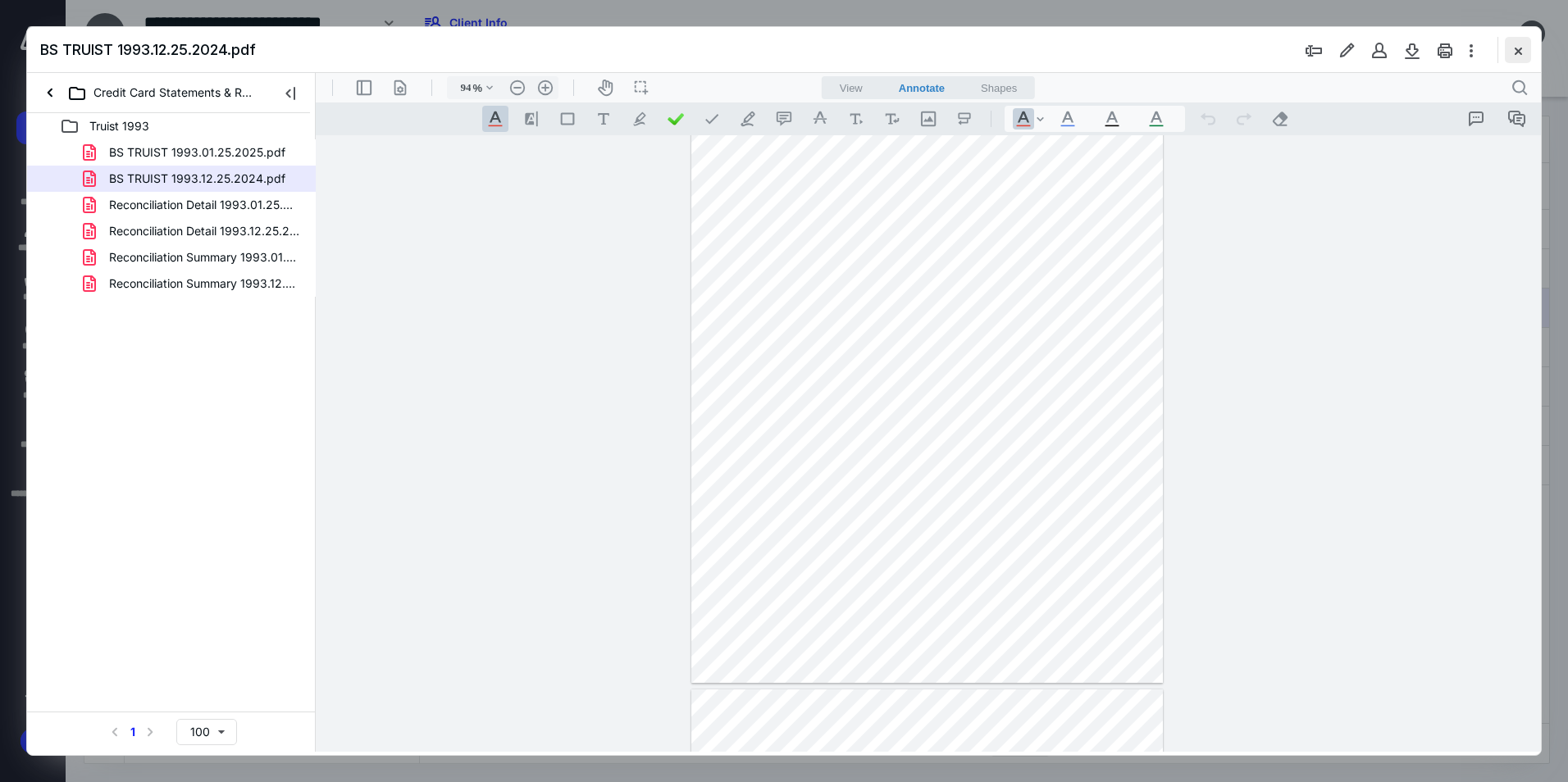 click at bounding box center (1518, 50) 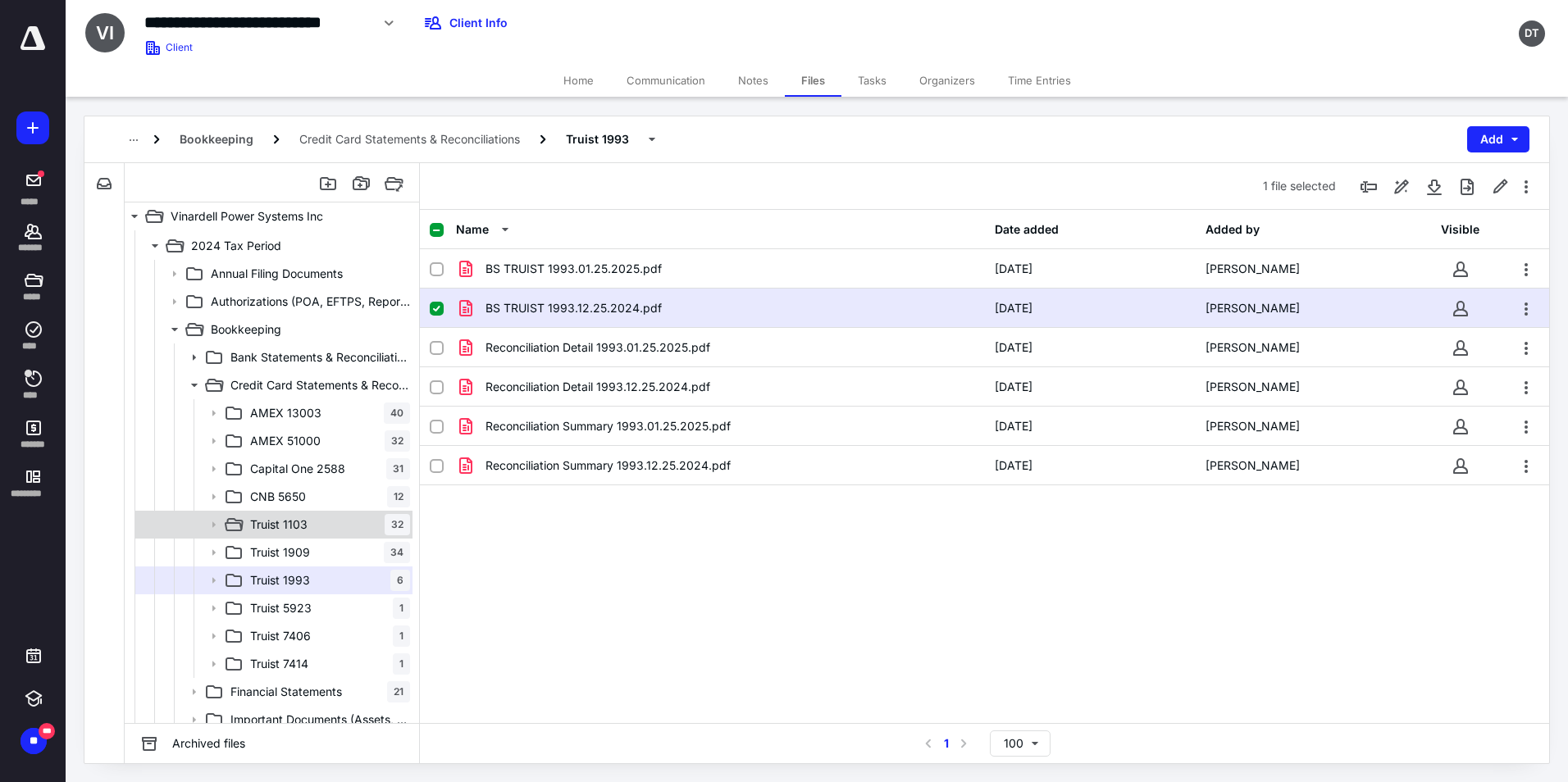 click on "Truist 1103 32" at bounding box center (326, 525) 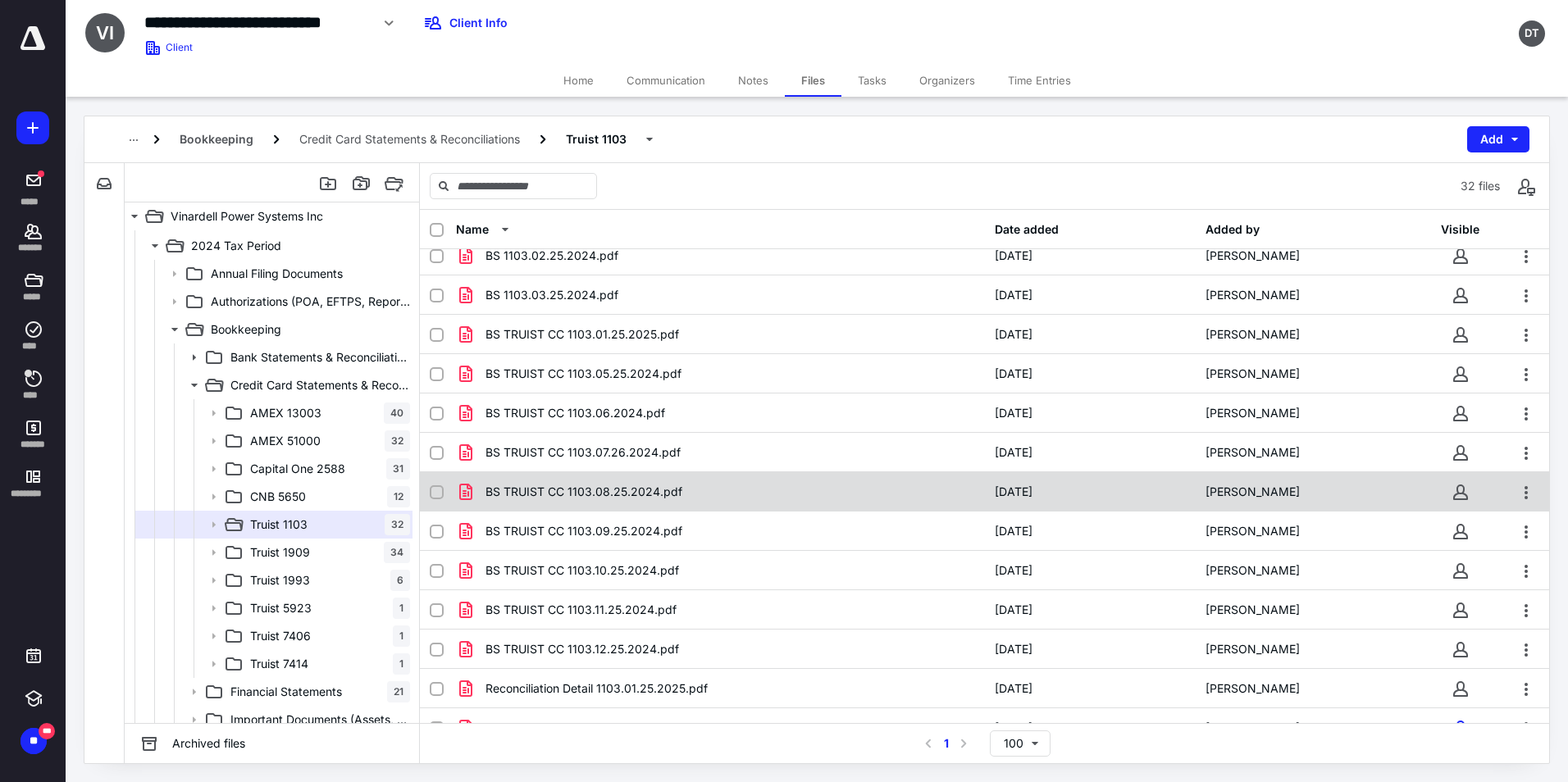 scroll, scrollTop: 82, scrollLeft: 0, axis: vertical 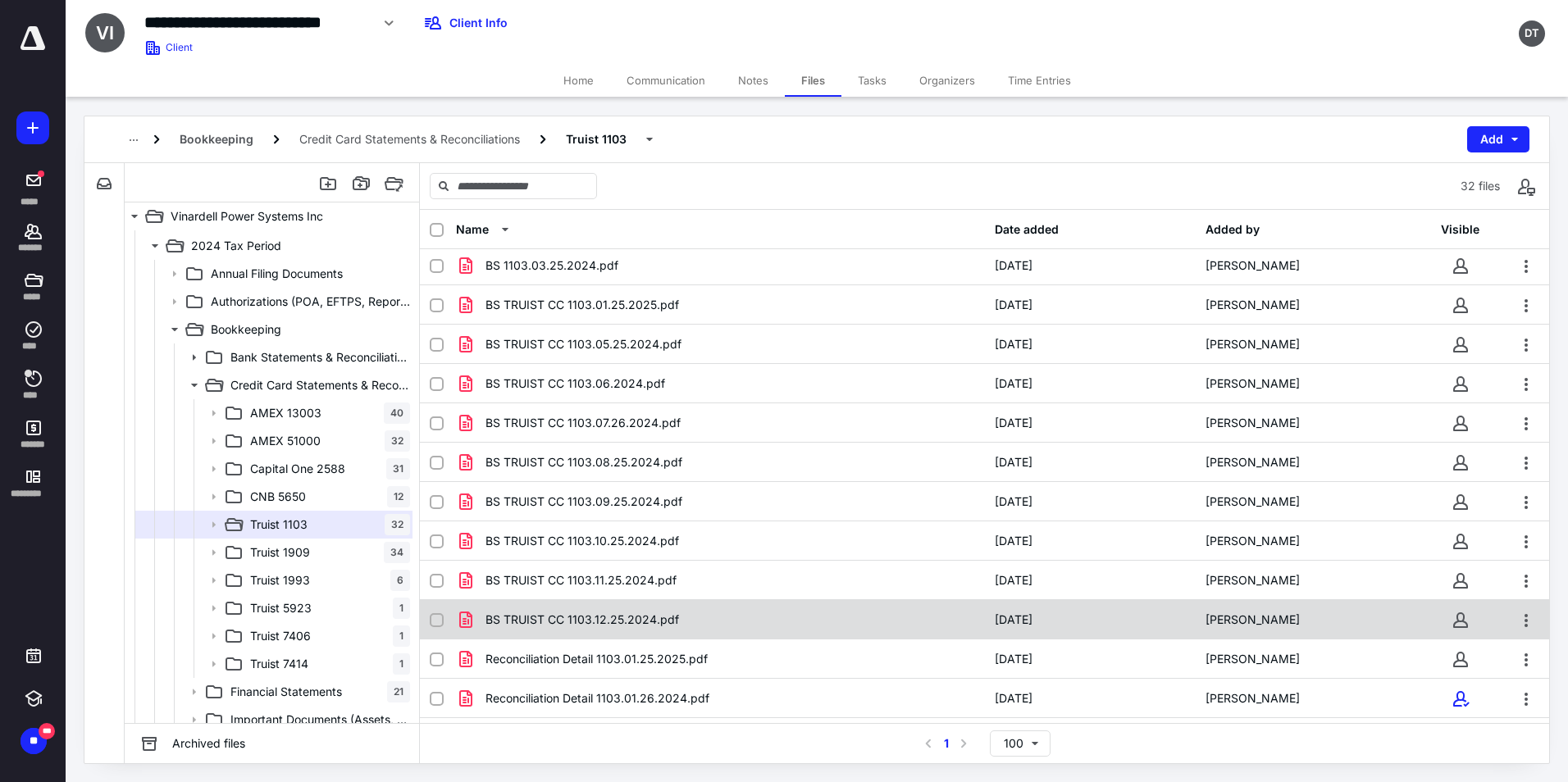 click on "BS TRUIST CC 1103.12.25.2024.pdf" at bounding box center (720, 620) 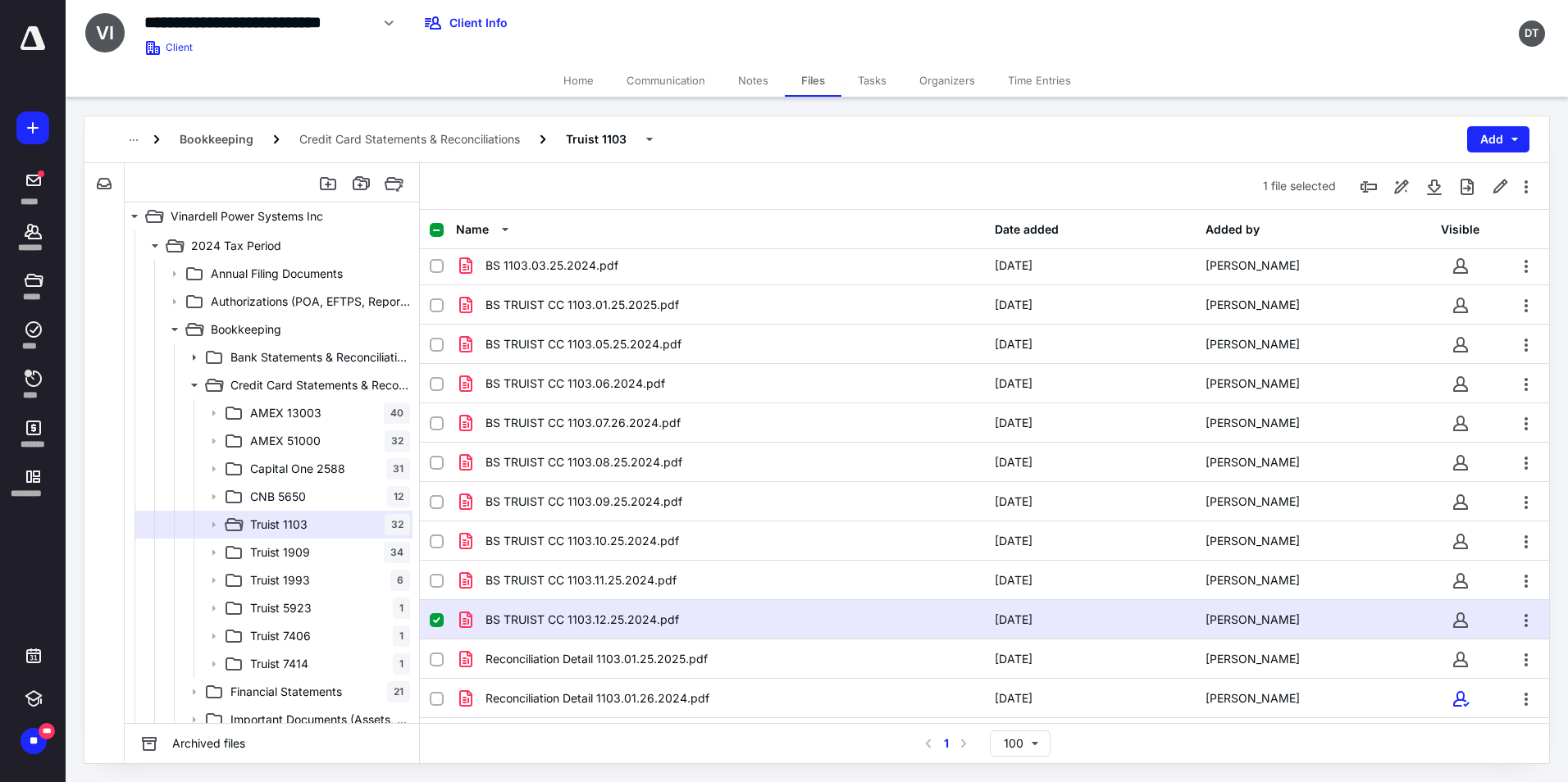 click on "BS TRUIST CC 1103.12.25.2024.pdf" at bounding box center [720, 620] 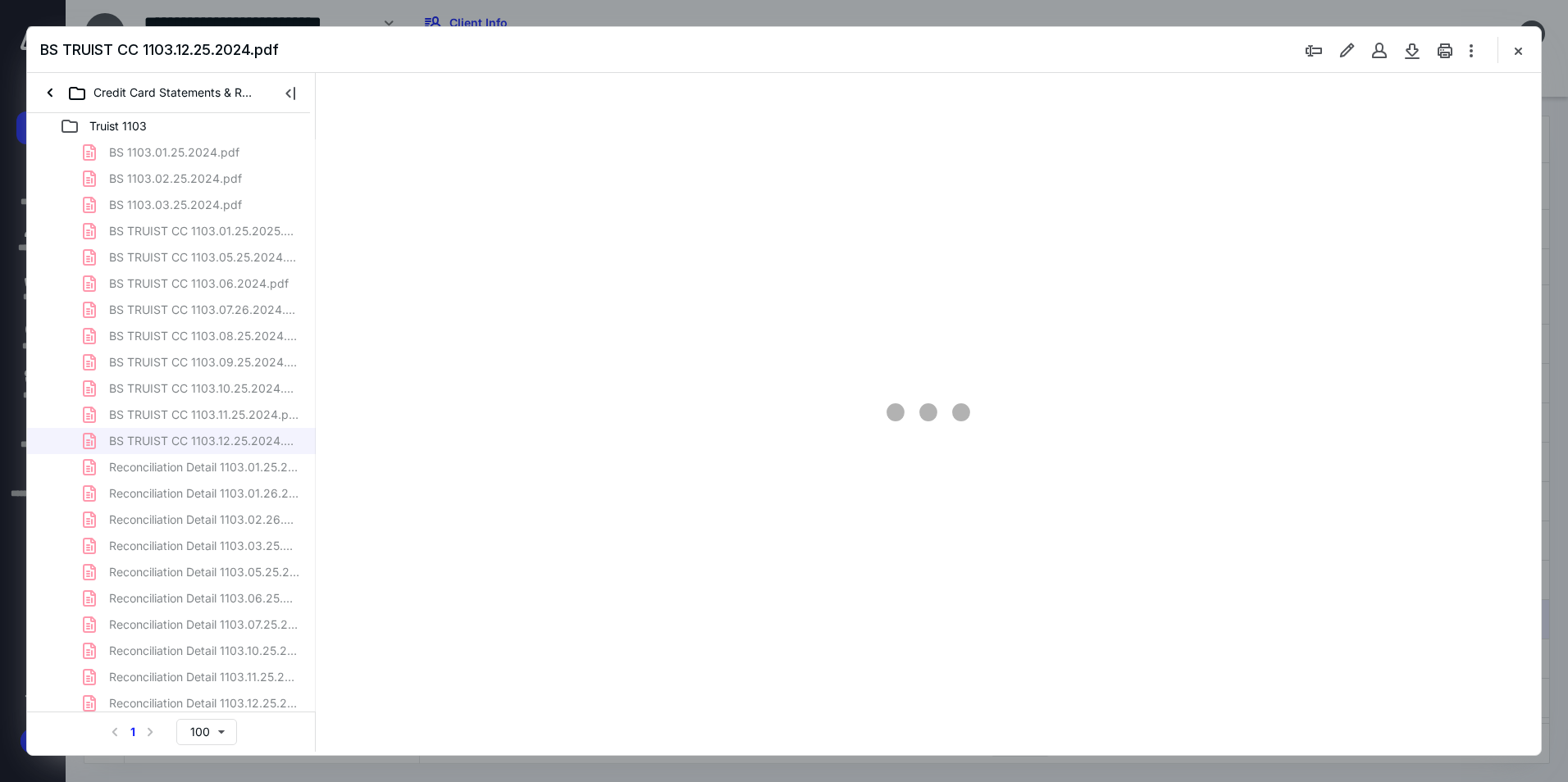 scroll, scrollTop: 0, scrollLeft: 0, axis: both 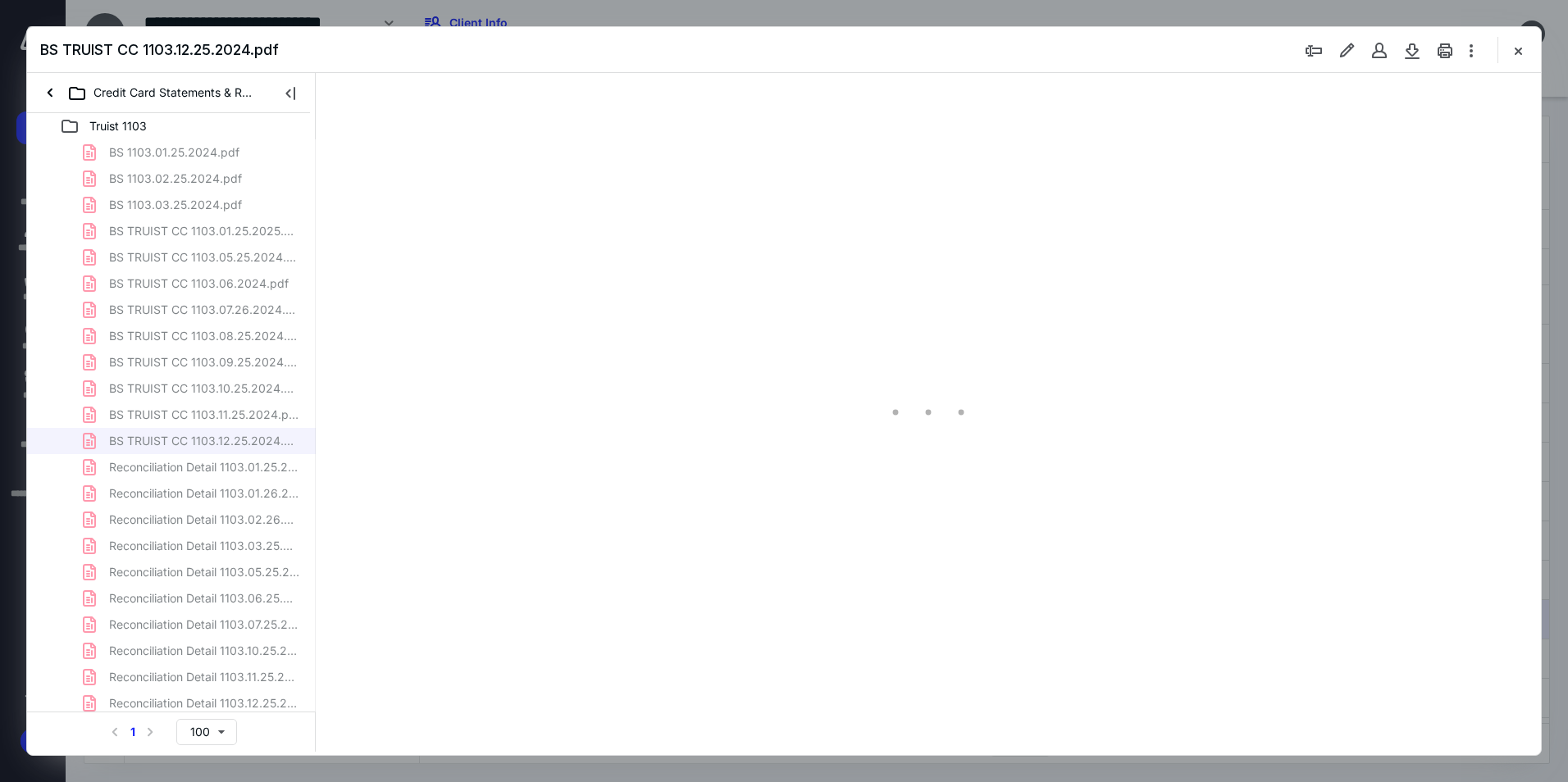 type on "94" 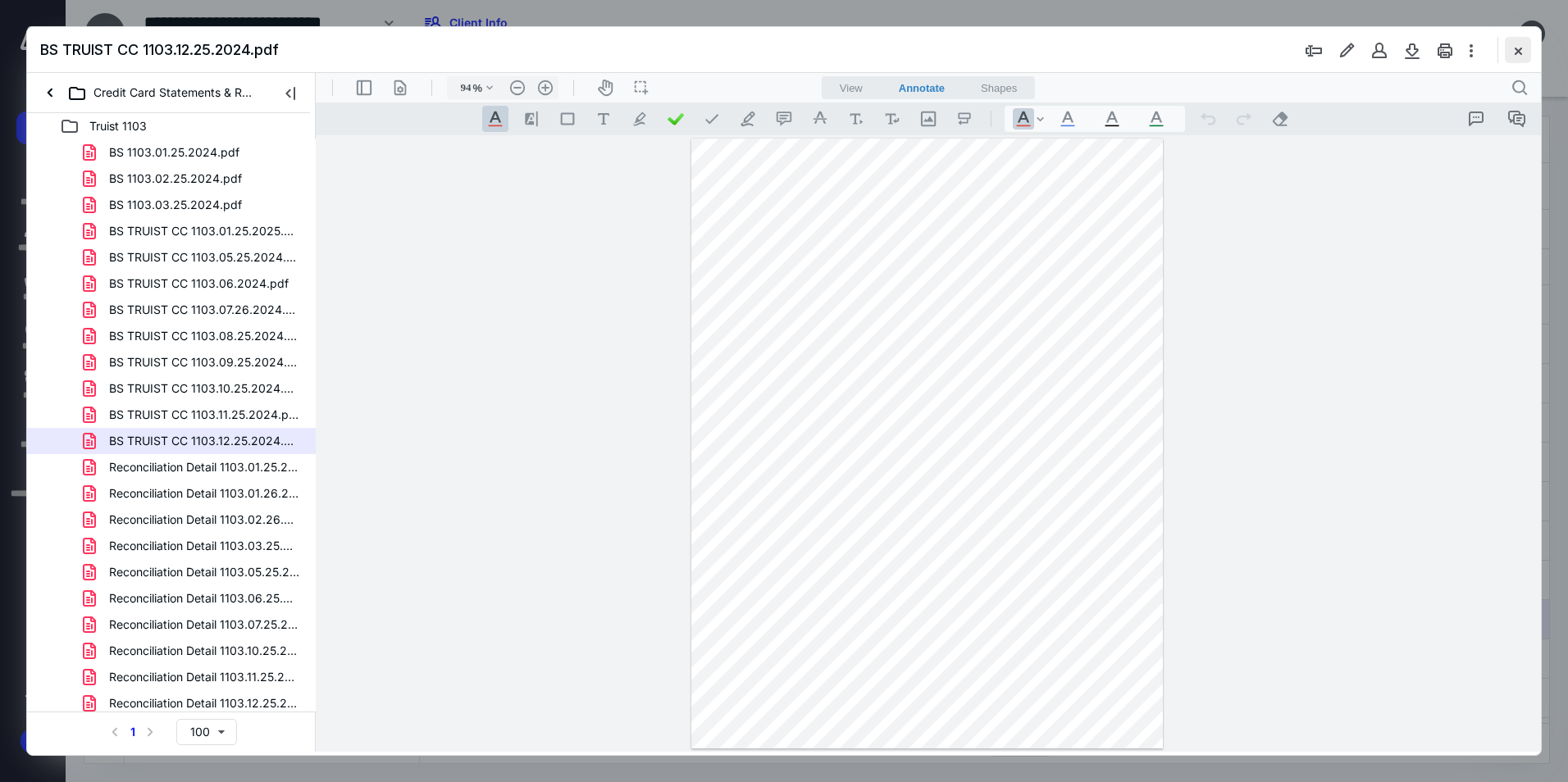 click at bounding box center (1518, 50) 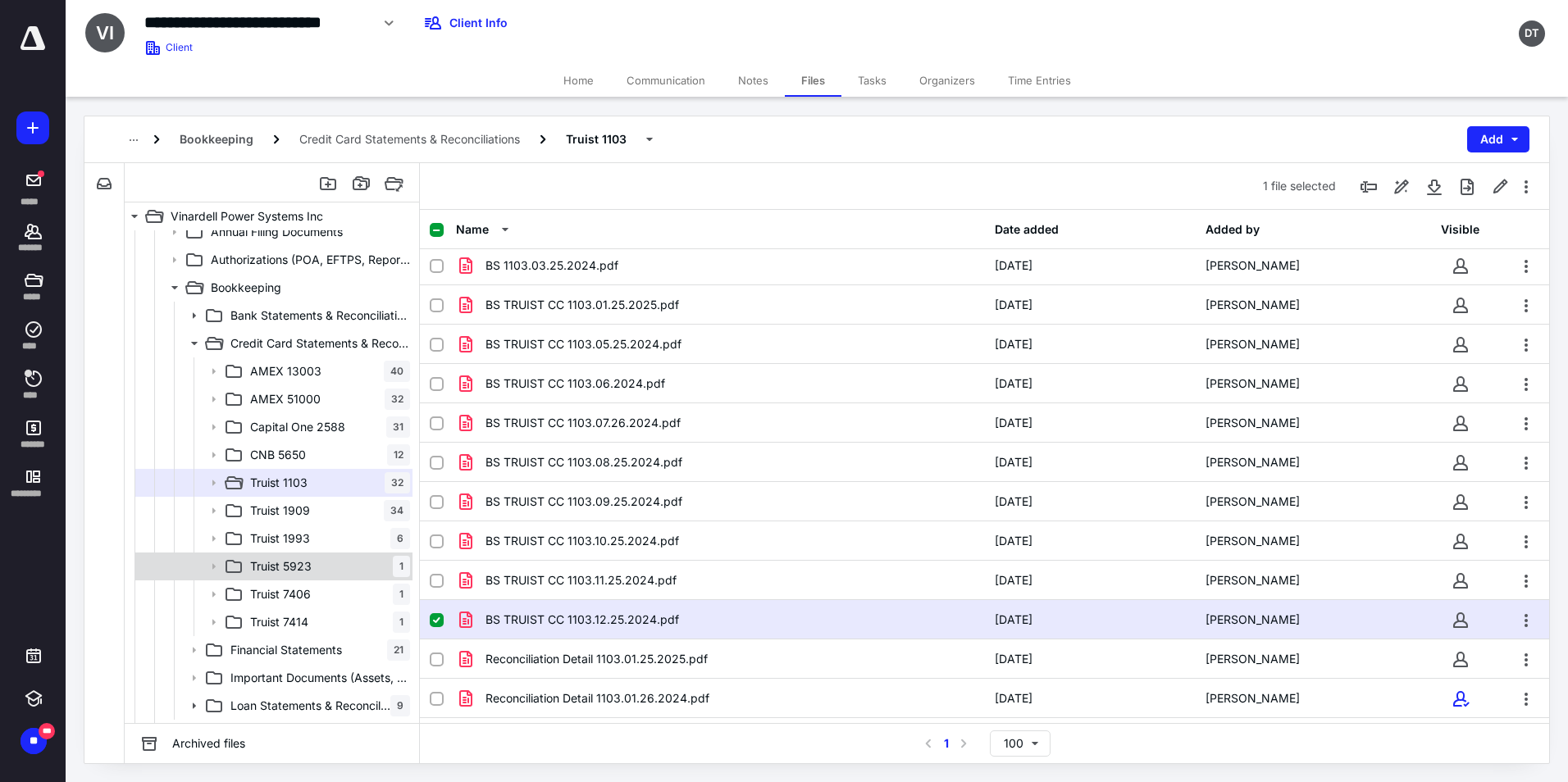 scroll, scrollTop: 246, scrollLeft: 0, axis: vertical 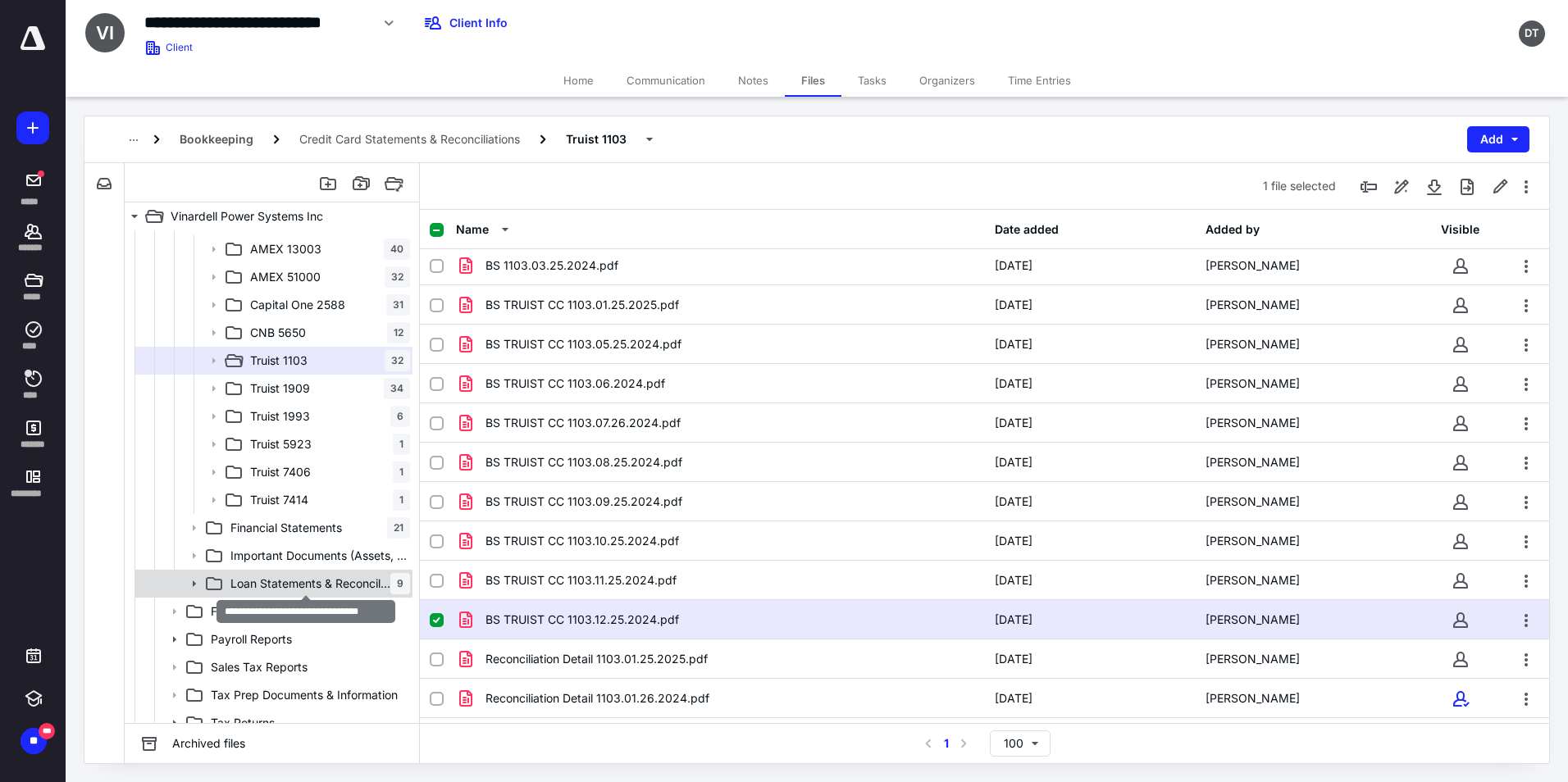 click on "Loan Statements & Reconciliations" at bounding box center (310, 584) 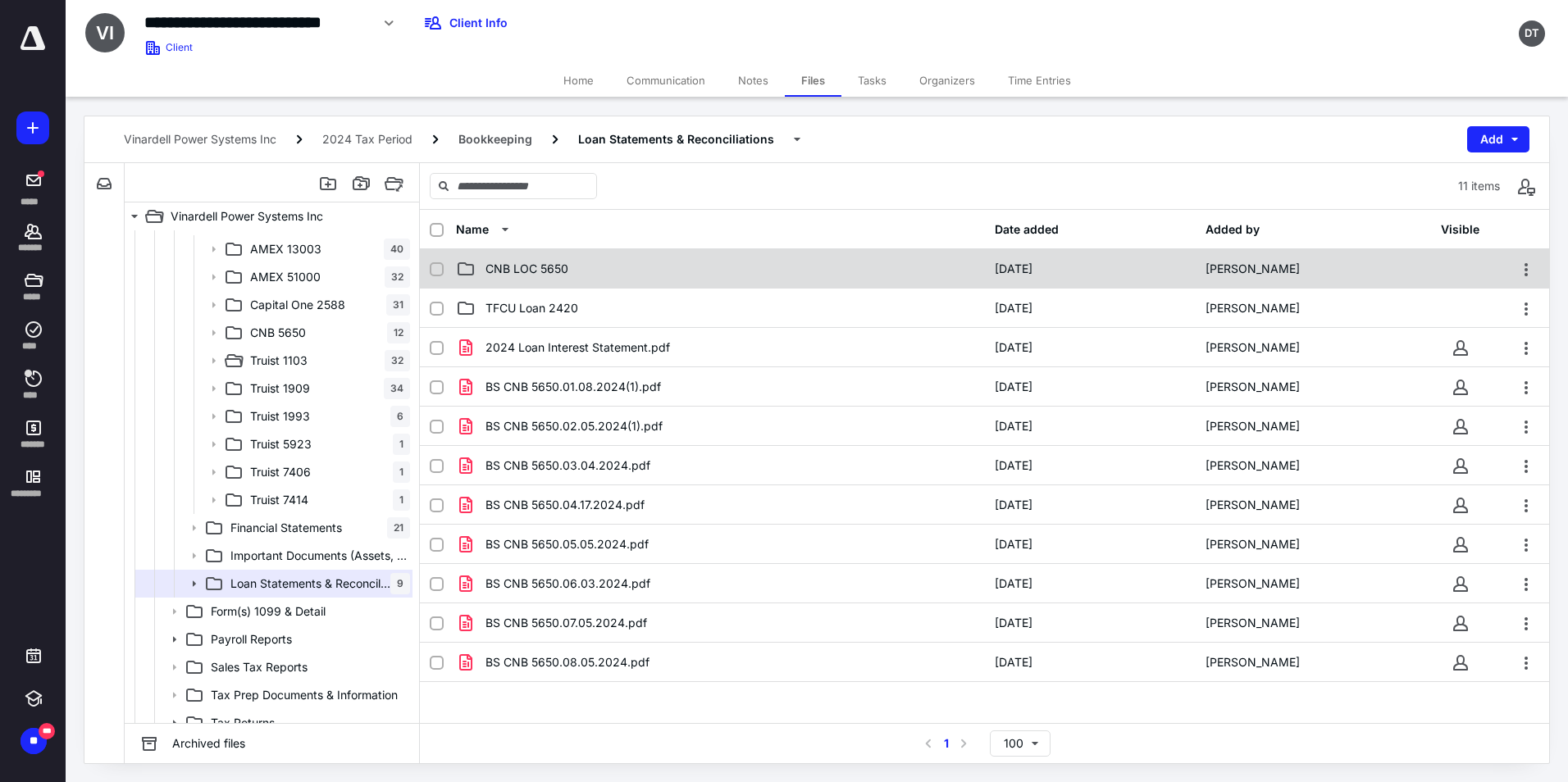 click on "CNB LOC 5650" at bounding box center [720, 269] 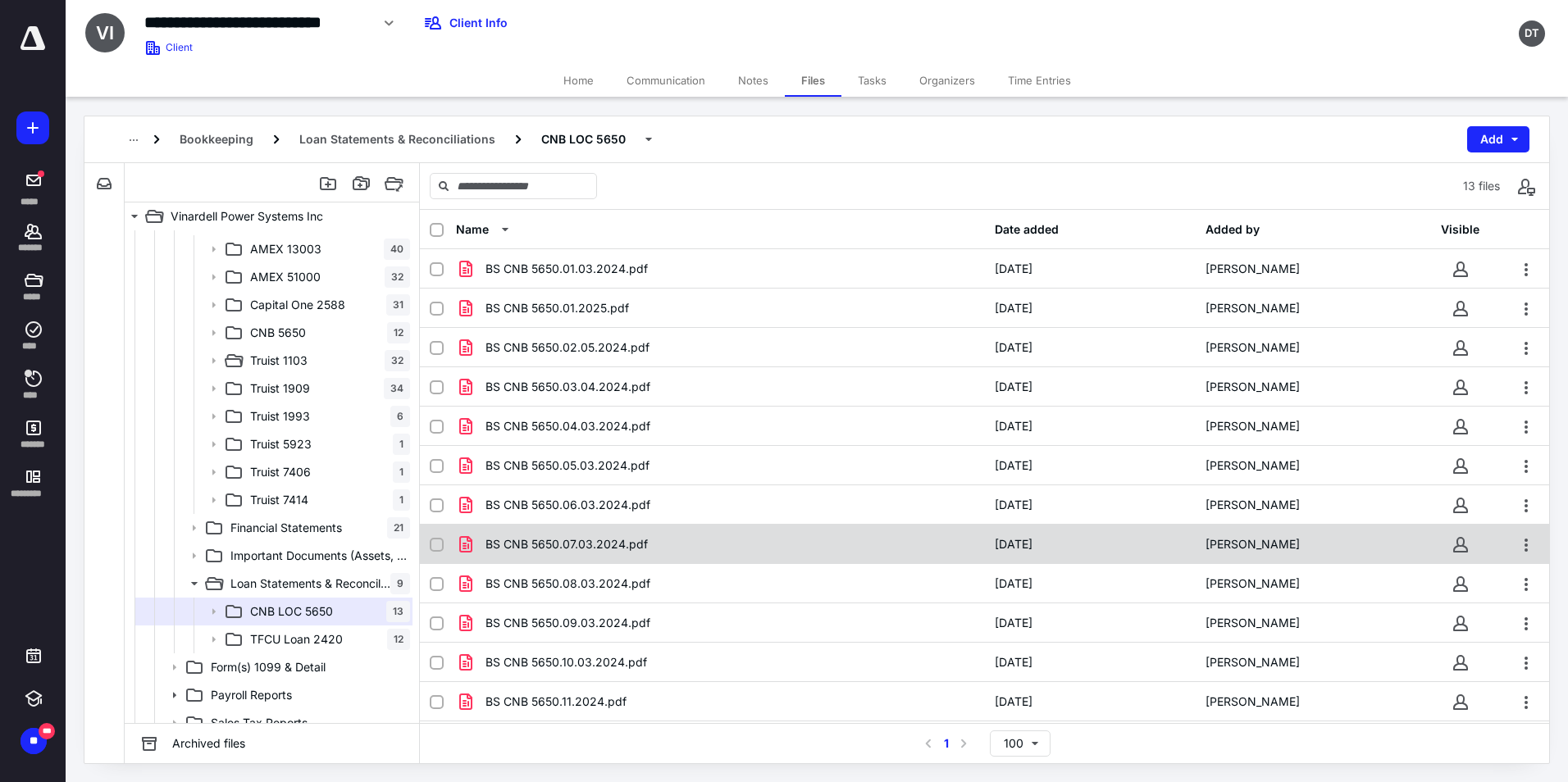 scroll, scrollTop: 38, scrollLeft: 0, axis: vertical 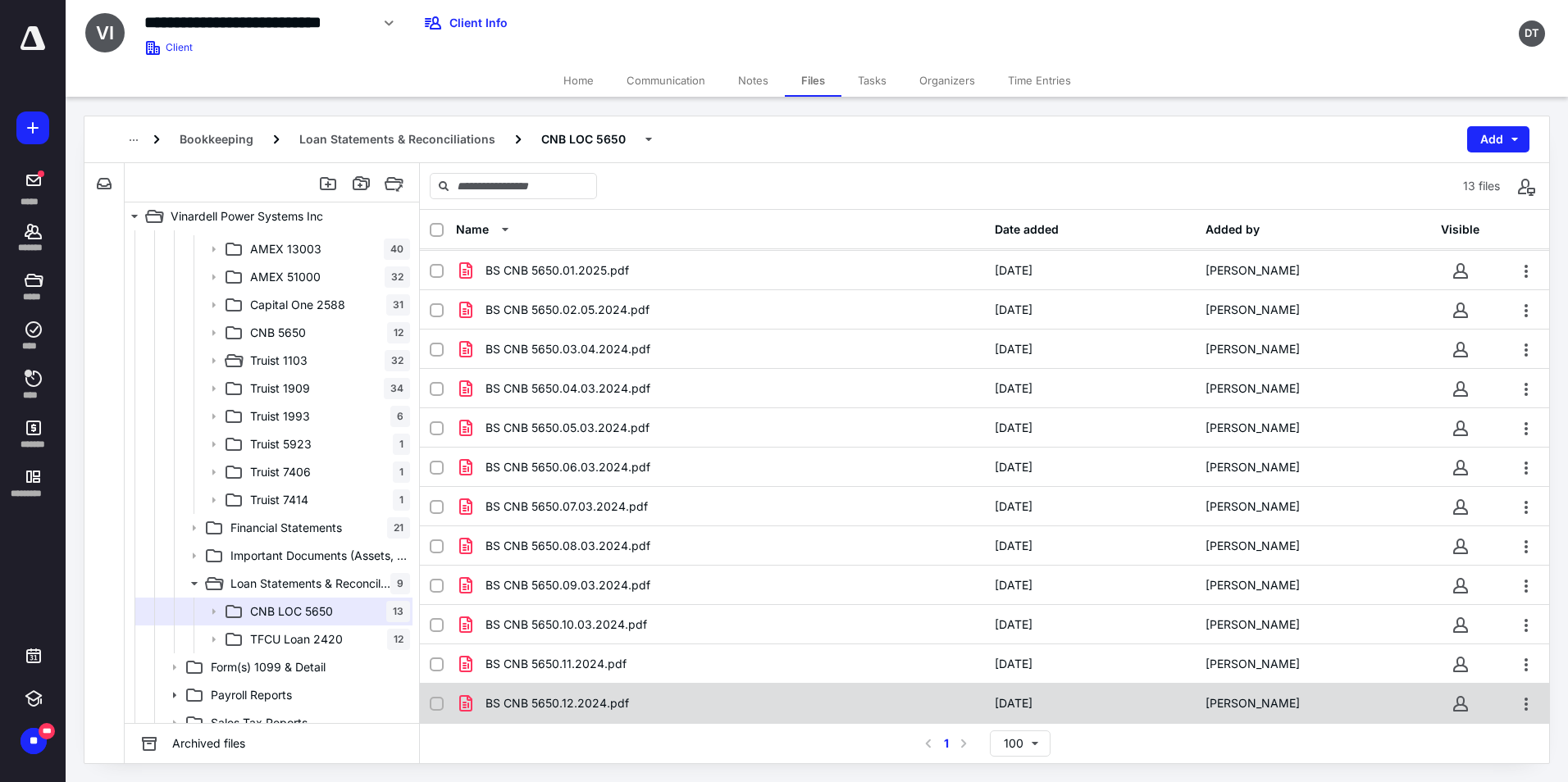 click on "BS CNB 5650.12.2024.pdf" at bounding box center (557, 703) 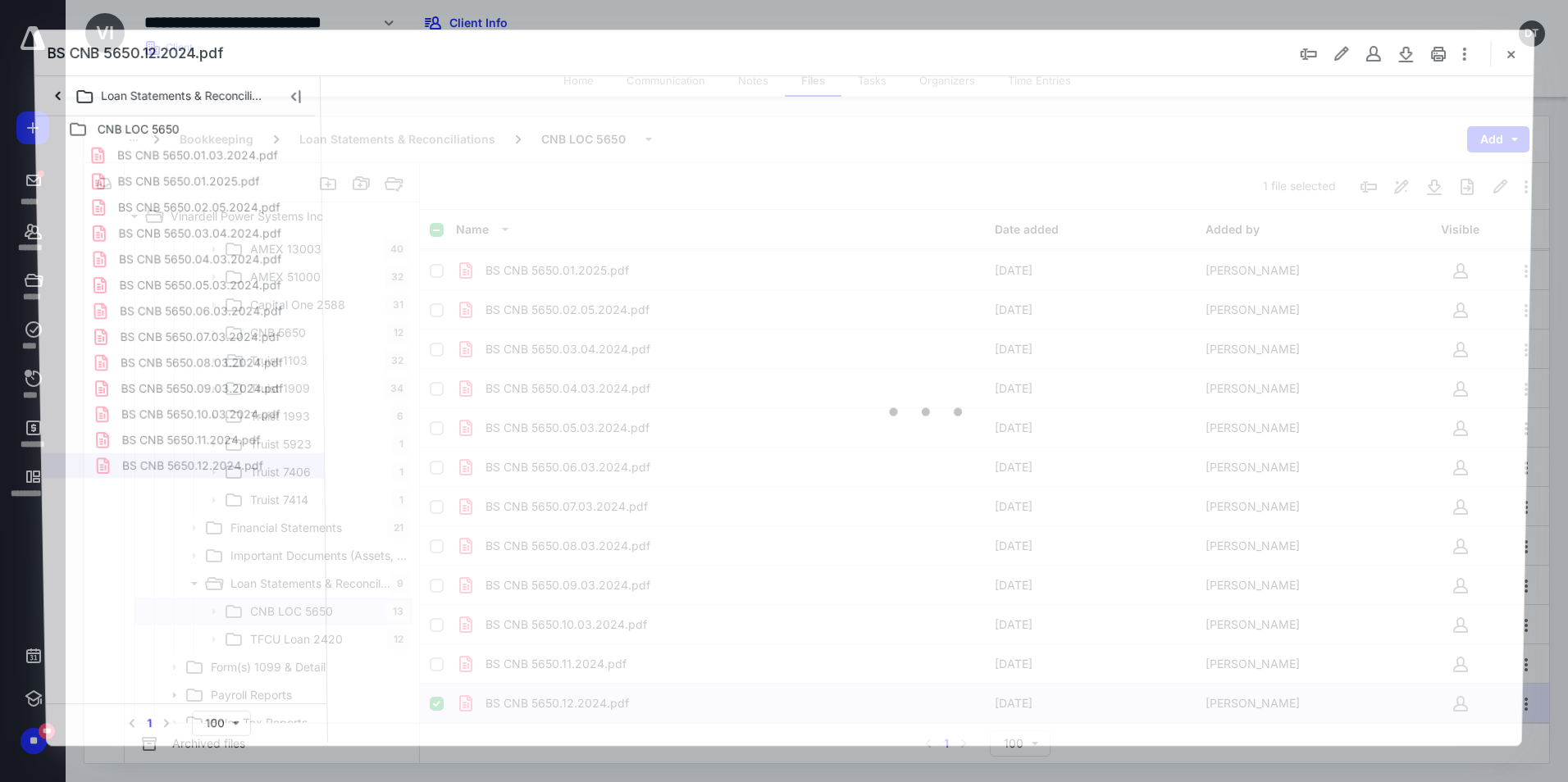 scroll, scrollTop: 0, scrollLeft: 0, axis: both 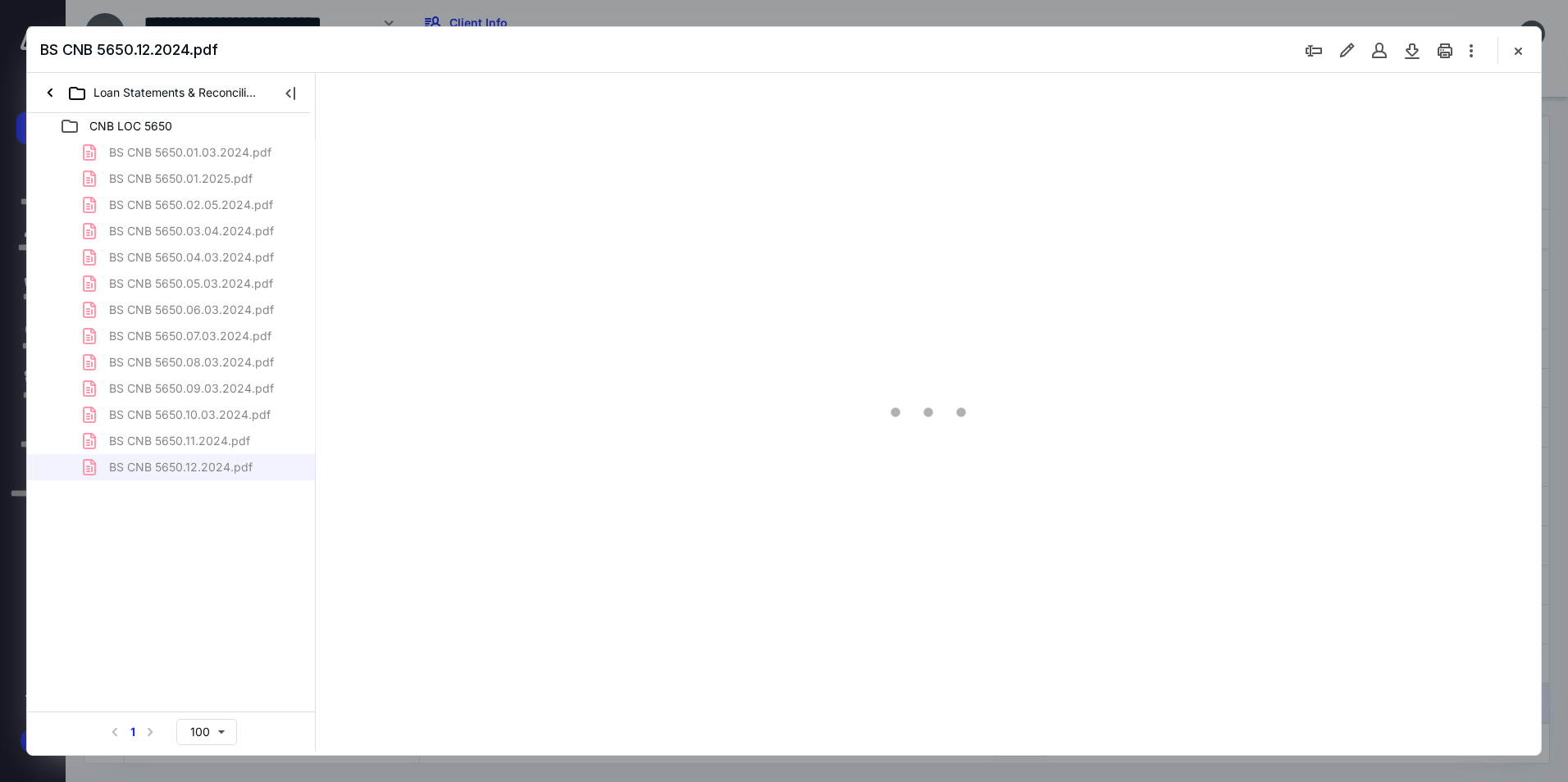 type on "94" 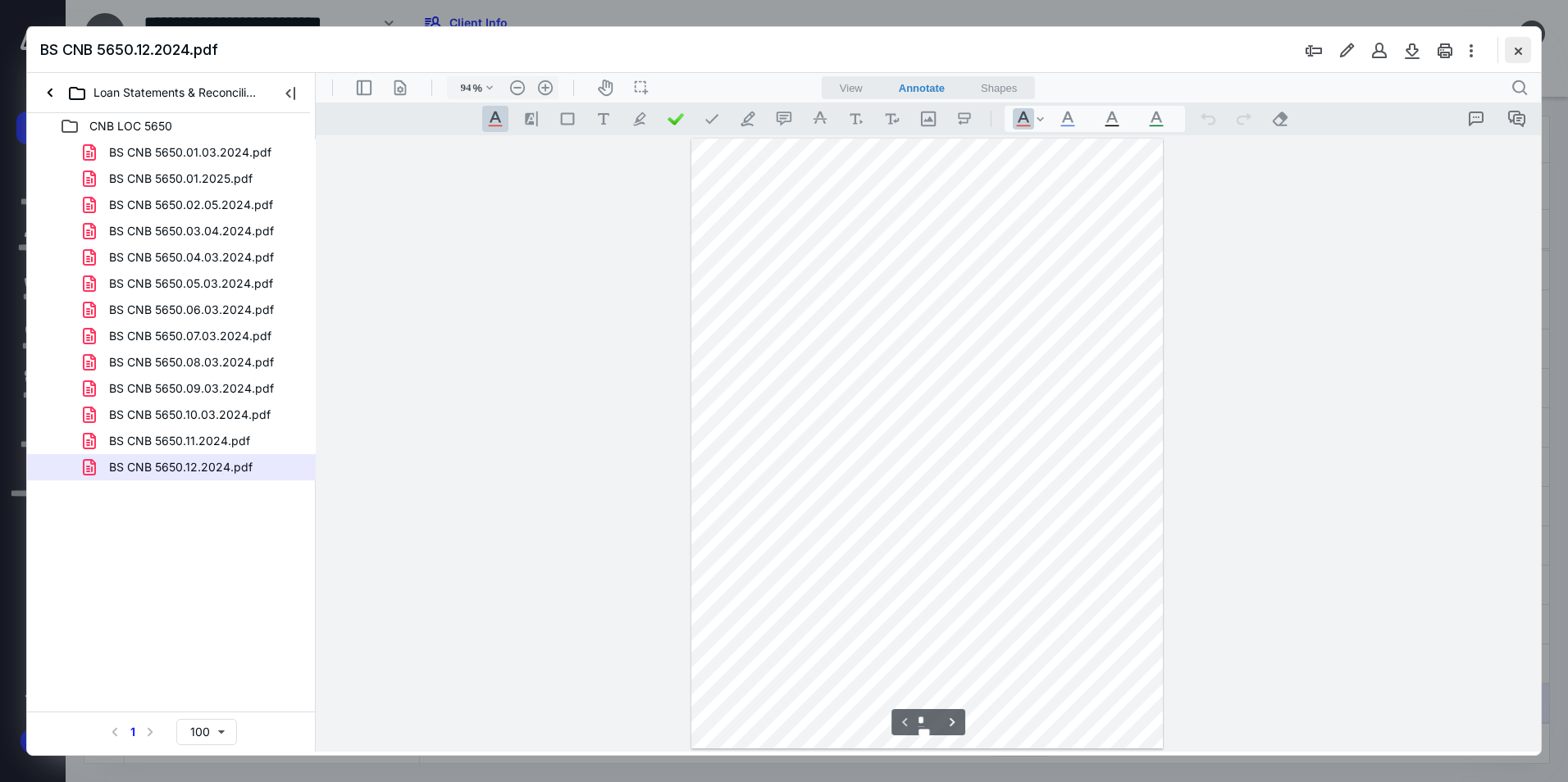click at bounding box center [1518, 50] 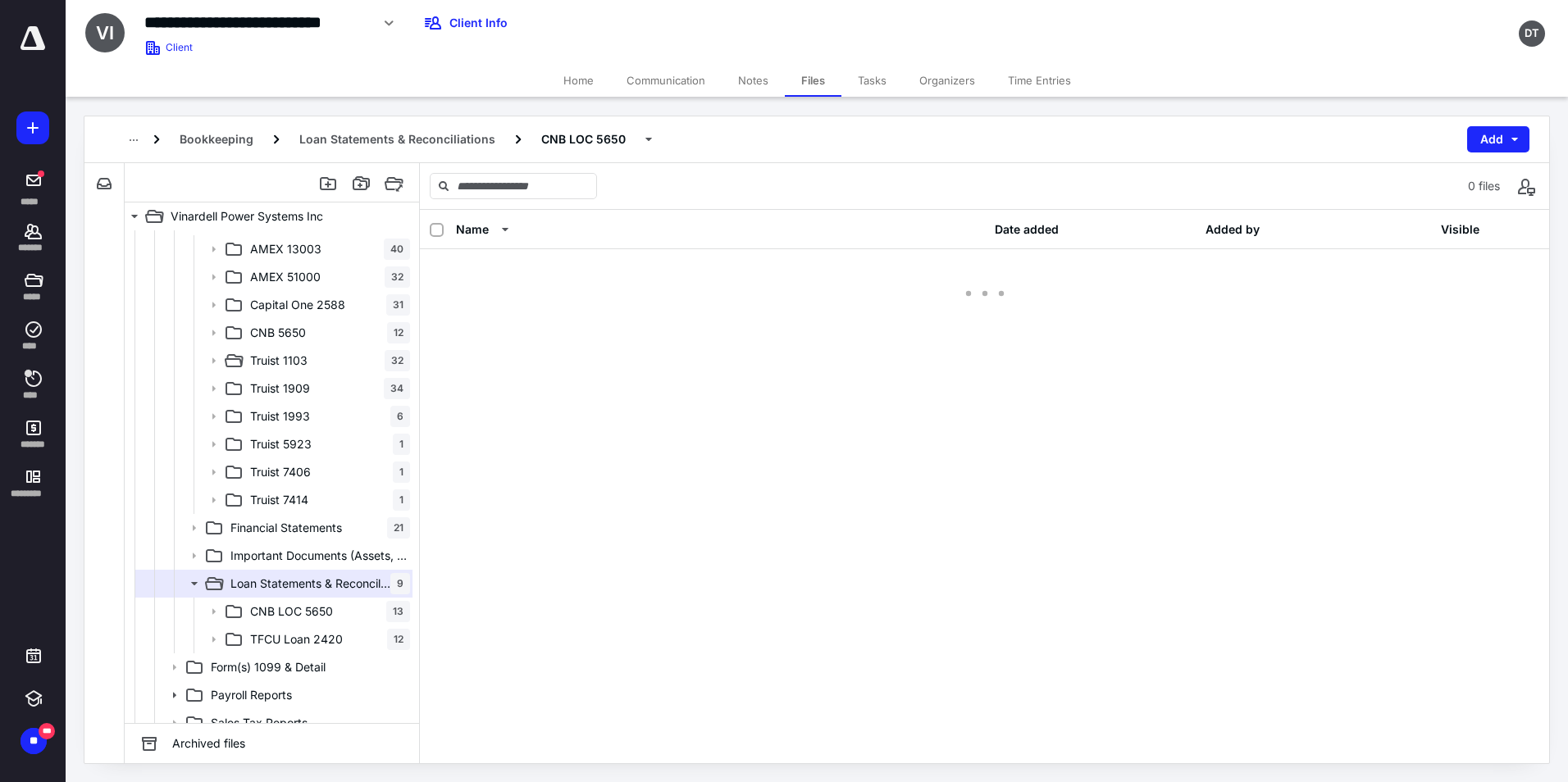 scroll, scrollTop: 0, scrollLeft: 0, axis: both 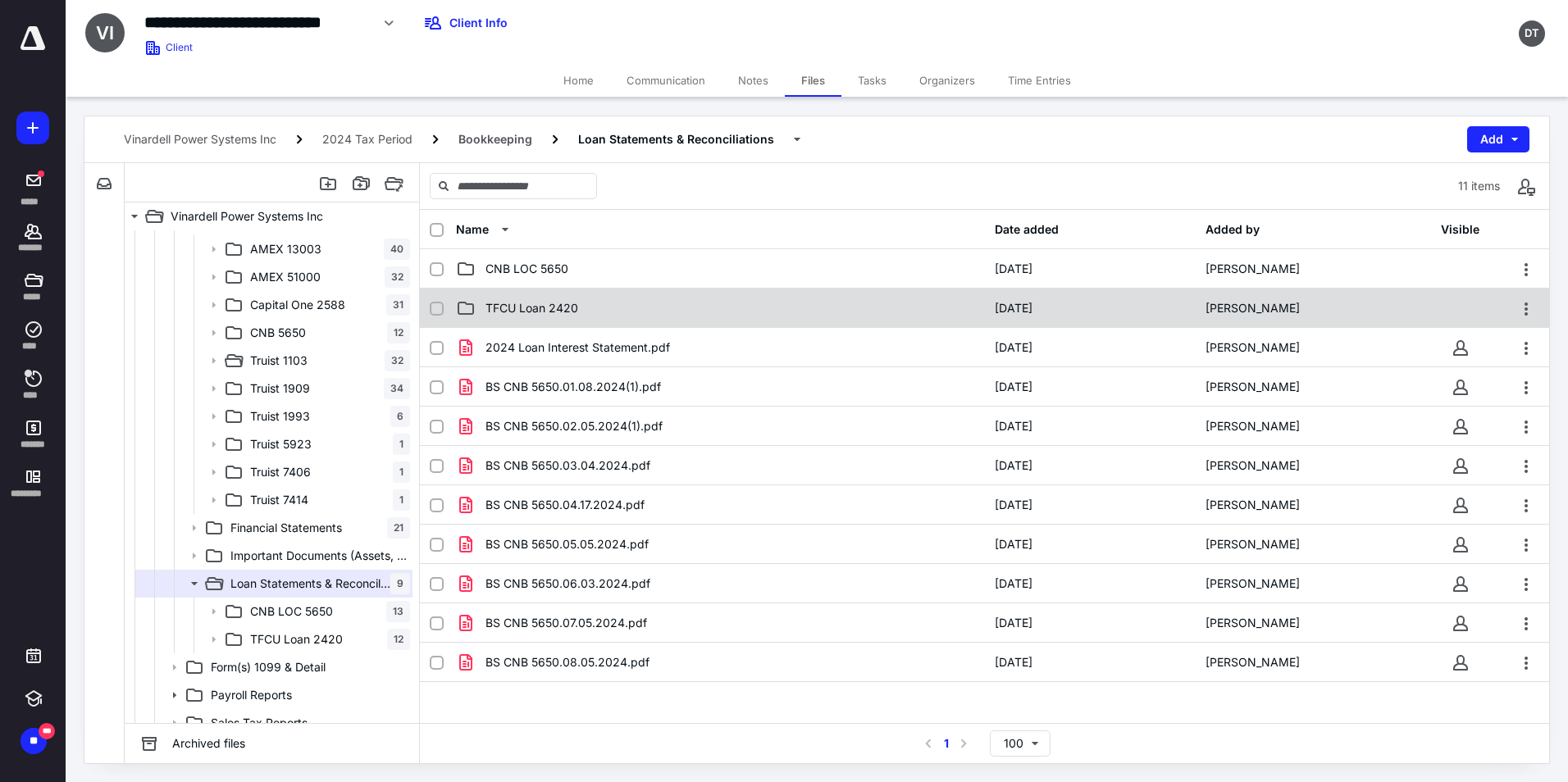click on "TFCU Loan 2420" at bounding box center [531, 308] 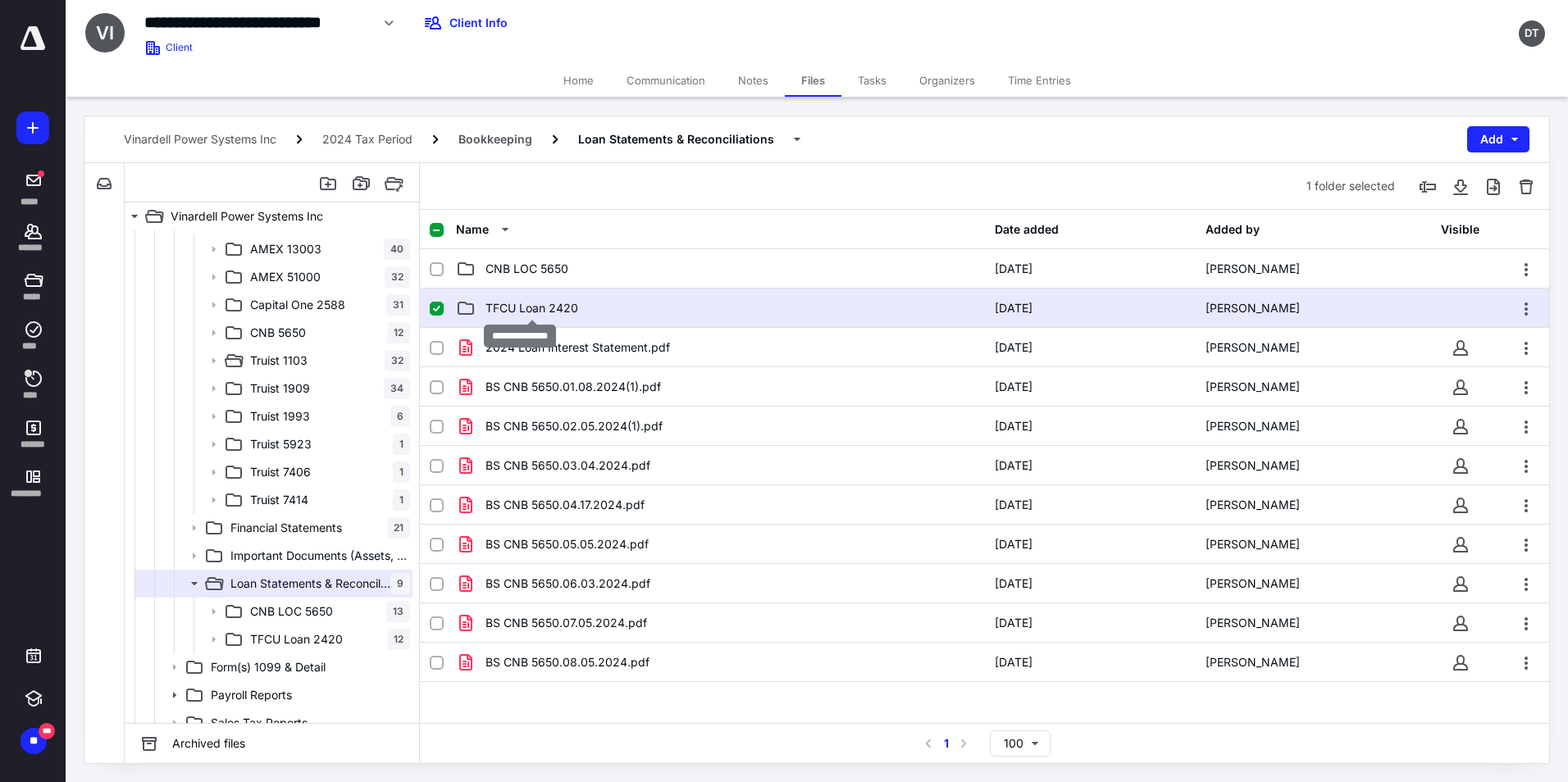 click on "TFCU Loan 2420" at bounding box center [531, 308] 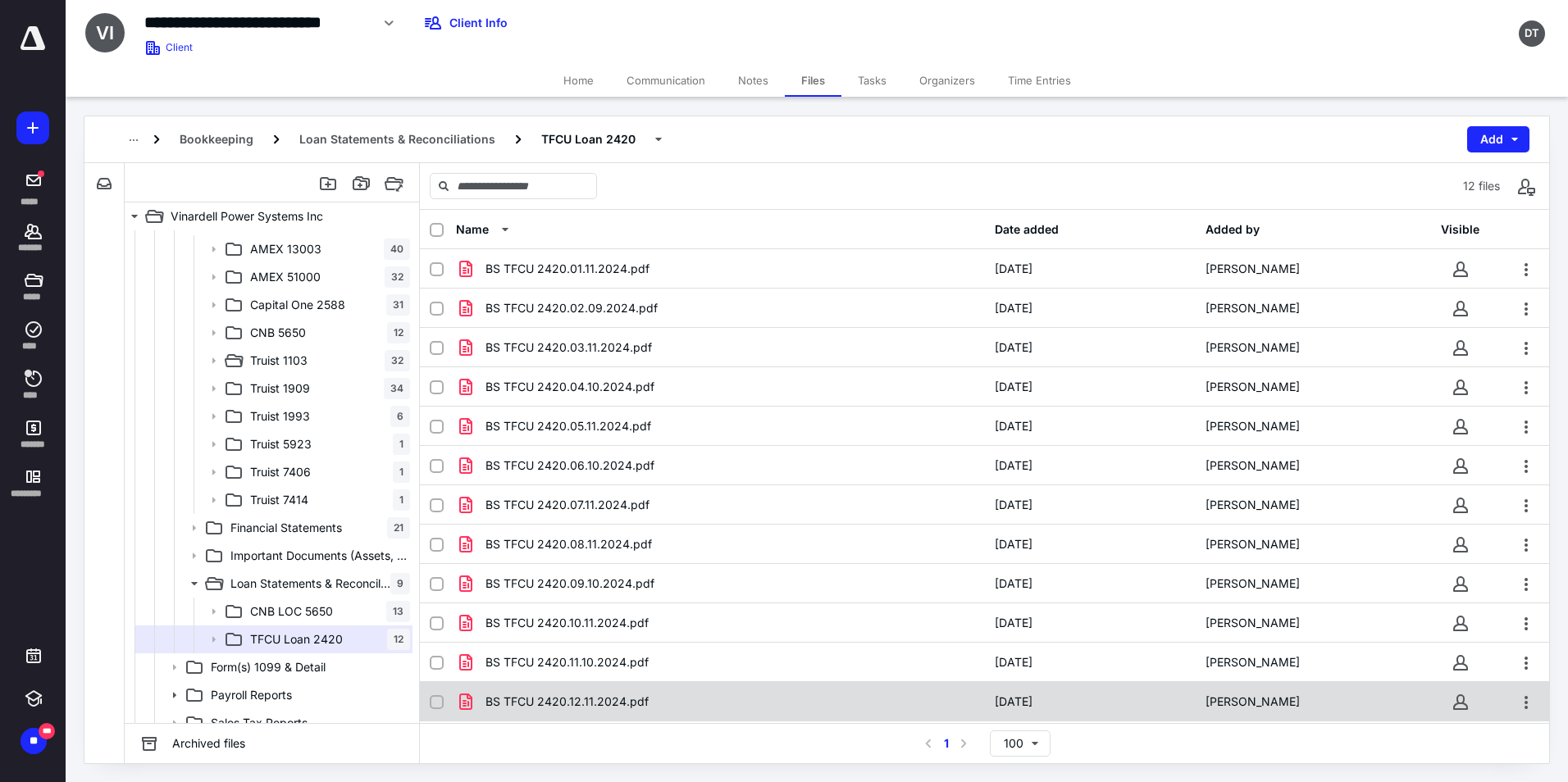 click on "BS TFCU 2420.12.11.2024.pdf 2/26/2025 Dalia Torres" at bounding box center (984, 702) 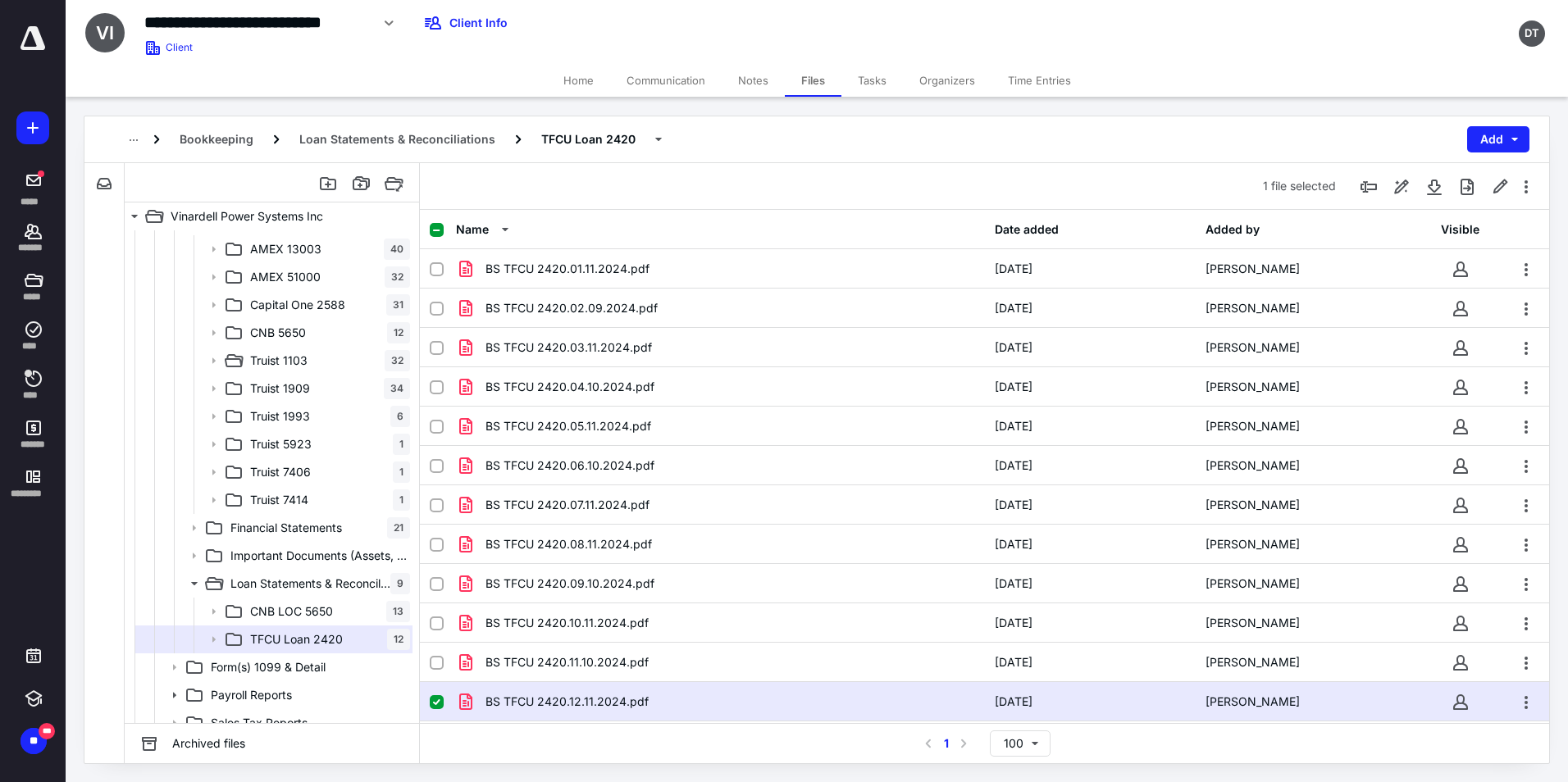 click on "BS TFCU 2420.12.11.2024.pdf 2/26/2025 Dalia Torres" at bounding box center [984, 702] 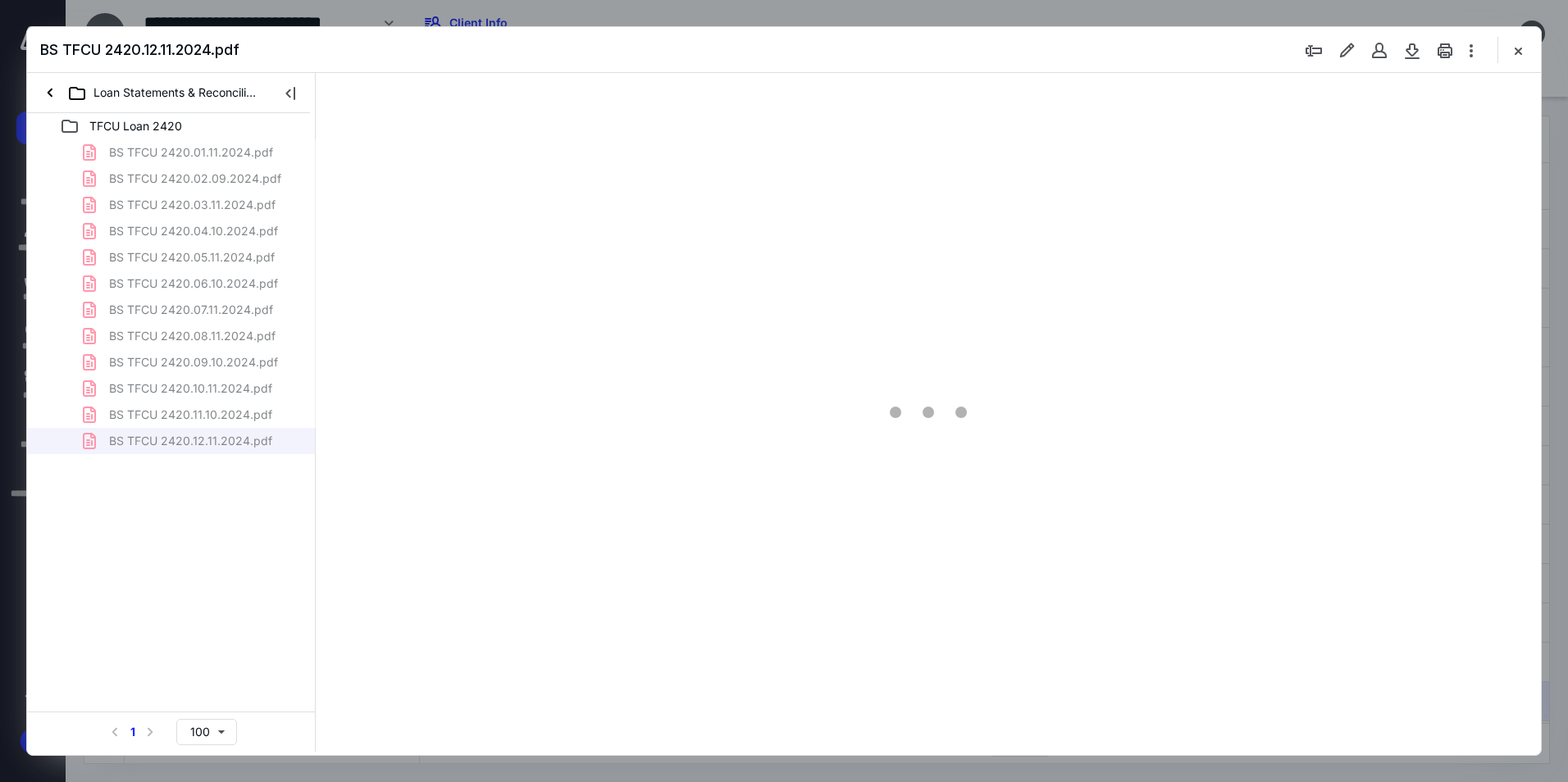scroll, scrollTop: 0, scrollLeft: 0, axis: both 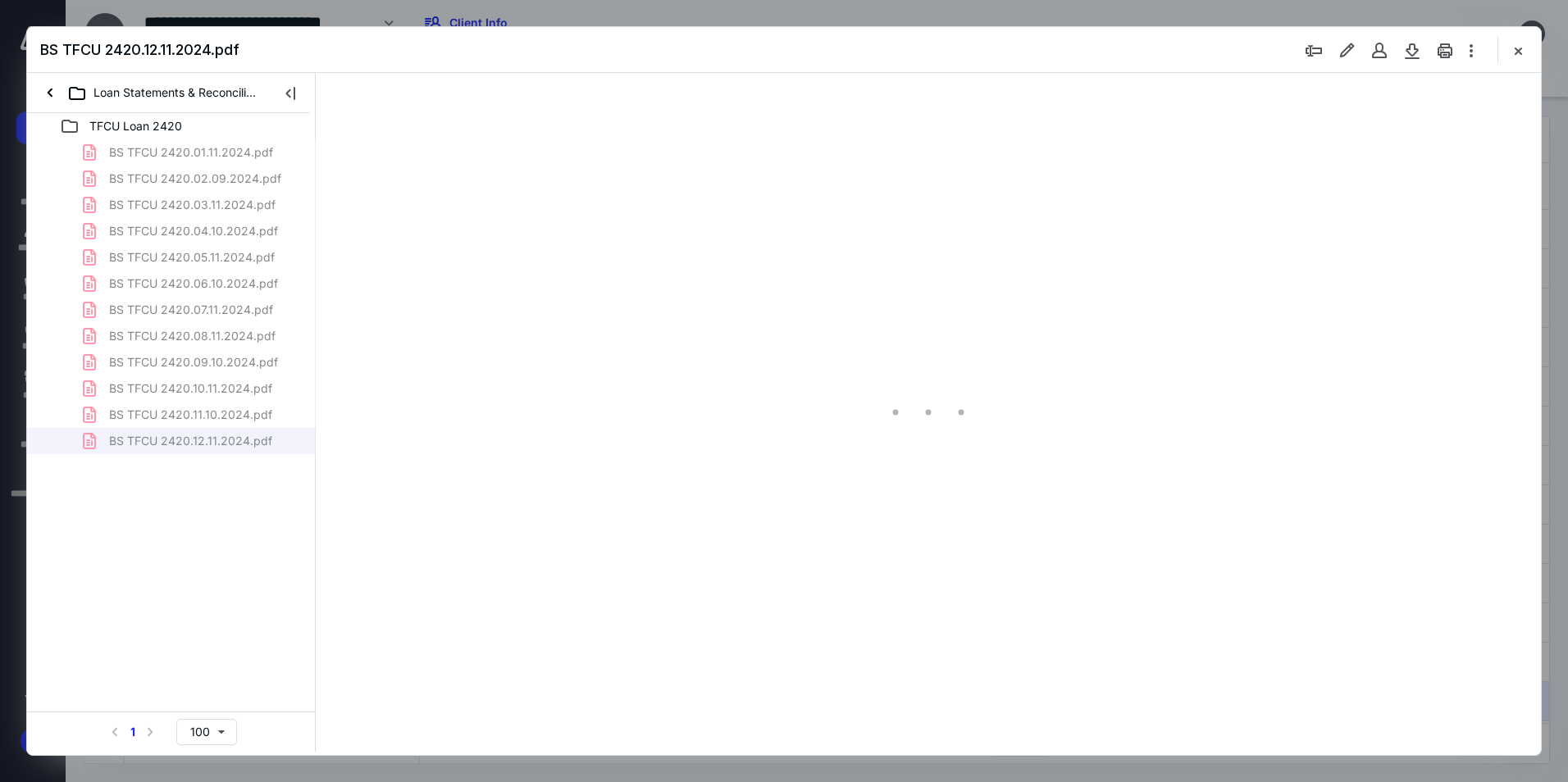 type on "94" 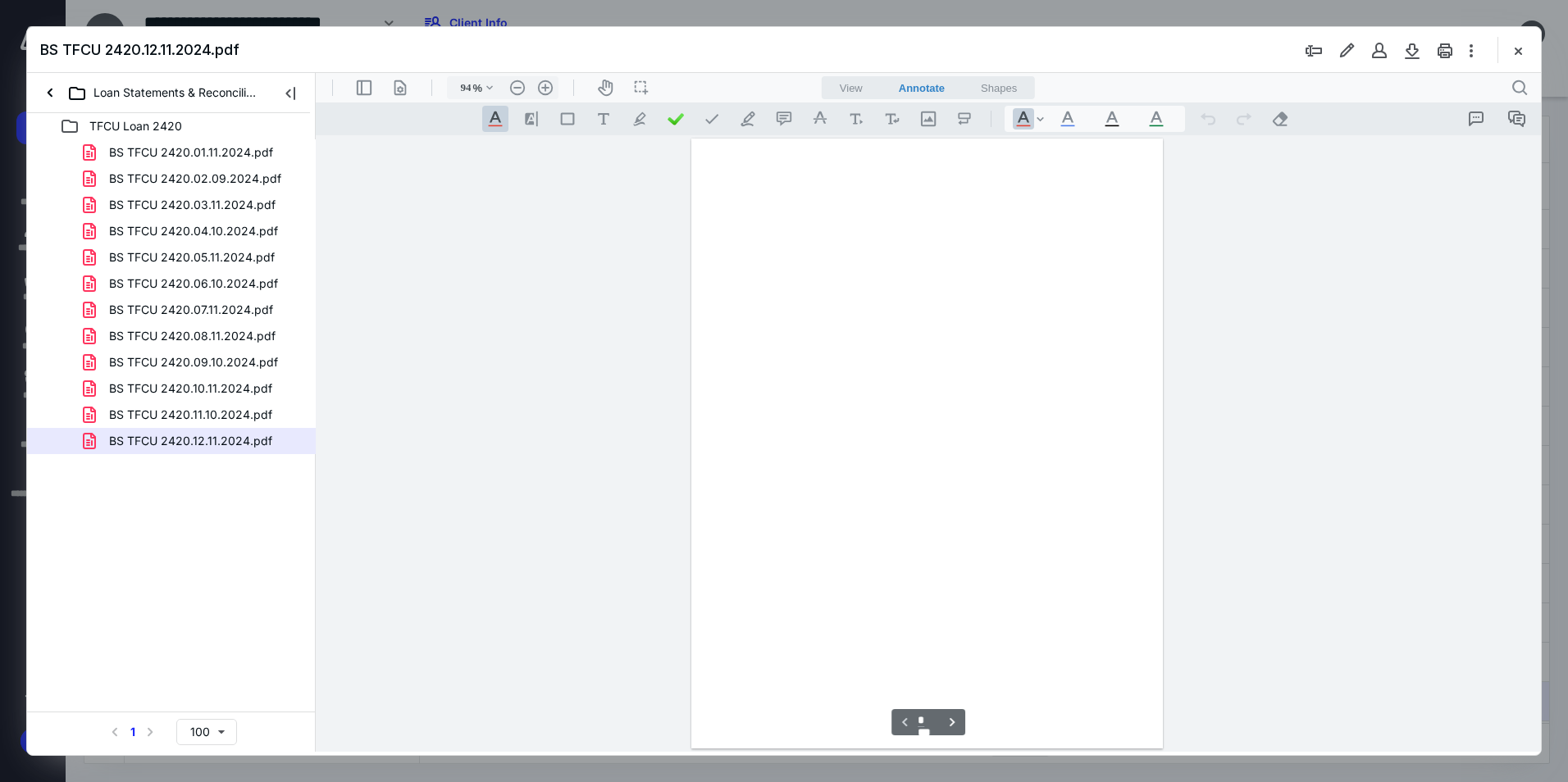 scroll, scrollTop: 66, scrollLeft: 0, axis: vertical 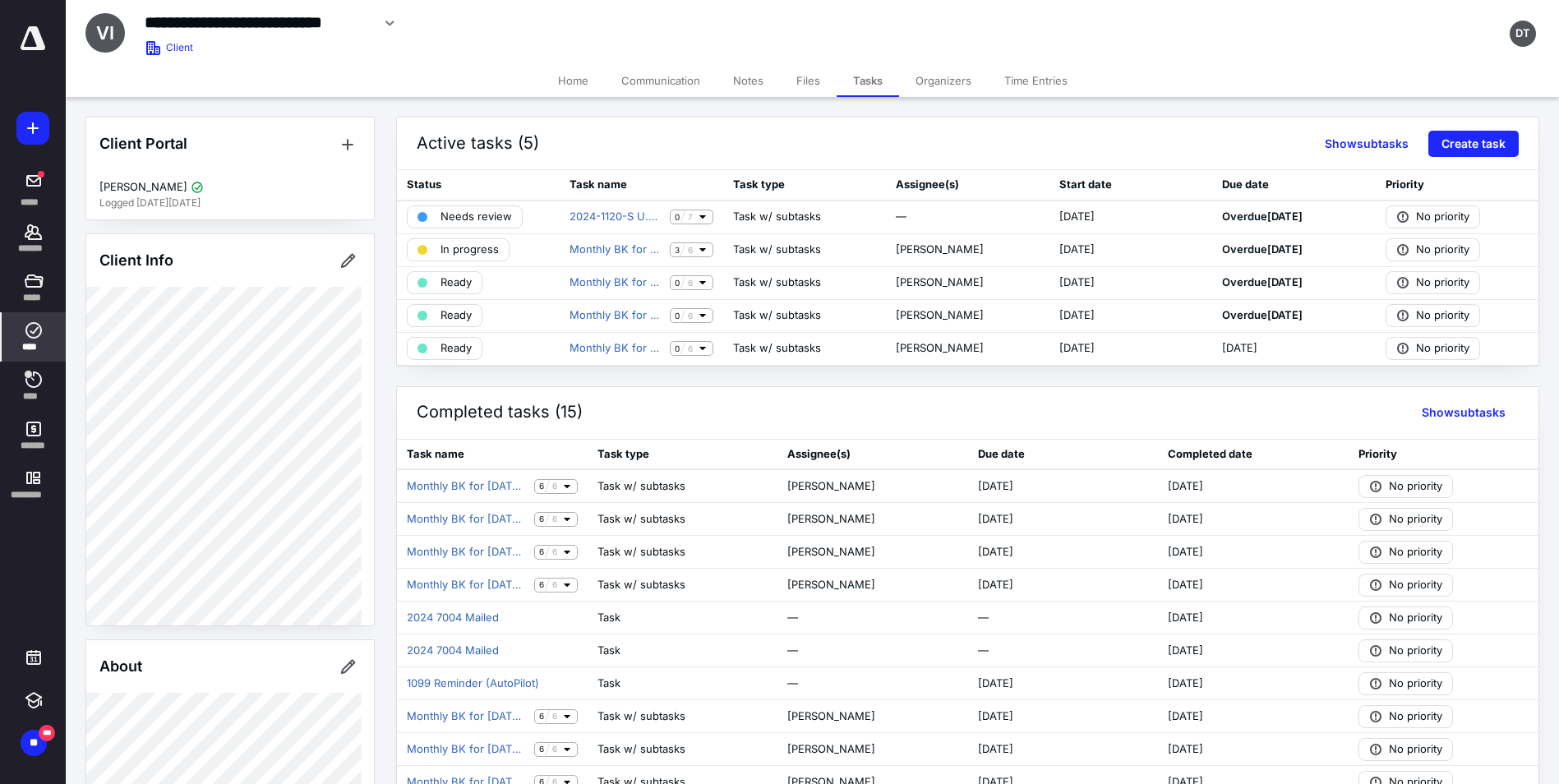 click 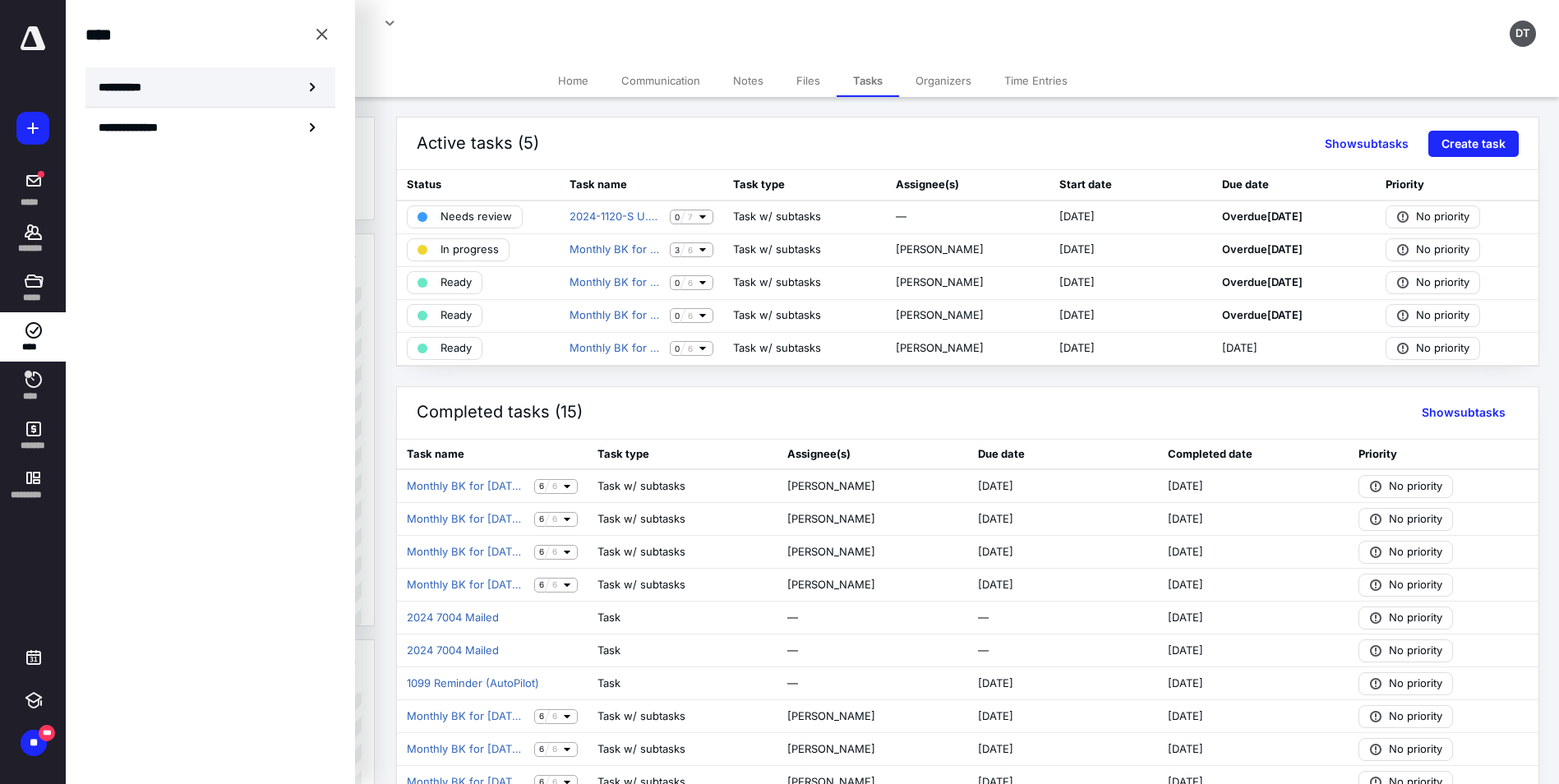 click on "**********" at bounding box center [210, 87] 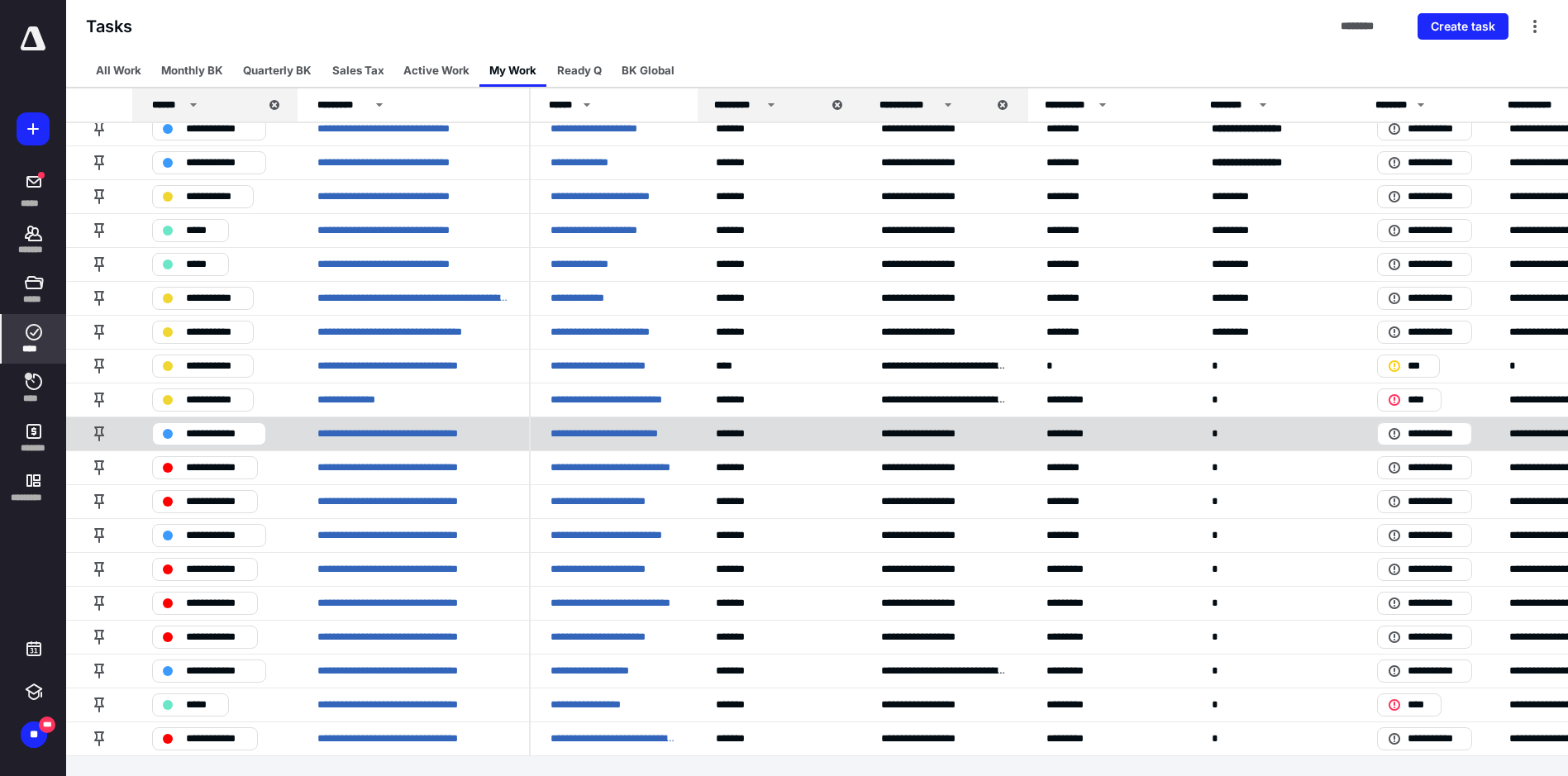 scroll, scrollTop: 0, scrollLeft: 0, axis: both 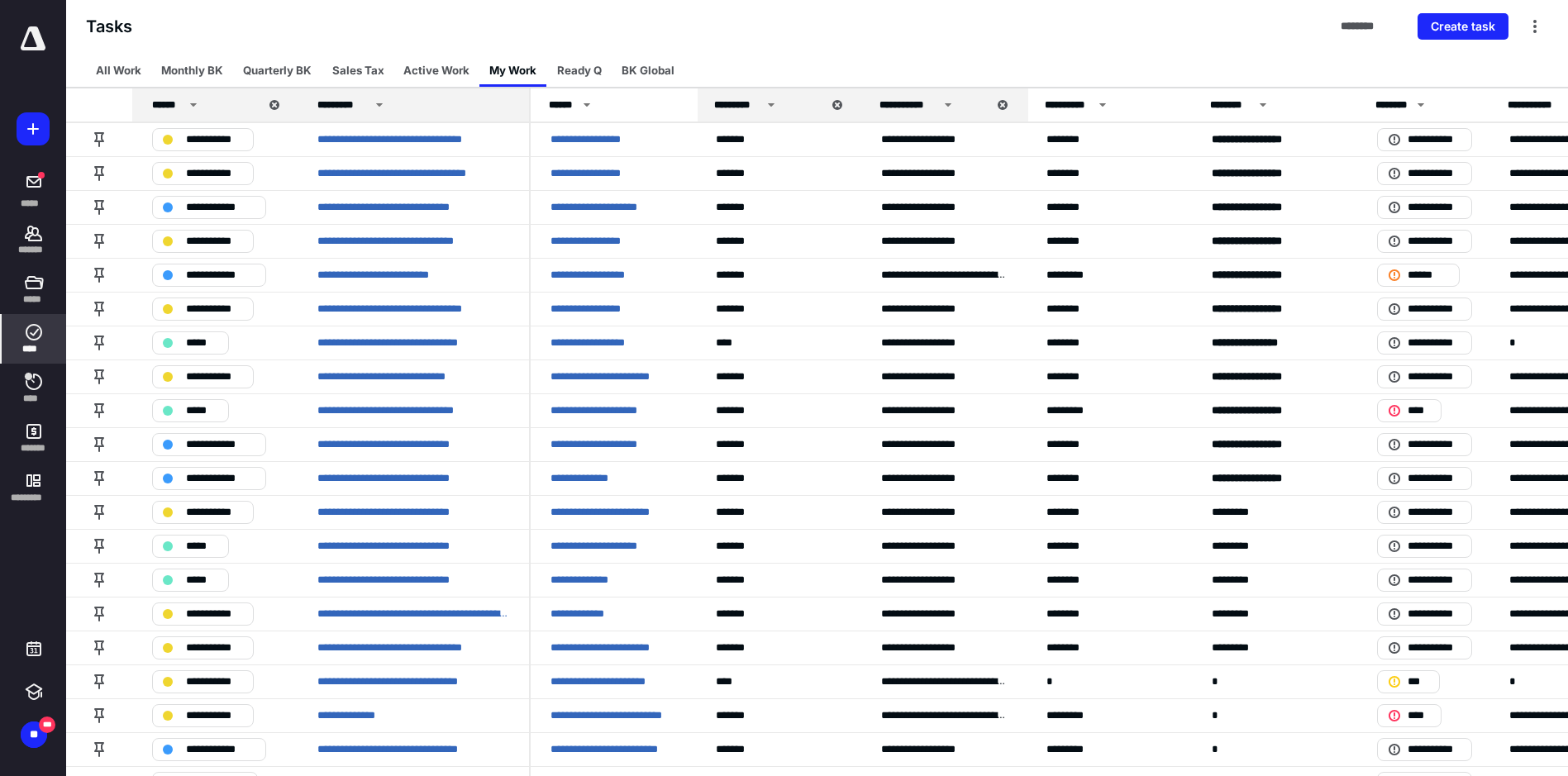 click 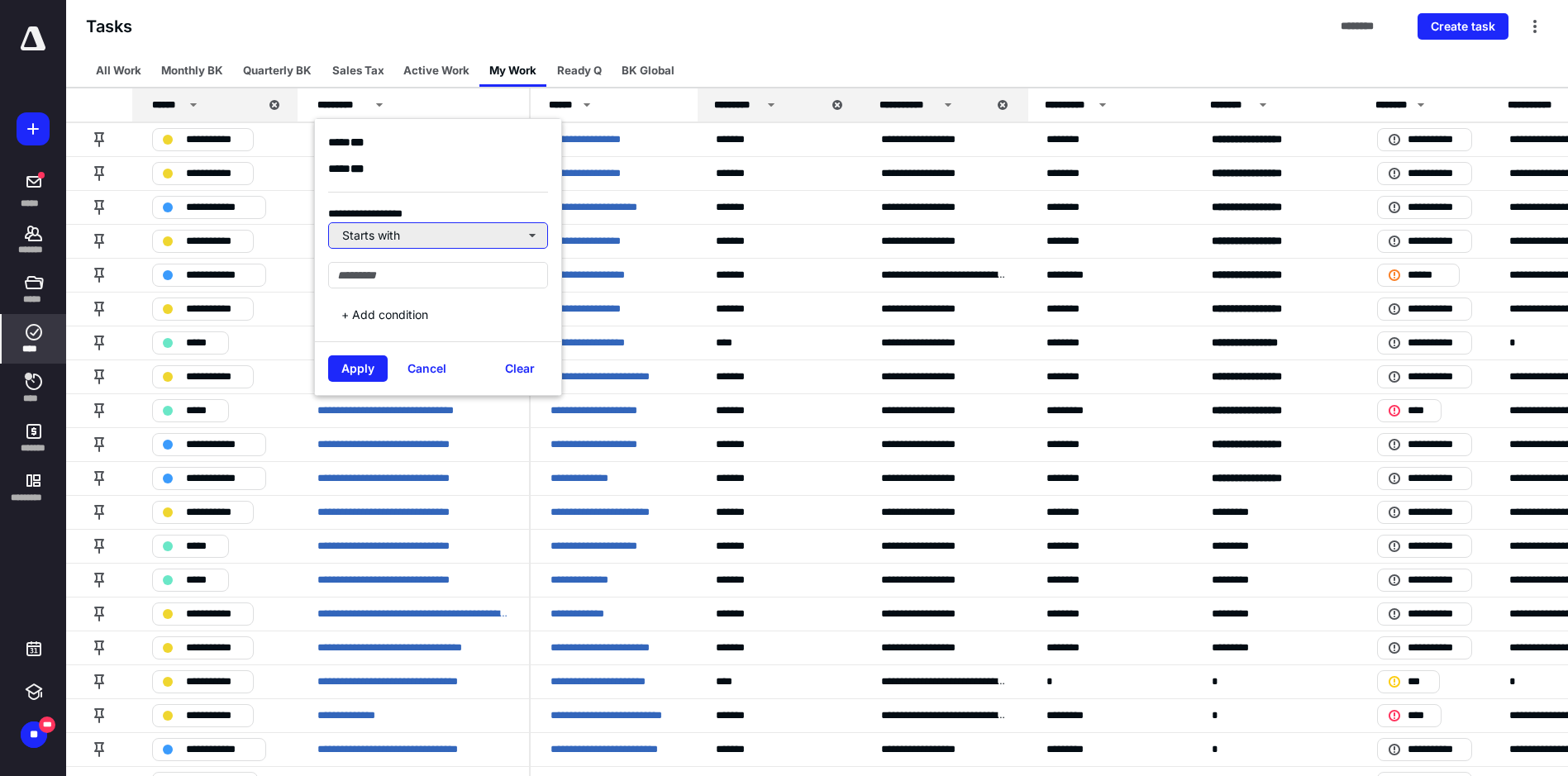 click on "Starts with" at bounding box center (438, 236) 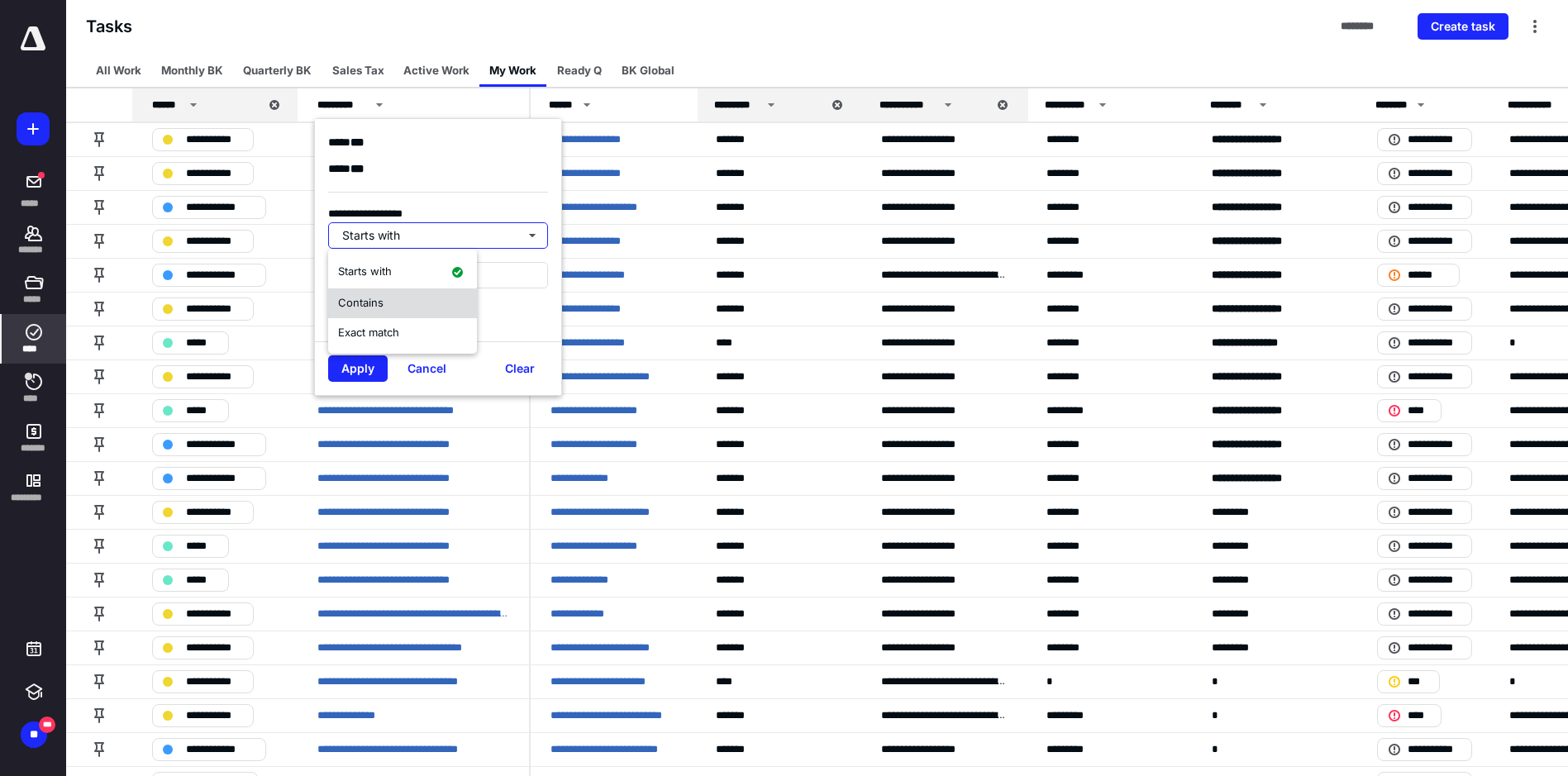 click on "Contains" at bounding box center (403, 303) 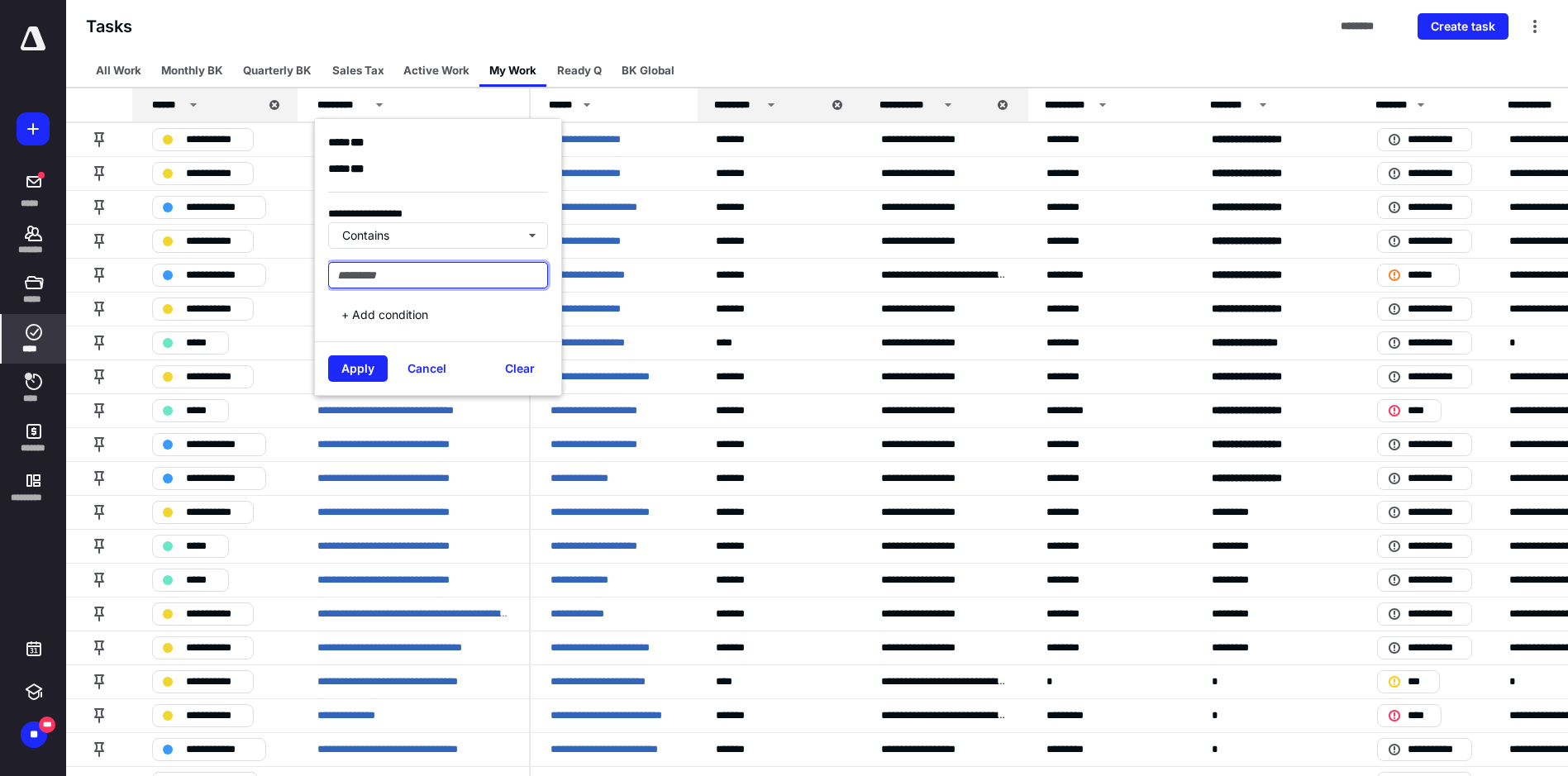 click at bounding box center (438, 275) 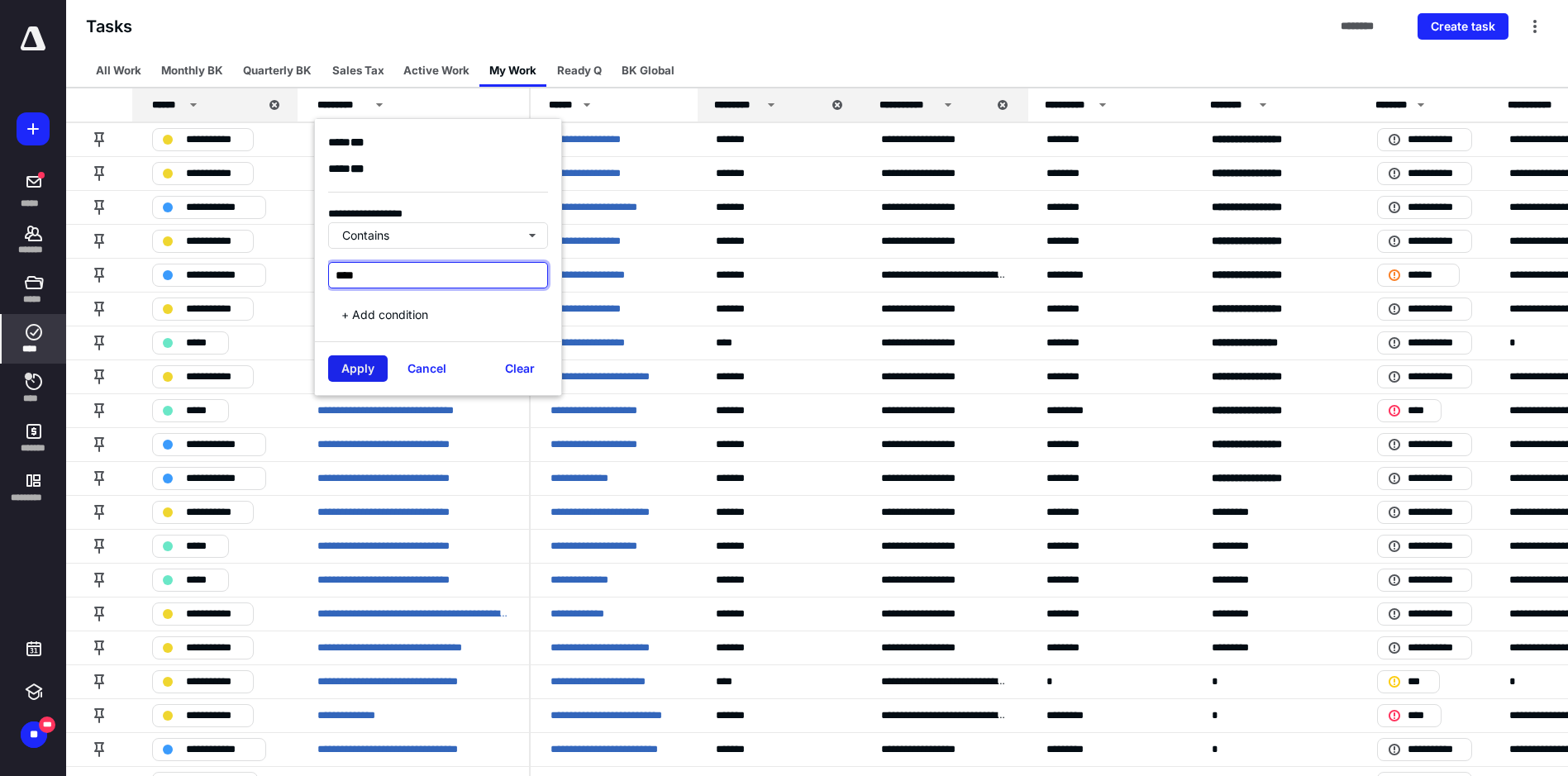 type on "****" 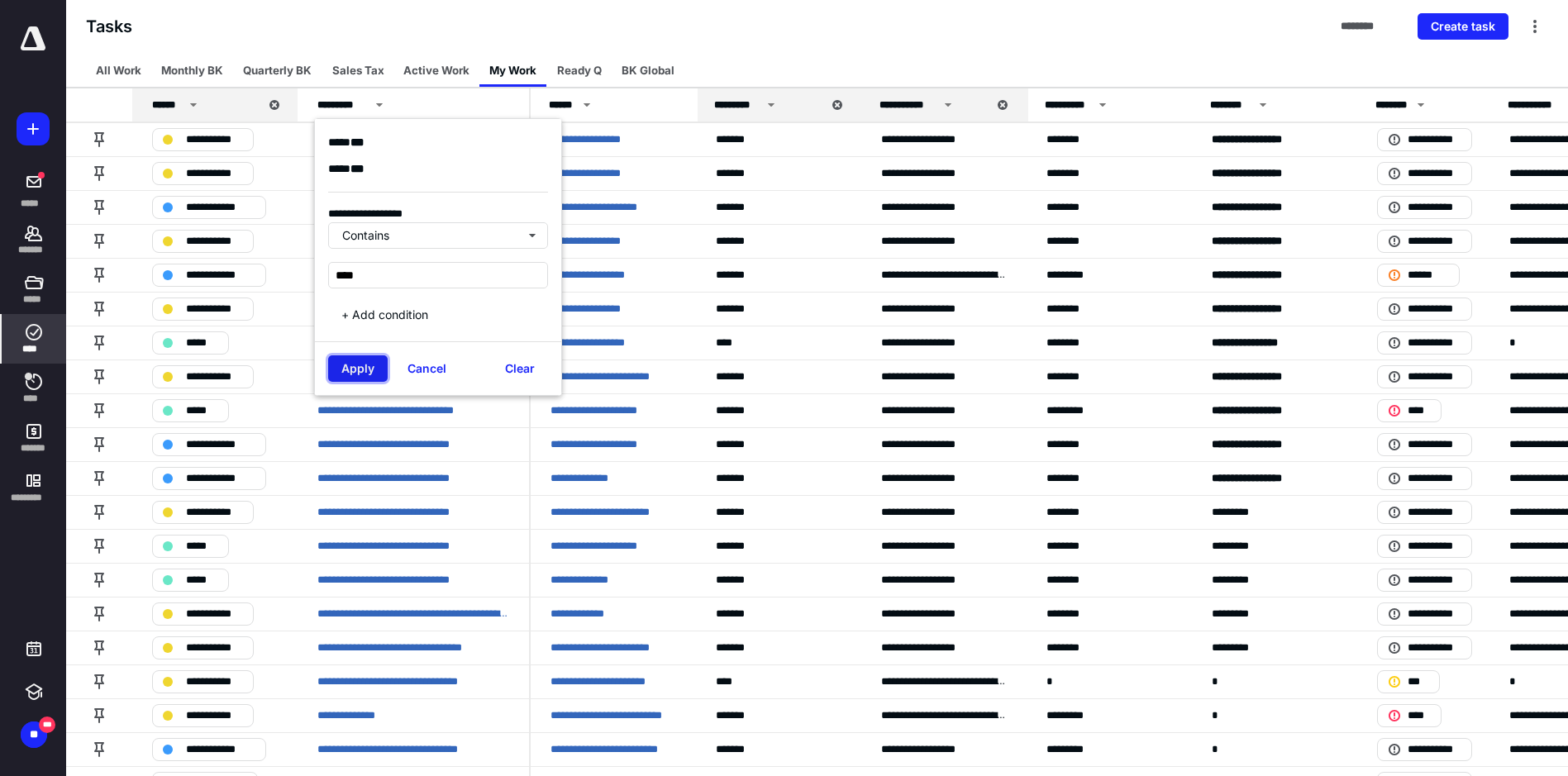 click on "Apply" at bounding box center (358, 369) 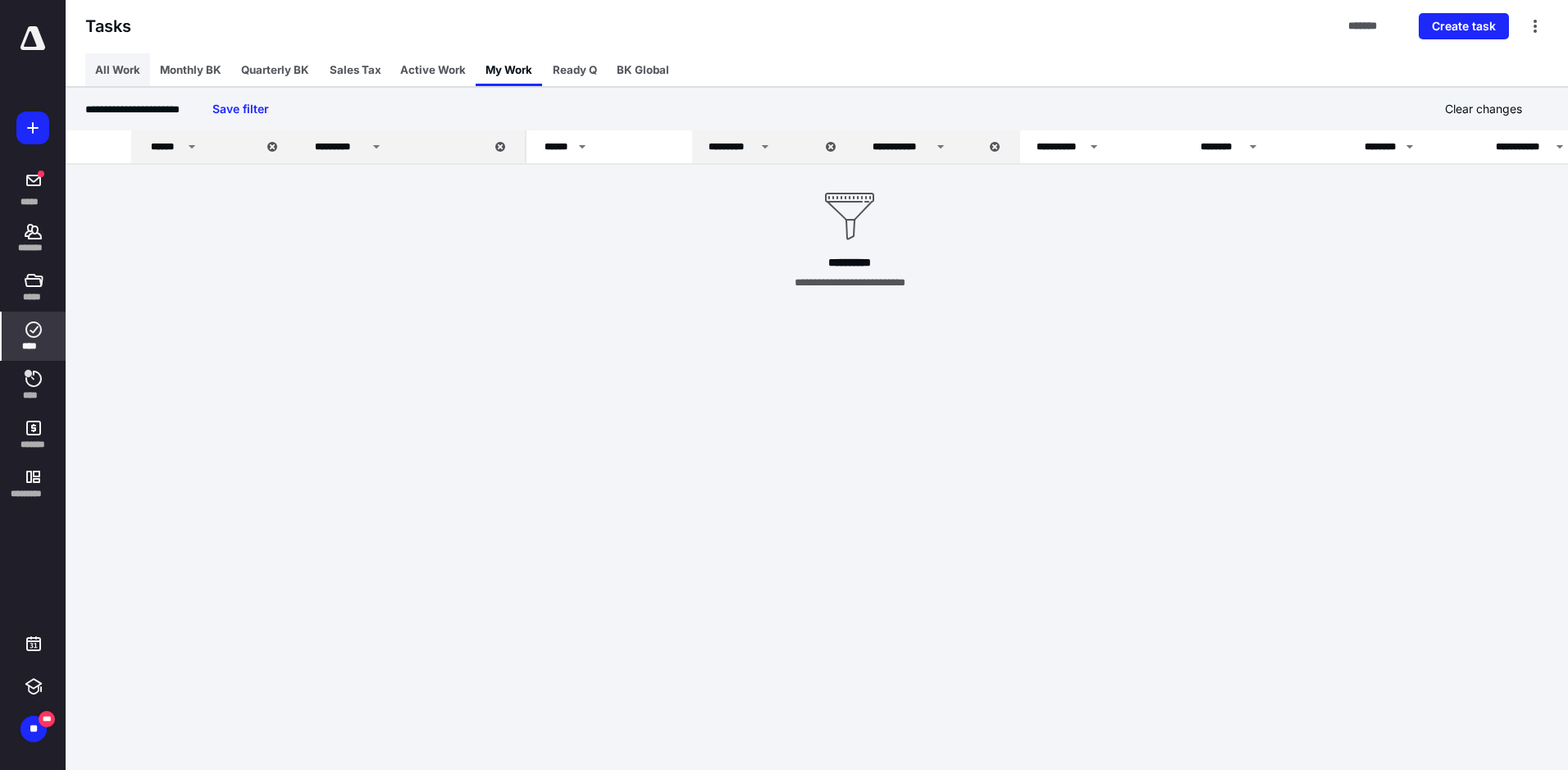 click on "All Work" at bounding box center [117, 70] 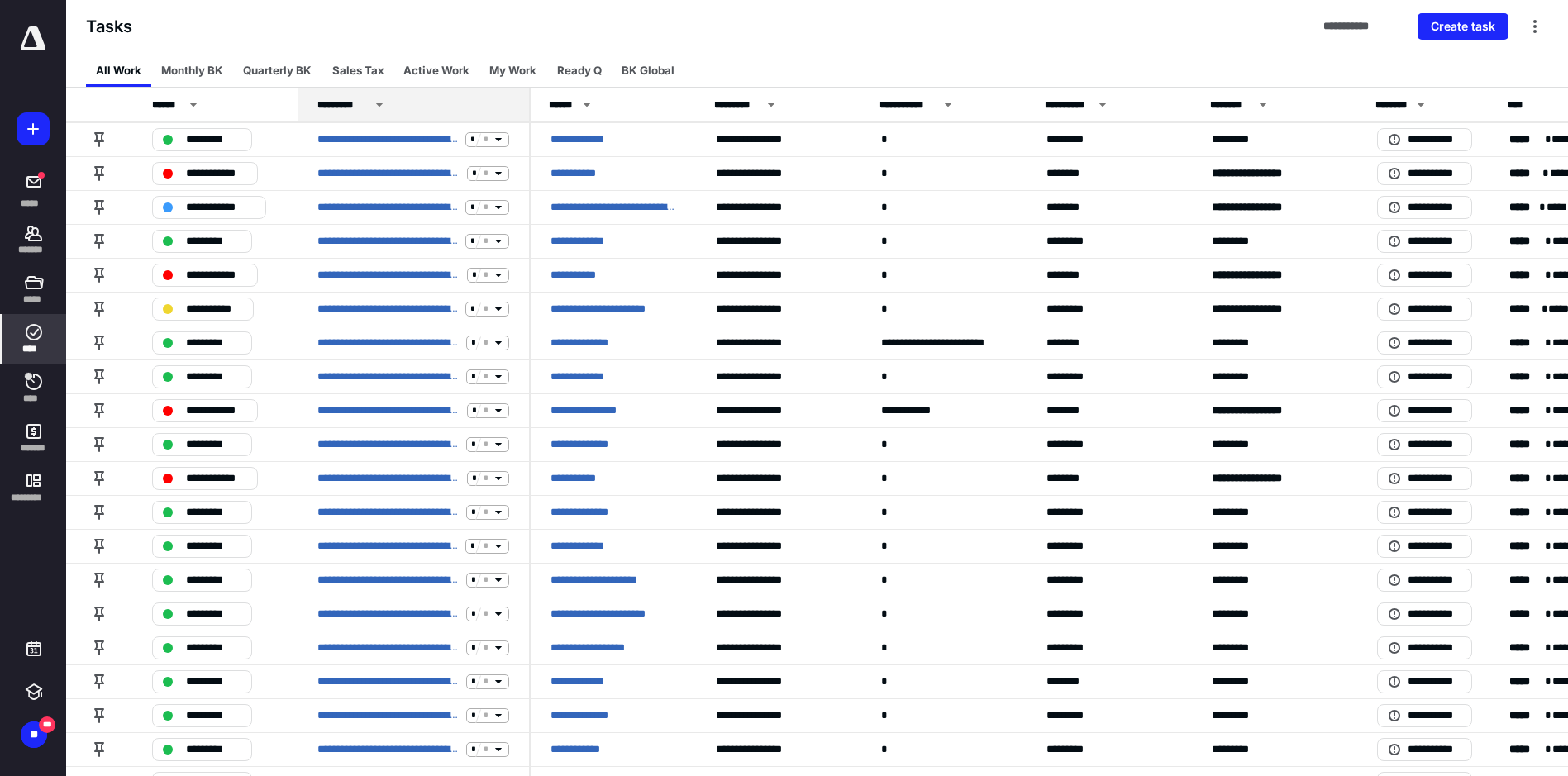 click 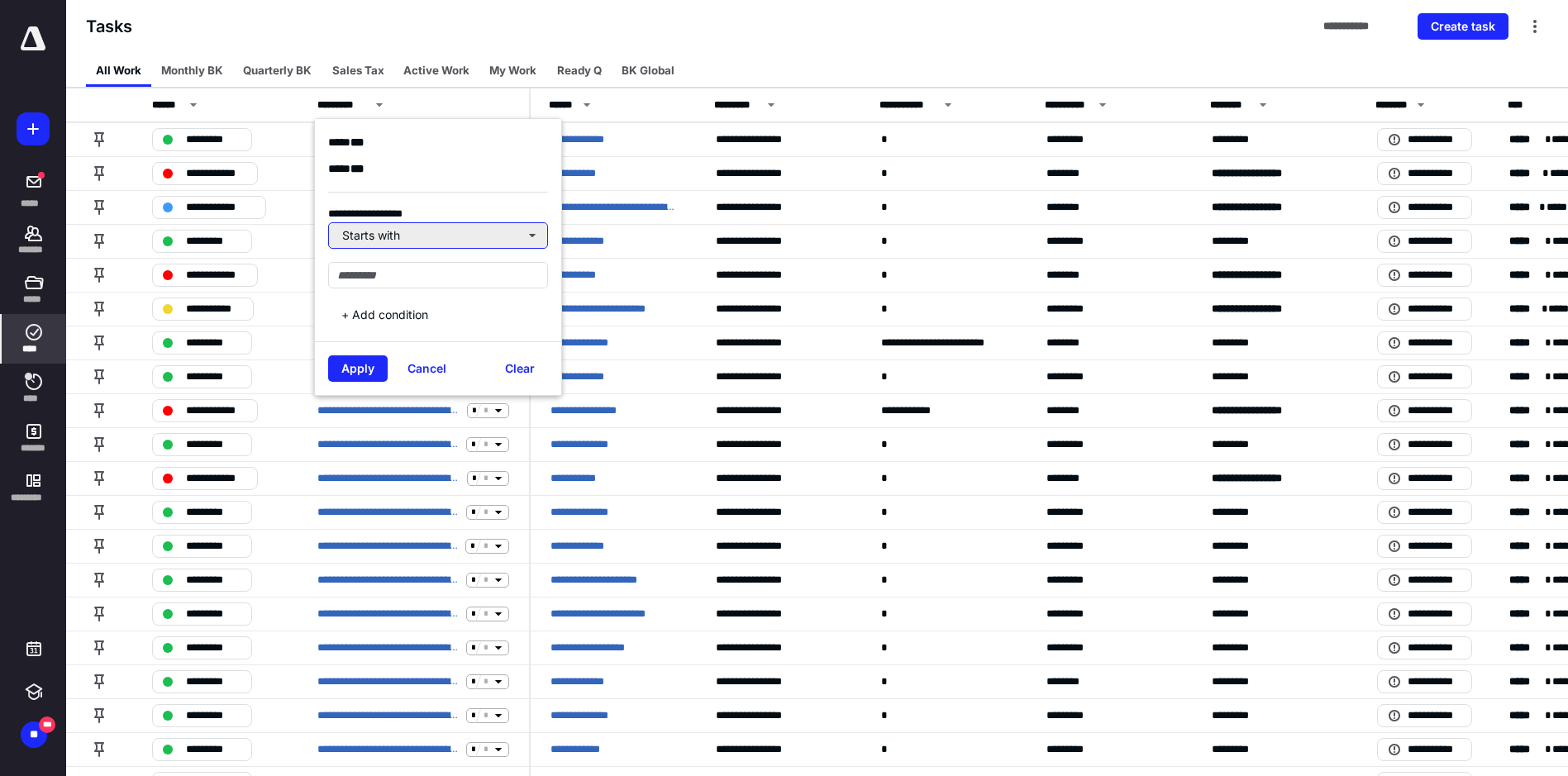 click on "Starts with" at bounding box center [438, 236] 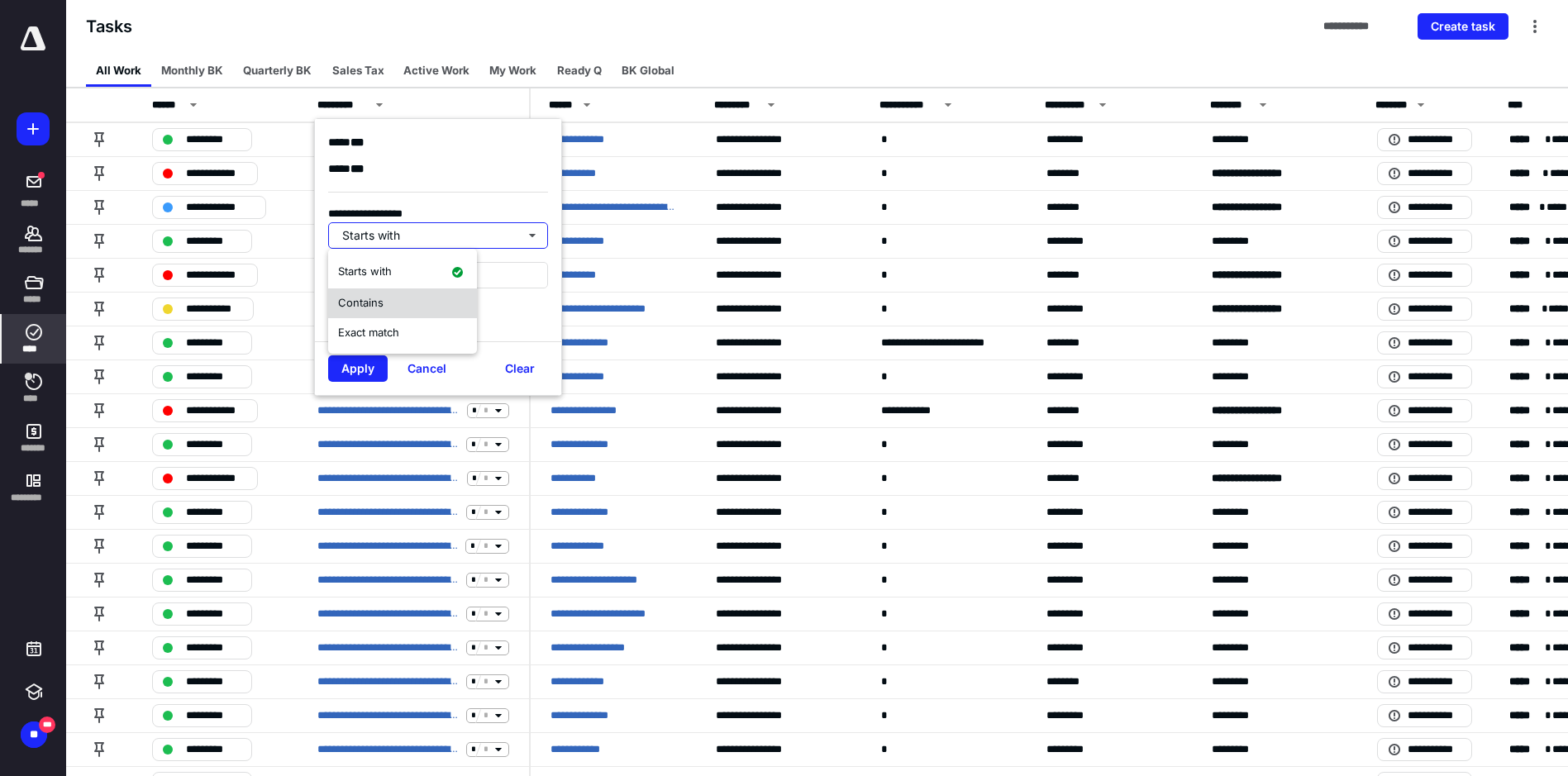 click on "Contains" at bounding box center (403, 303) 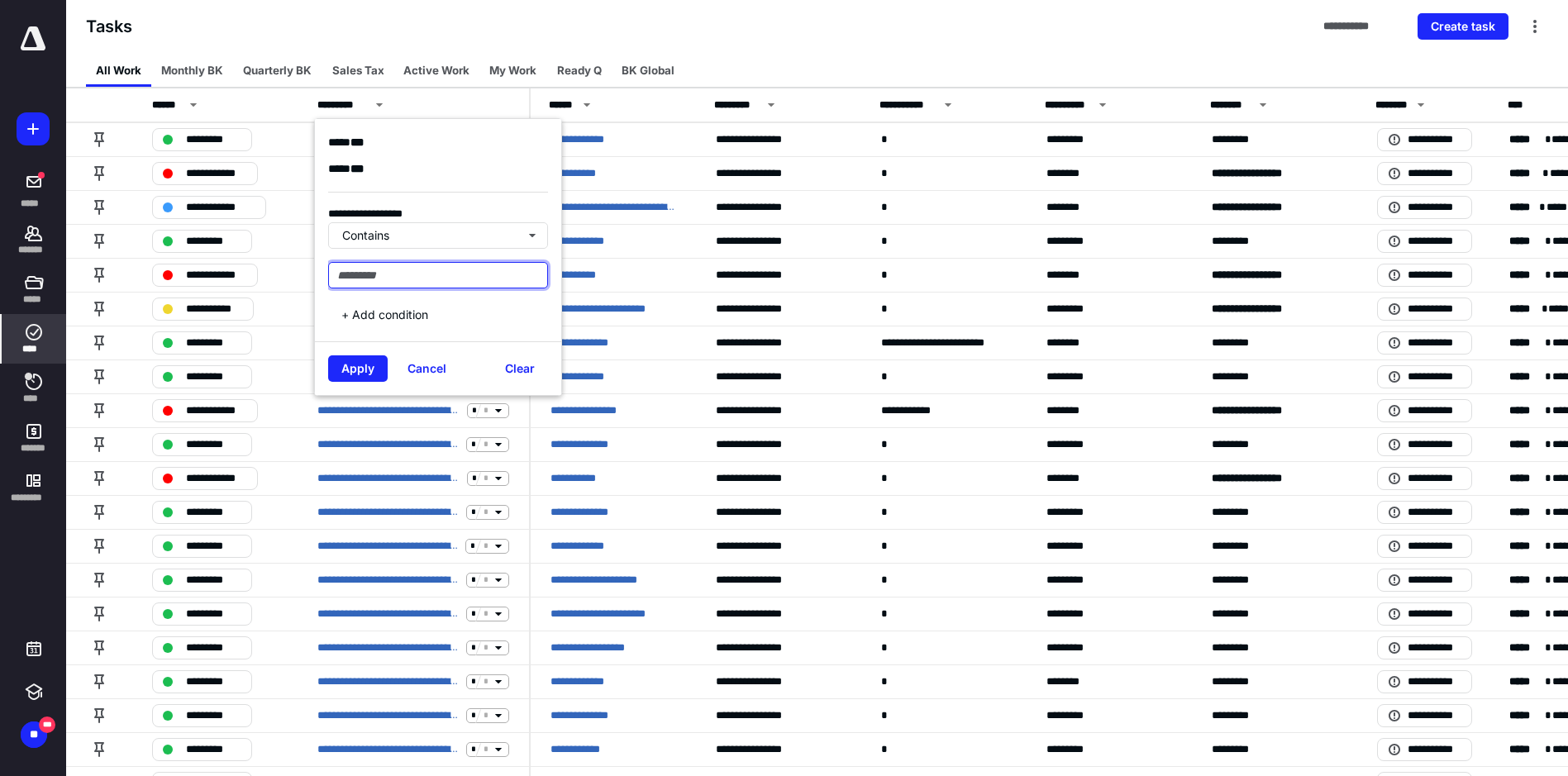 click at bounding box center [438, 275] 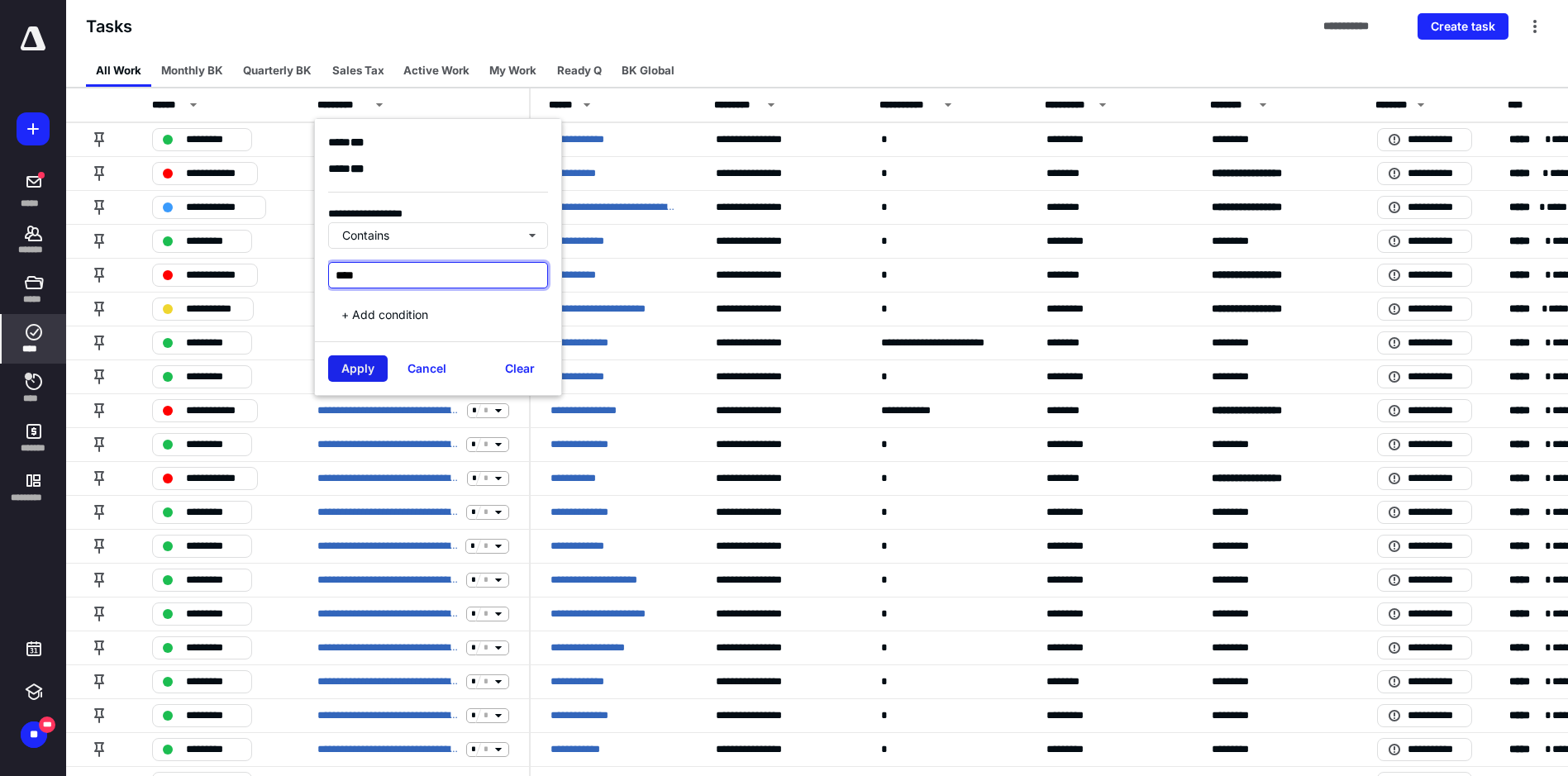 type on "****" 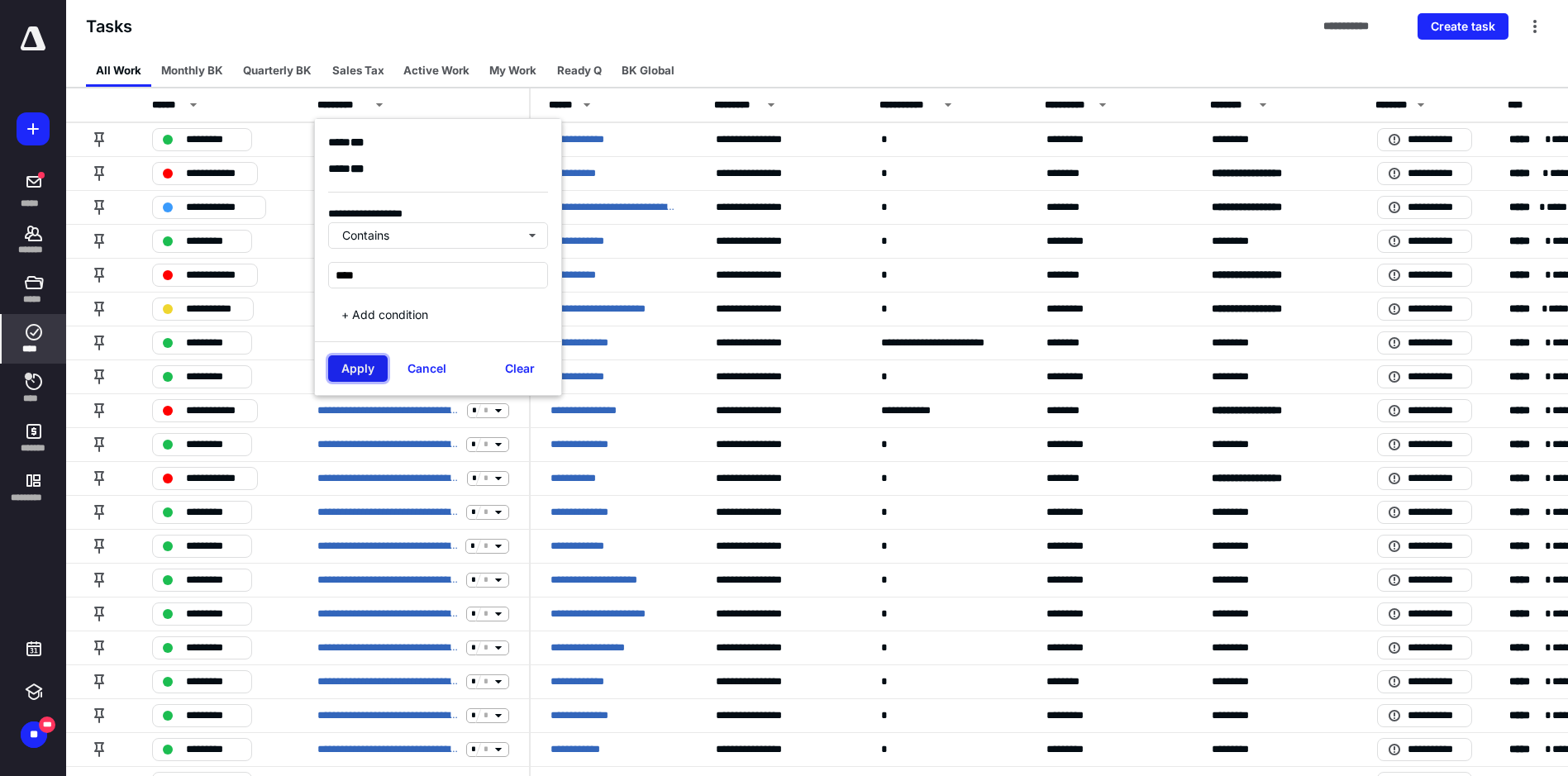 click on "Apply" at bounding box center [358, 369] 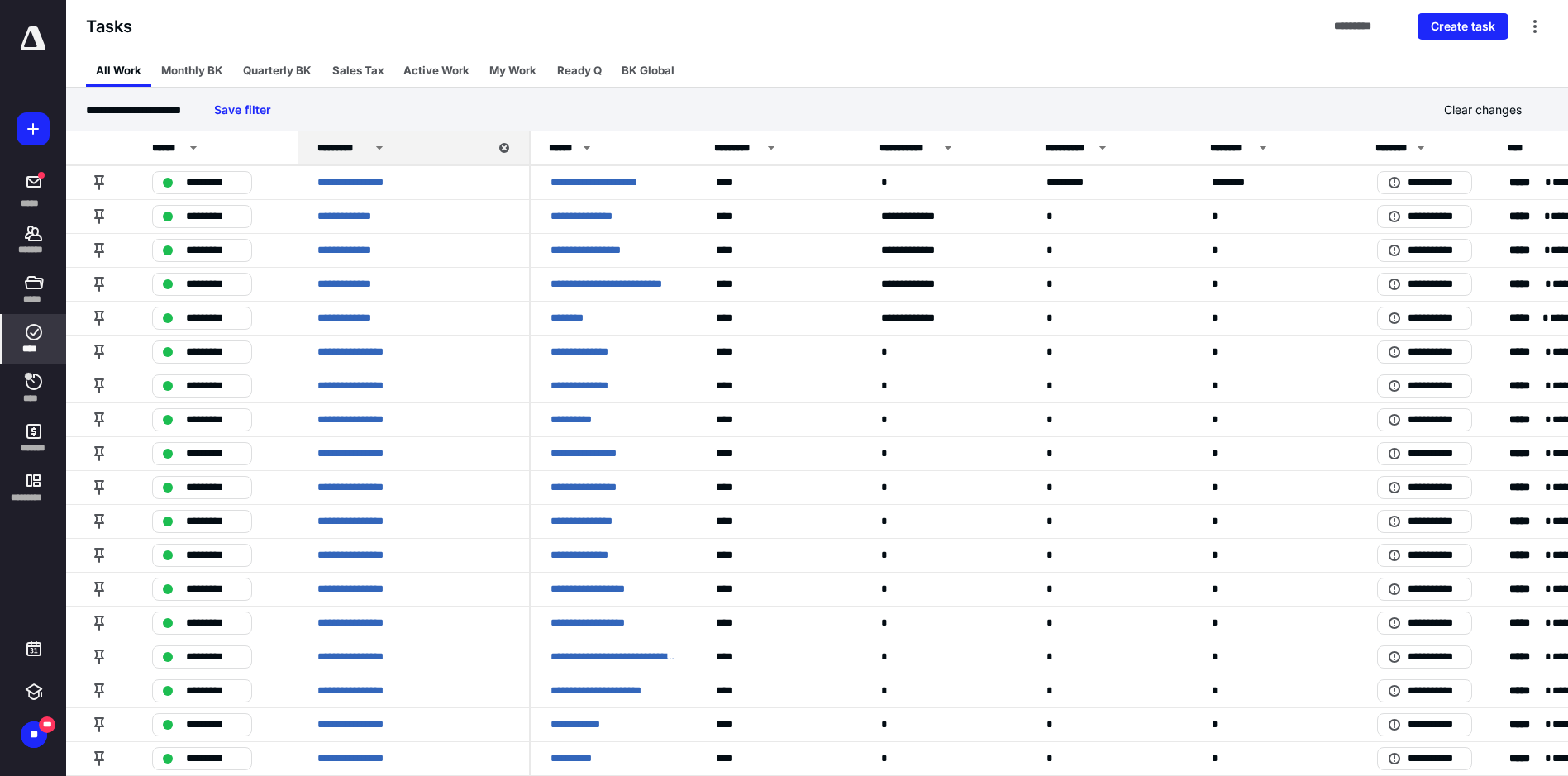 click 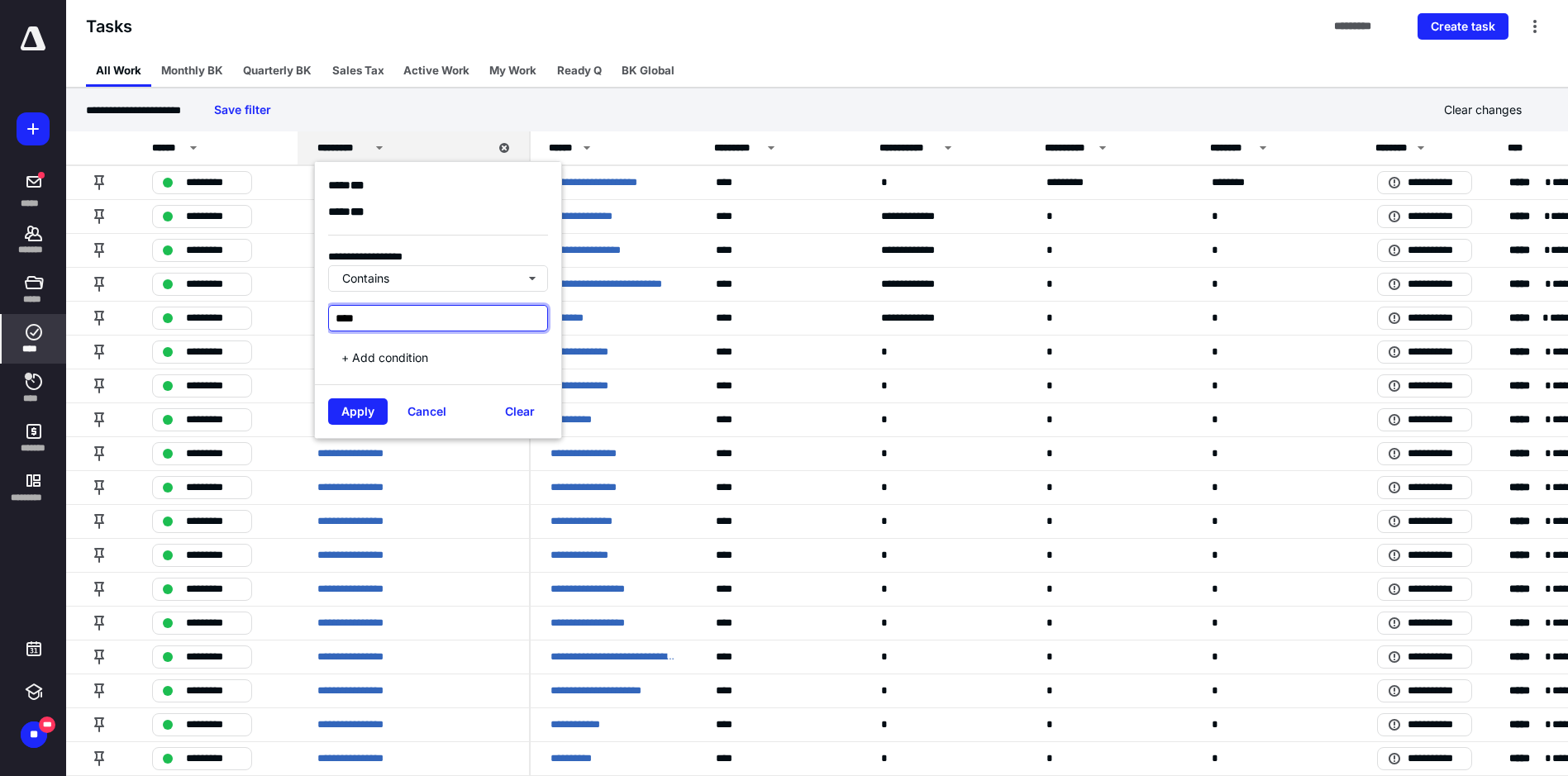 click on "****" at bounding box center [438, 318] 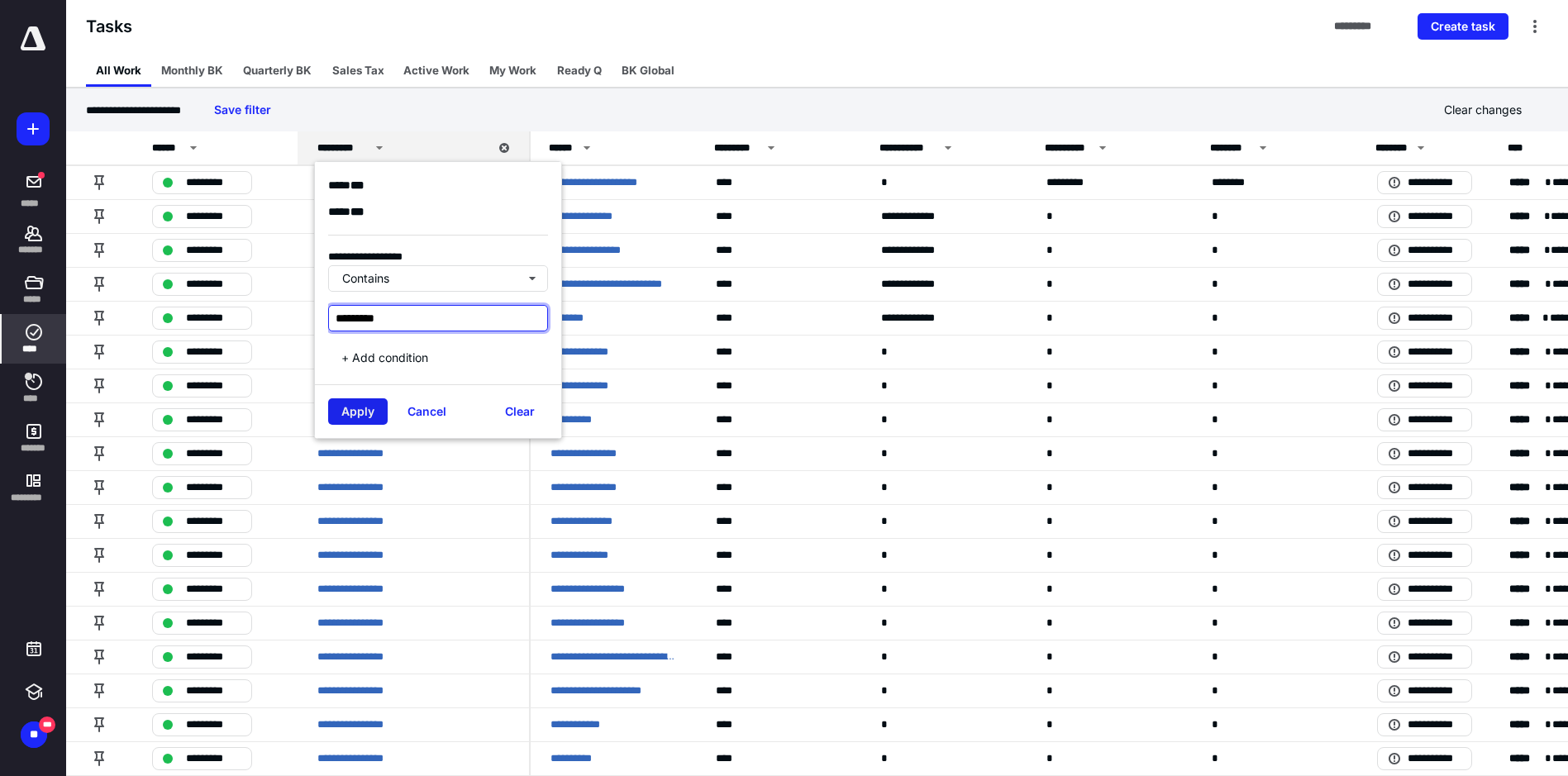 type on "*********" 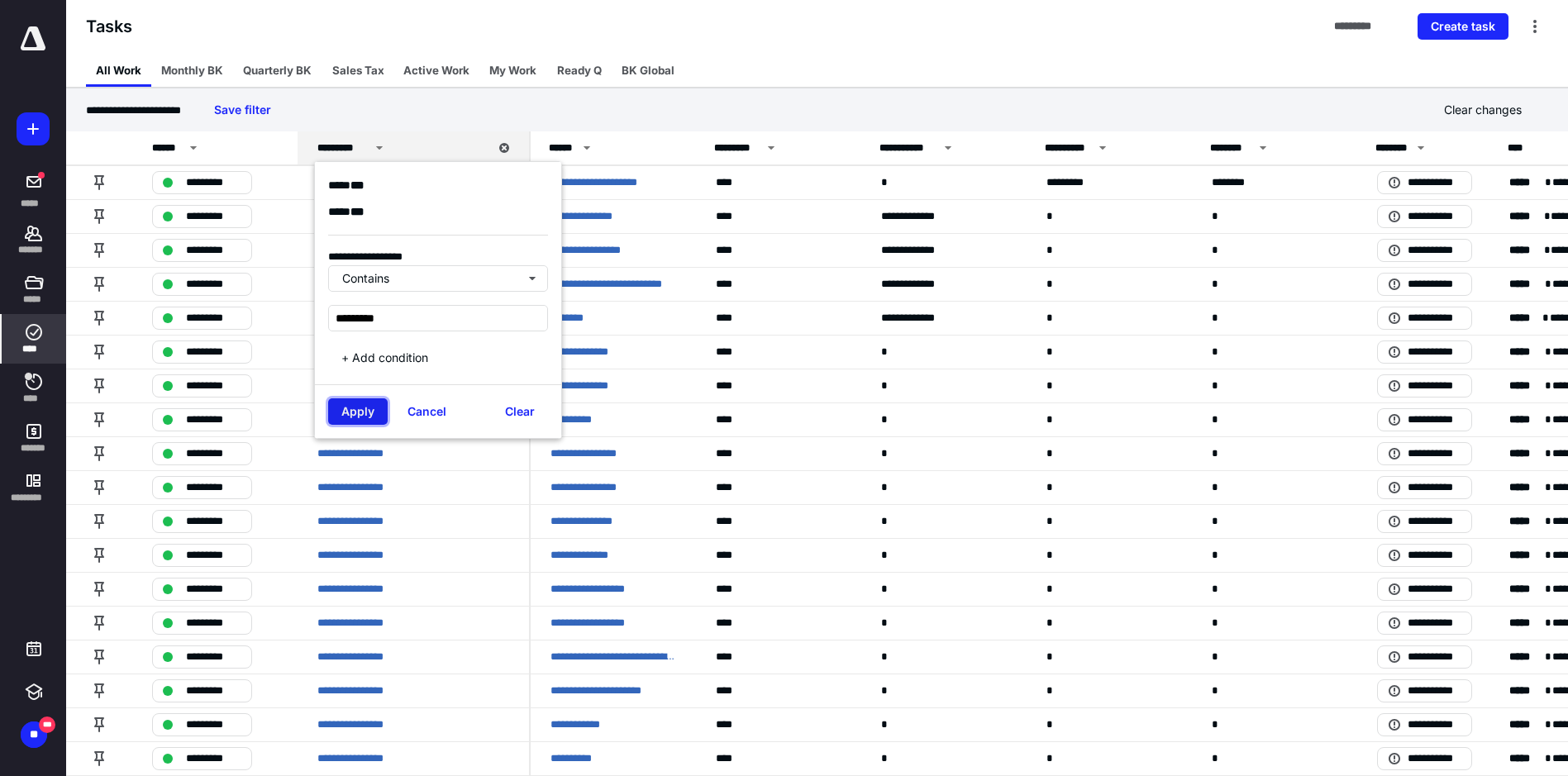 click on "Apply" at bounding box center (358, 412) 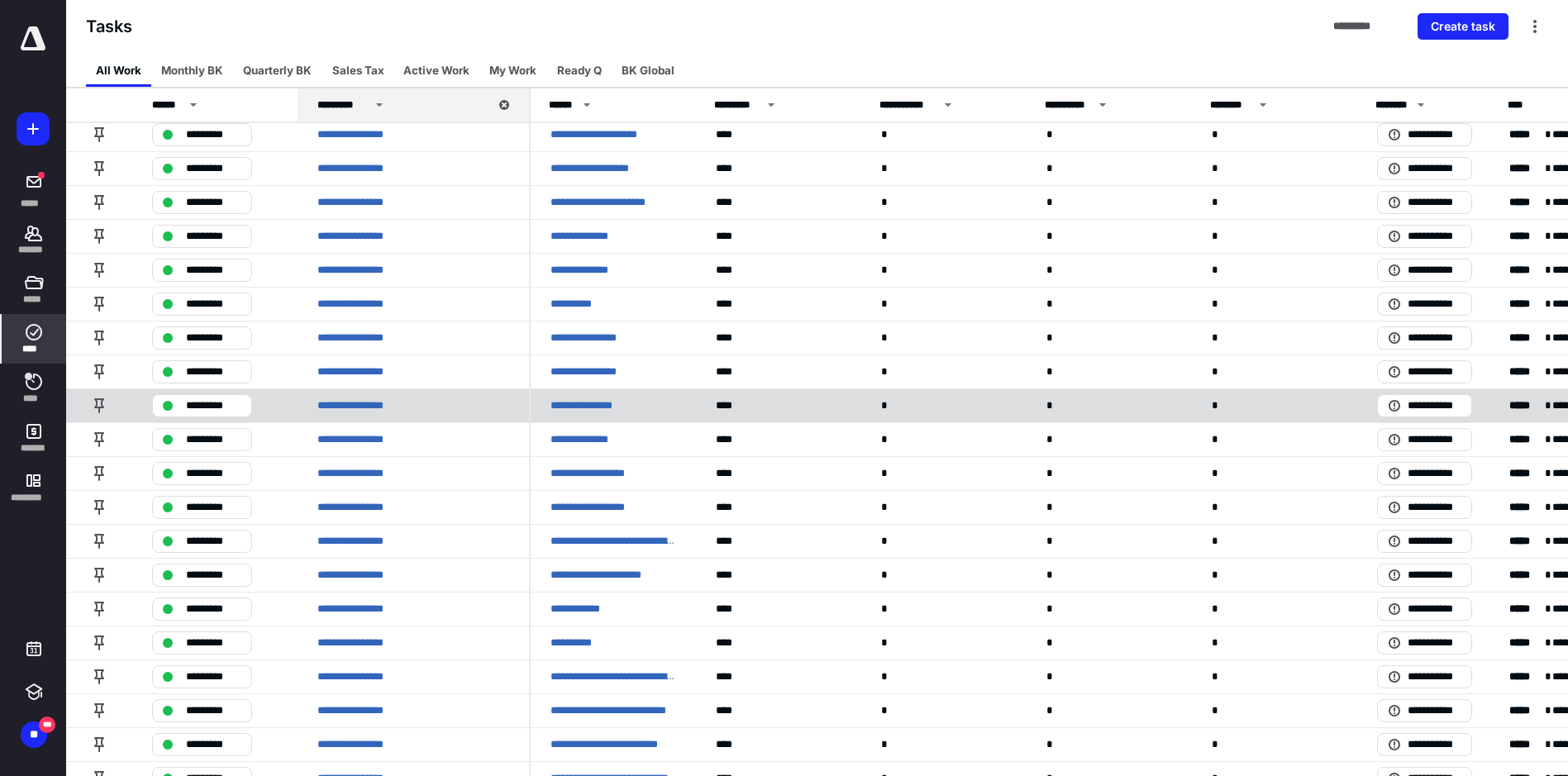 scroll, scrollTop: 0, scrollLeft: 0, axis: both 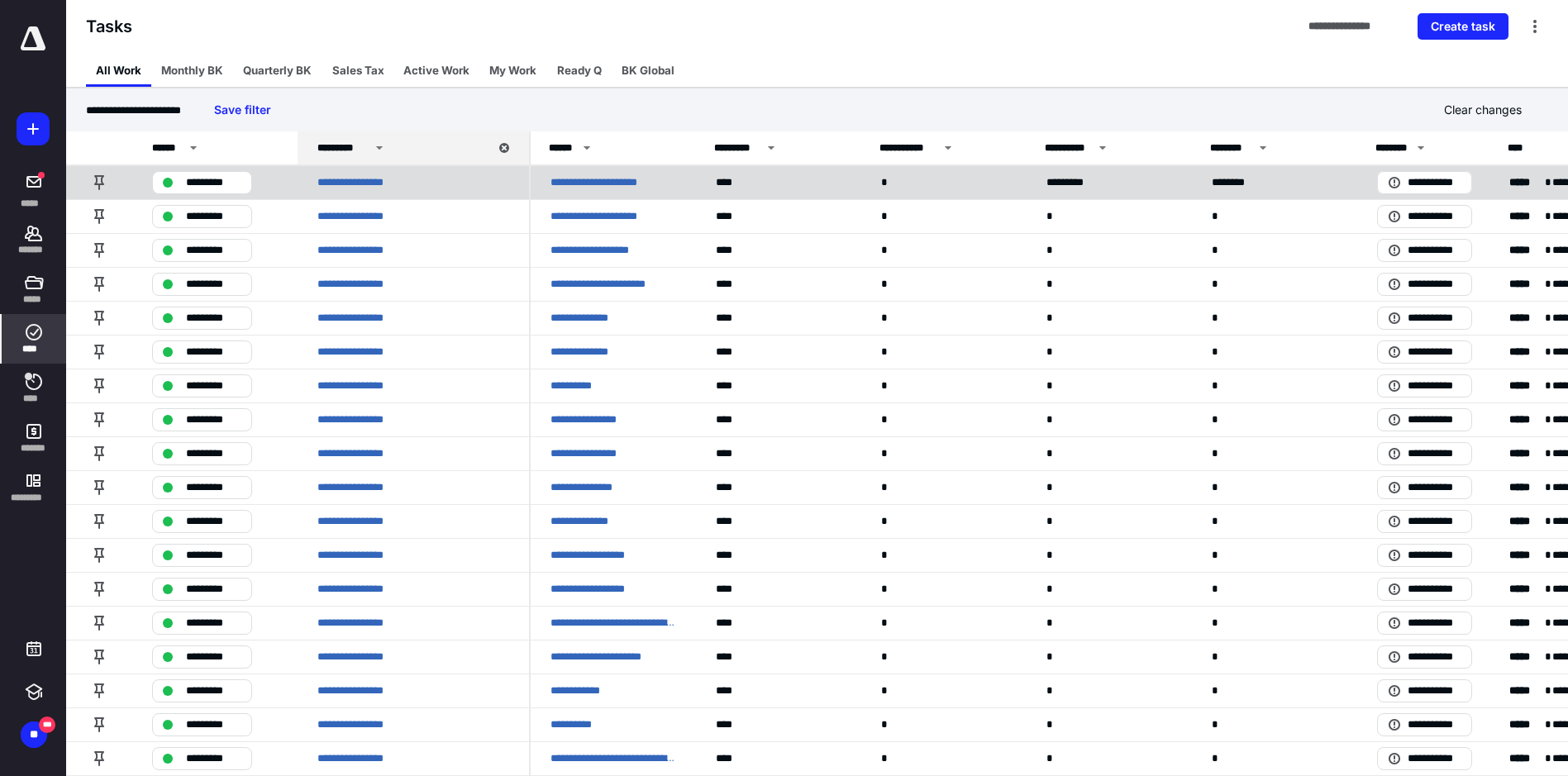 click on "**********" at bounding box center (603, 183) 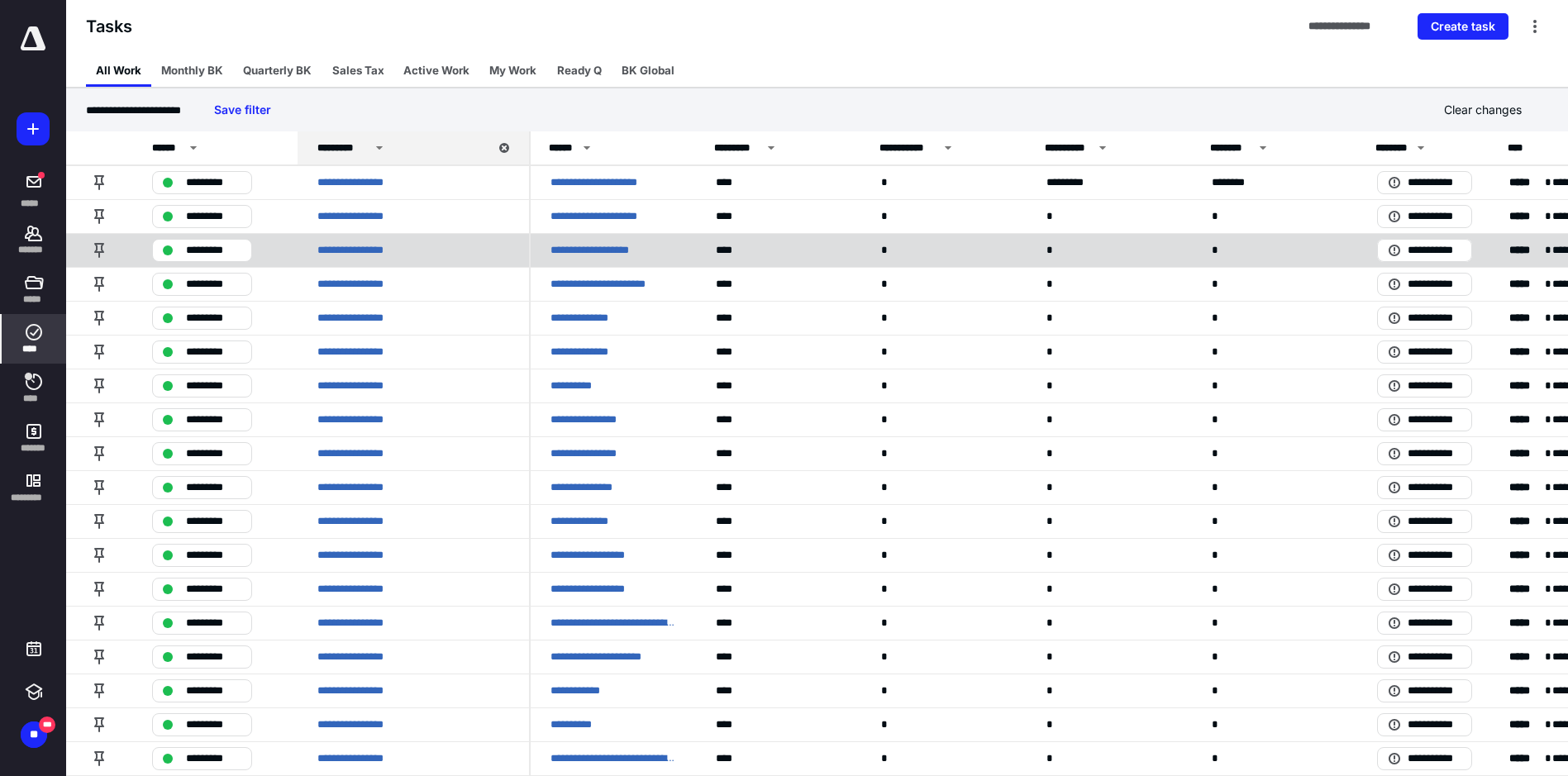 click on "**********" at bounding box center (603, 250) 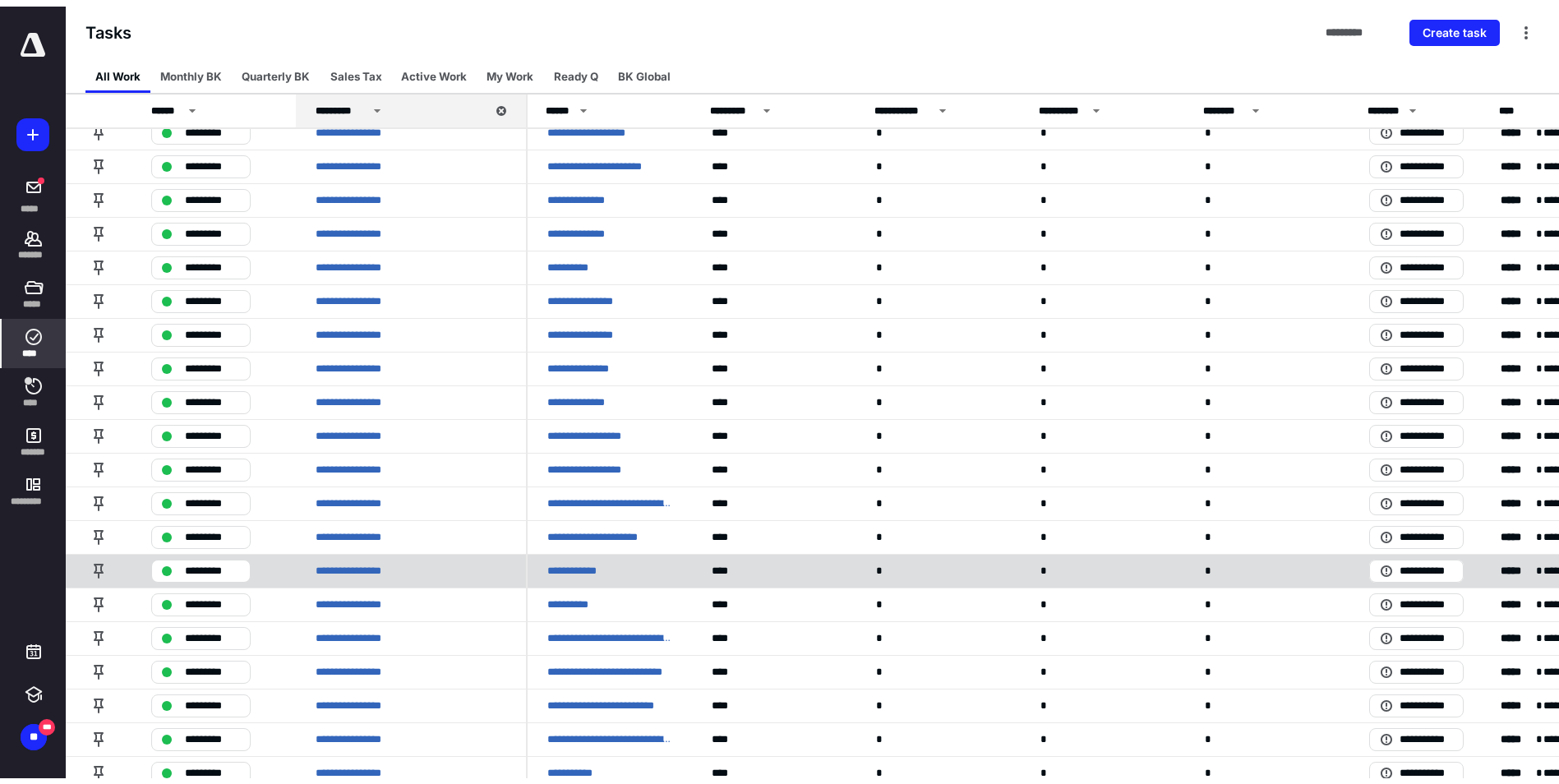 scroll, scrollTop: 0, scrollLeft: 0, axis: both 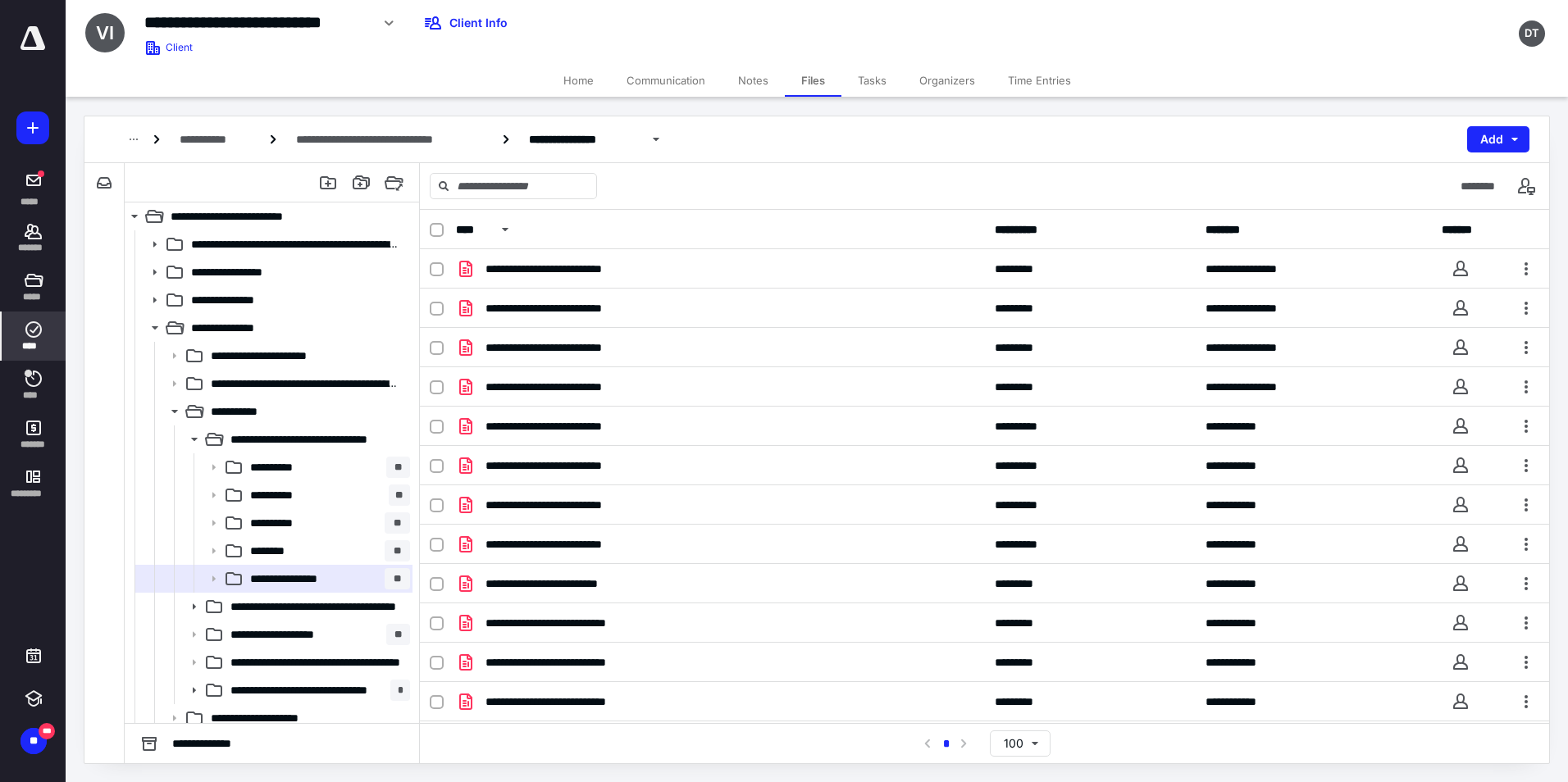 click on "****" at bounding box center [34, 346] 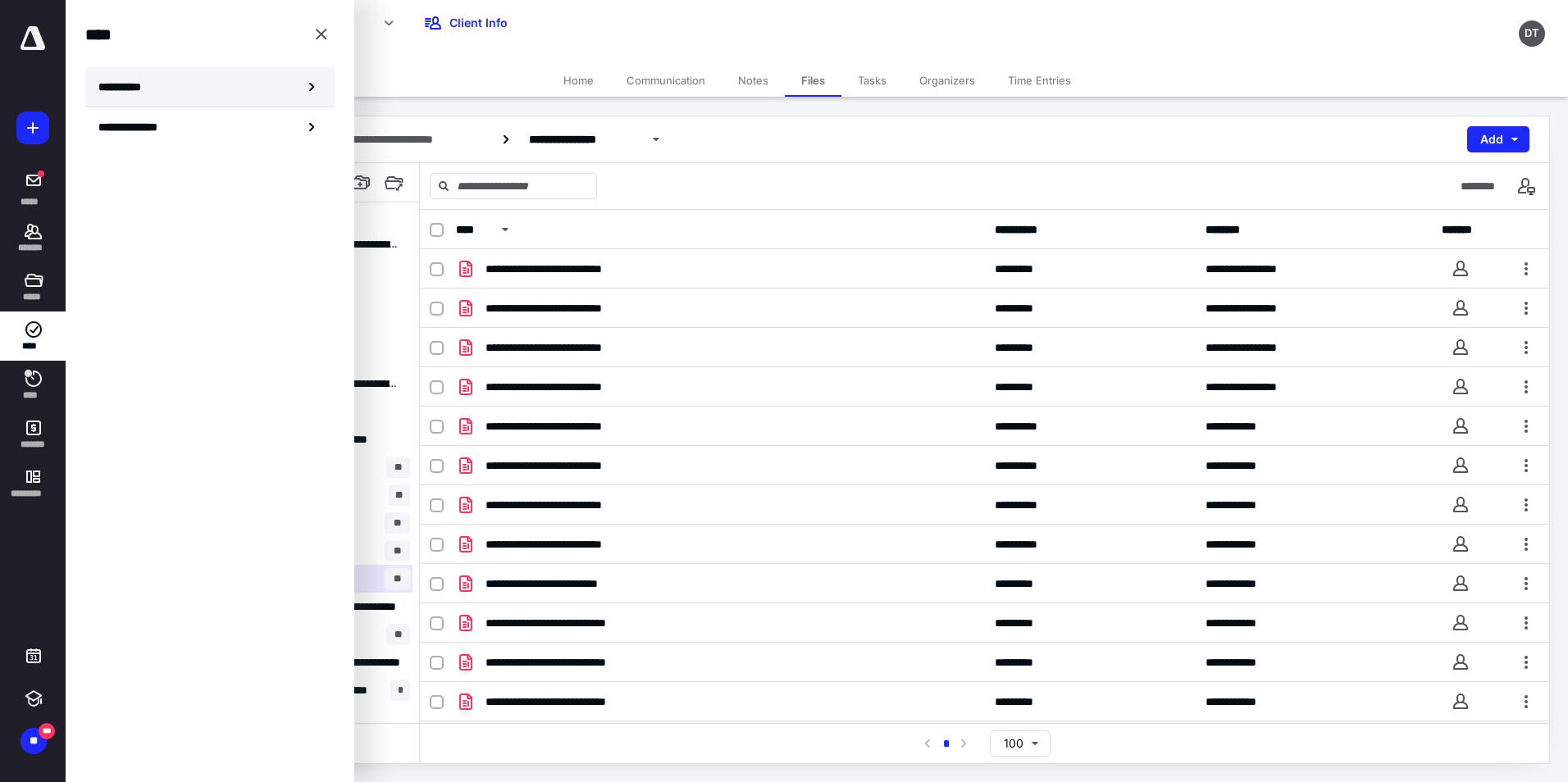 click on "**********" at bounding box center [210, 87] 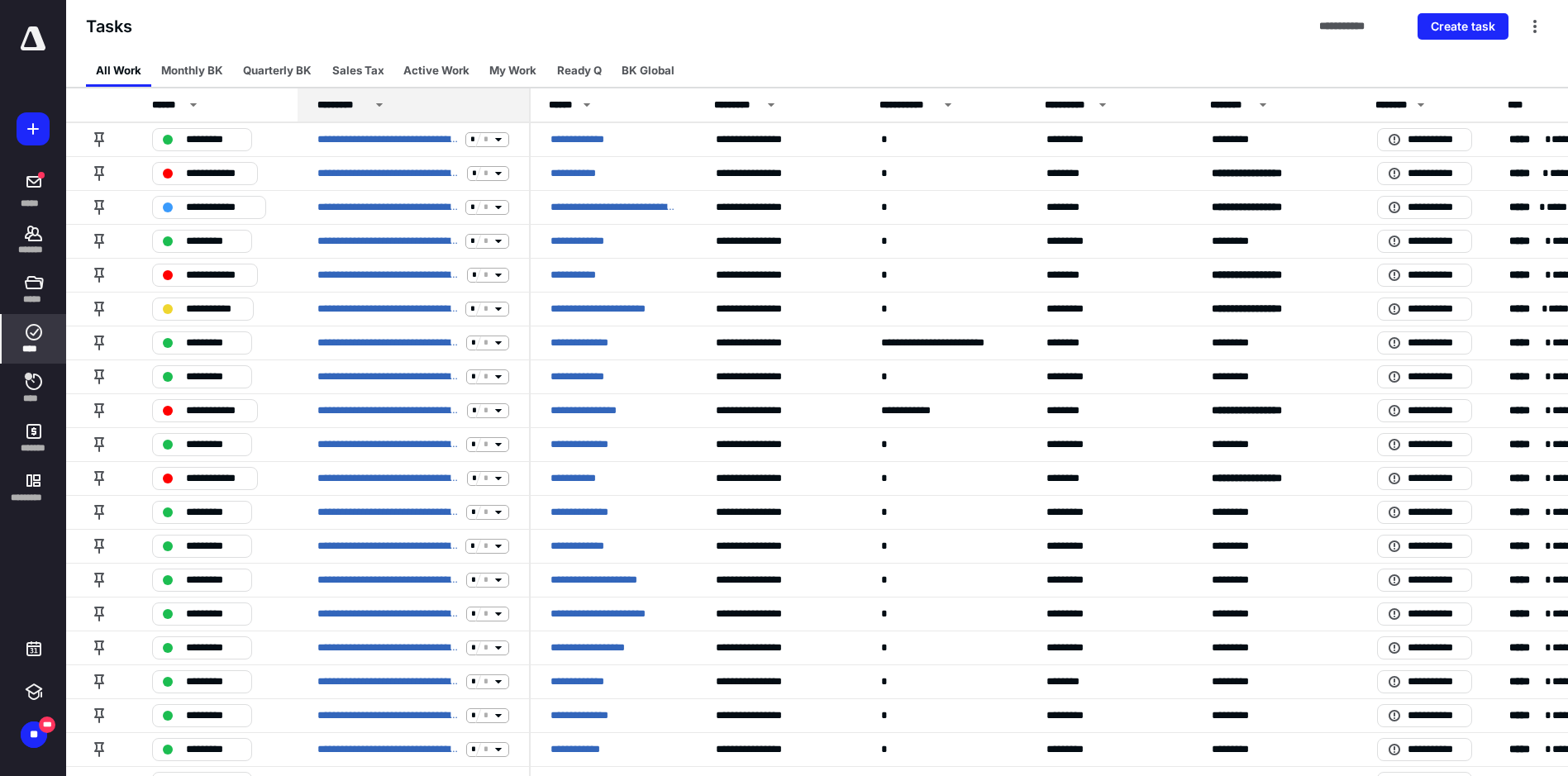 click 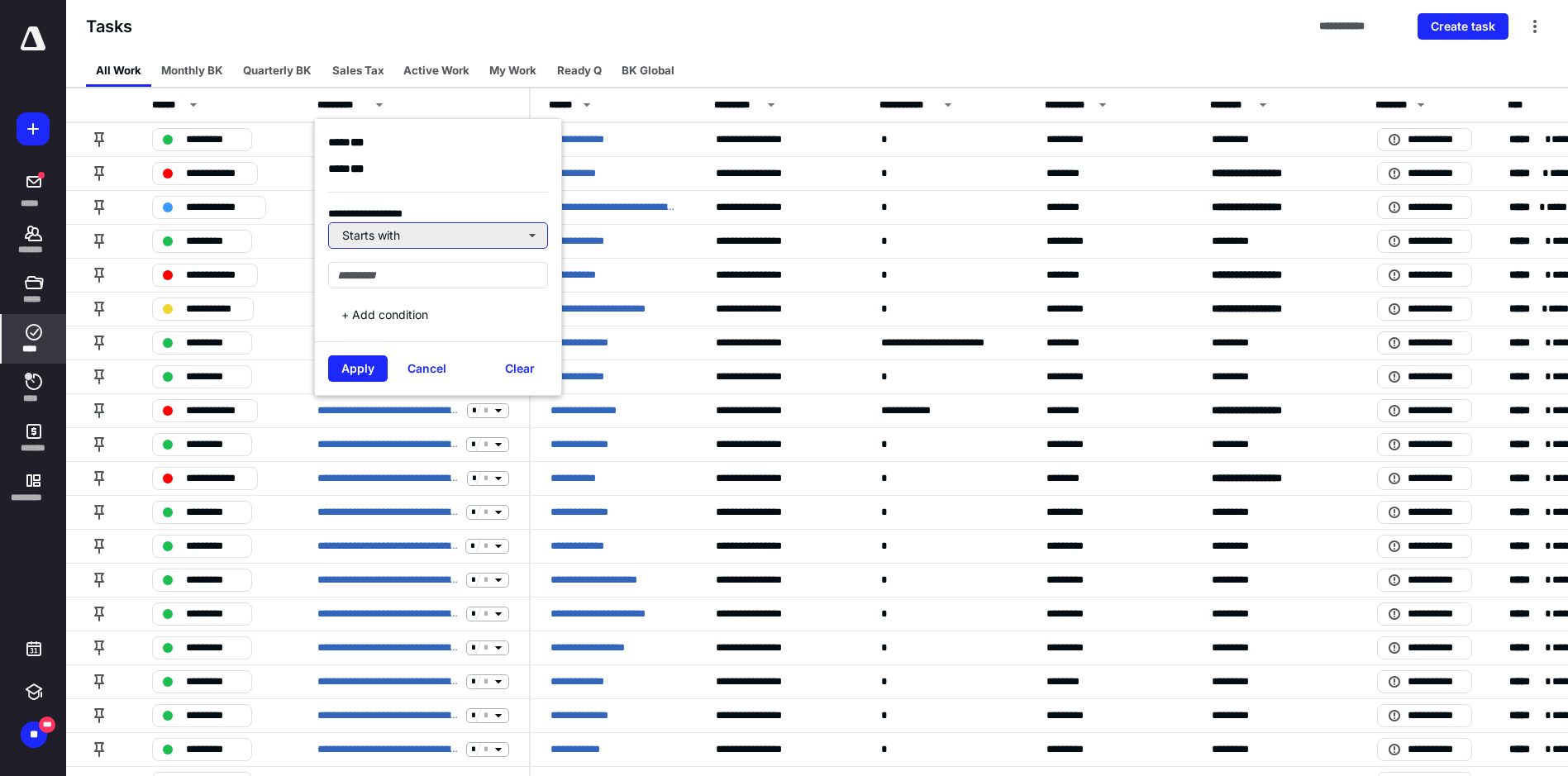 click on "Starts with" at bounding box center (438, 236) 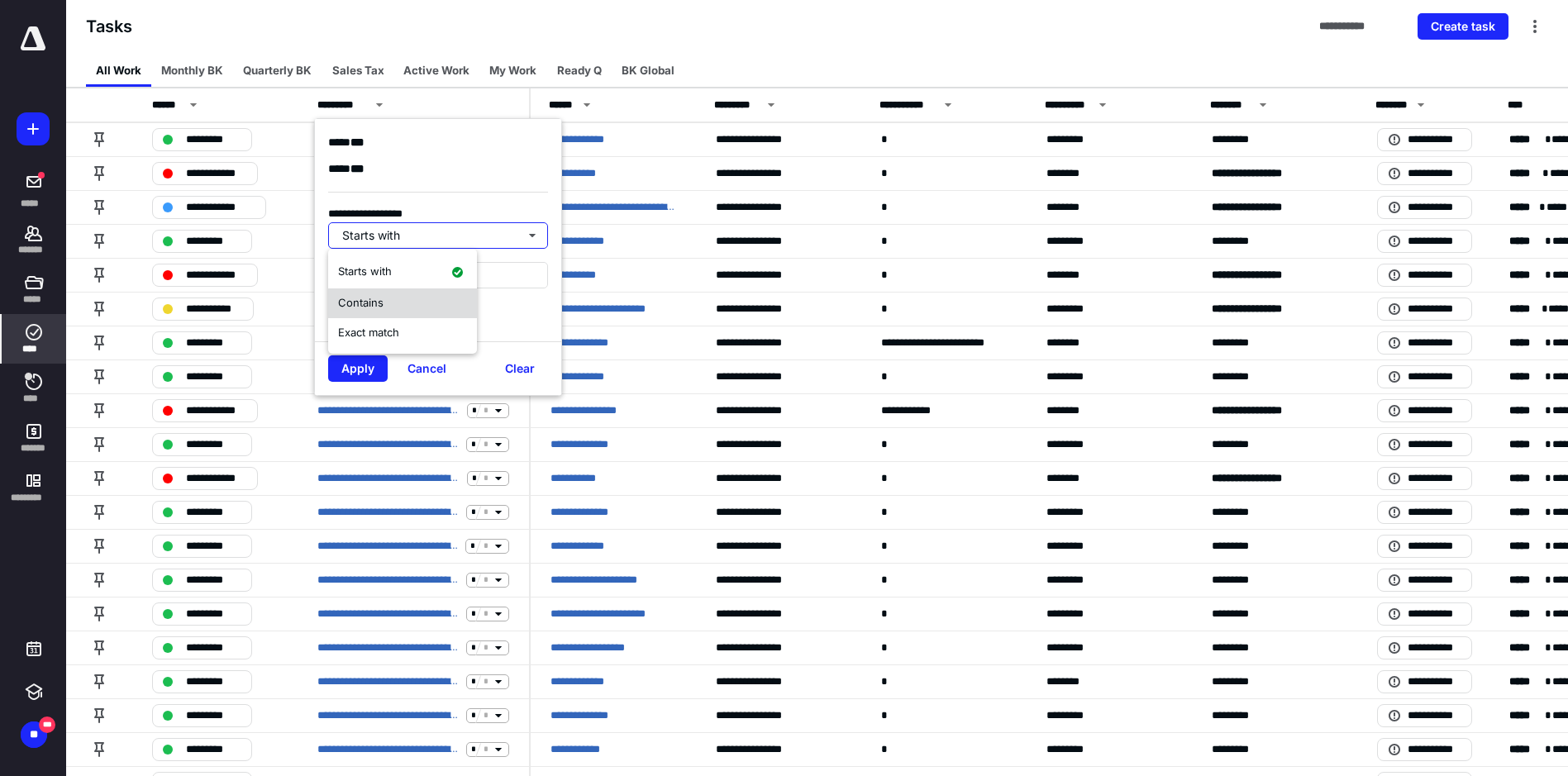 click on "Contains" at bounding box center [360, 302] 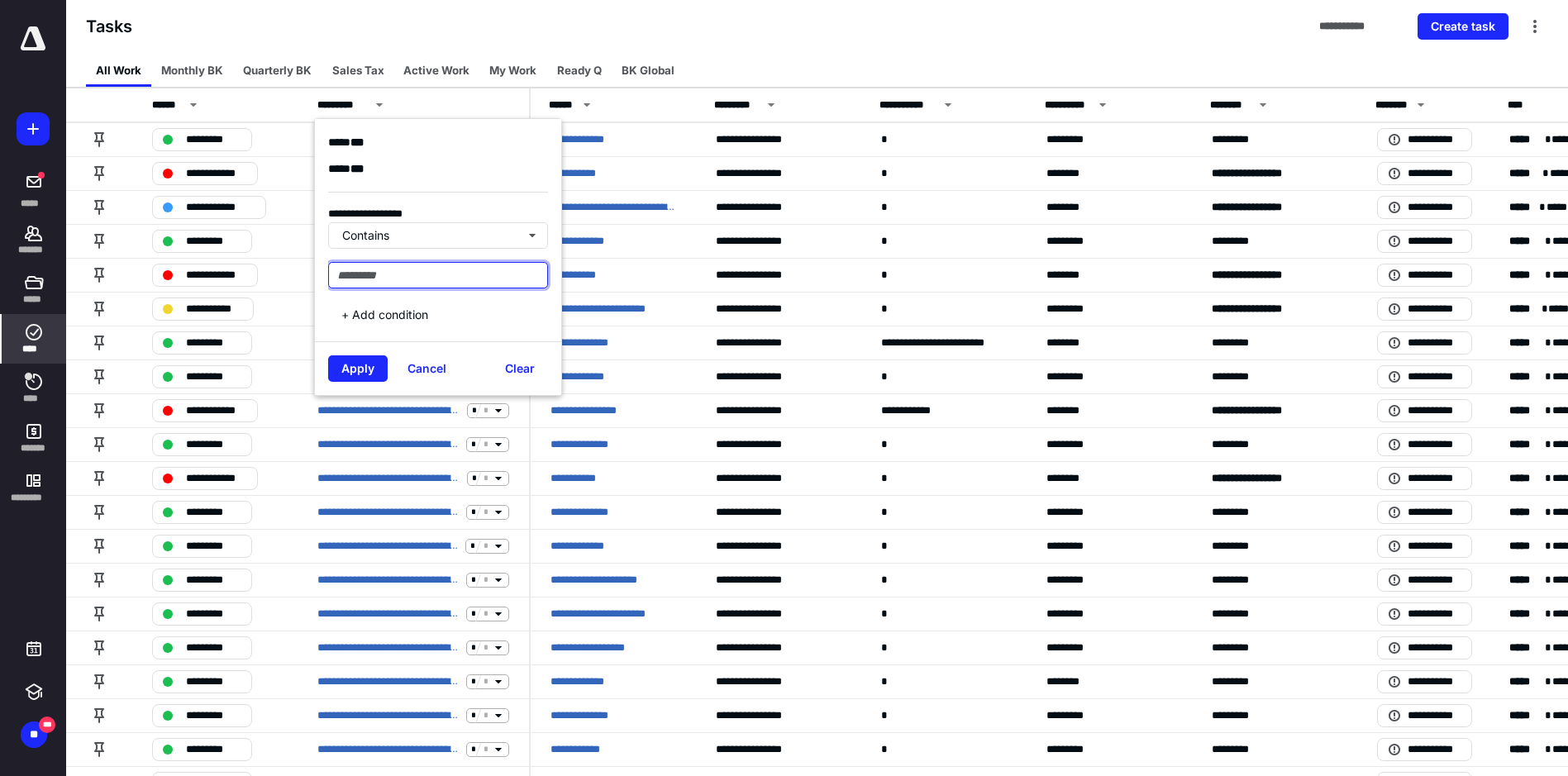 click at bounding box center [438, 275] 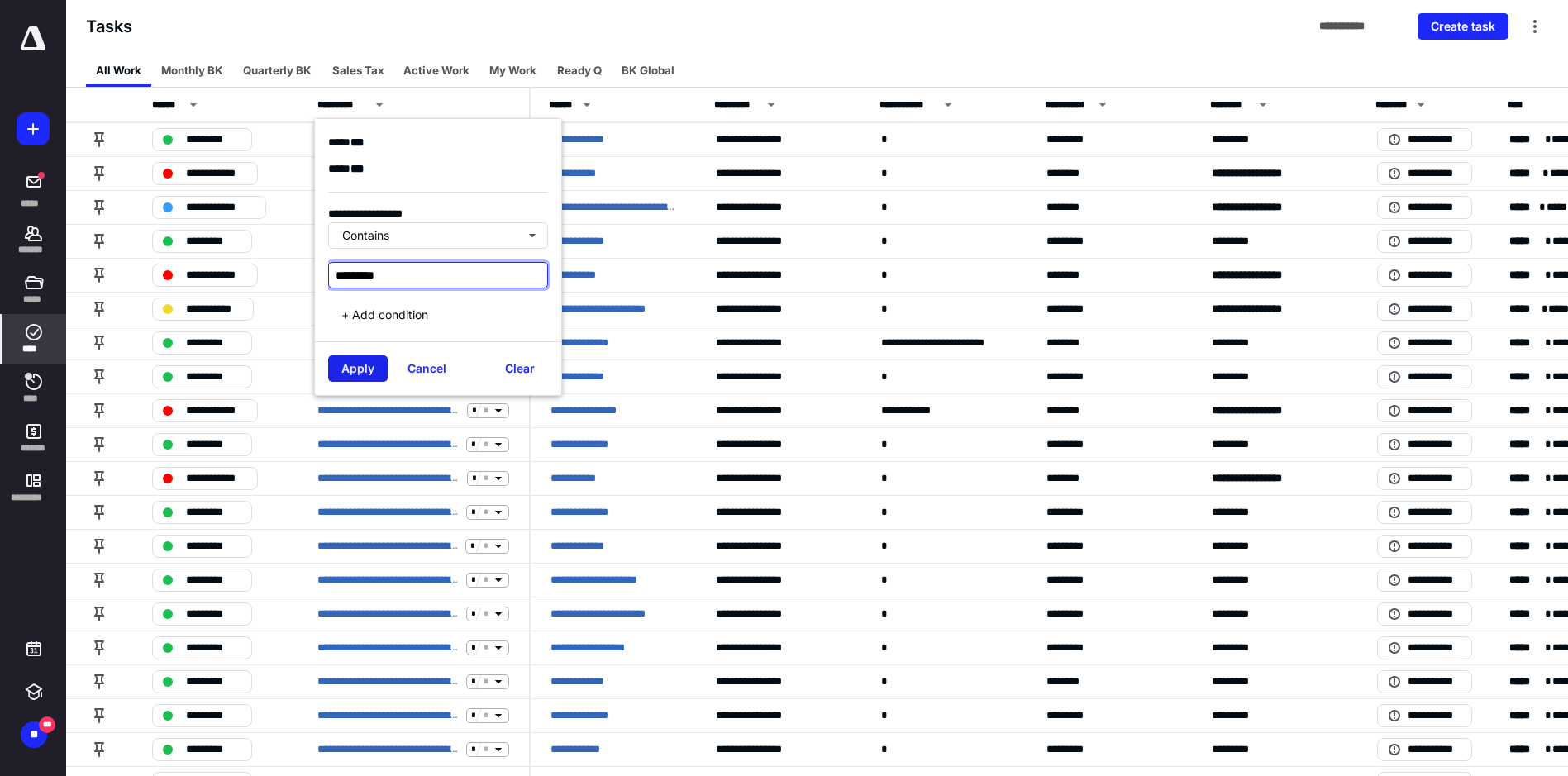 type on "*********" 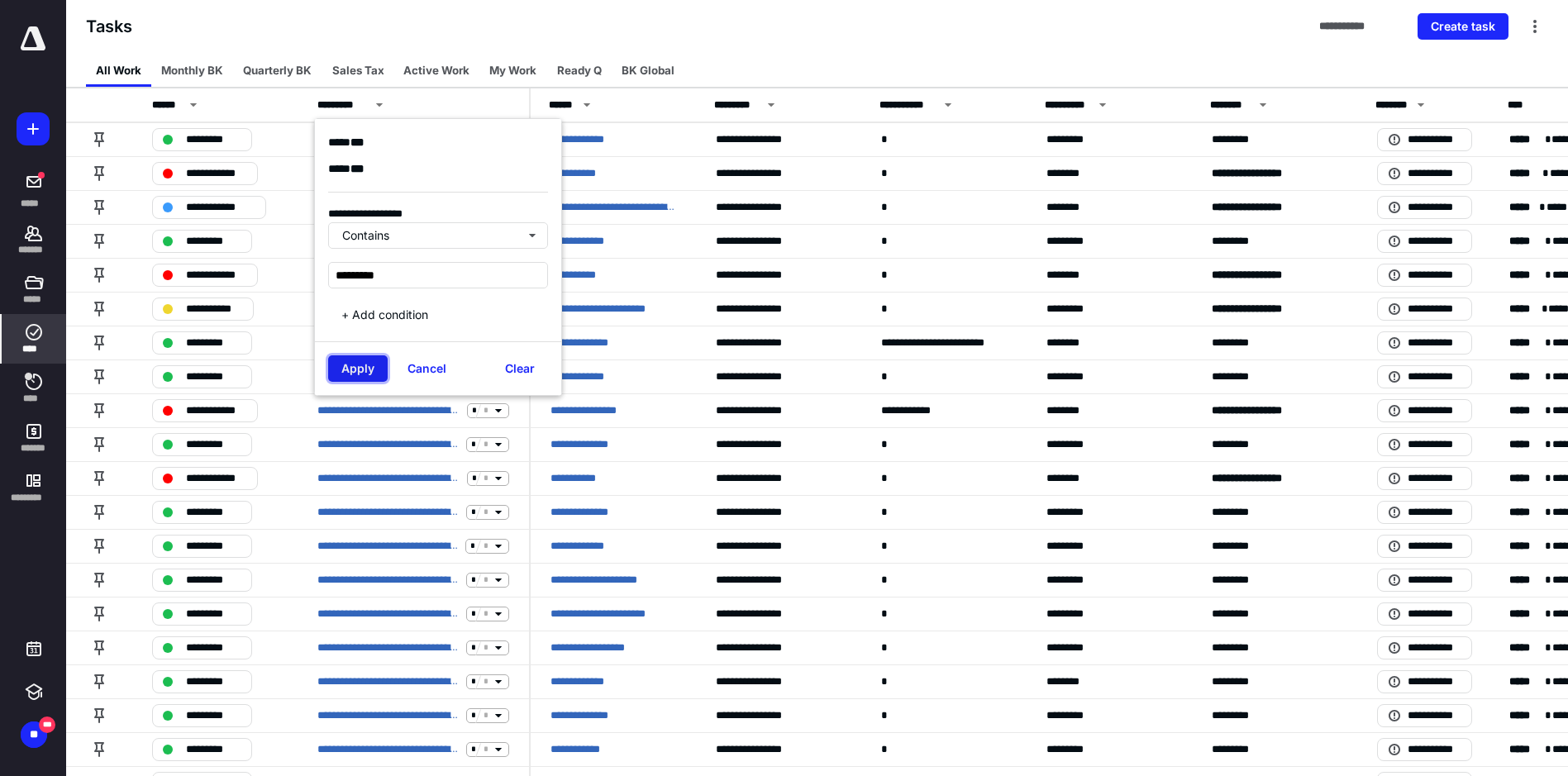 click on "Apply" at bounding box center [358, 369] 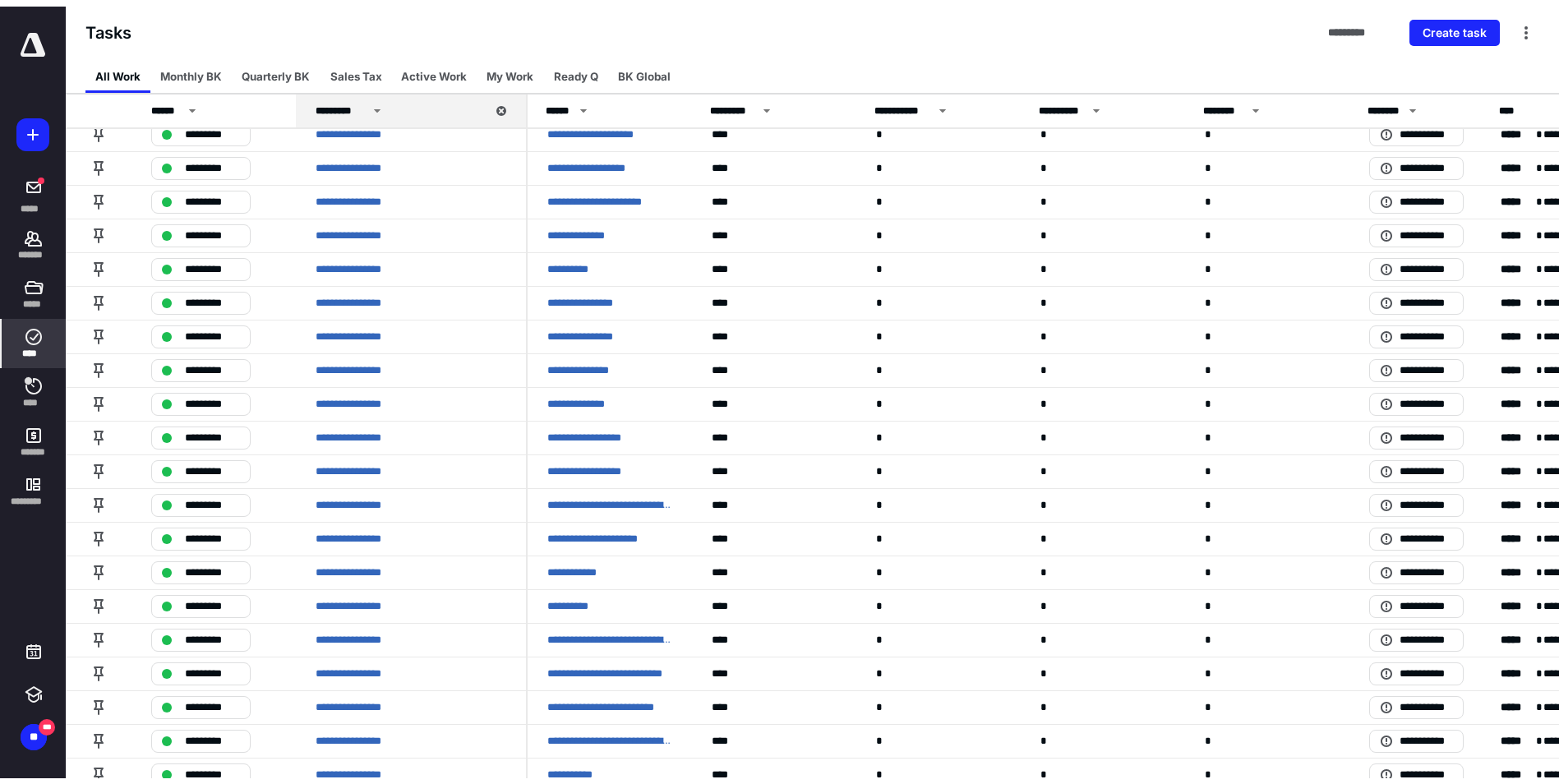 scroll, scrollTop: 0, scrollLeft: 0, axis: both 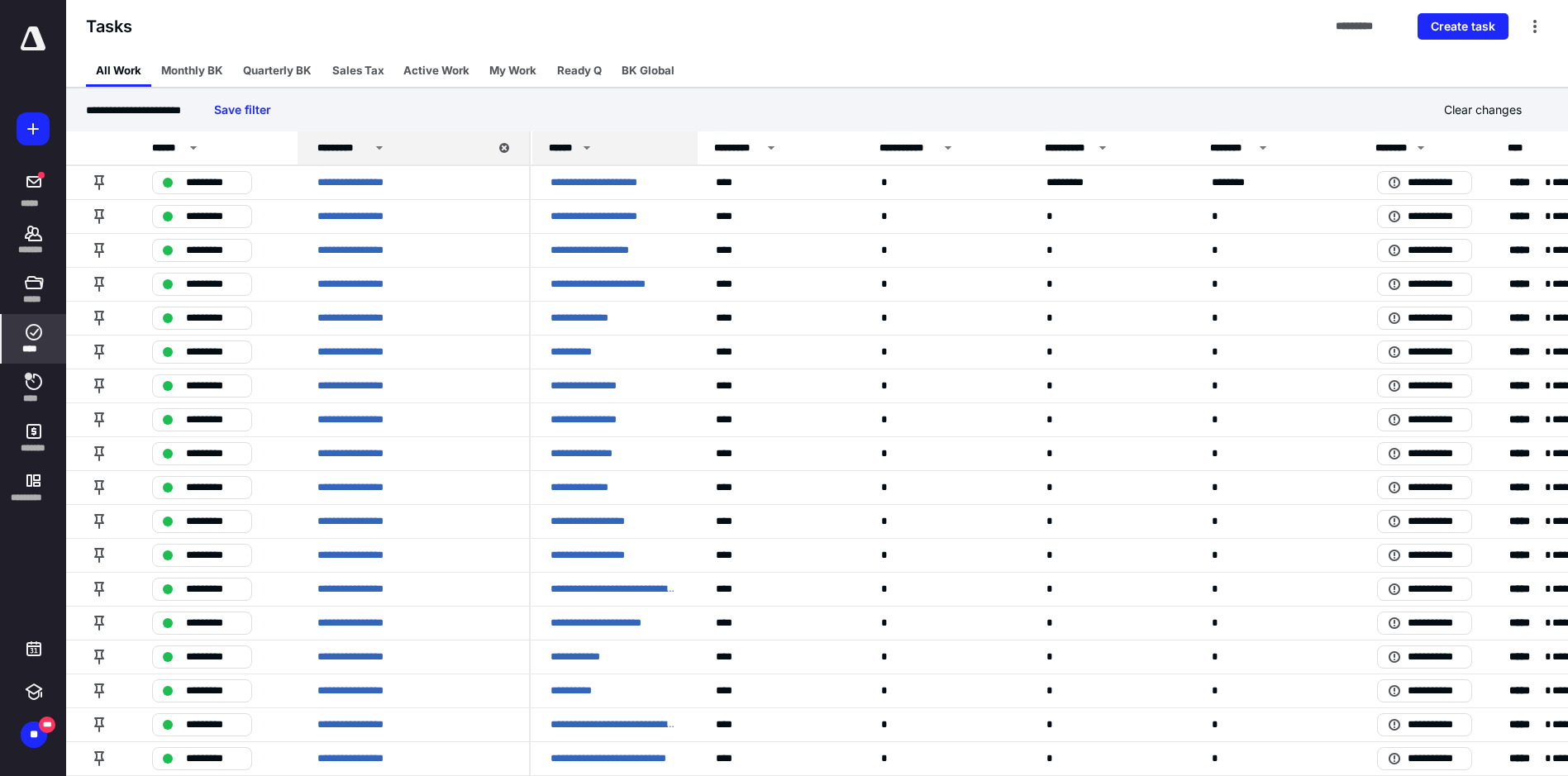 click 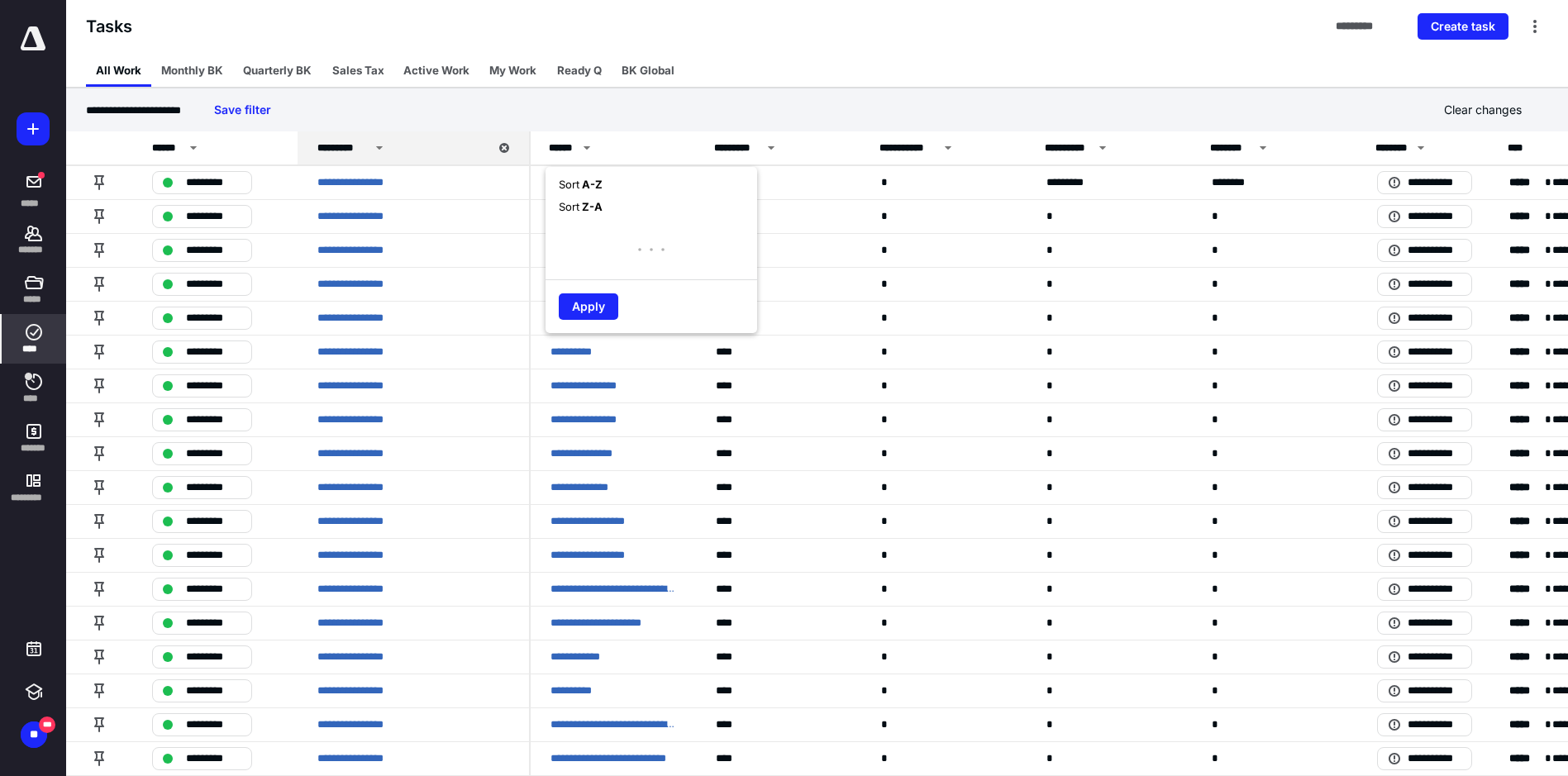 click on "A  -  Z" at bounding box center [591, 184] 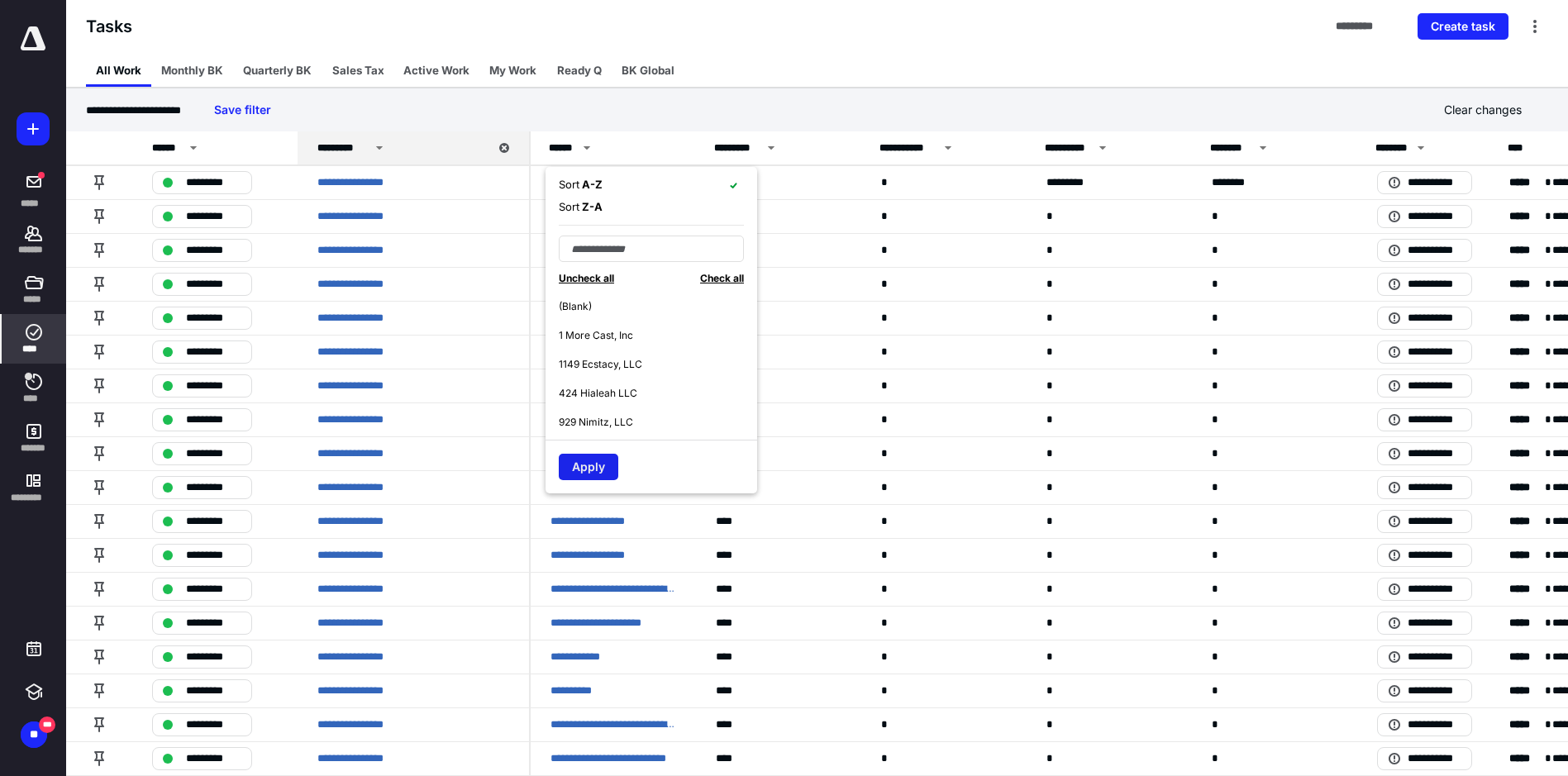 click on "Apply" at bounding box center (589, 467) 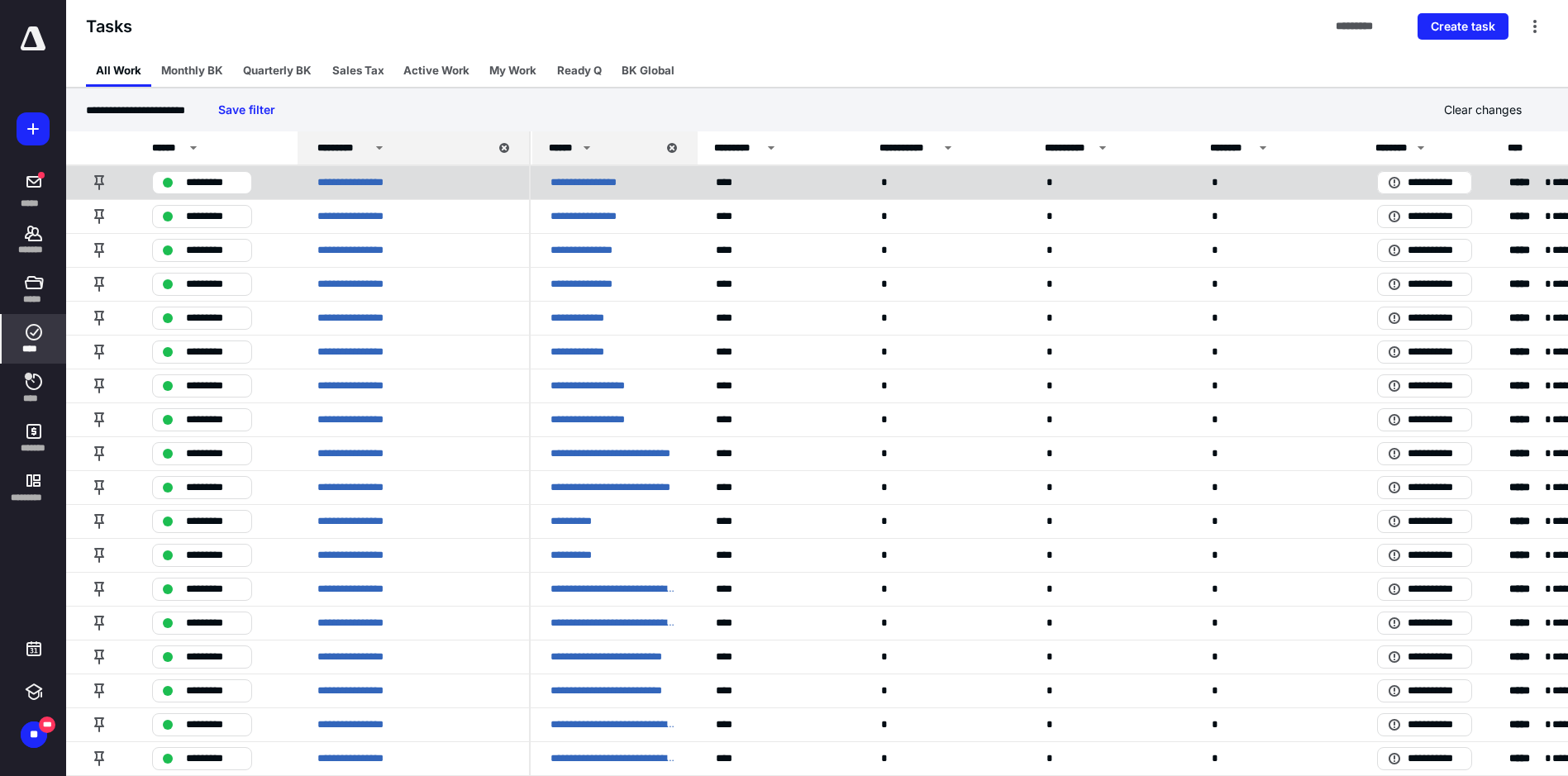 click on "**********" at bounding box center [591, 183] 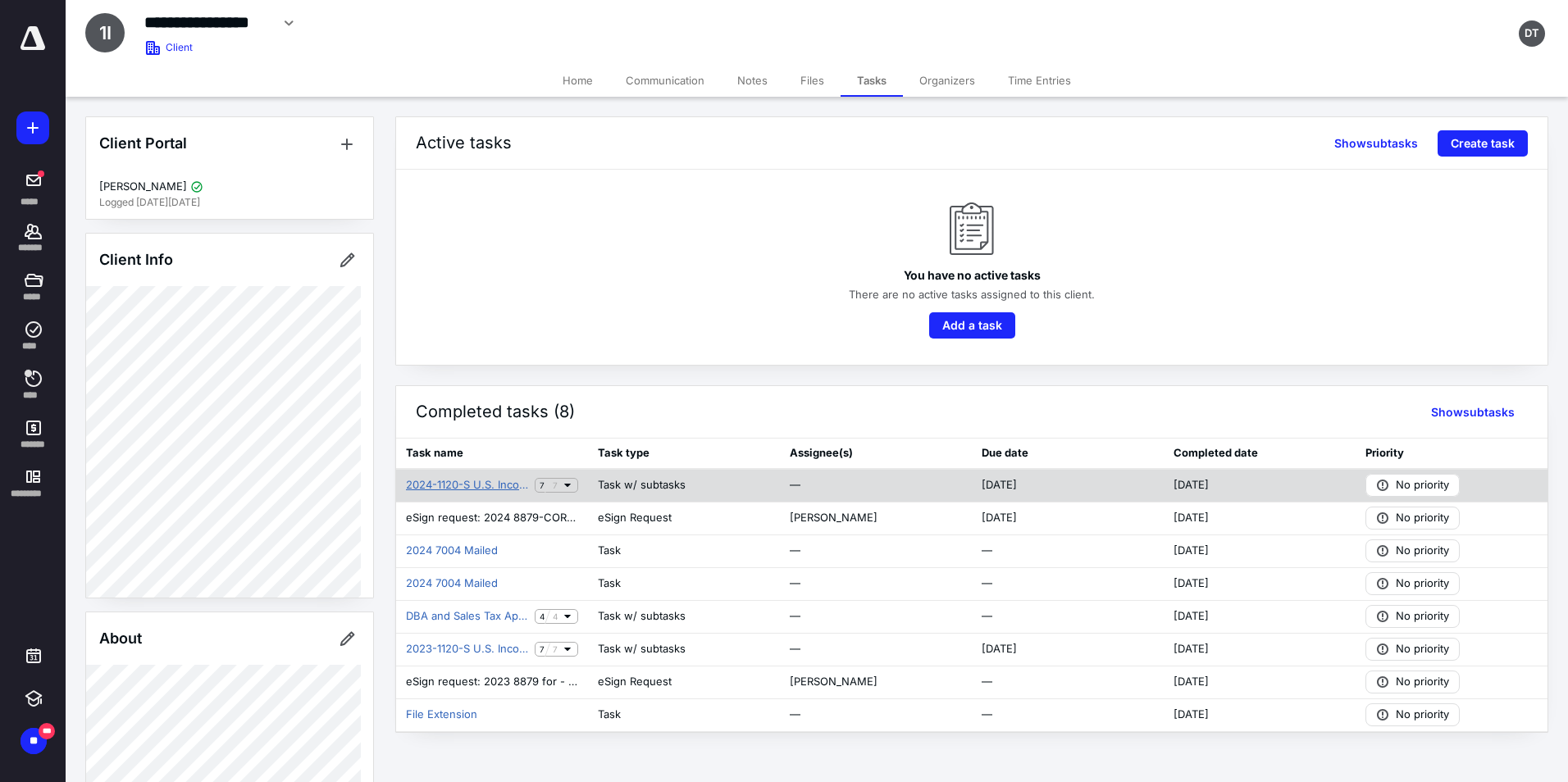 click on "2024-1120-S U.S. Income Tax Return for an S Corporation for 1 More Cast, Inc" at bounding box center [467, 485] 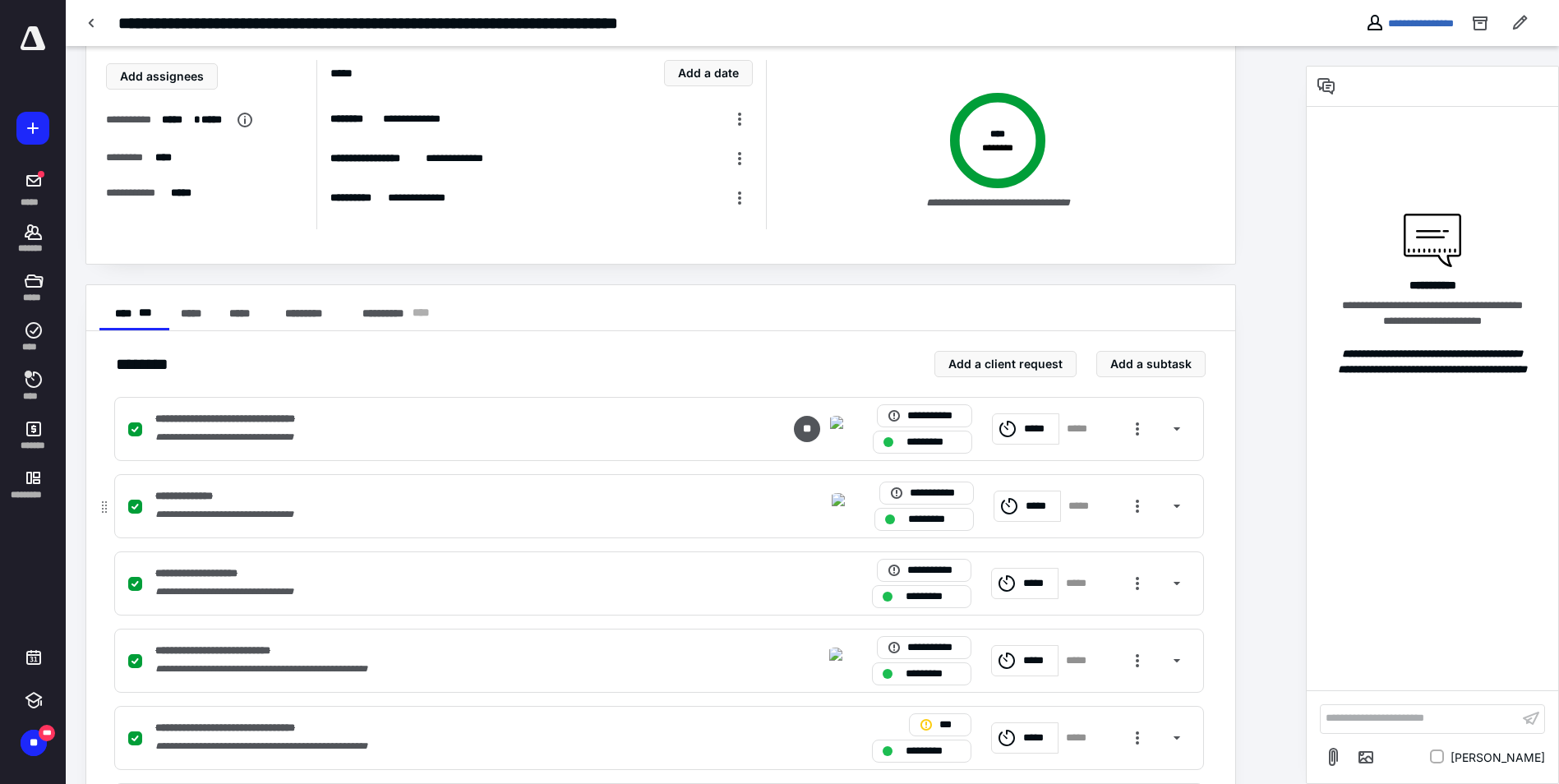 scroll, scrollTop: 0, scrollLeft: 0, axis: both 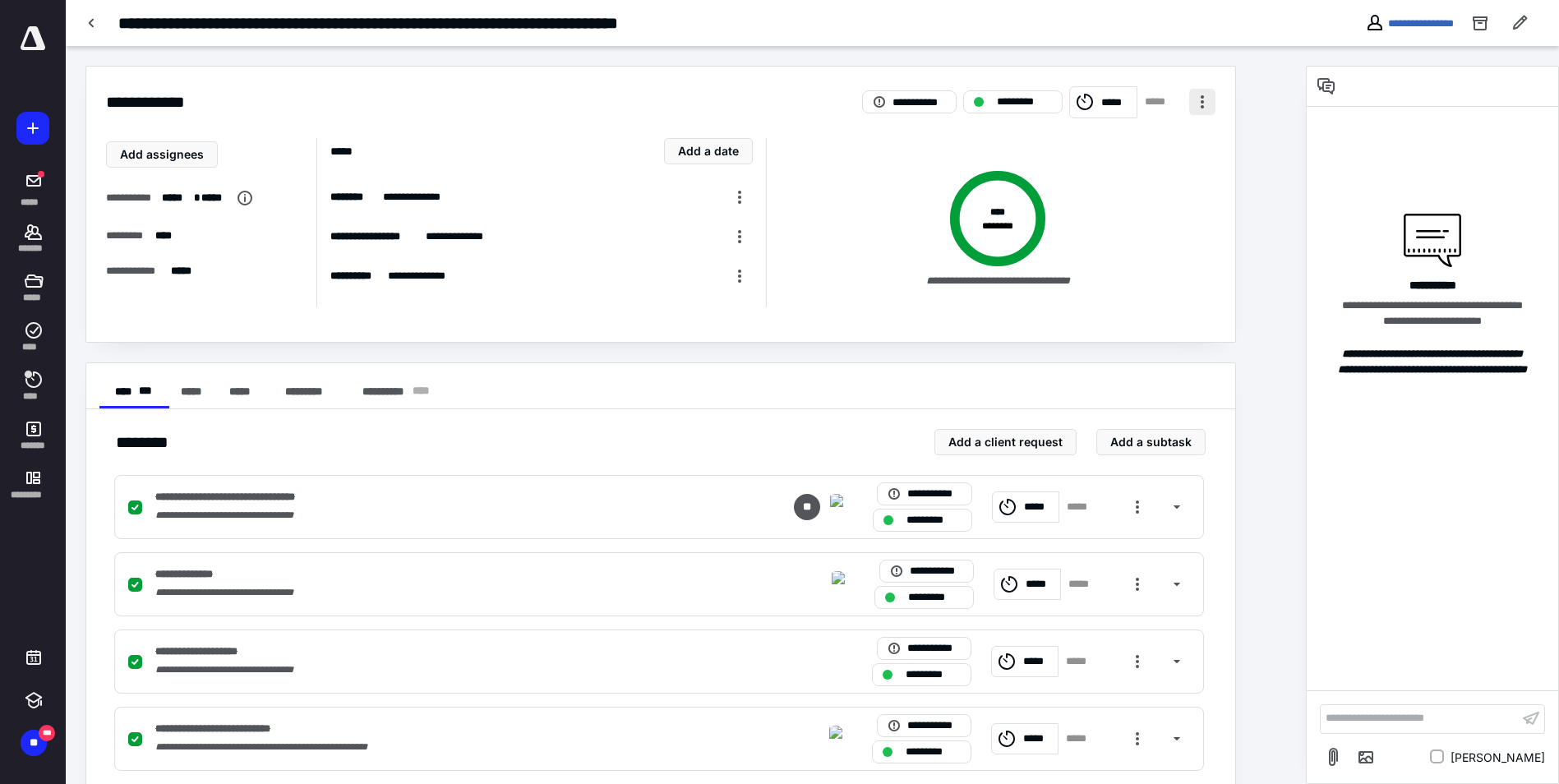click at bounding box center [1202, 102] 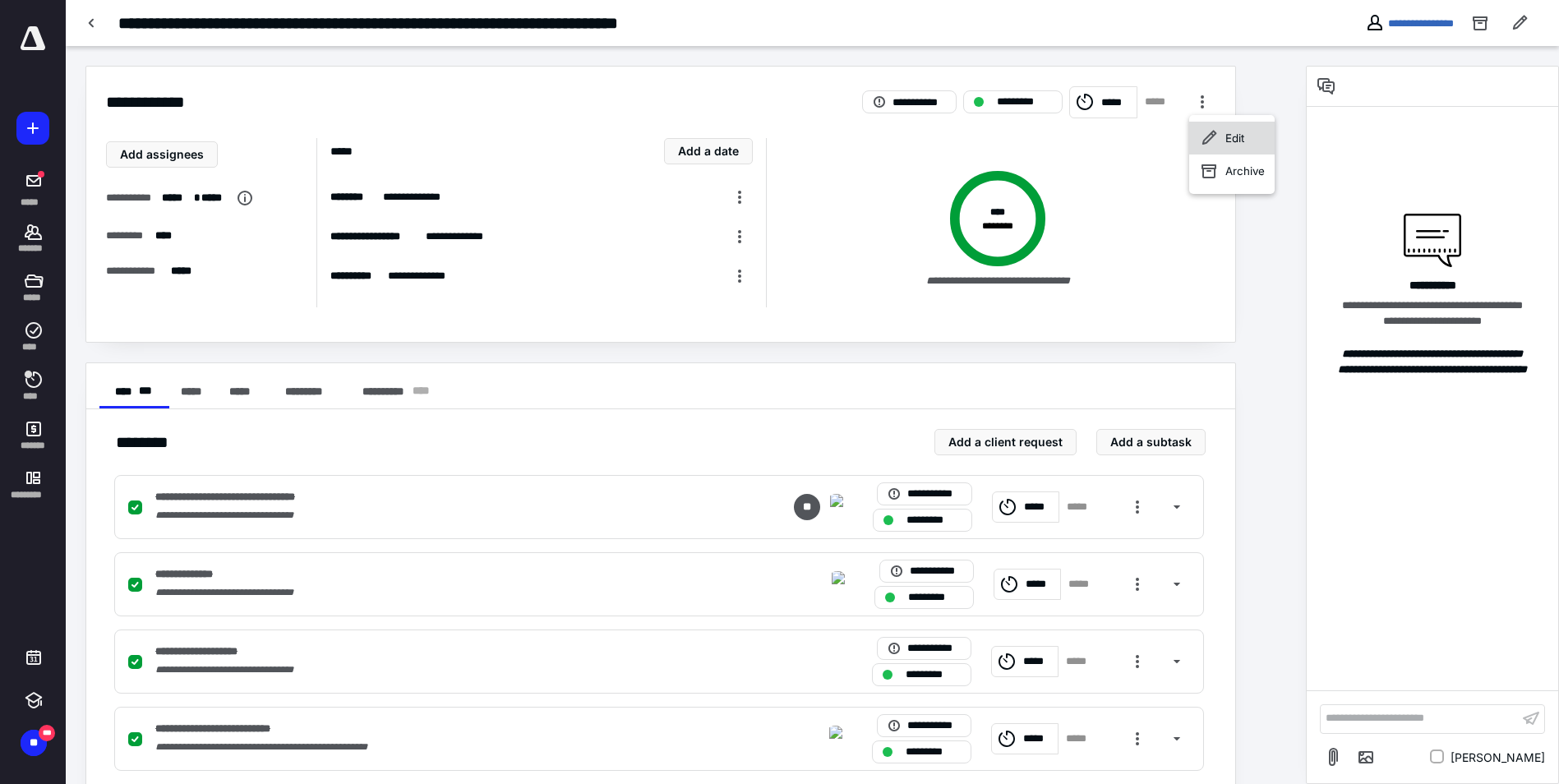 click on "Edit" at bounding box center (1234, 138) 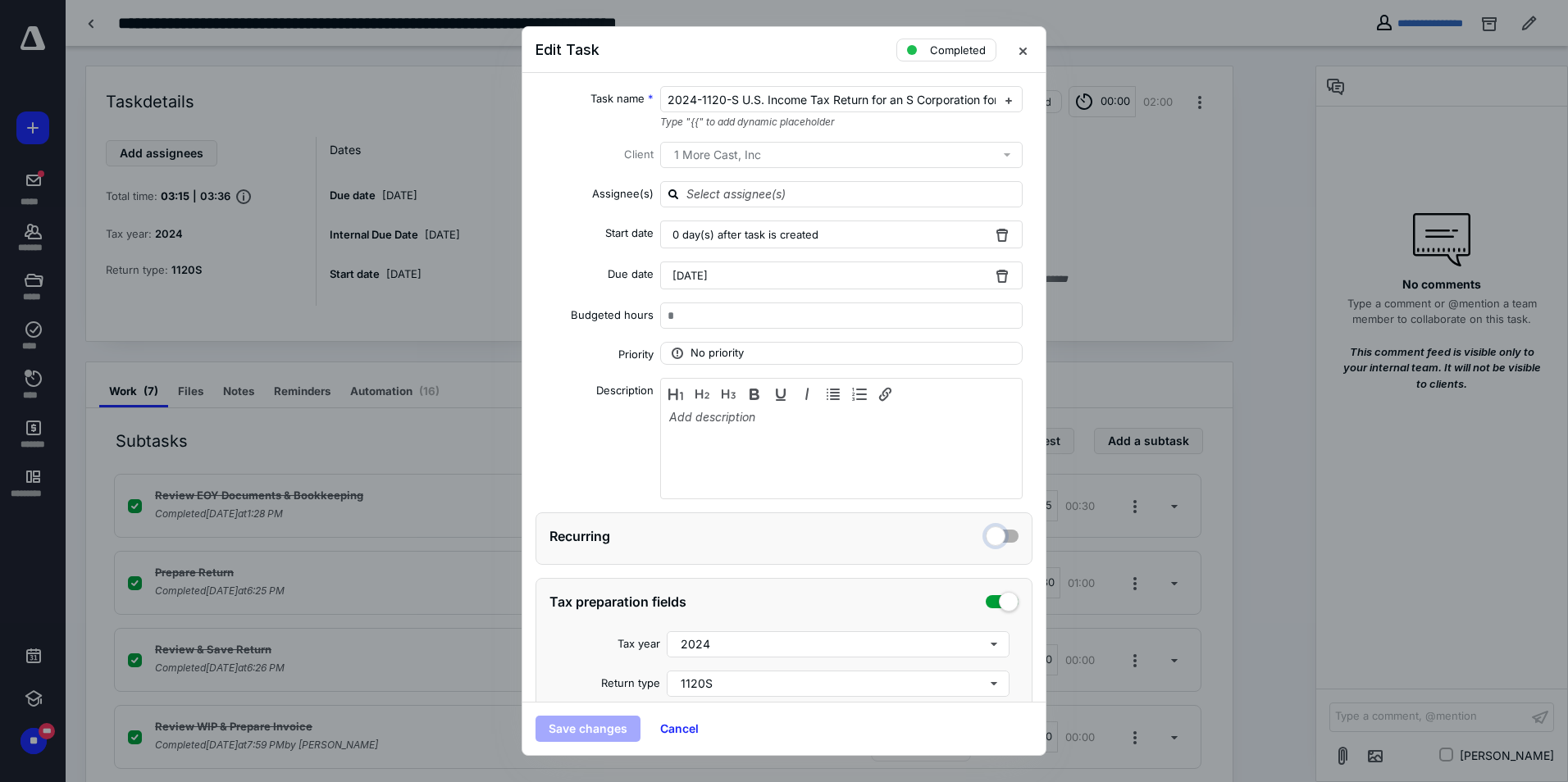 click at bounding box center (1002, 534) 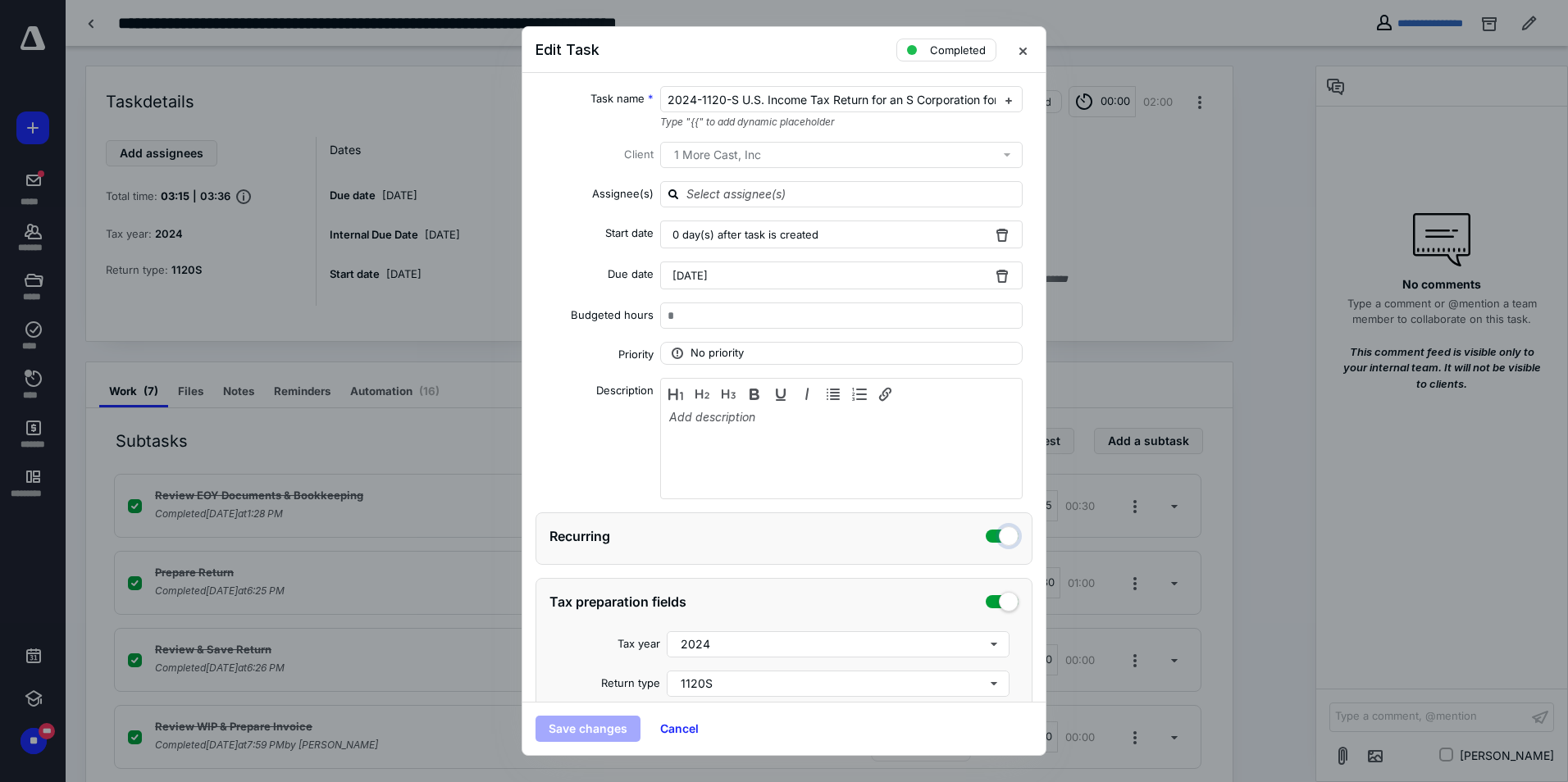 checkbox on "true" 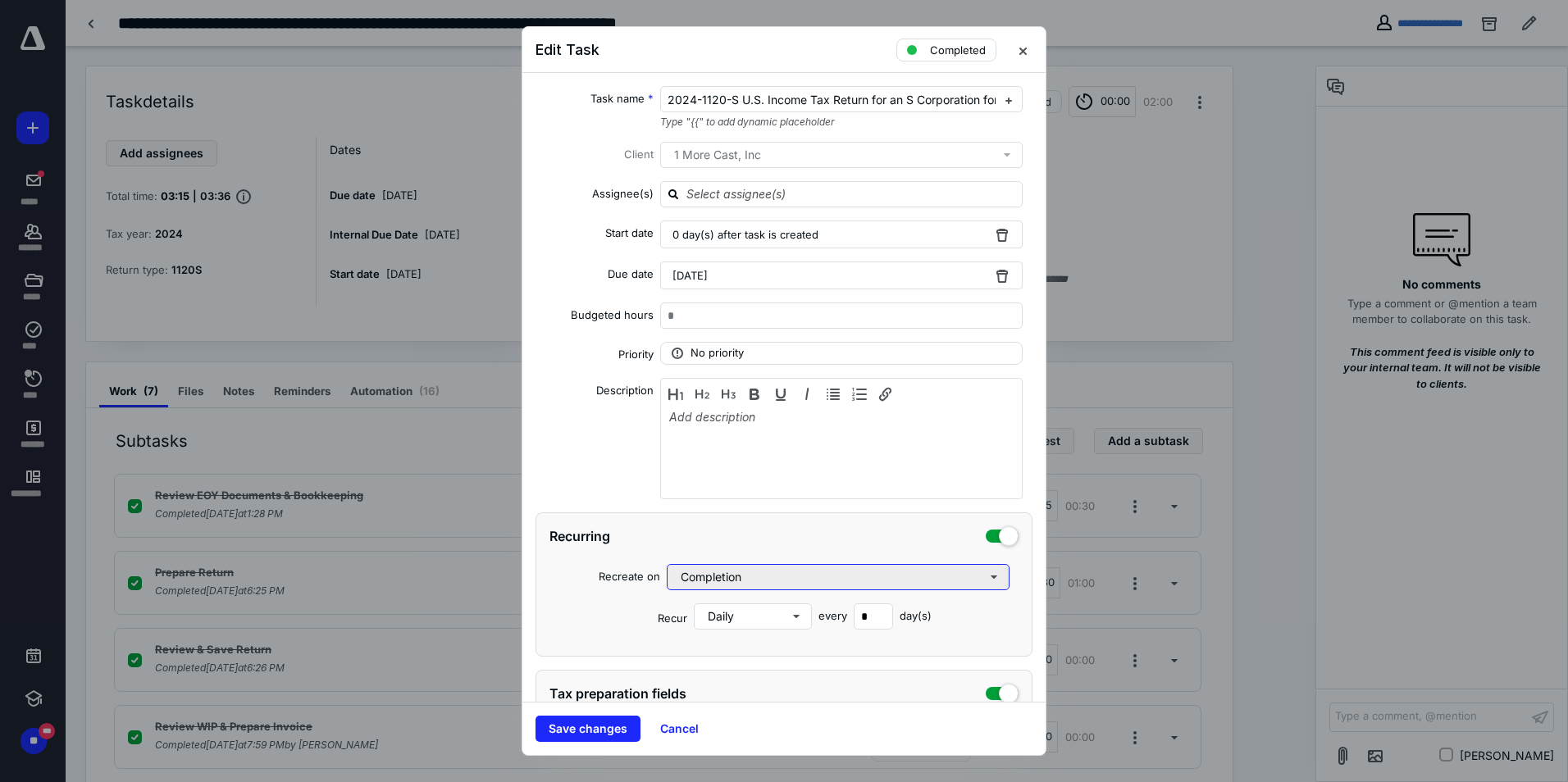 click on "Completion" at bounding box center (838, 577) 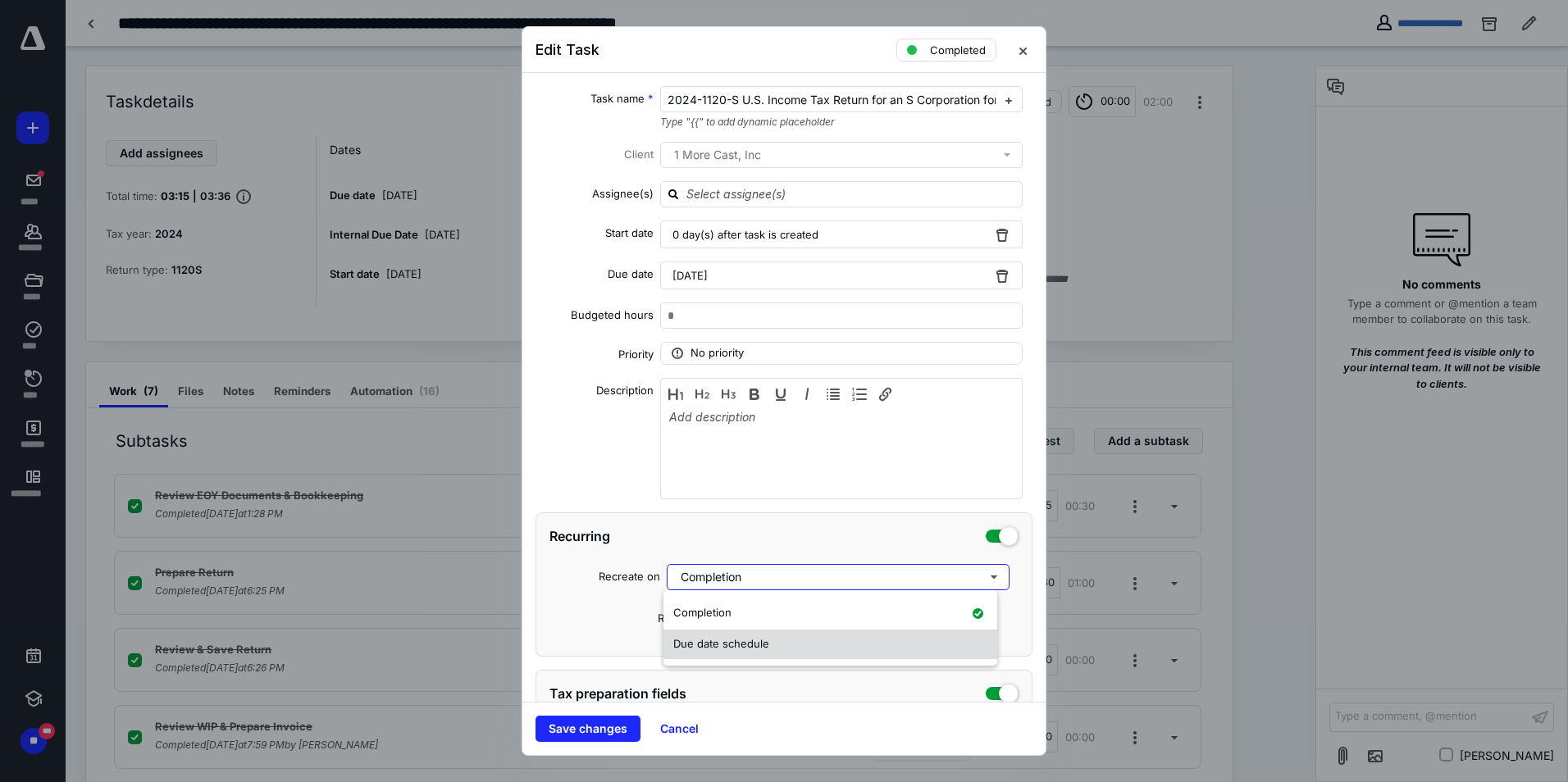 click on "Due date schedule" at bounding box center [830, 644] 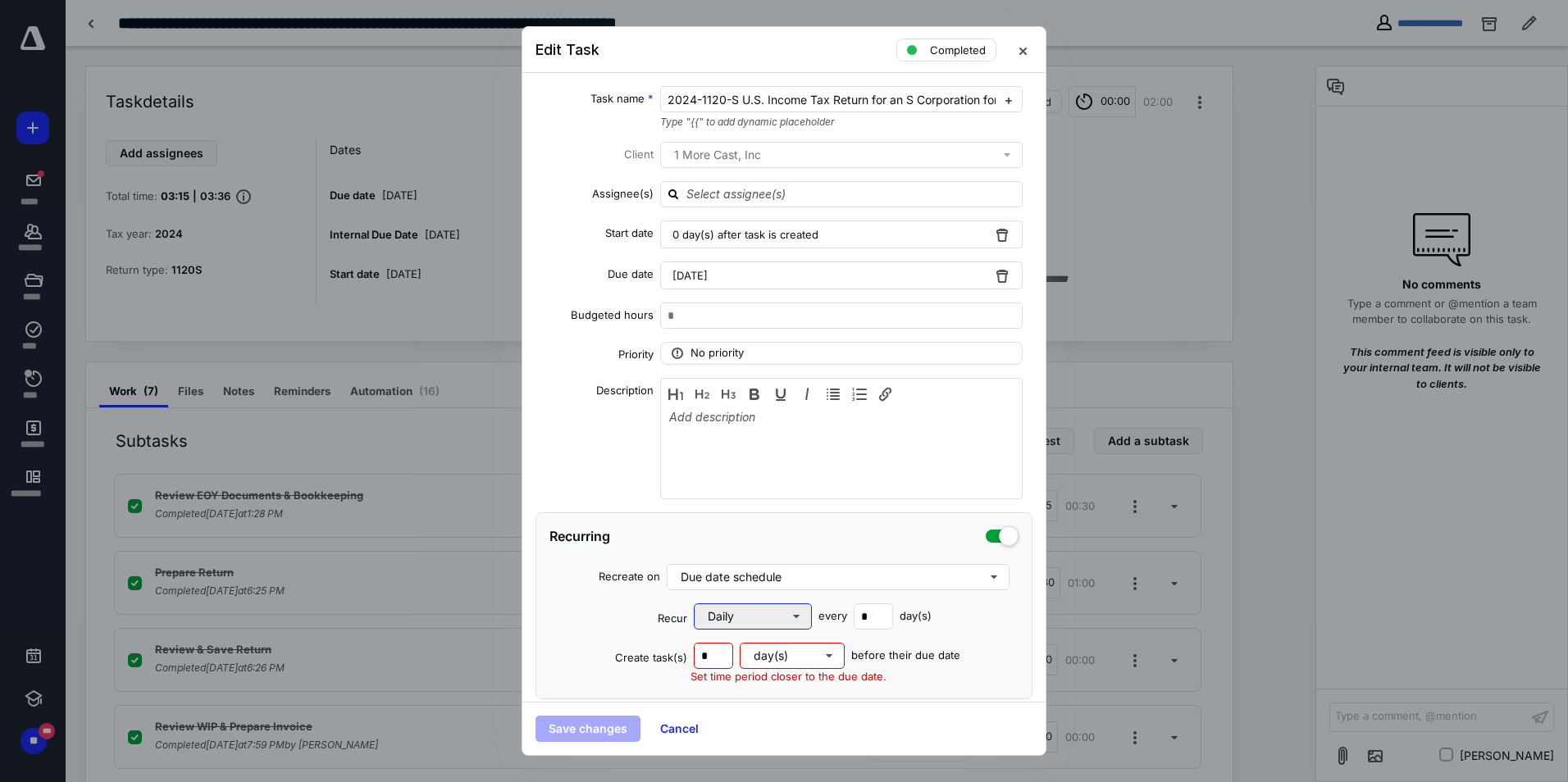 click on "Daily" at bounding box center (753, 616) 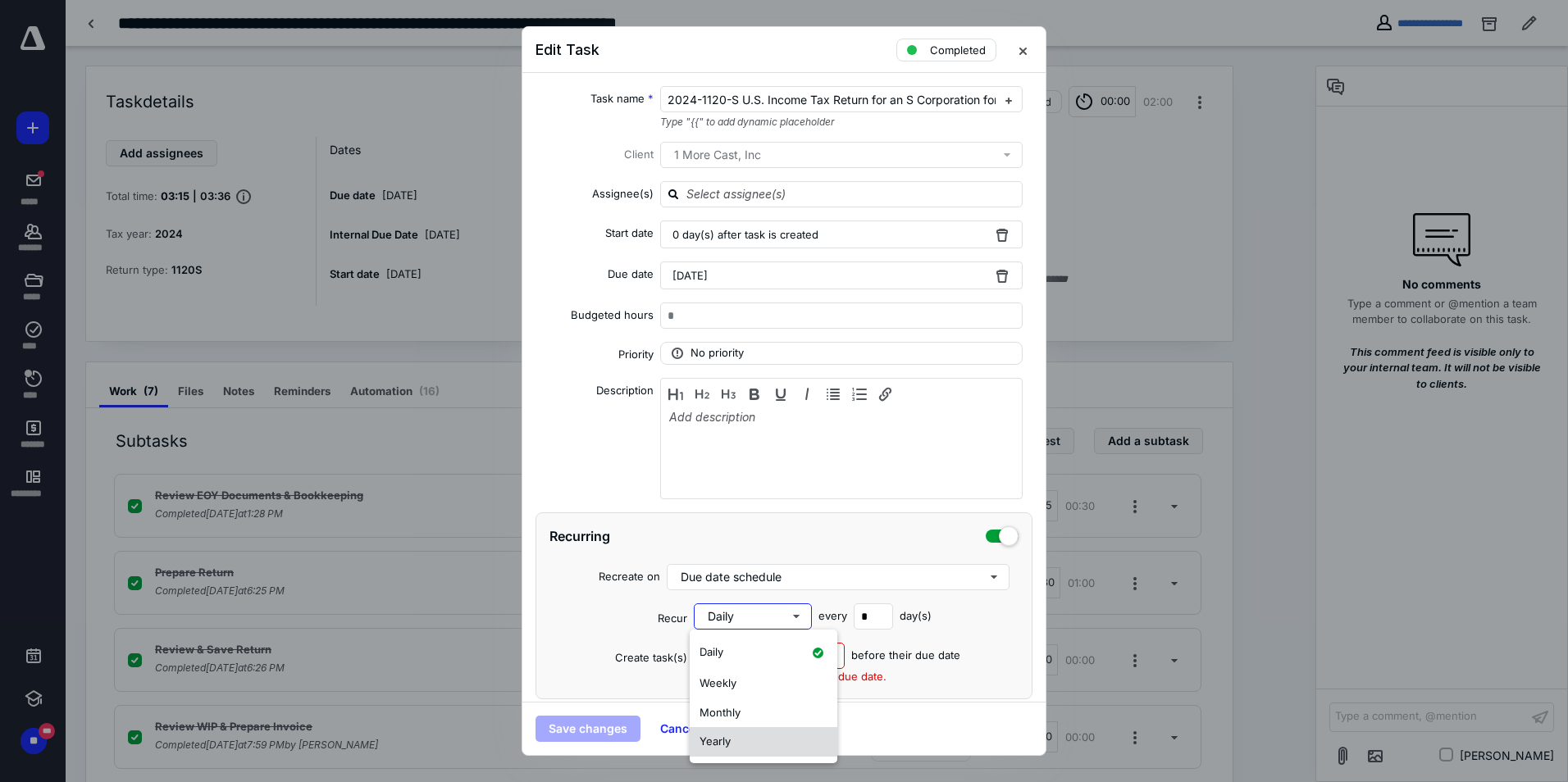 click on "Yearly" at bounding box center [763, 742] 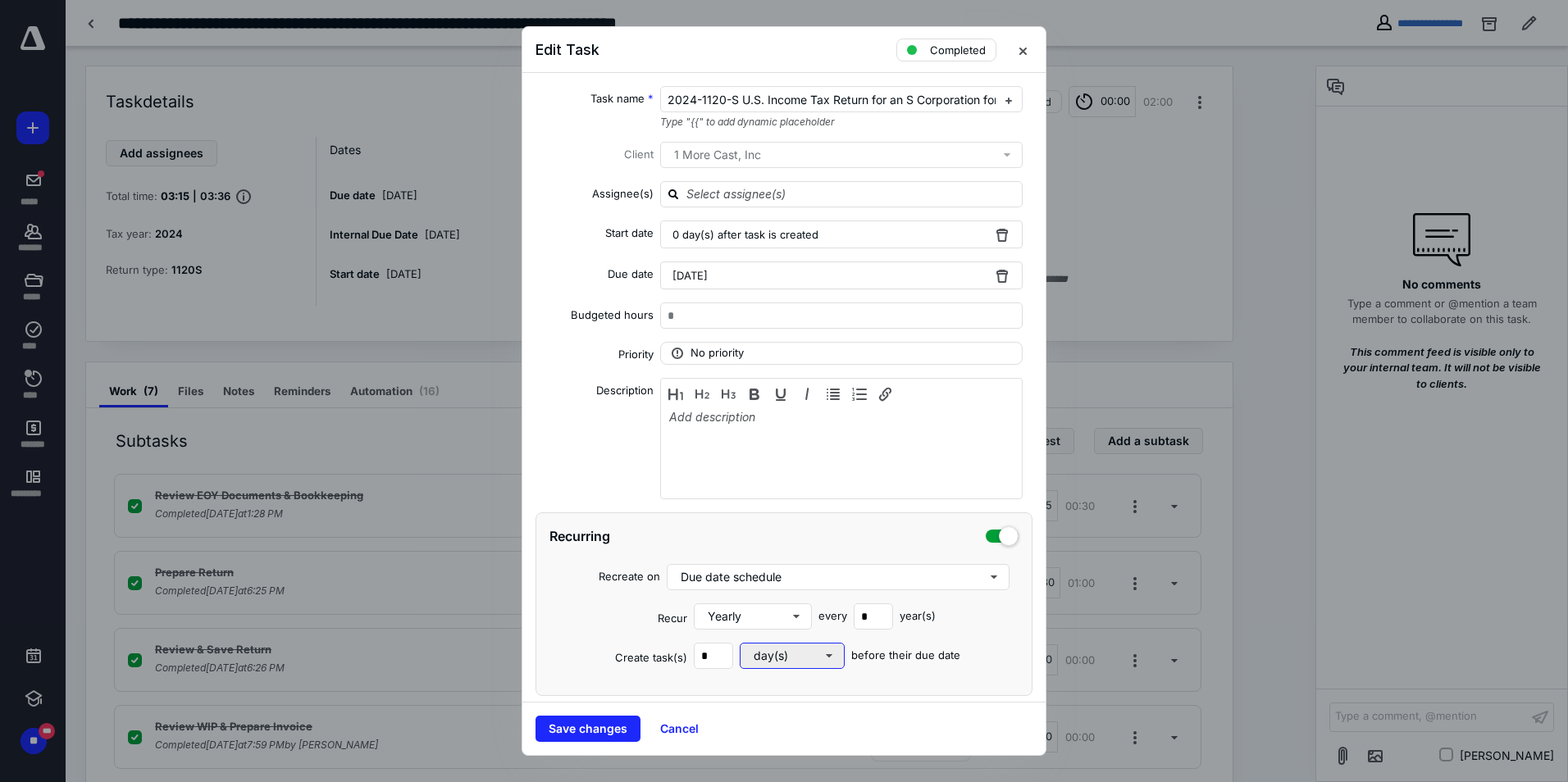 click on "day(s)" at bounding box center (792, 656) 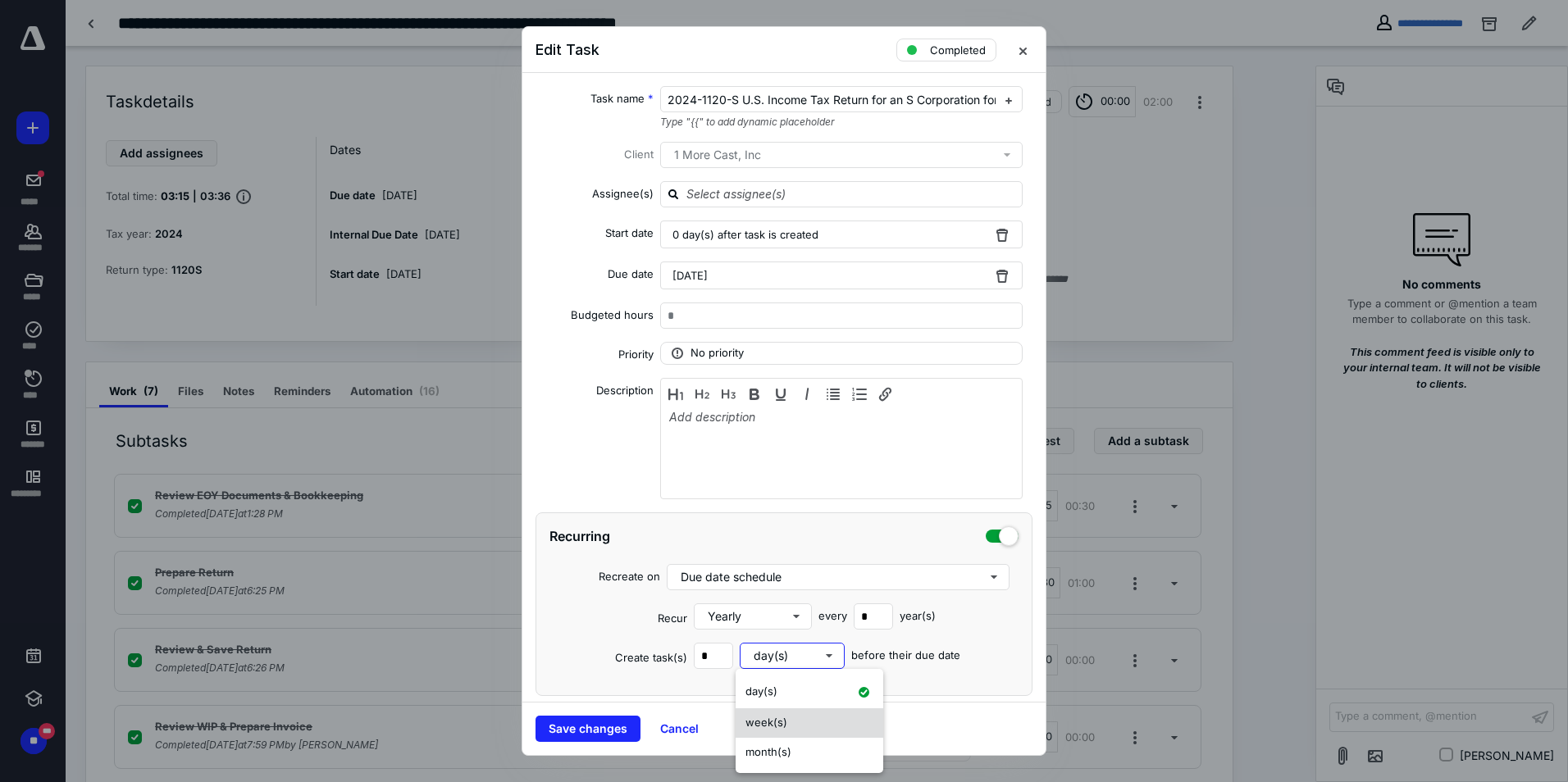 click on "week(s)" at bounding box center (809, 723) 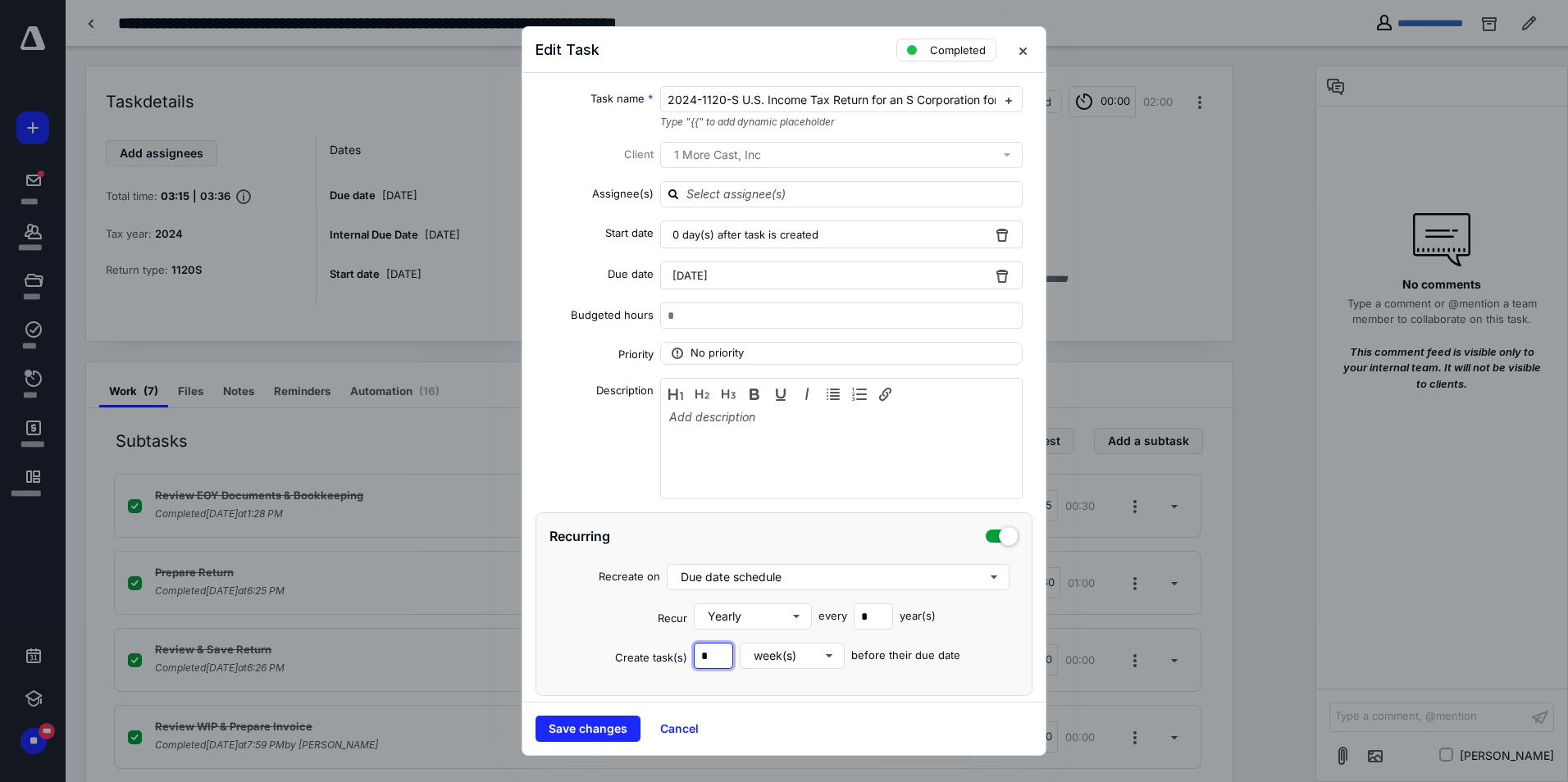 drag, startPoint x: 713, startPoint y: 652, endPoint x: 695, endPoint y: 653, distance: 18.027756 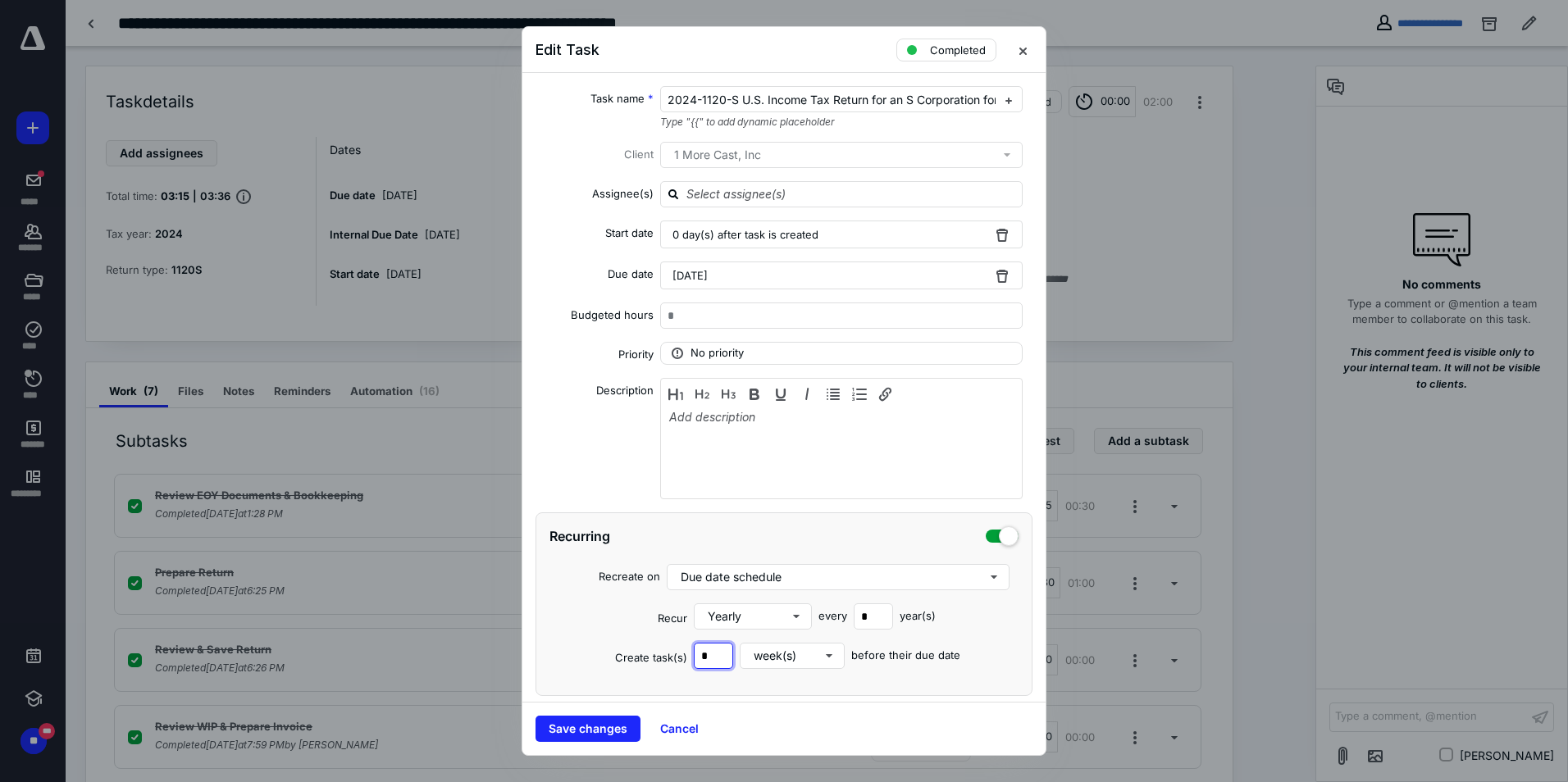 click on "*" at bounding box center (713, 656) 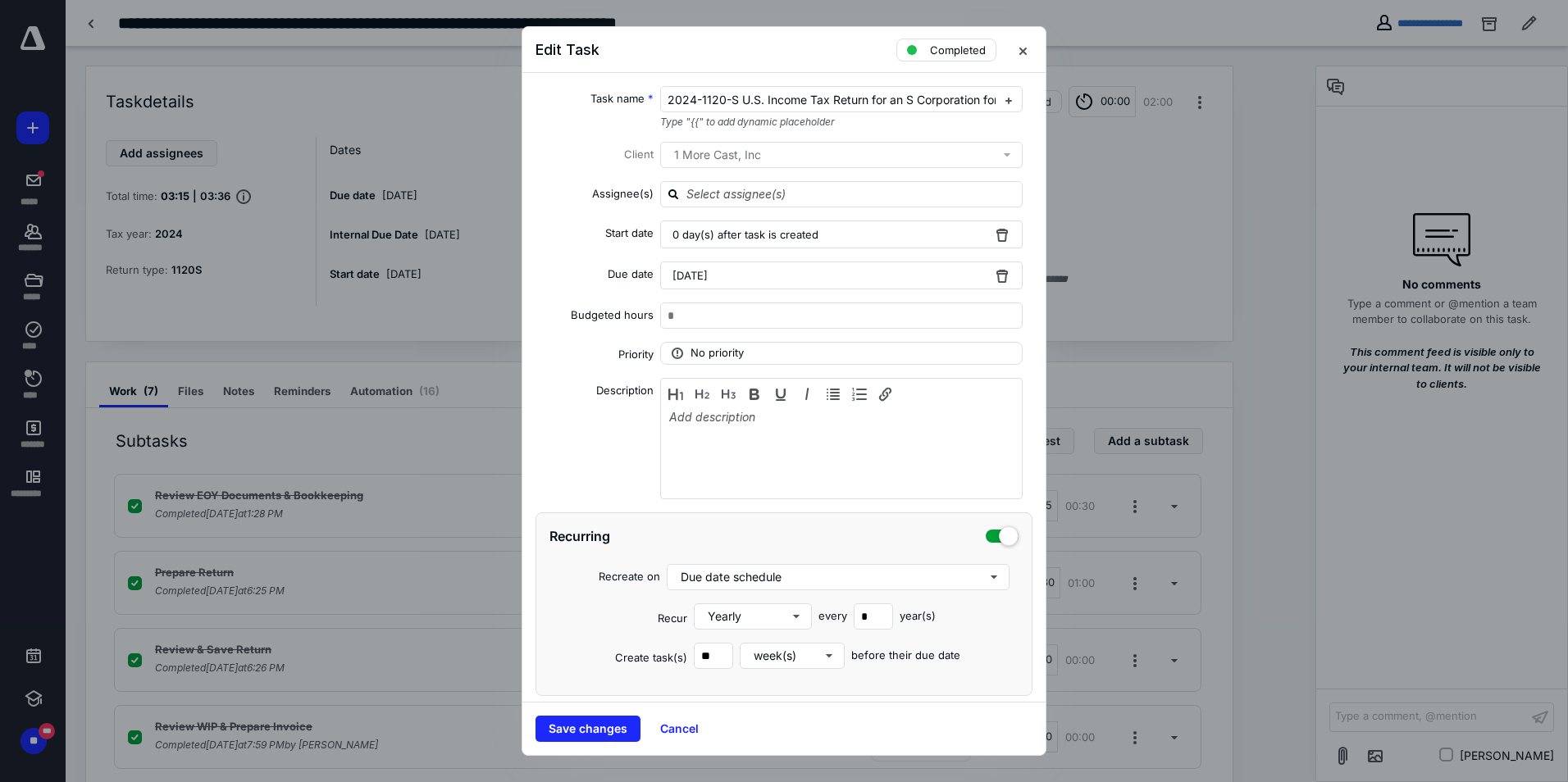 click on "Create task(s) ** week(s) before their due date" at bounding box center [784, 656] 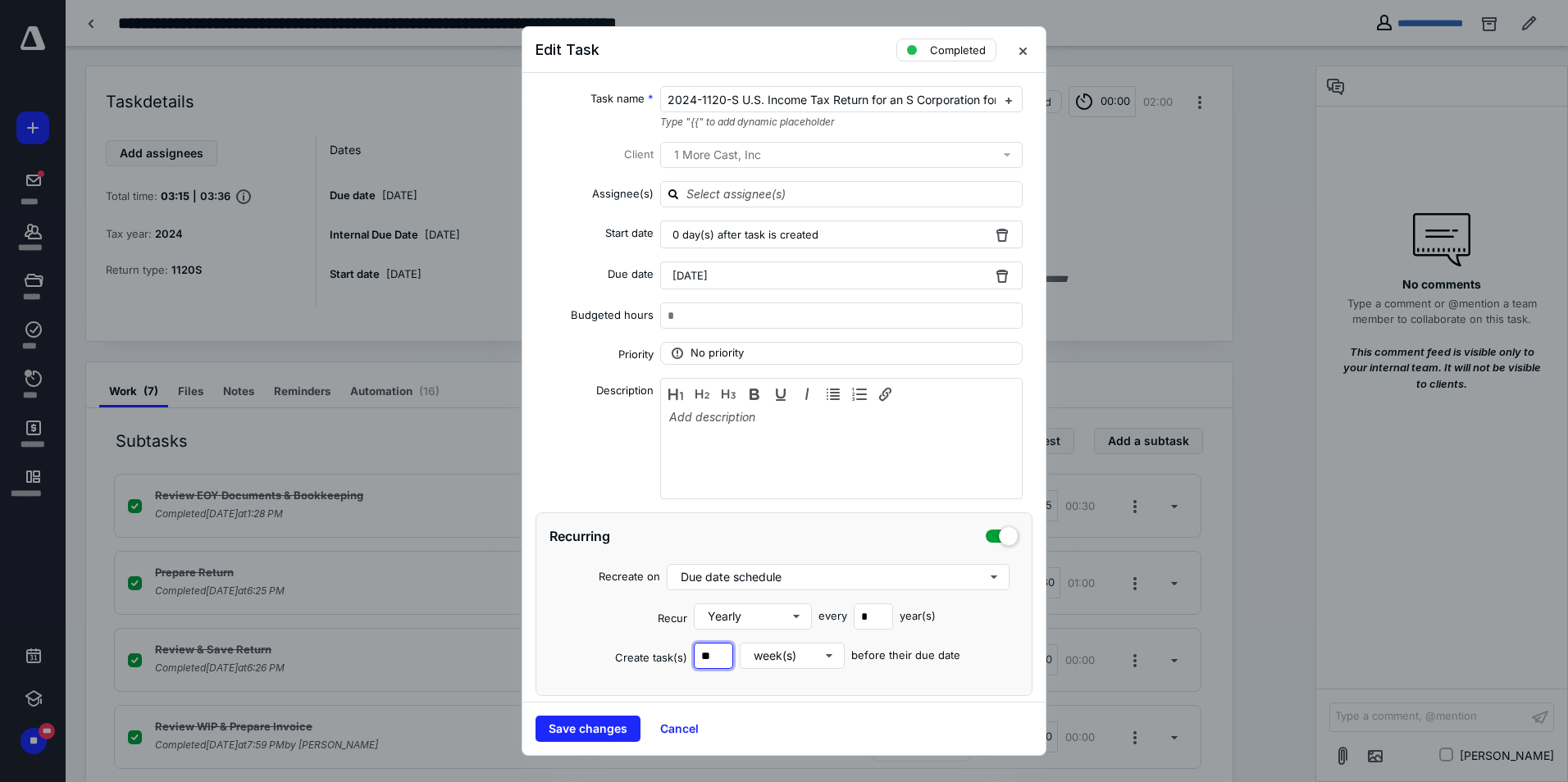 click on "**" at bounding box center (713, 656) 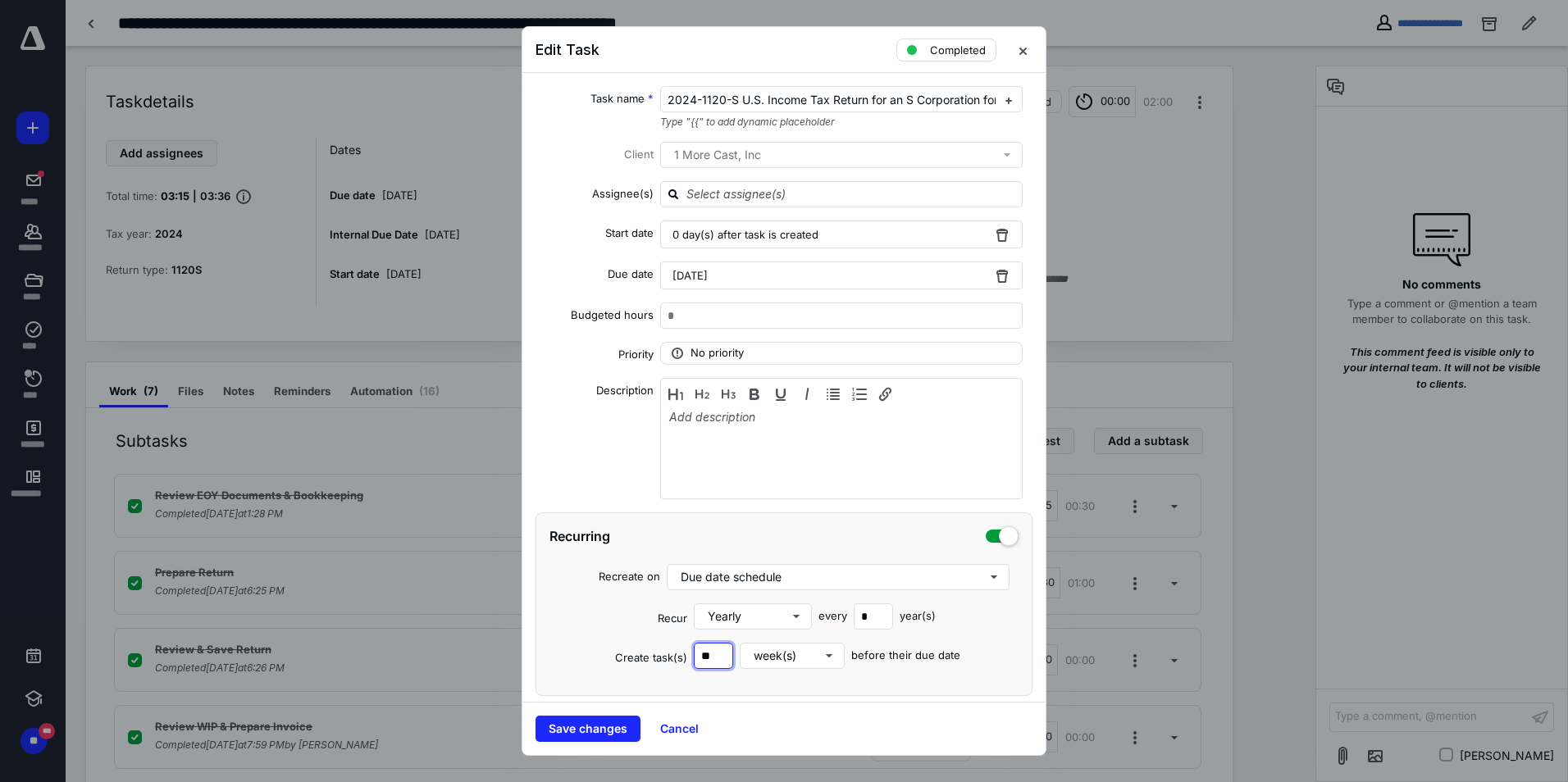 type on "**" 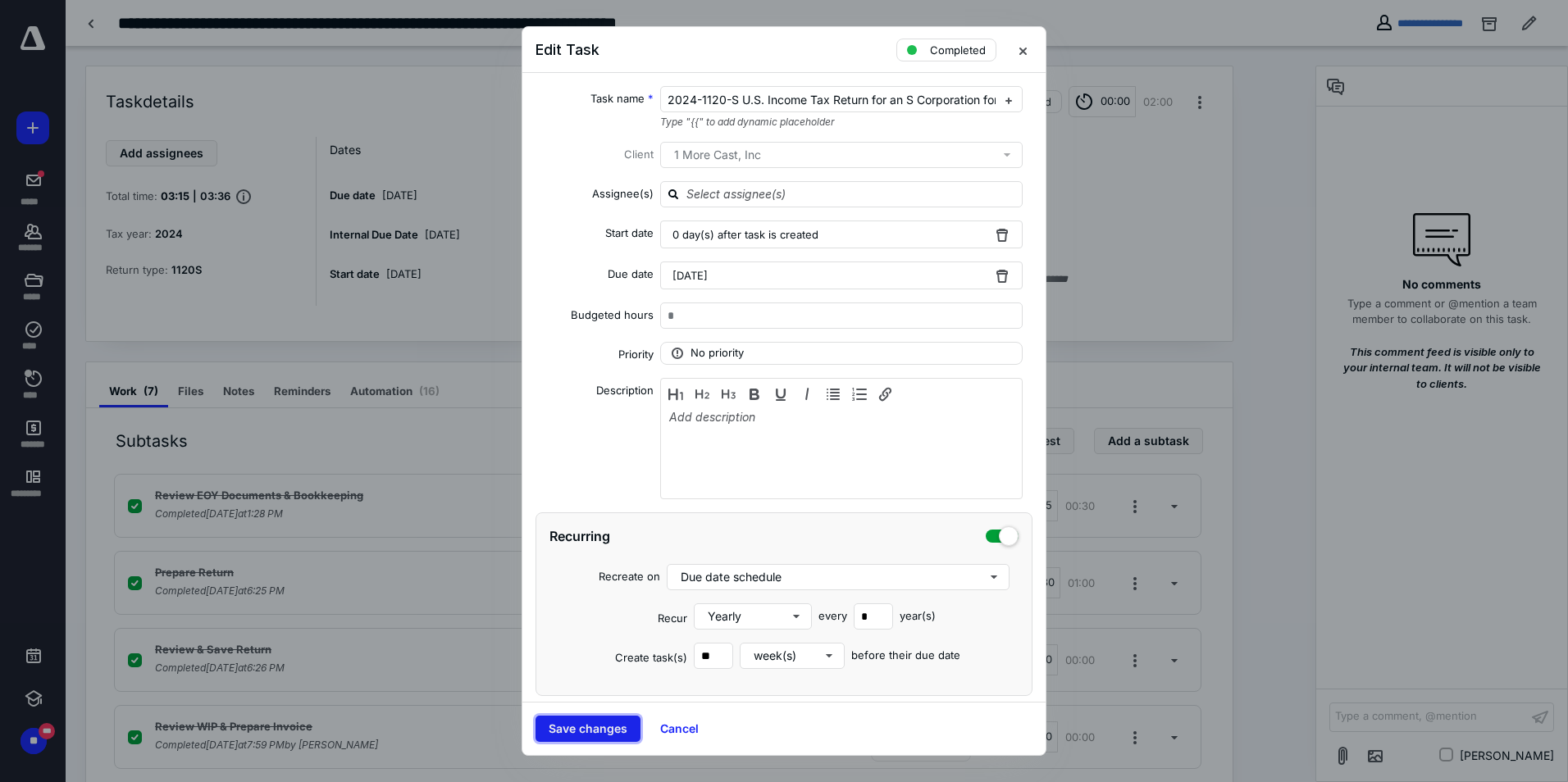 click on "Save changes" at bounding box center (588, 729) 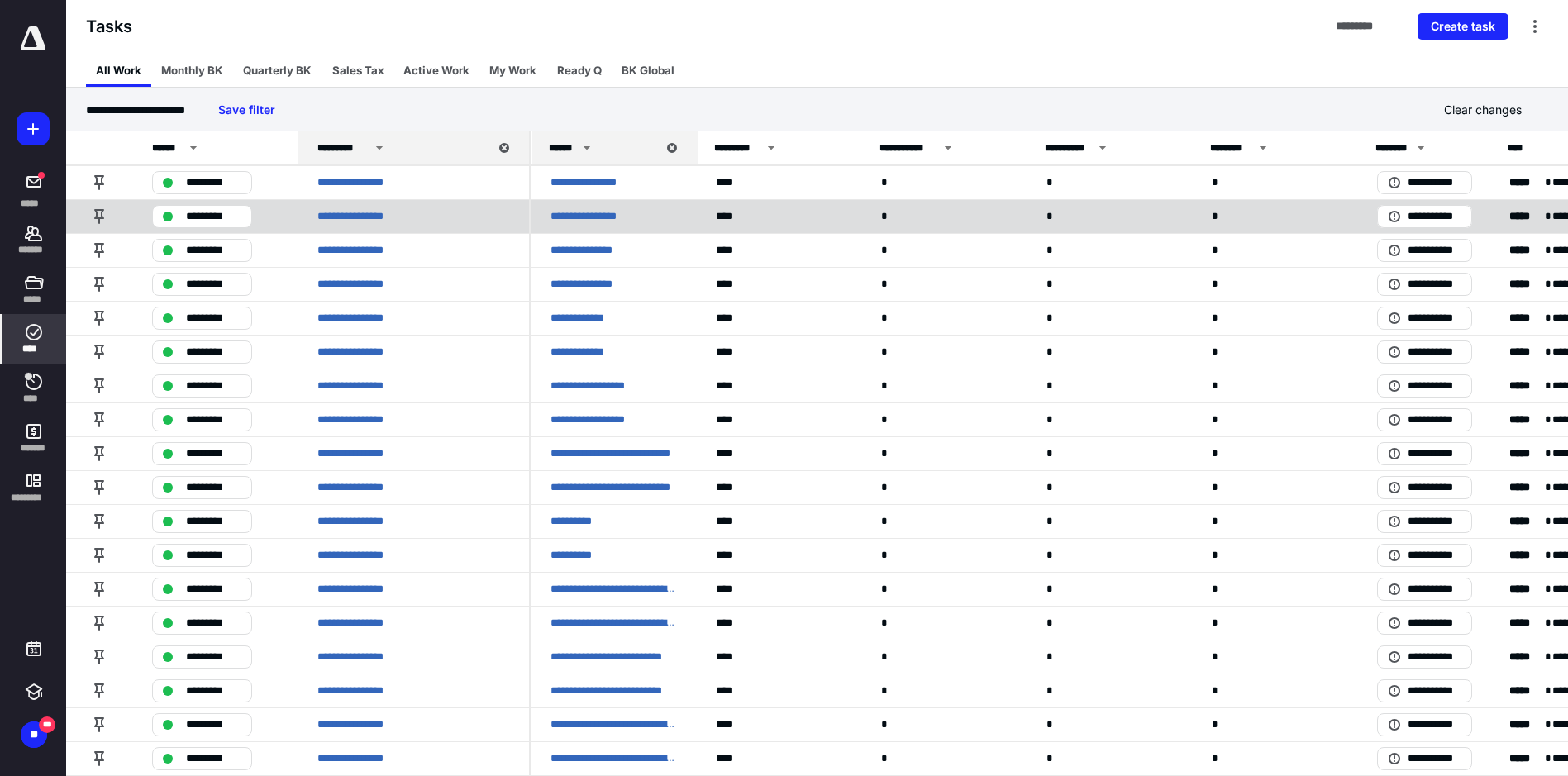 click on "**********" at bounding box center (591, 217) 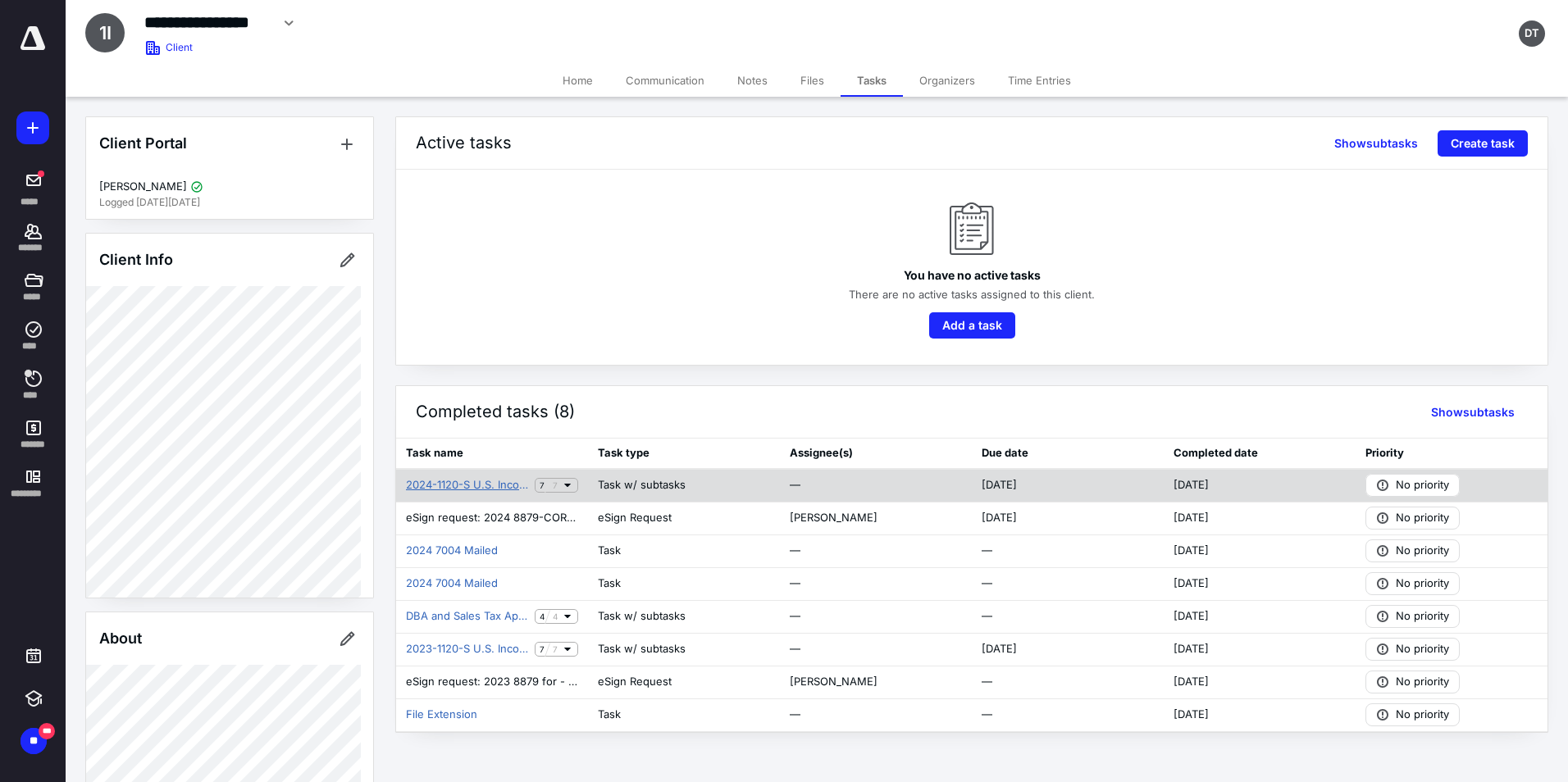 click on "2024-1120-S U.S. Income Tax Return for an S Corporation for 1 More Cast, Inc" at bounding box center (467, 485) 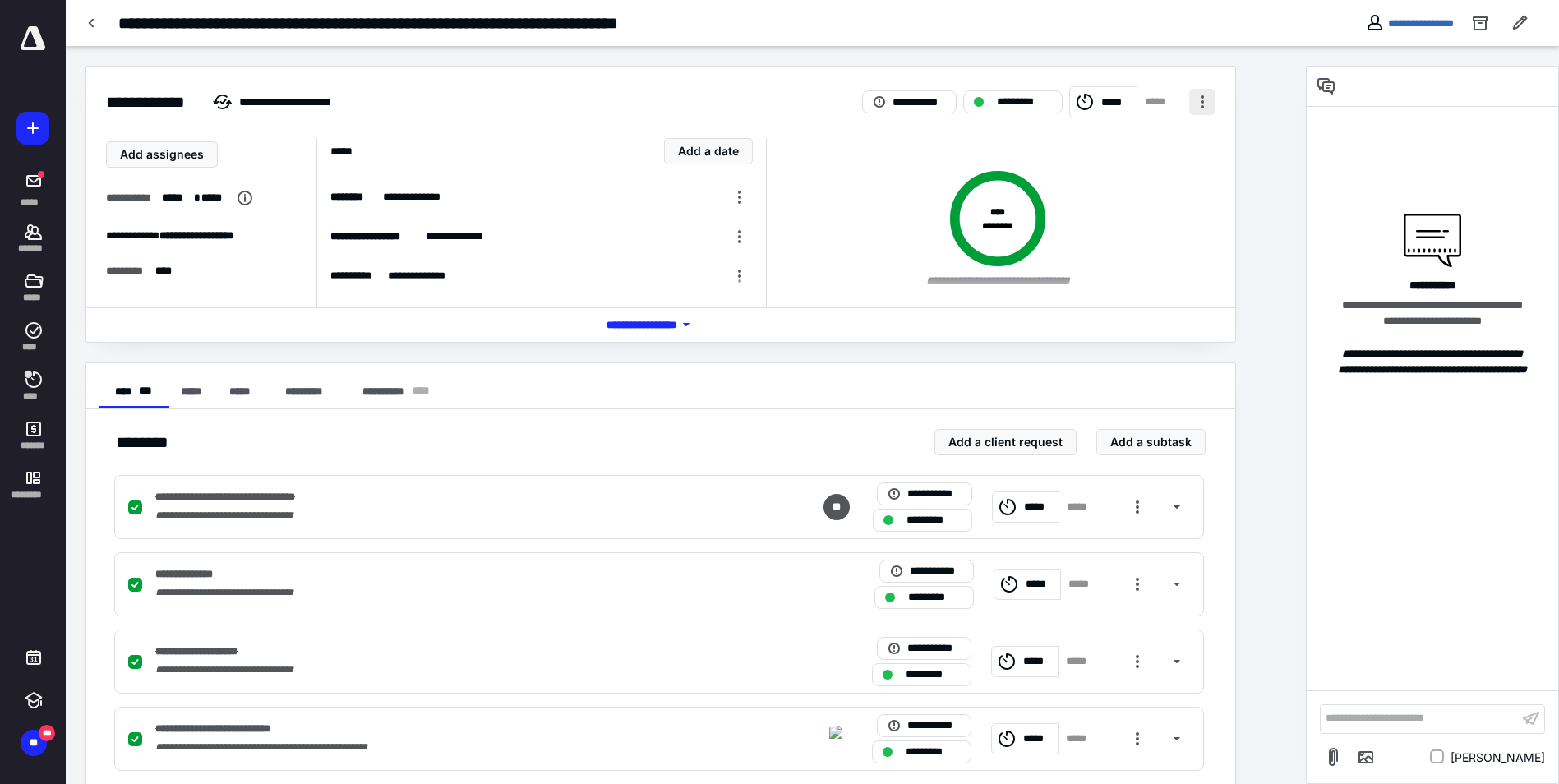 click at bounding box center [1202, 102] 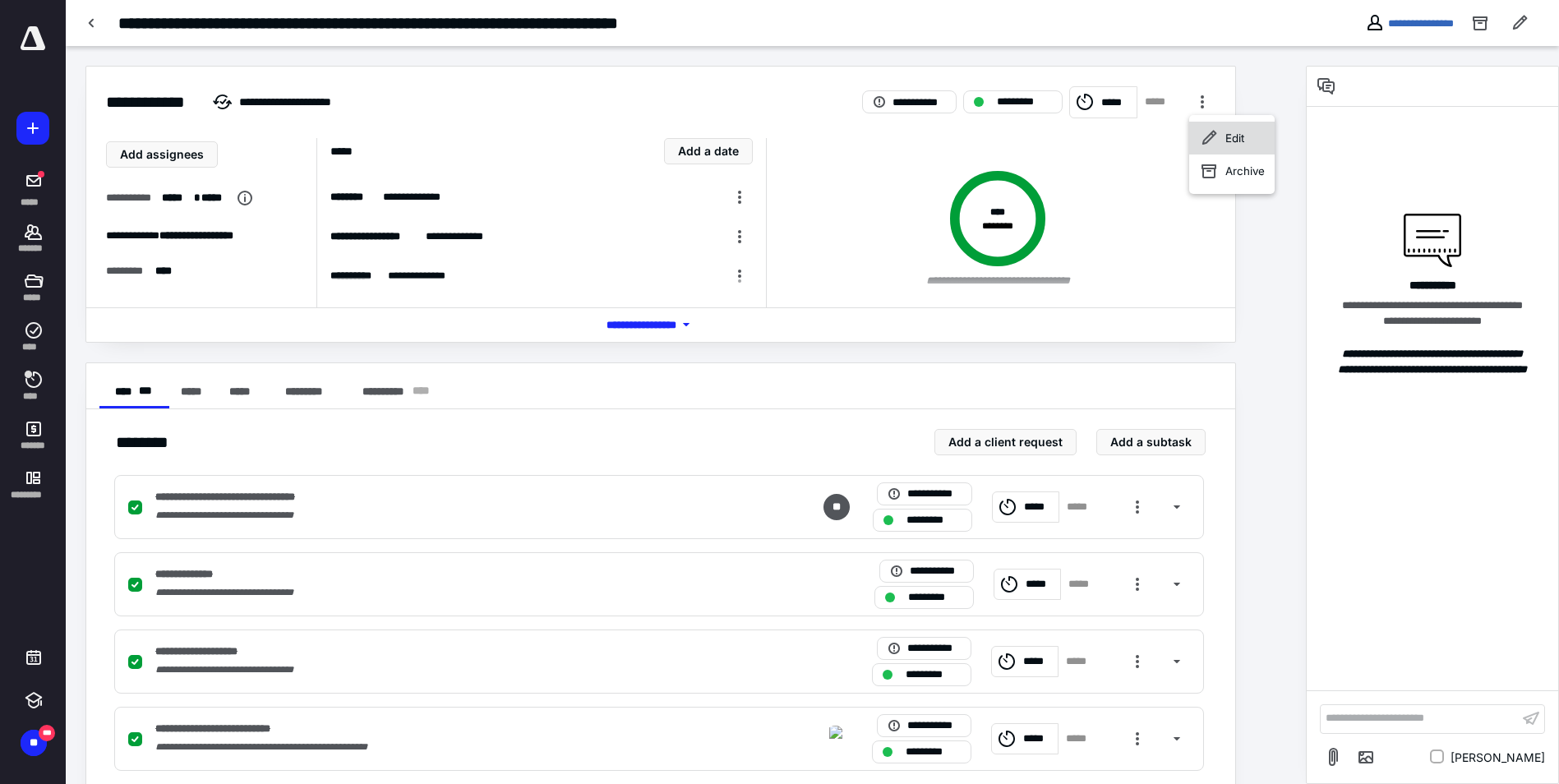 click on "Edit" at bounding box center (1232, 138) 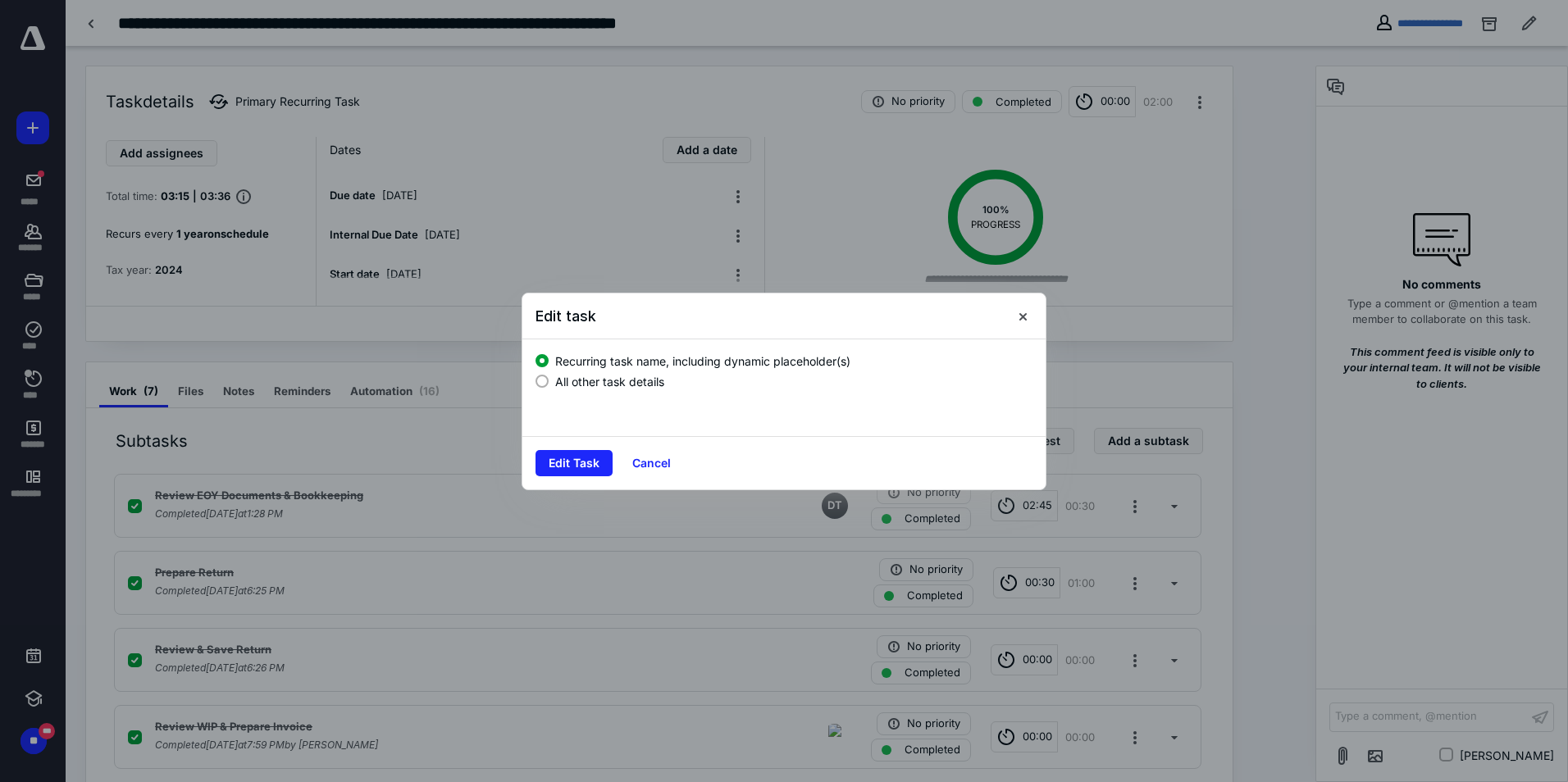 click at bounding box center (542, 381) 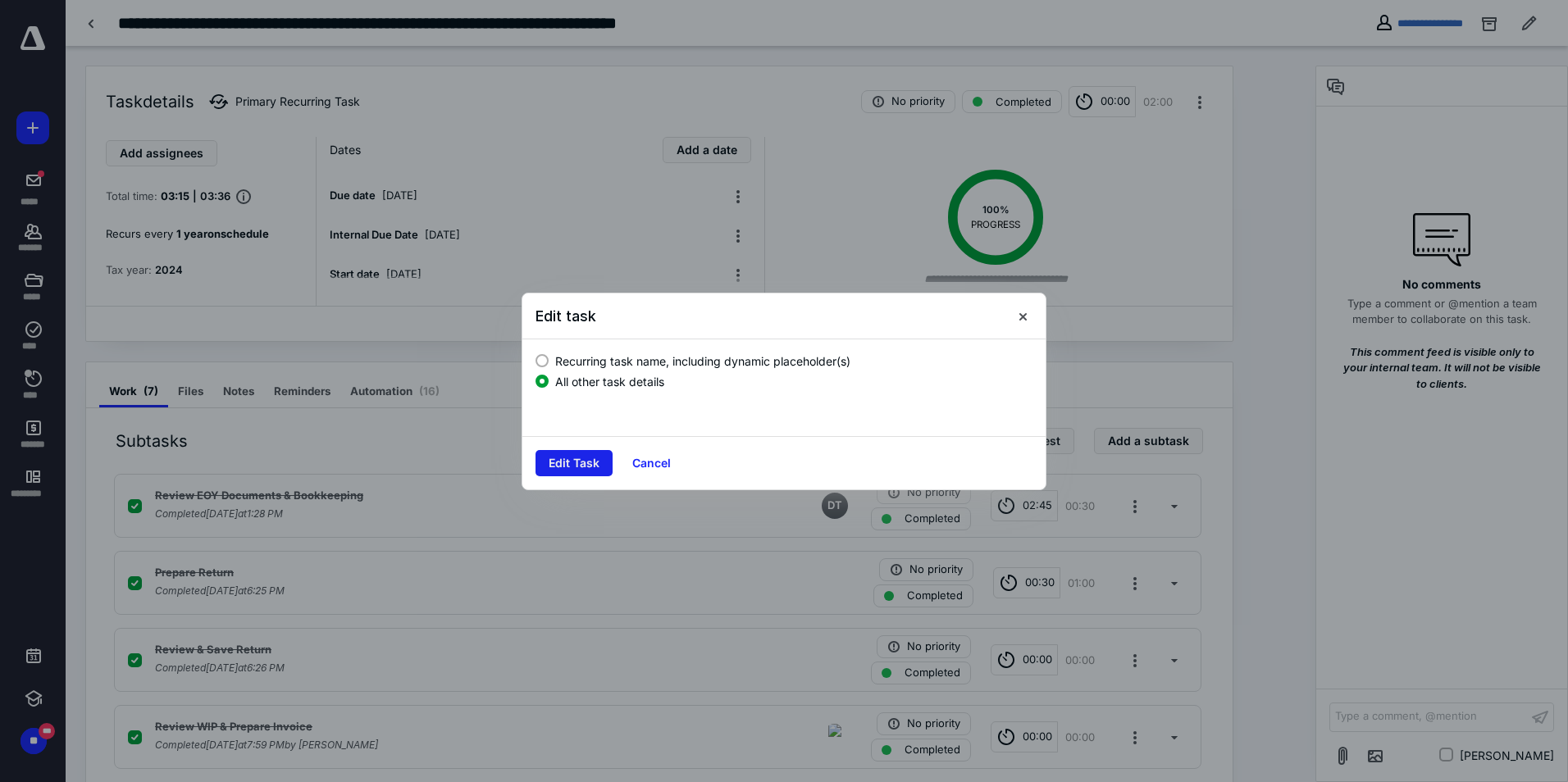click on "Edit Task" at bounding box center [574, 463] 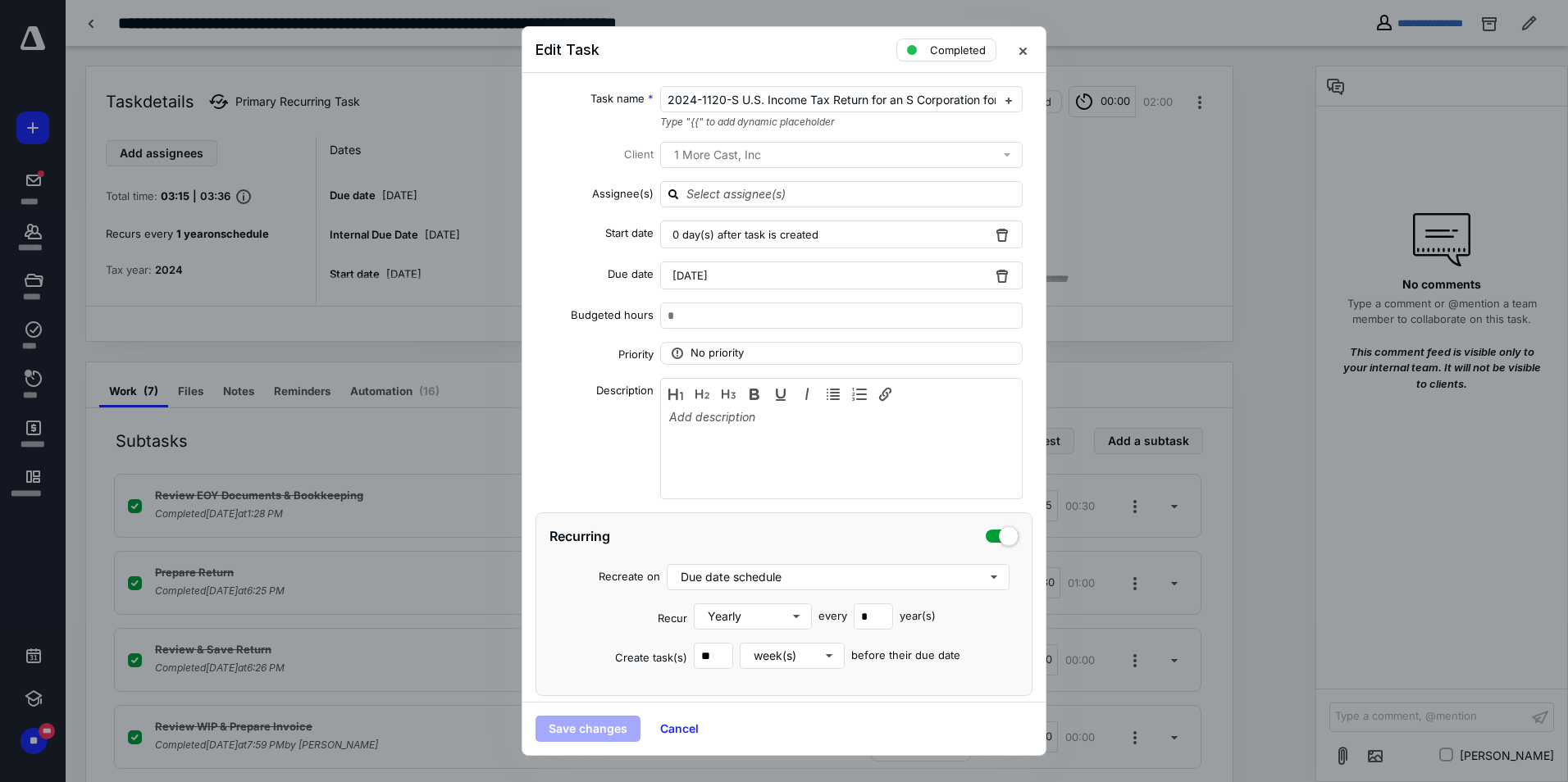 click on "Save changes" at bounding box center (588, 729) 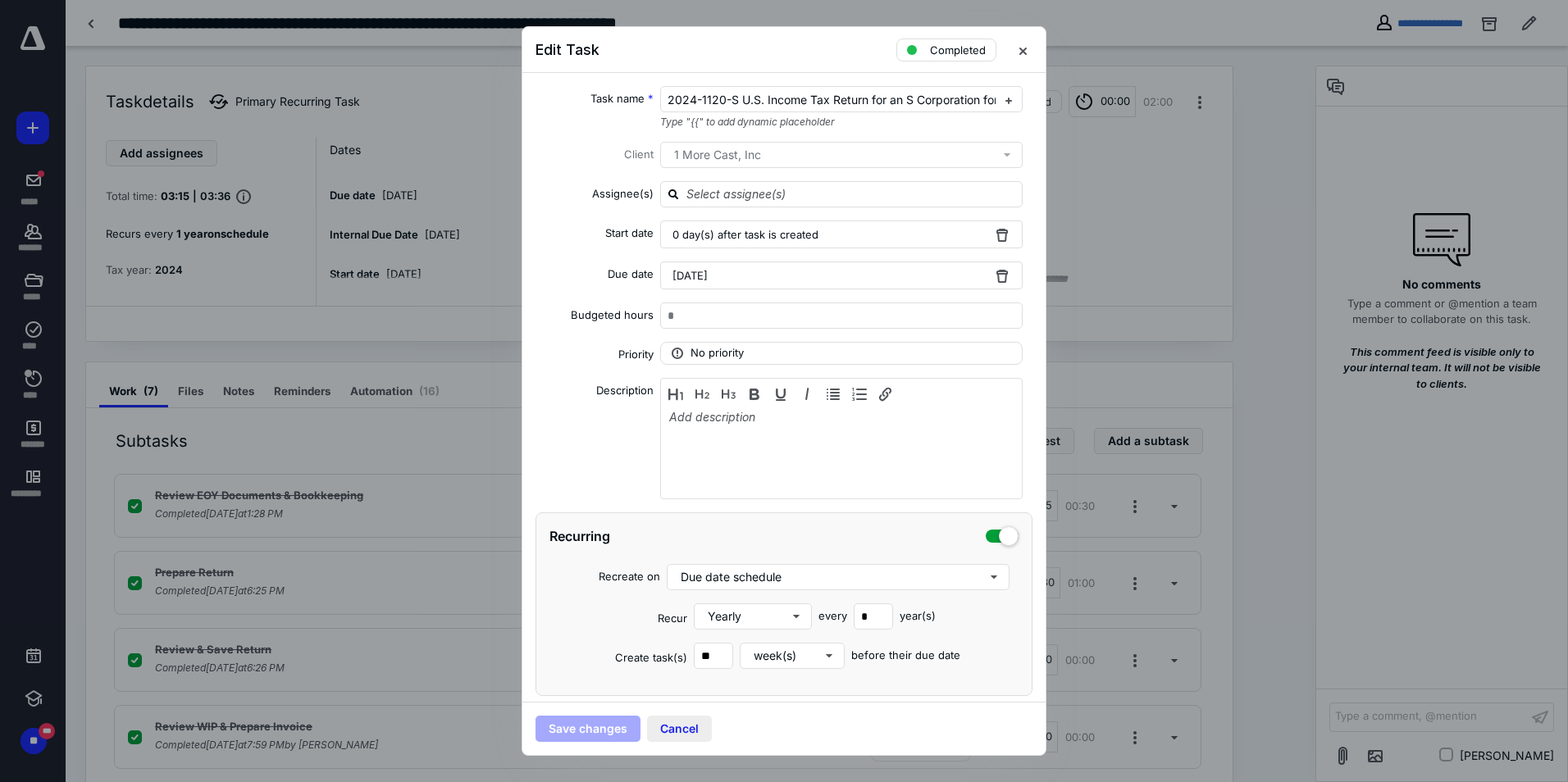 click on "Cancel" at bounding box center (679, 729) 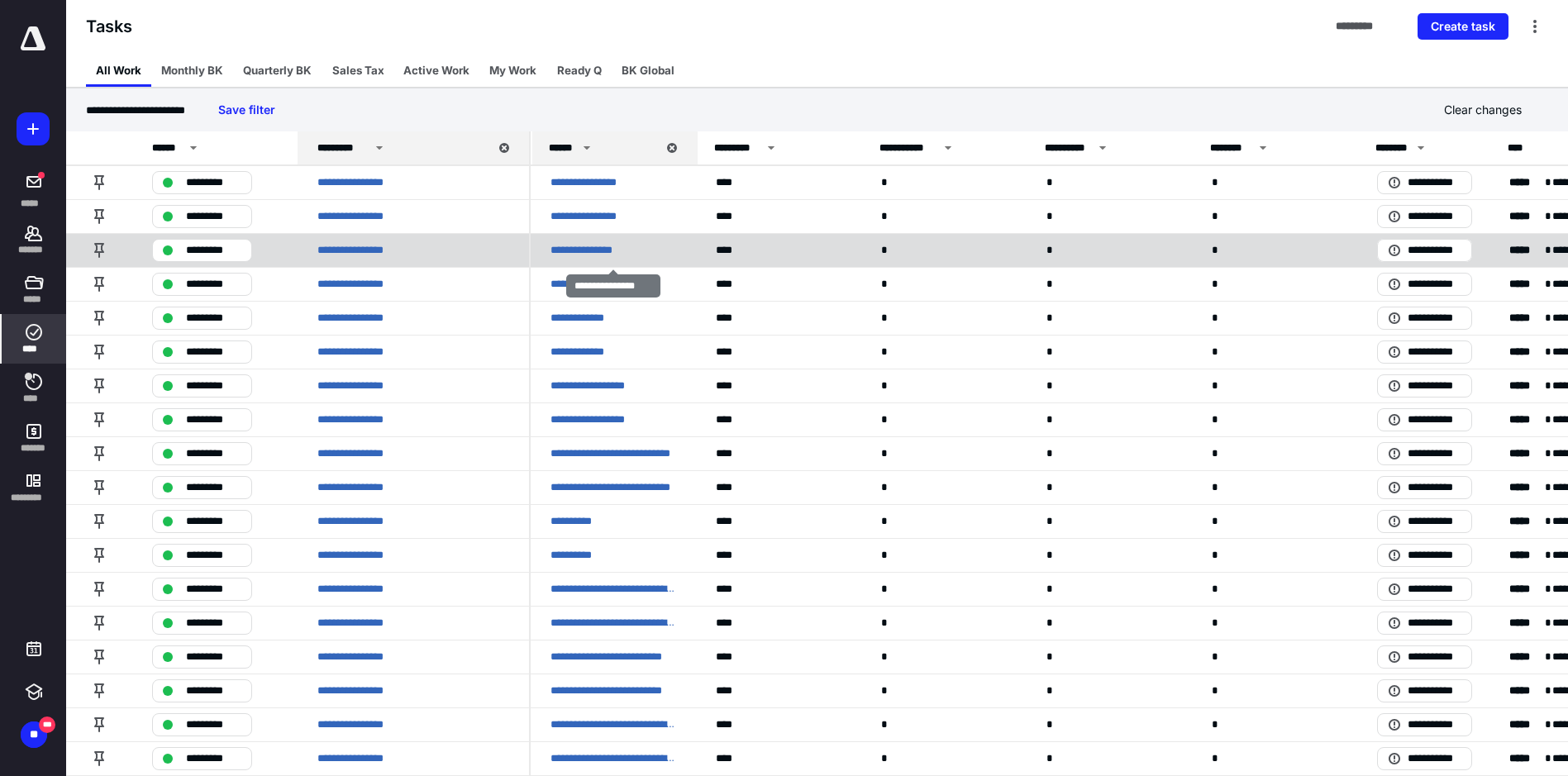 click on "**********" at bounding box center [593, 250] 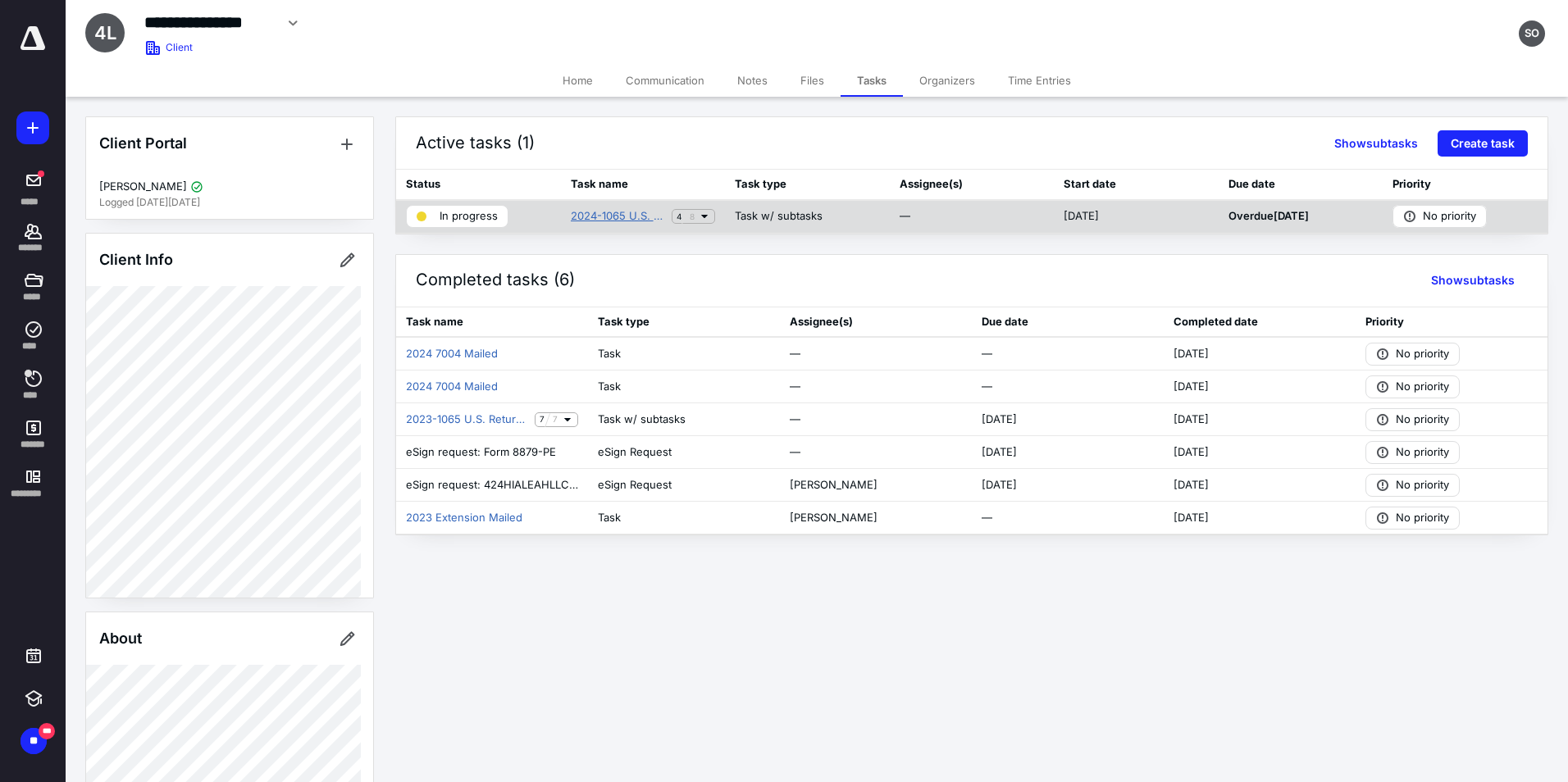 click on "2024-1065 U.S. Return of Partnership Income for 424 Hialeah LLC" at bounding box center (618, 216) 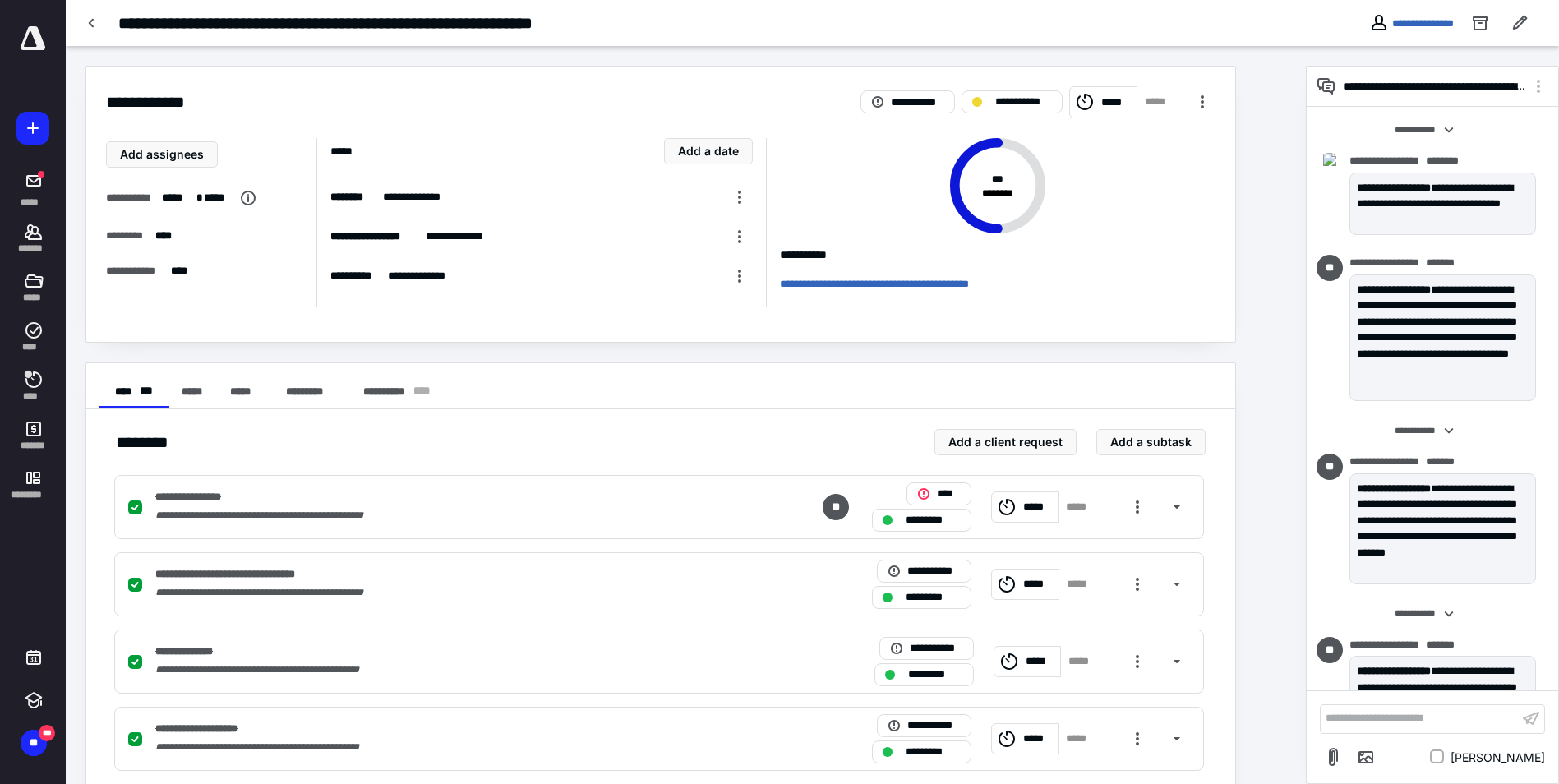 scroll, scrollTop: 183, scrollLeft: 0, axis: vertical 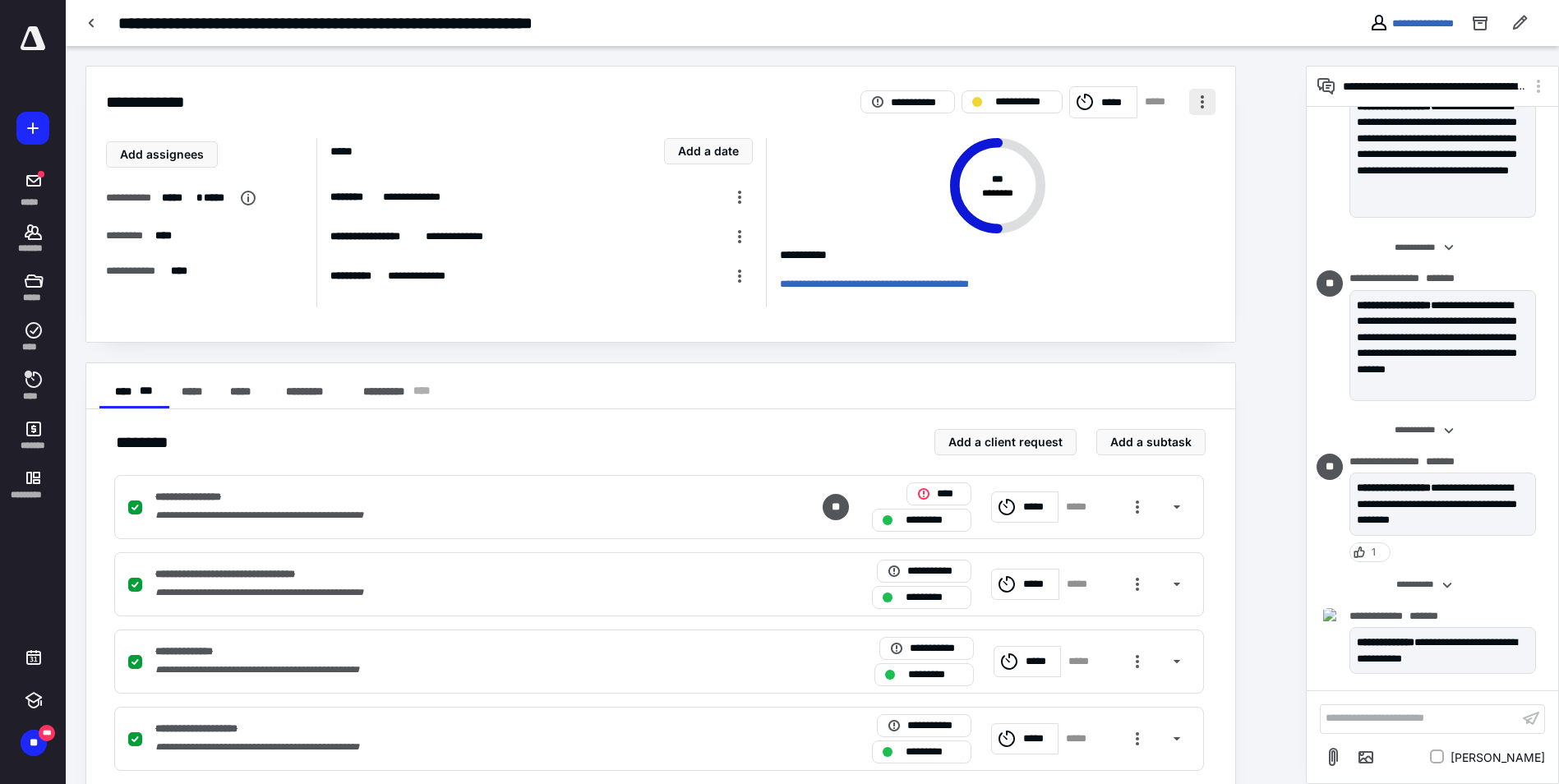click at bounding box center (1202, 102) 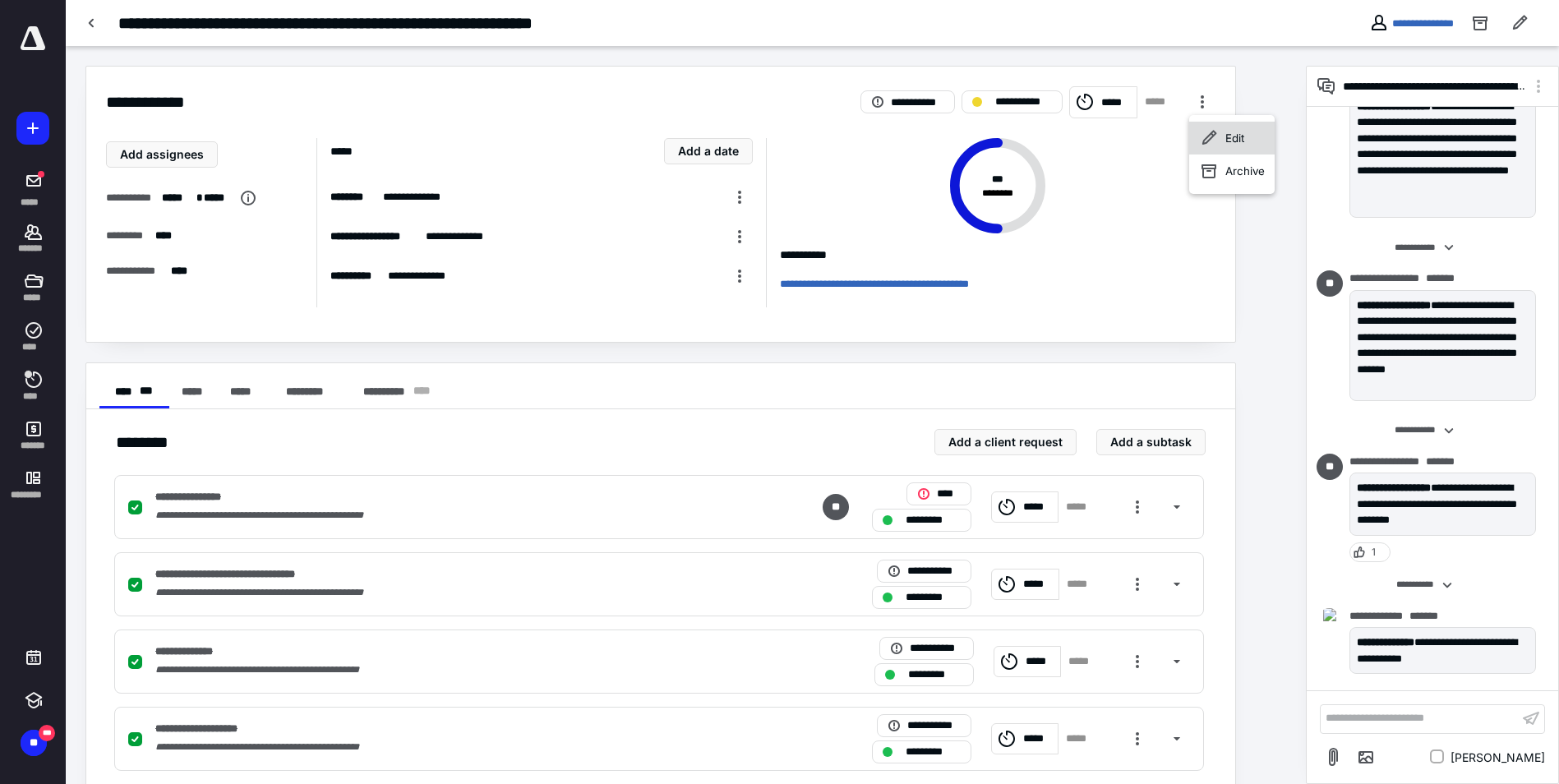 click 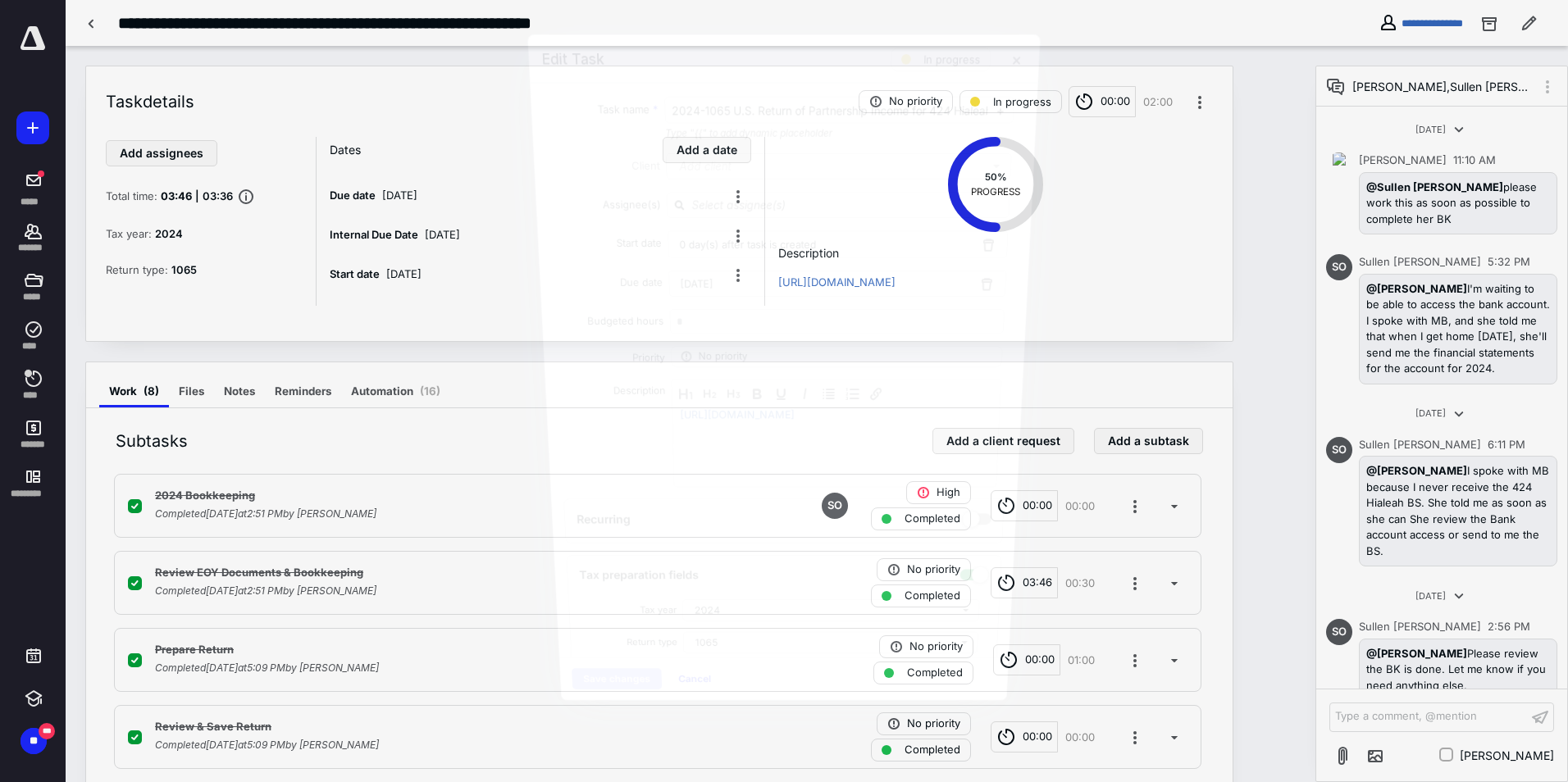 scroll, scrollTop: 183, scrollLeft: 0, axis: vertical 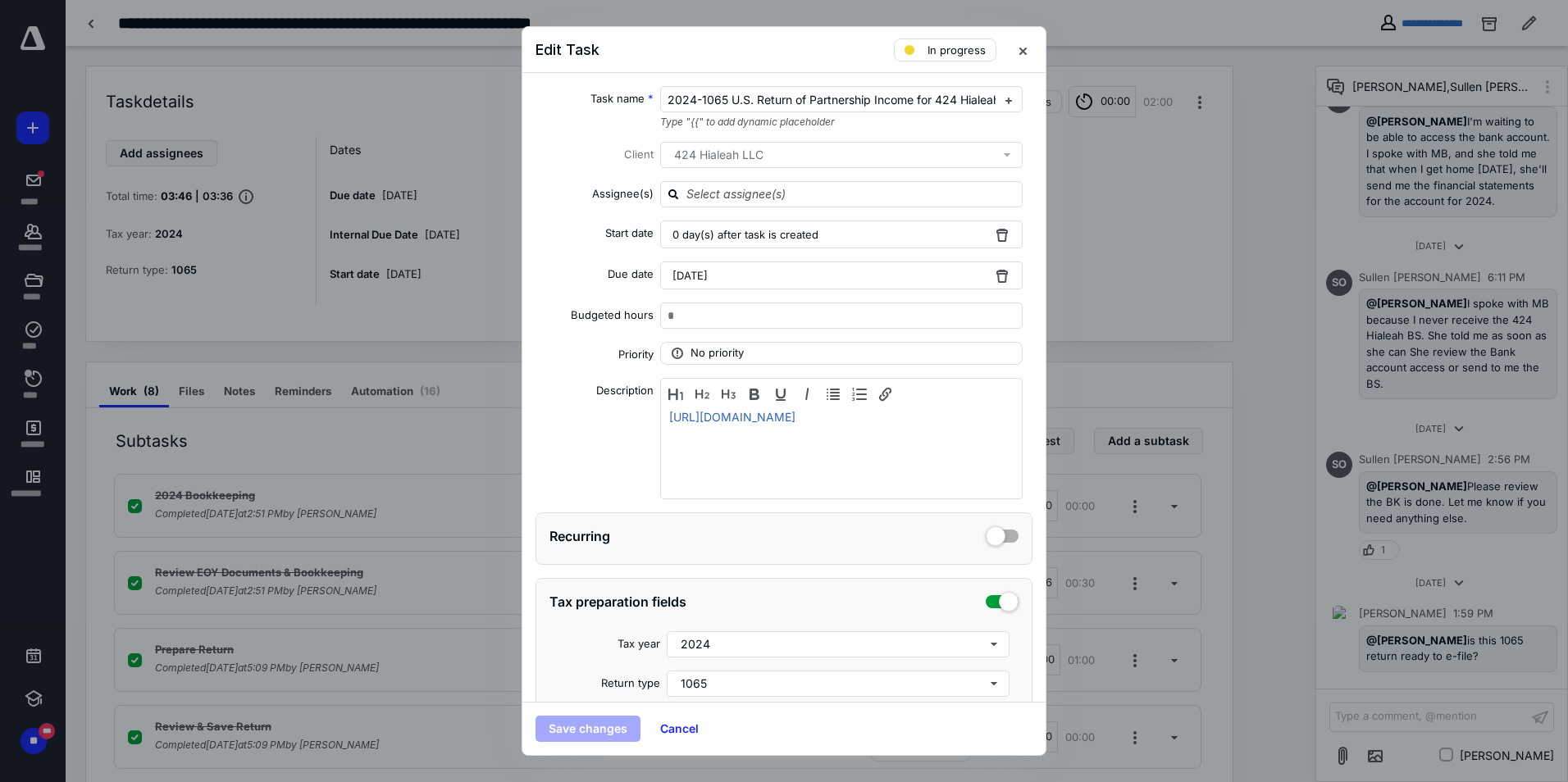click at bounding box center [784, 391] 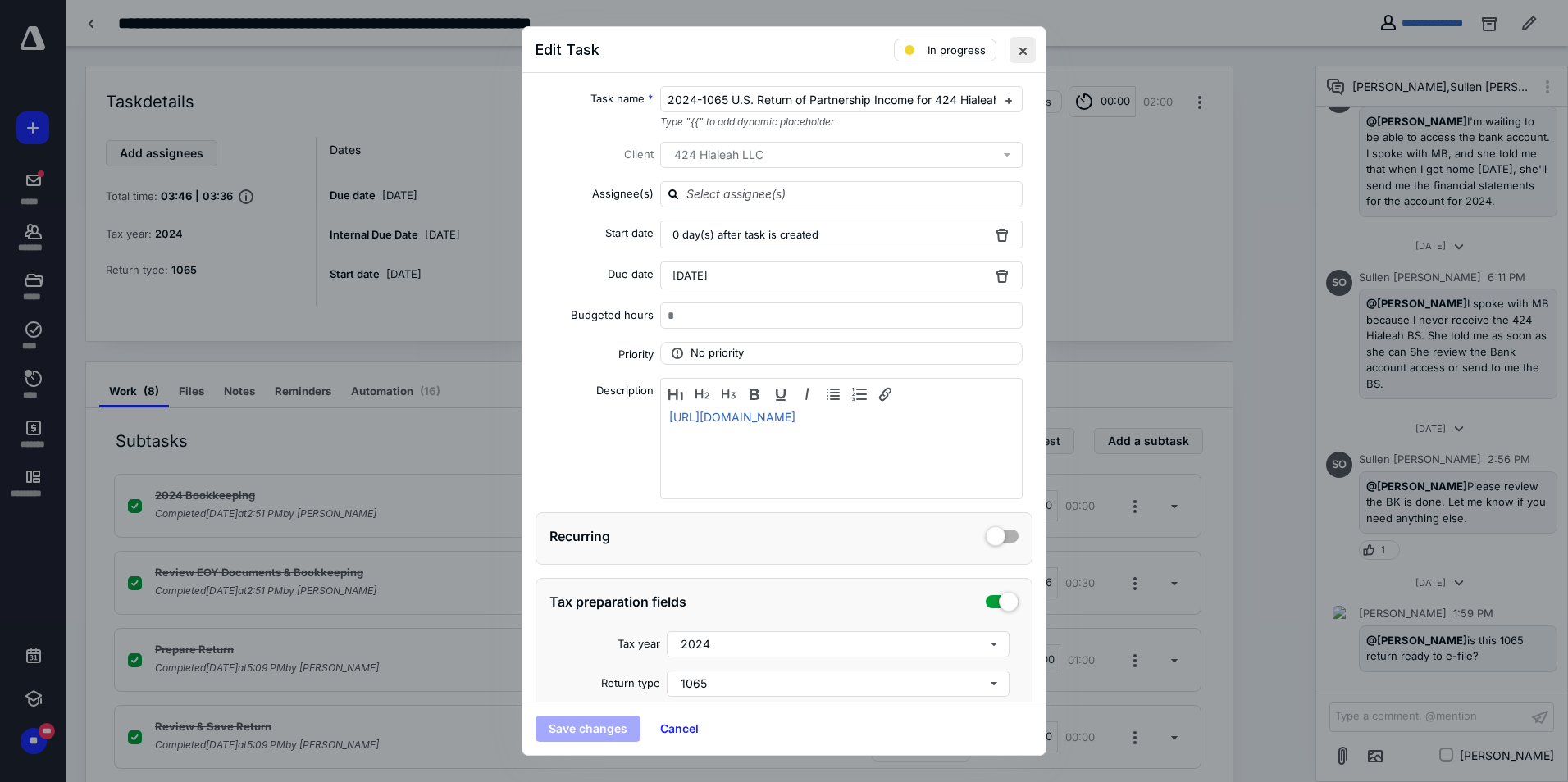 click at bounding box center (1023, 50) 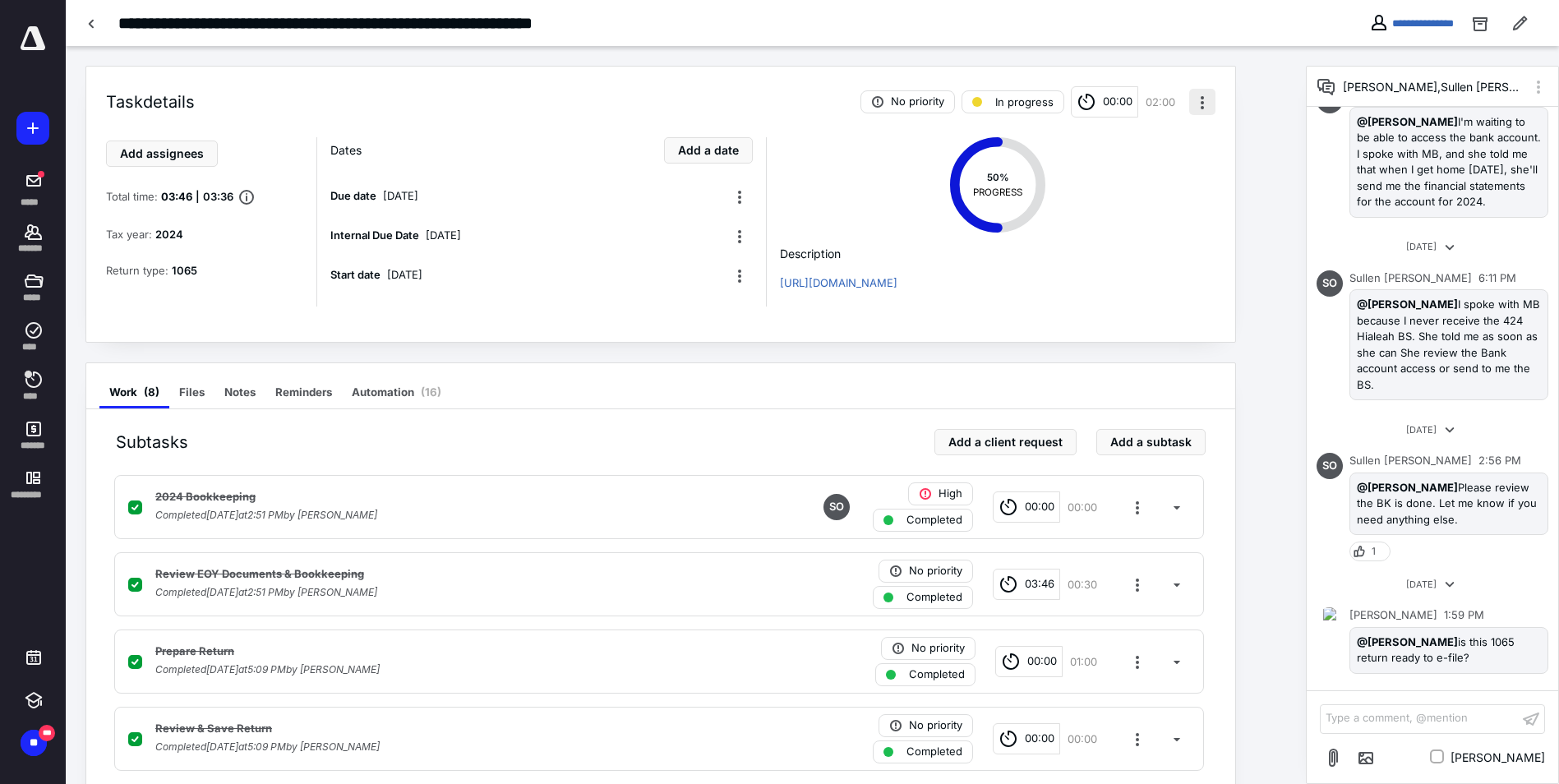 click at bounding box center [1202, 102] 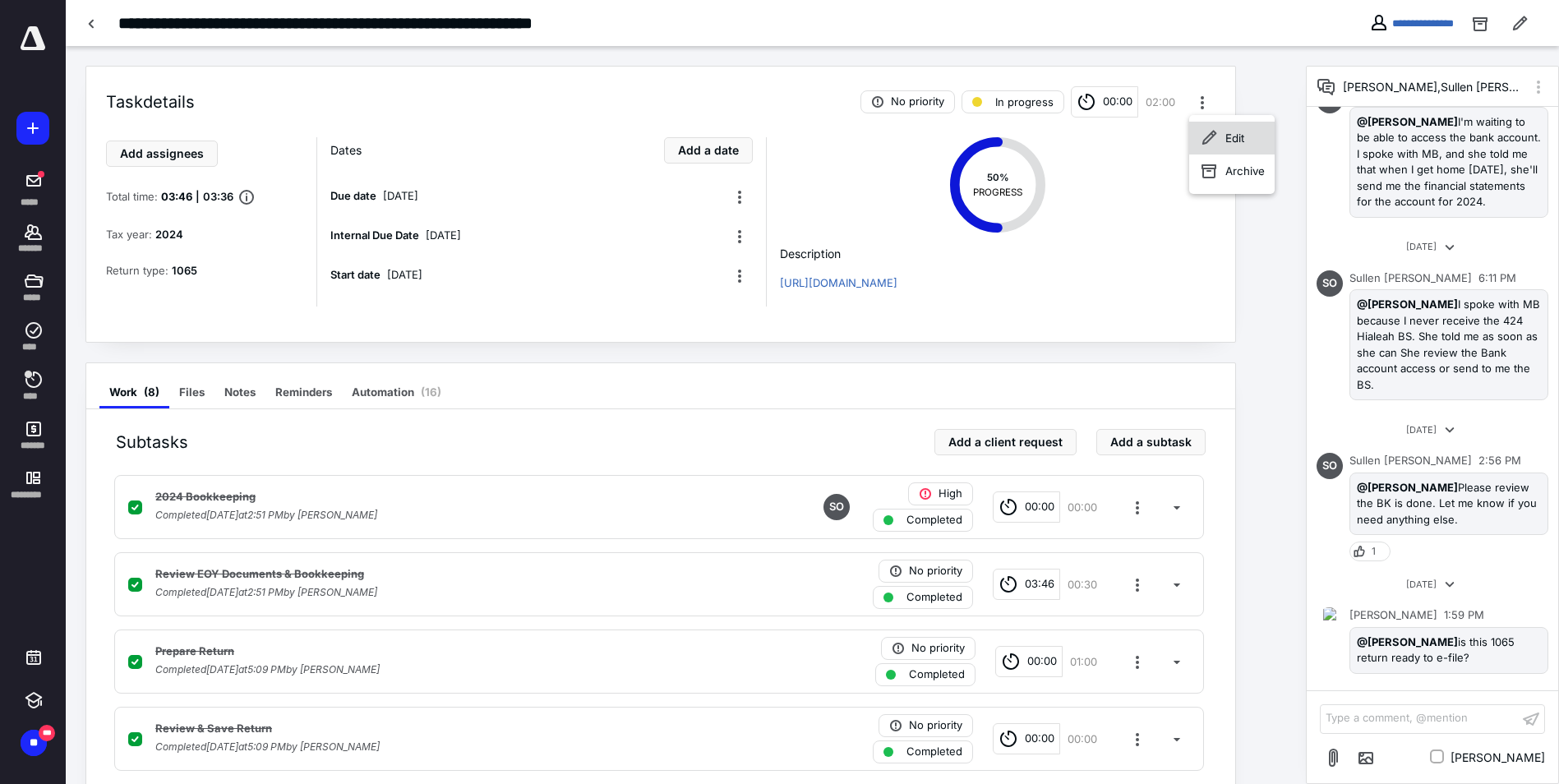 click on "Edit" at bounding box center (1232, 138) 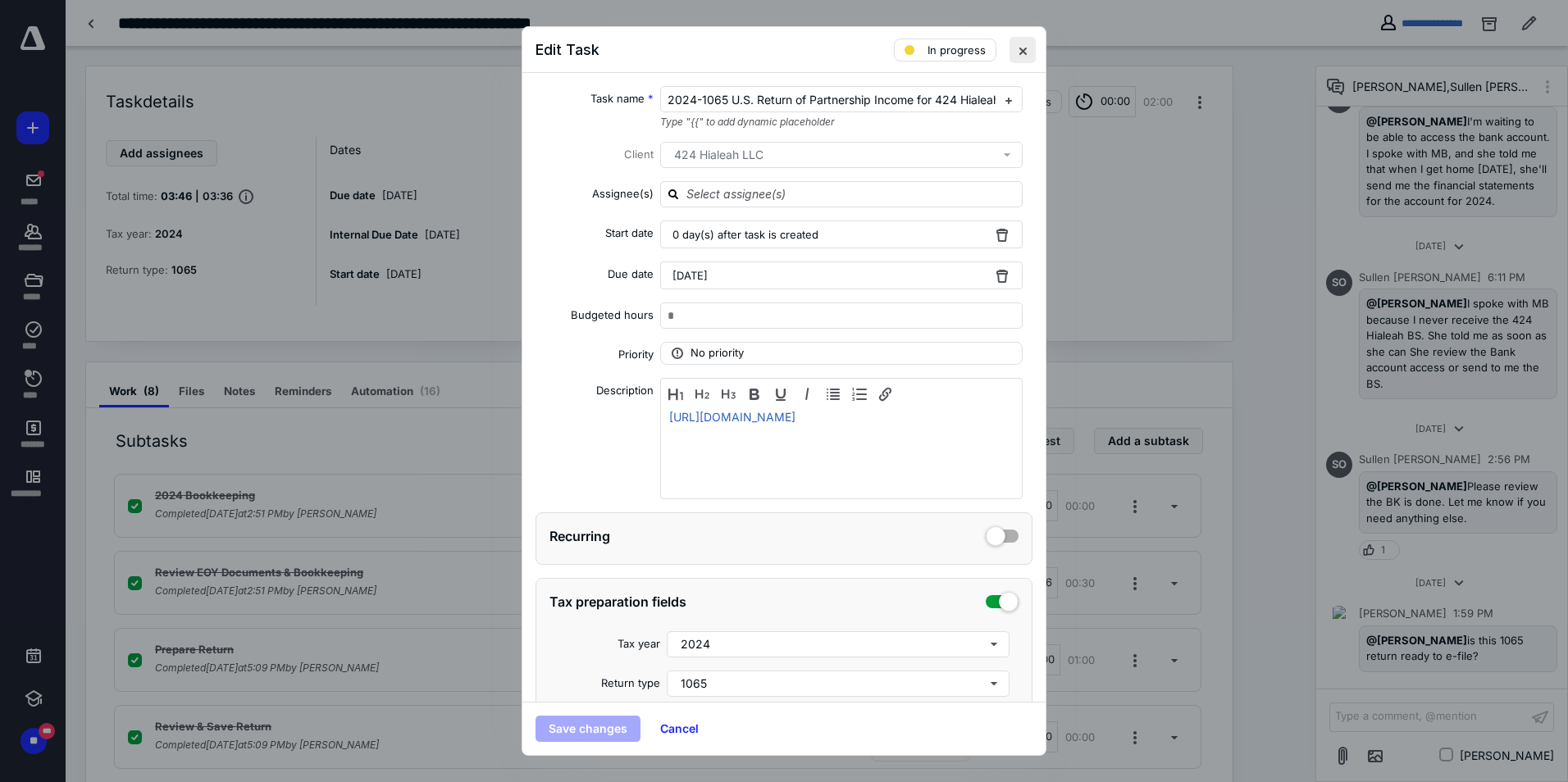 click at bounding box center (1023, 50) 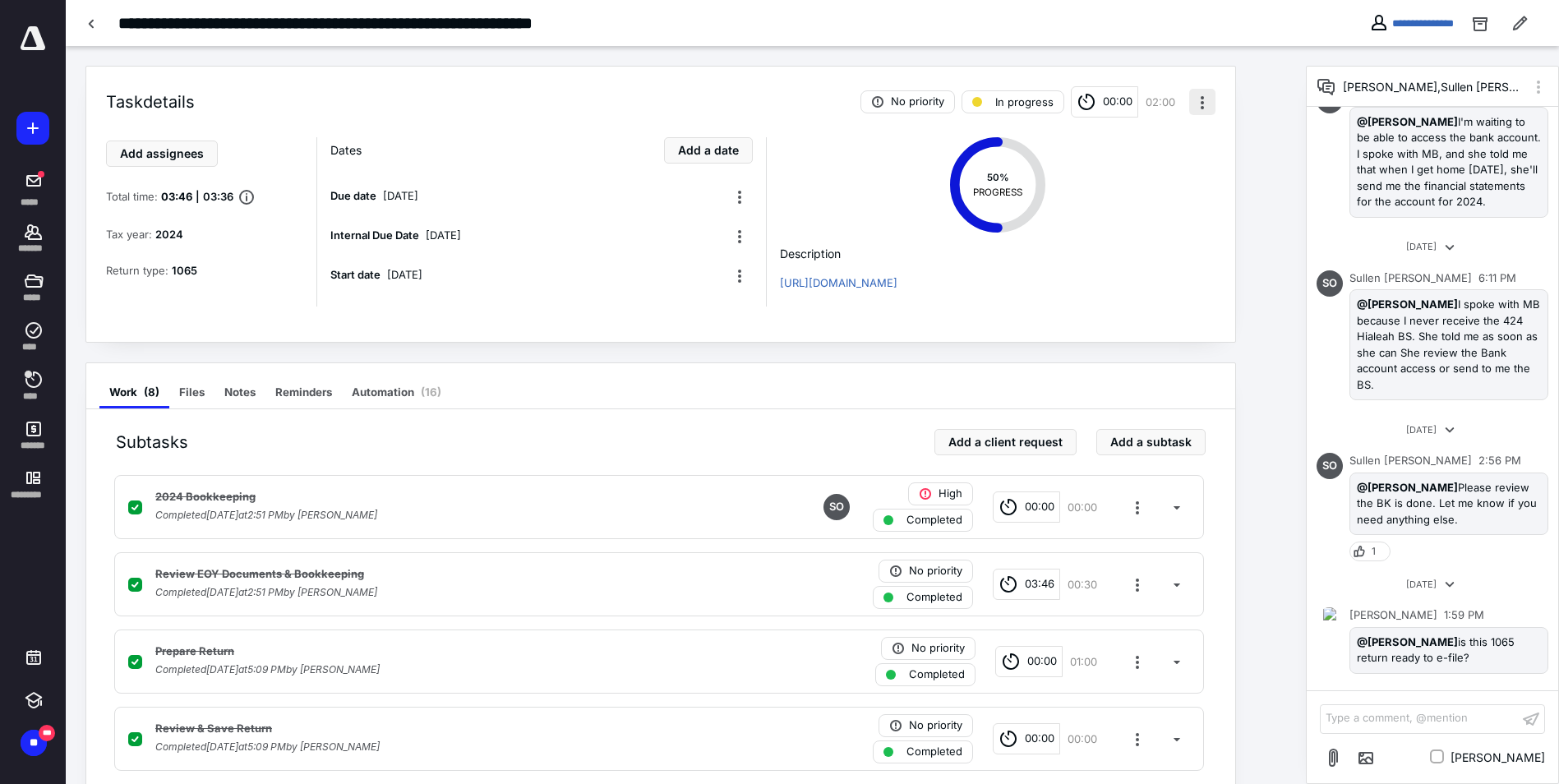 click at bounding box center (1202, 102) 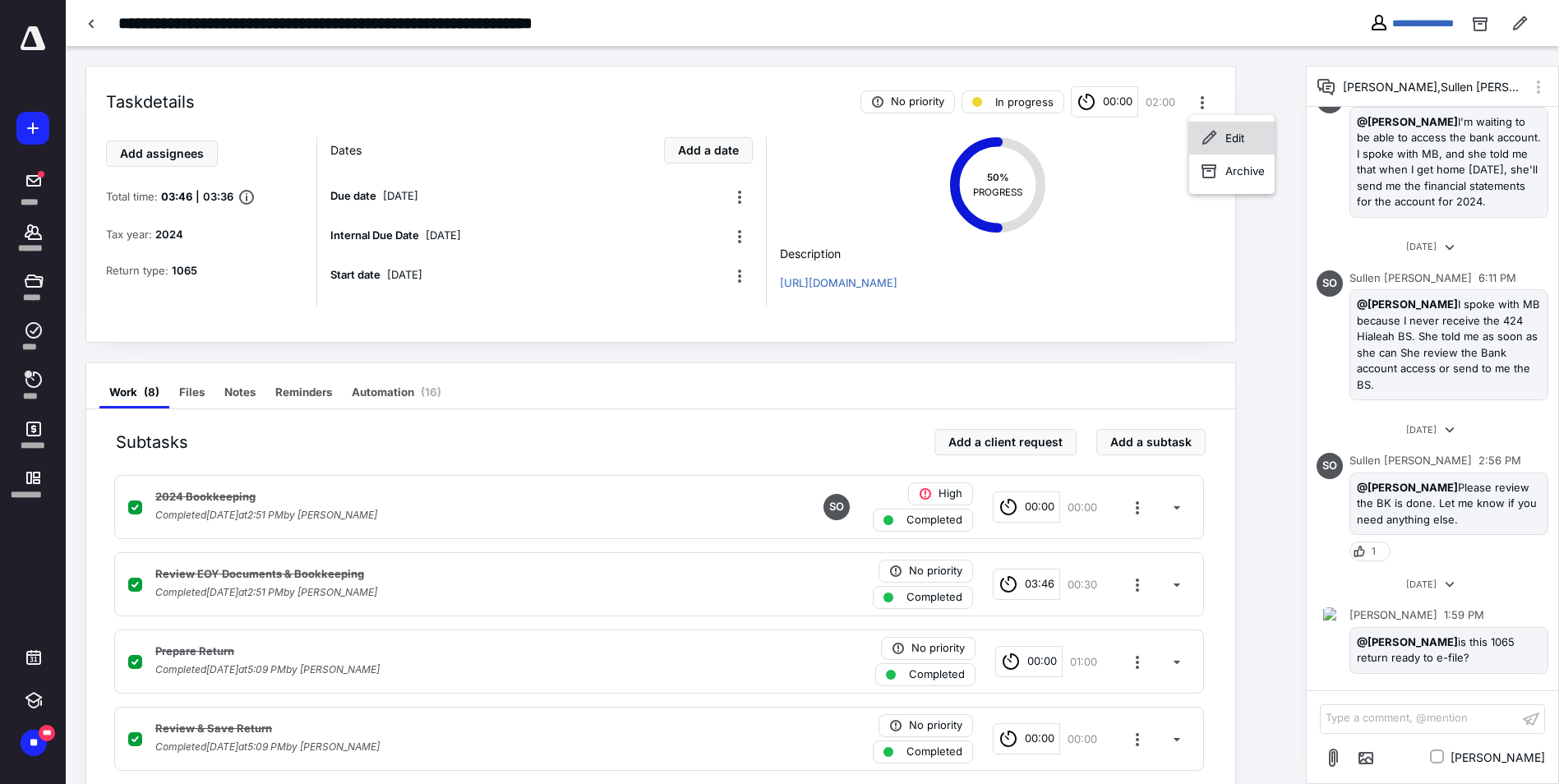 click 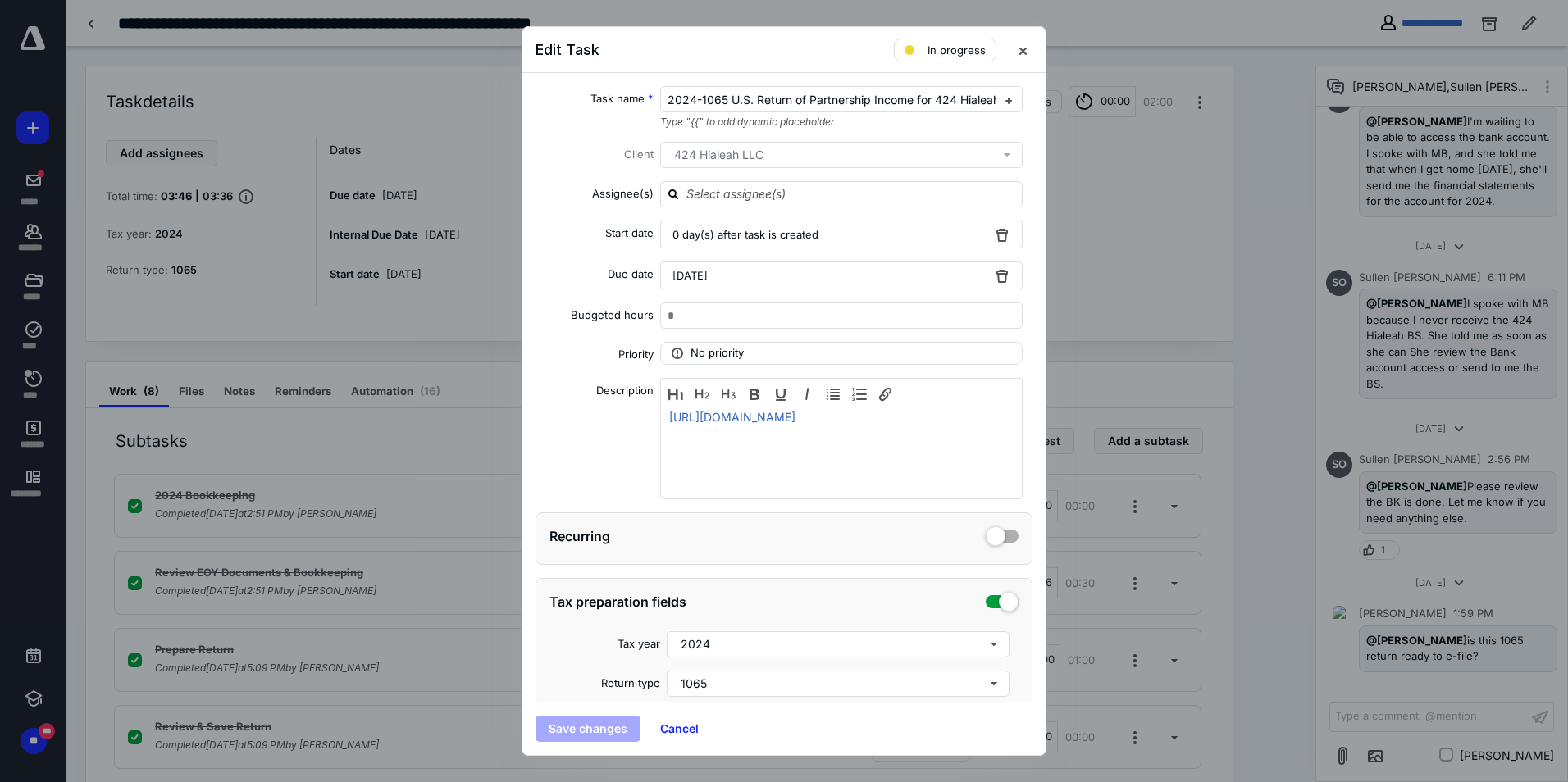 scroll, scrollTop: 48, scrollLeft: 0, axis: vertical 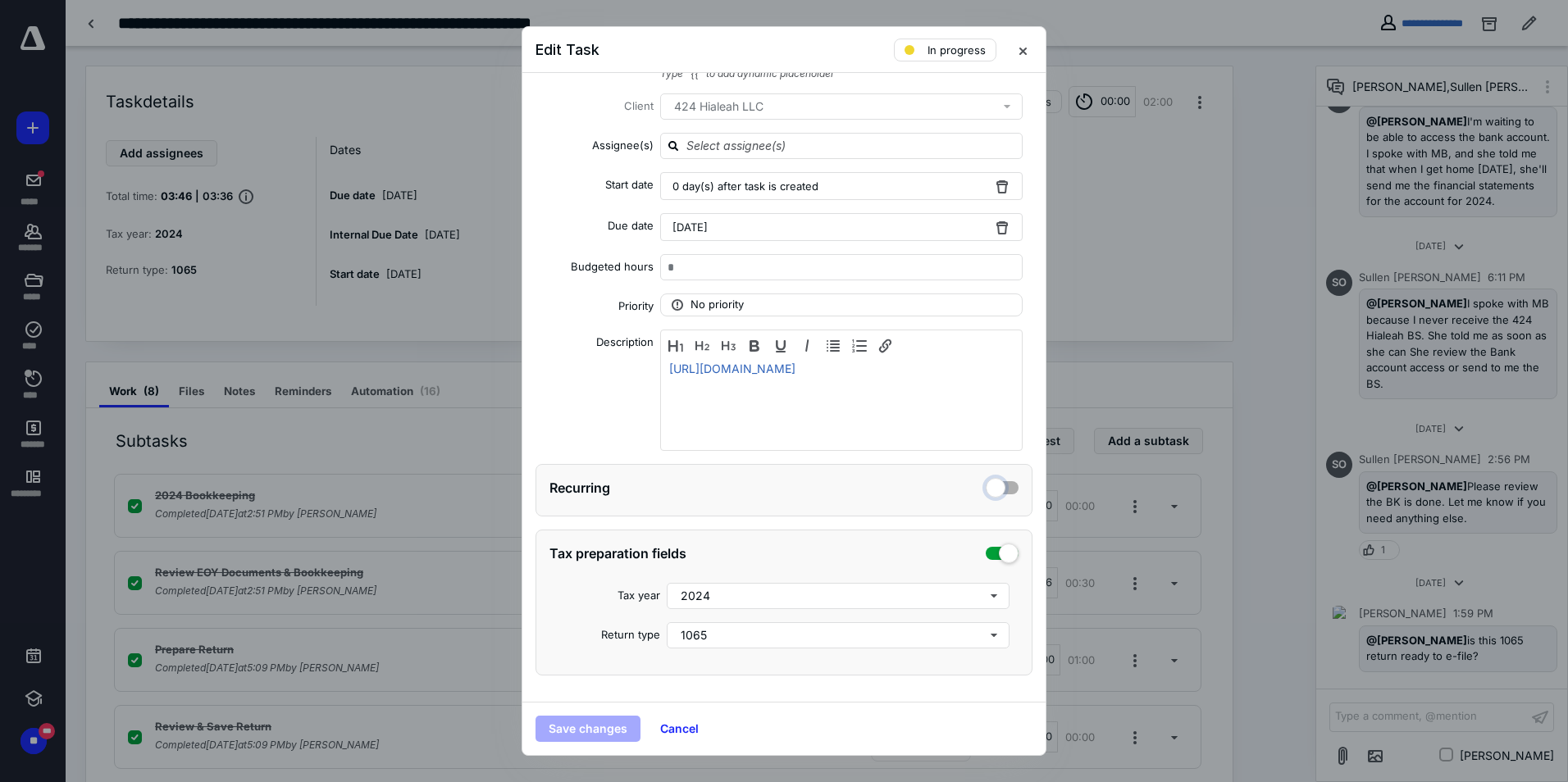 drag, startPoint x: 987, startPoint y: 484, endPoint x: 1023, endPoint y: 484, distance: 36 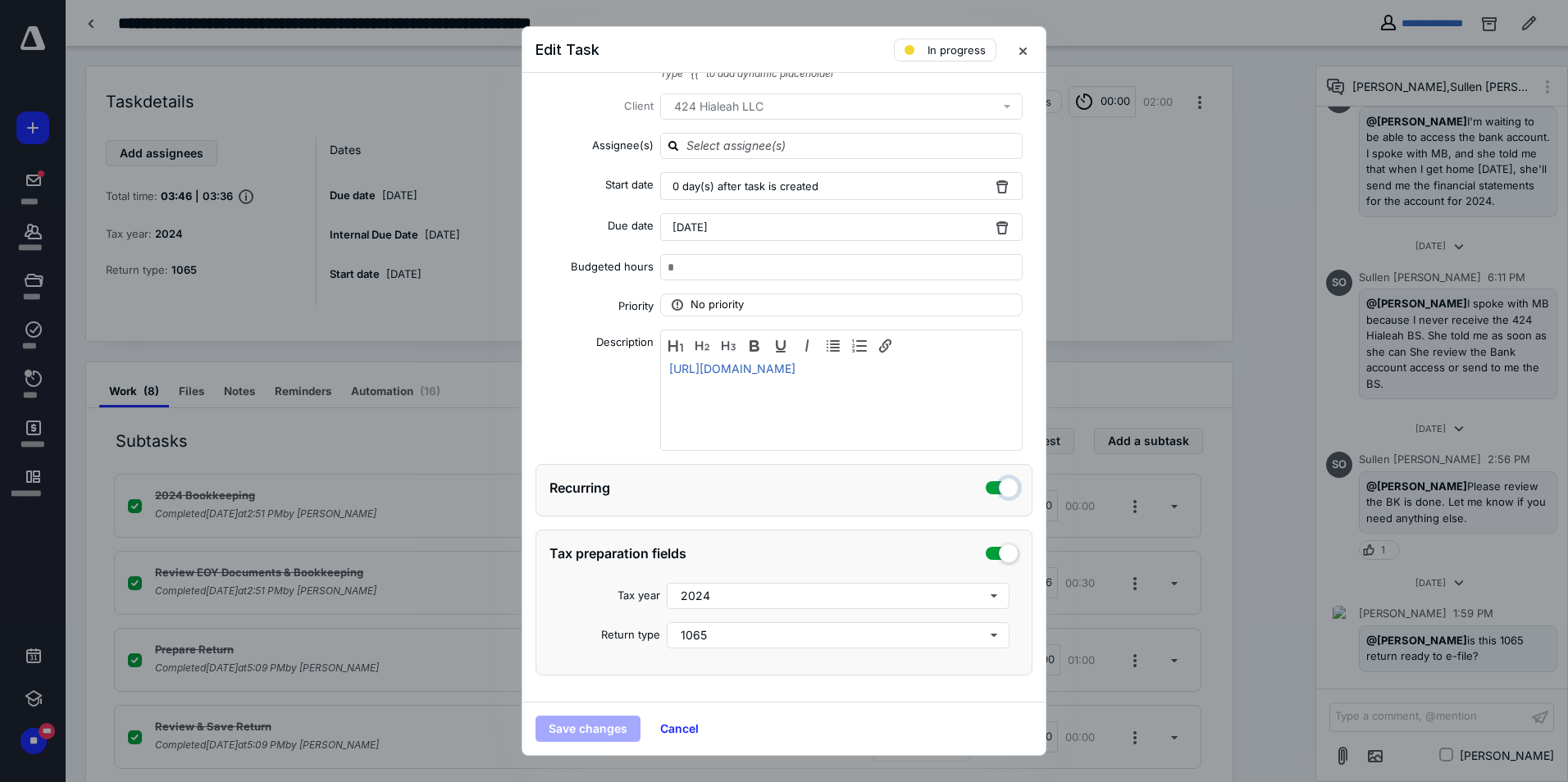checkbox on "true" 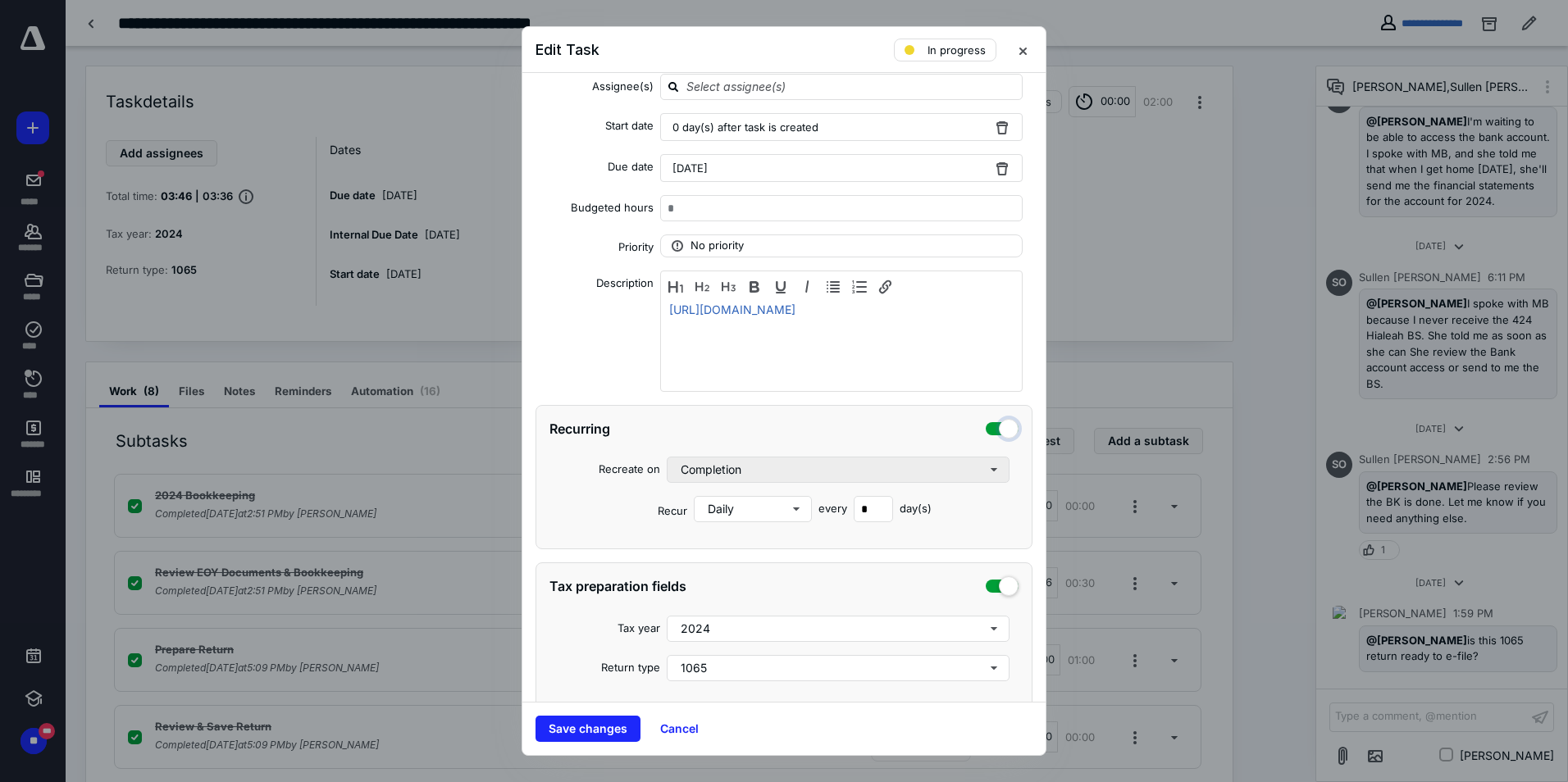 scroll, scrollTop: 130, scrollLeft: 0, axis: vertical 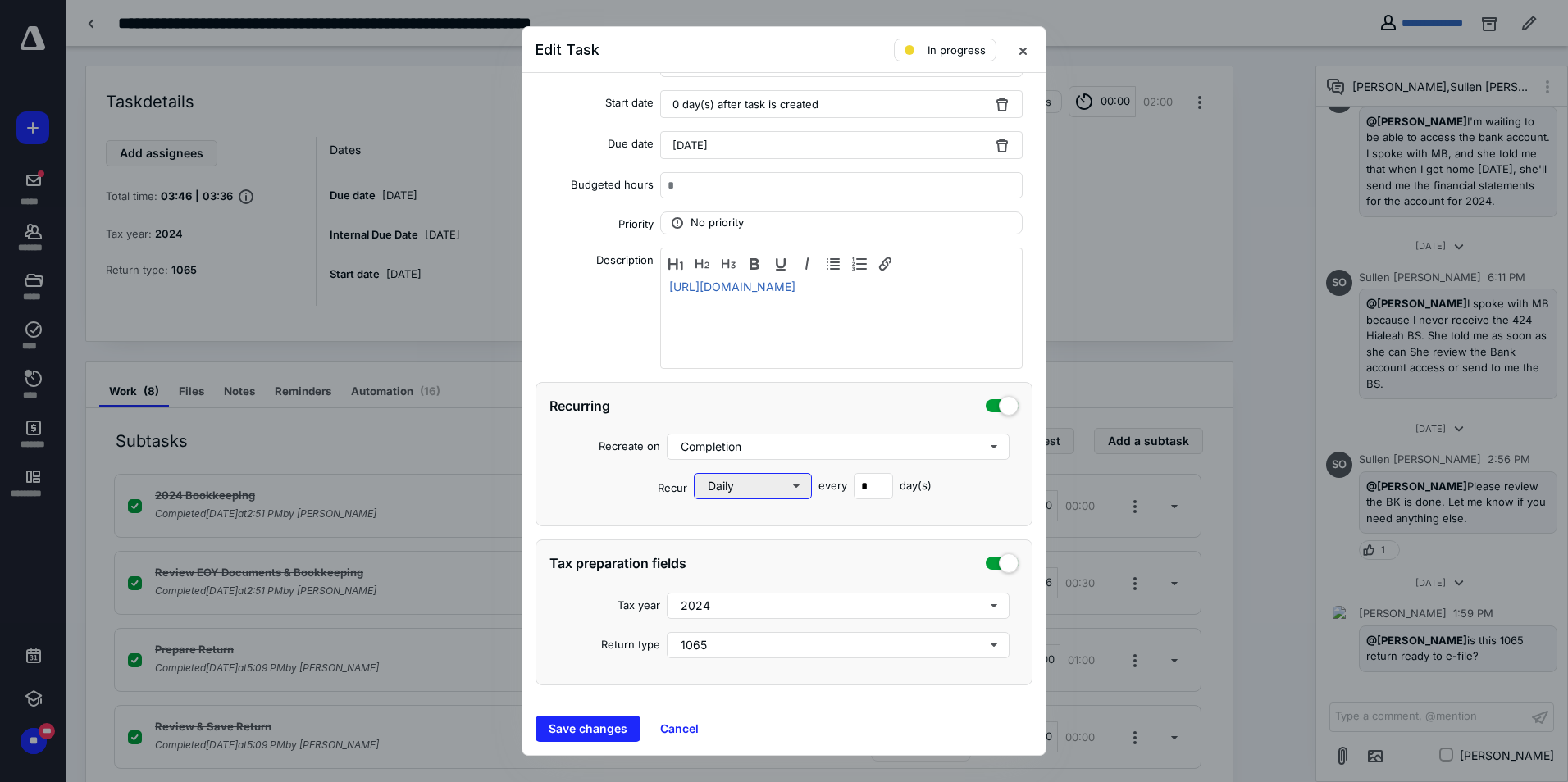 click on "Daily" at bounding box center (753, 486) 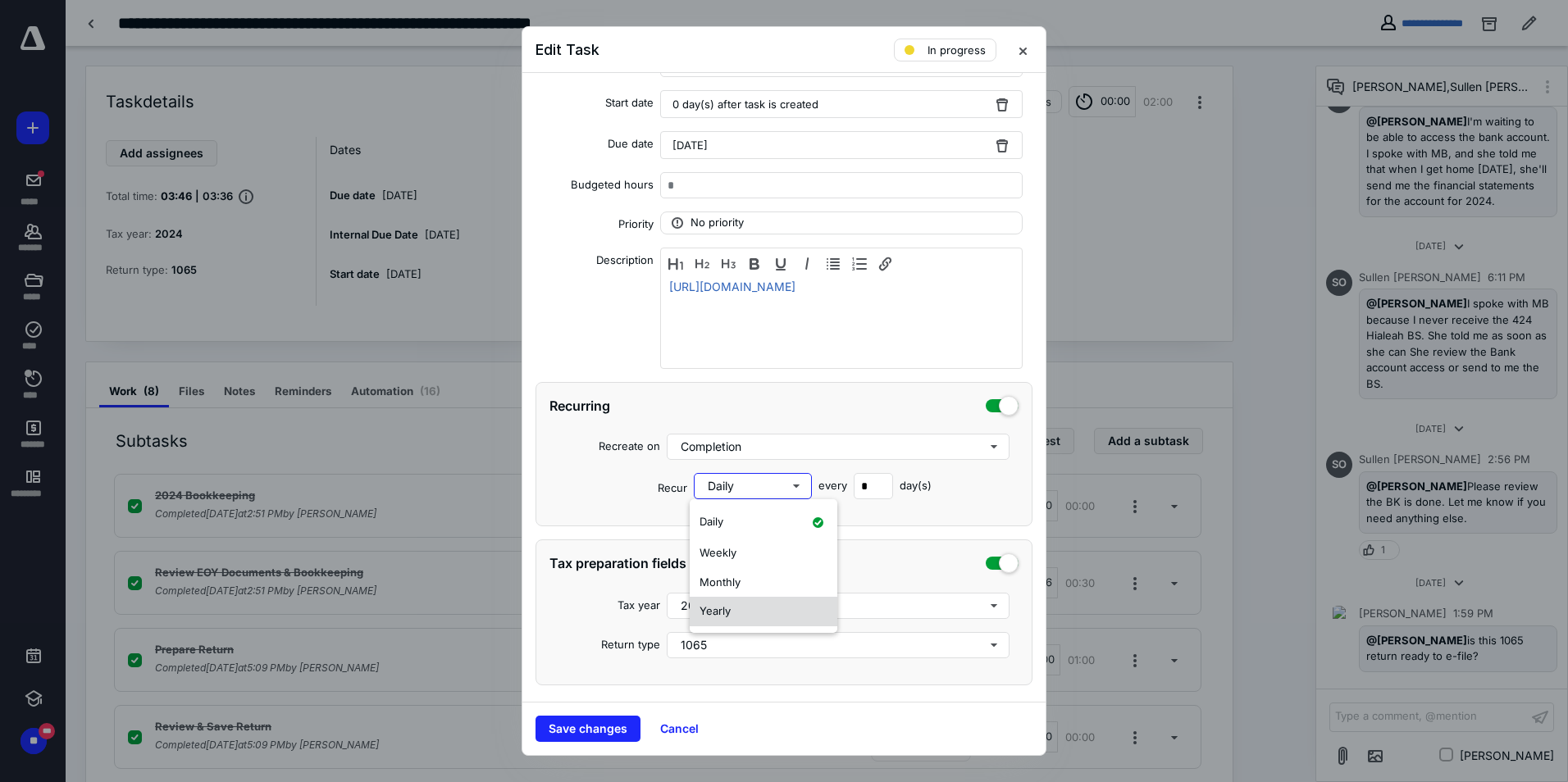 click on "Yearly" at bounding box center [763, 612] 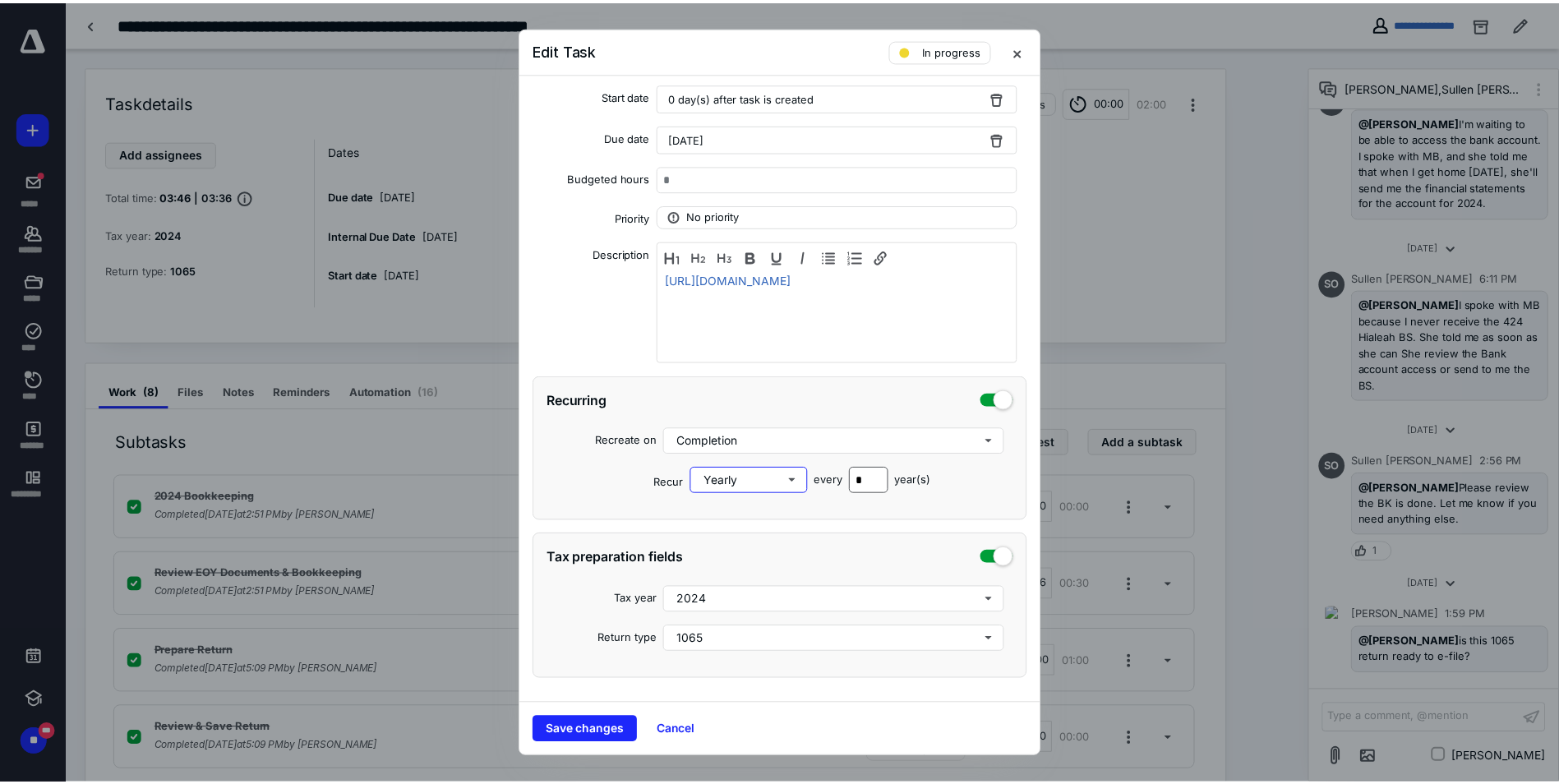 scroll, scrollTop: 141, scrollLeft: 0, axis: vertical 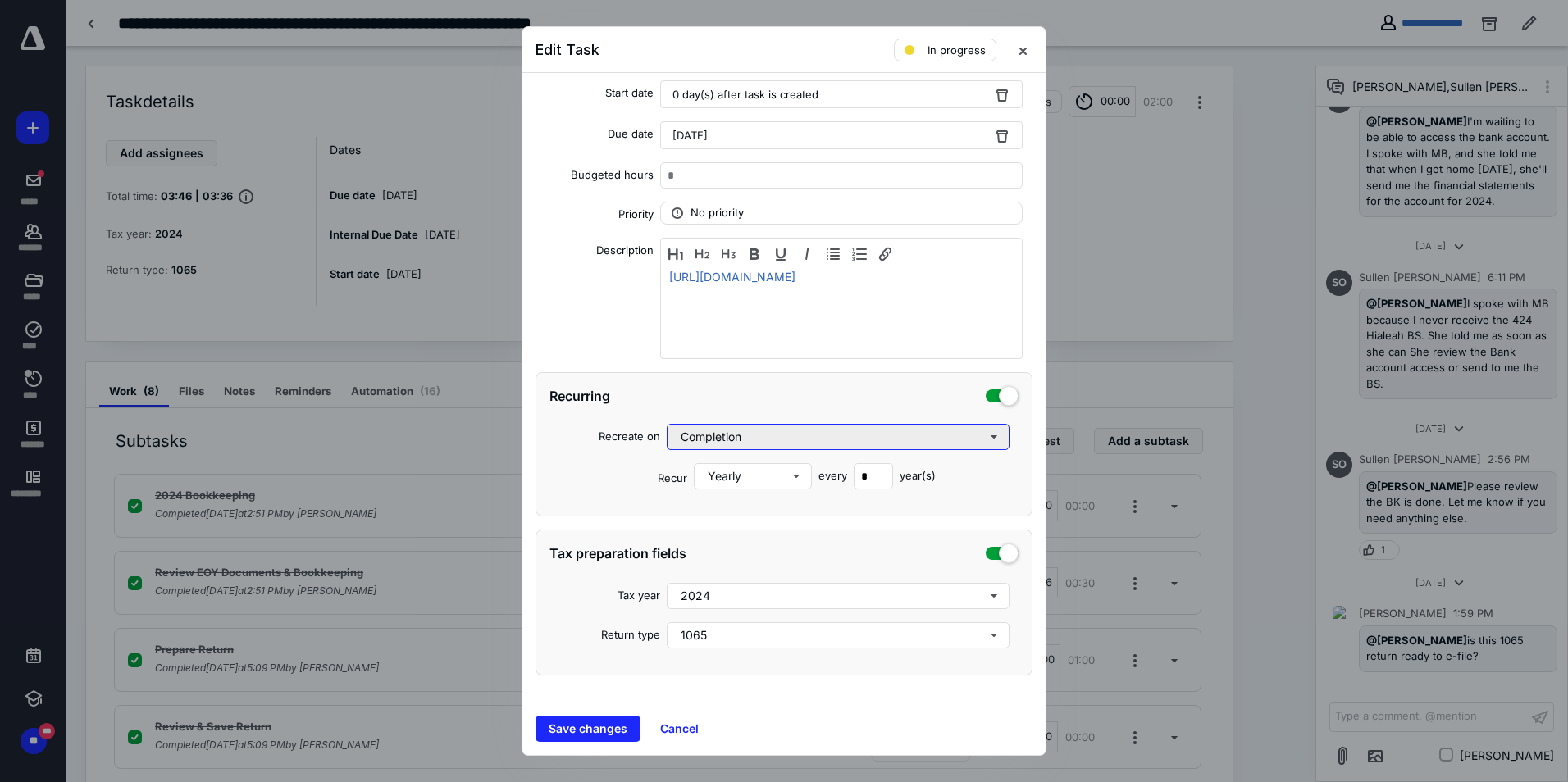 click on "Completion" at bounding box center (838, 437) 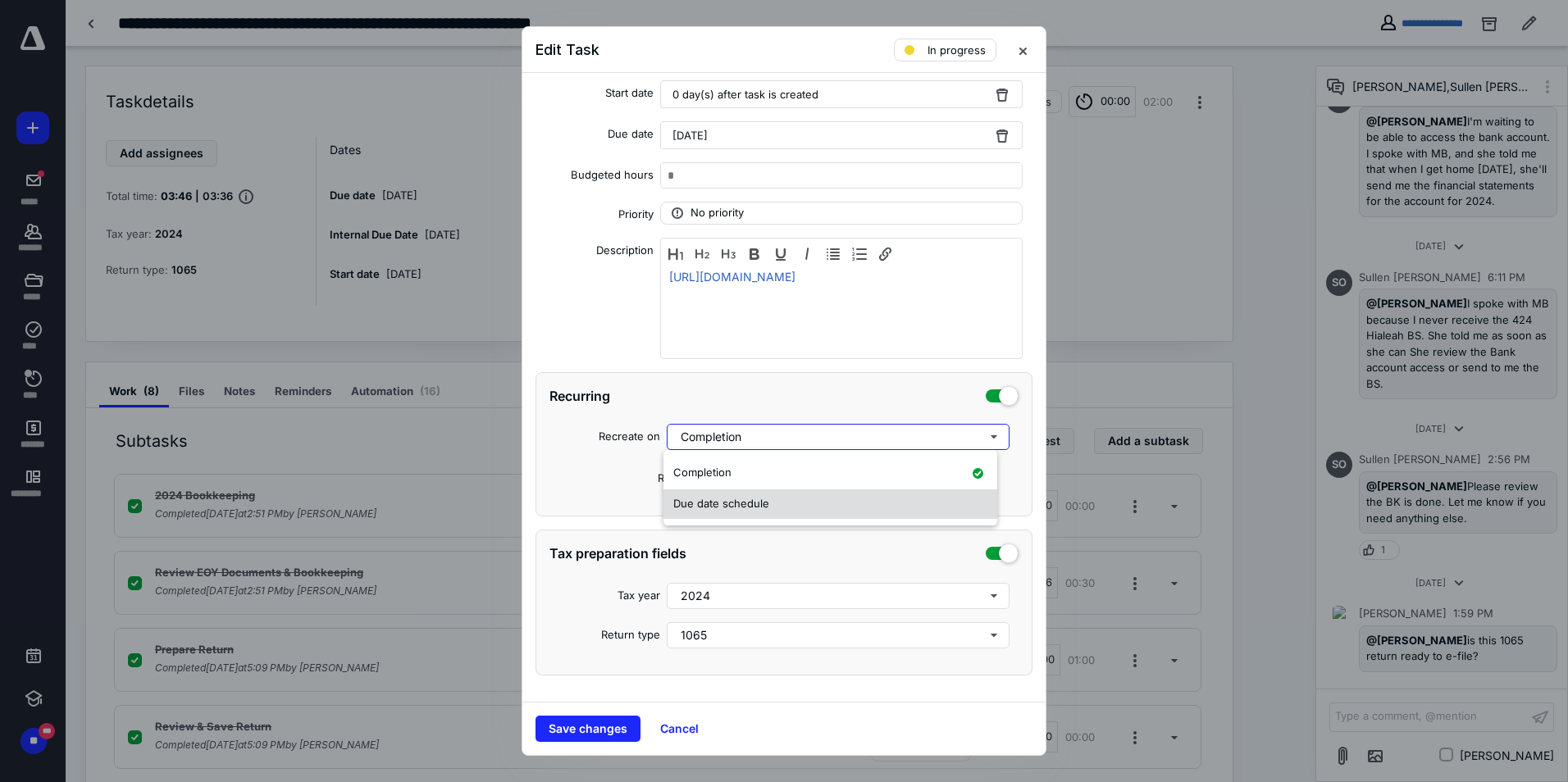 click on "Due date schedule" at bounding box center (830, 504) 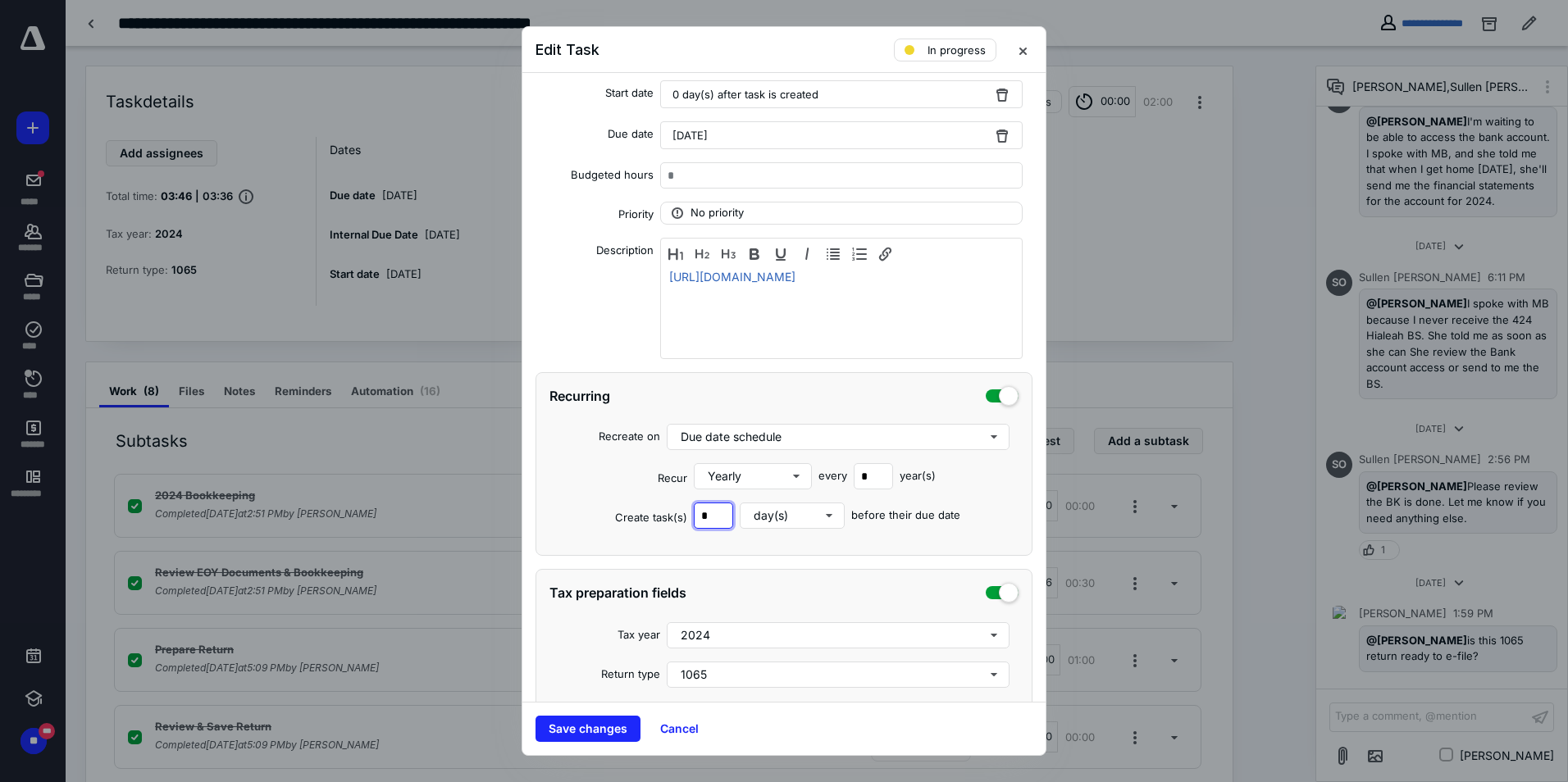 click on "*" at bounding box center [713, 516] 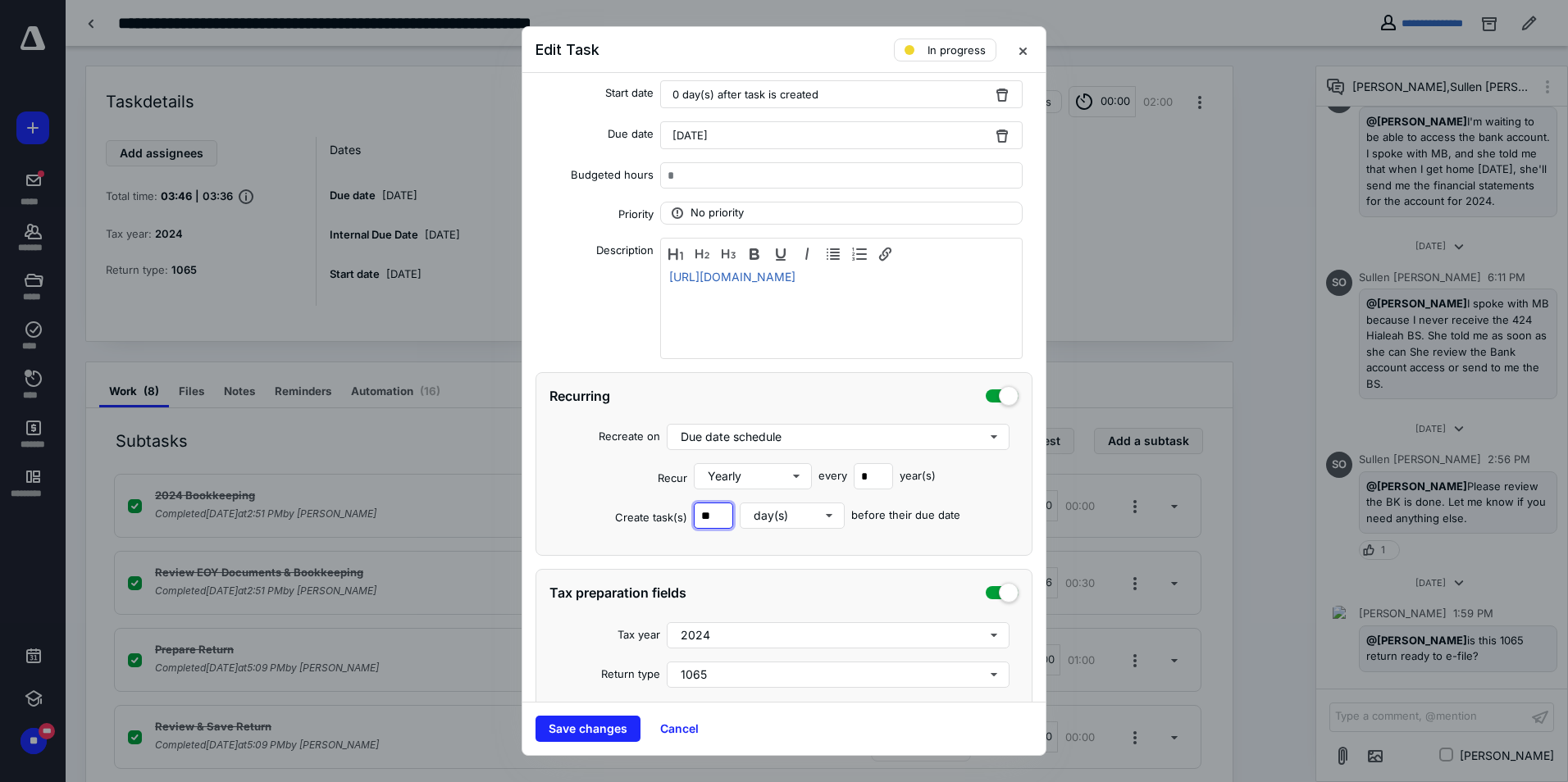 type on "**" 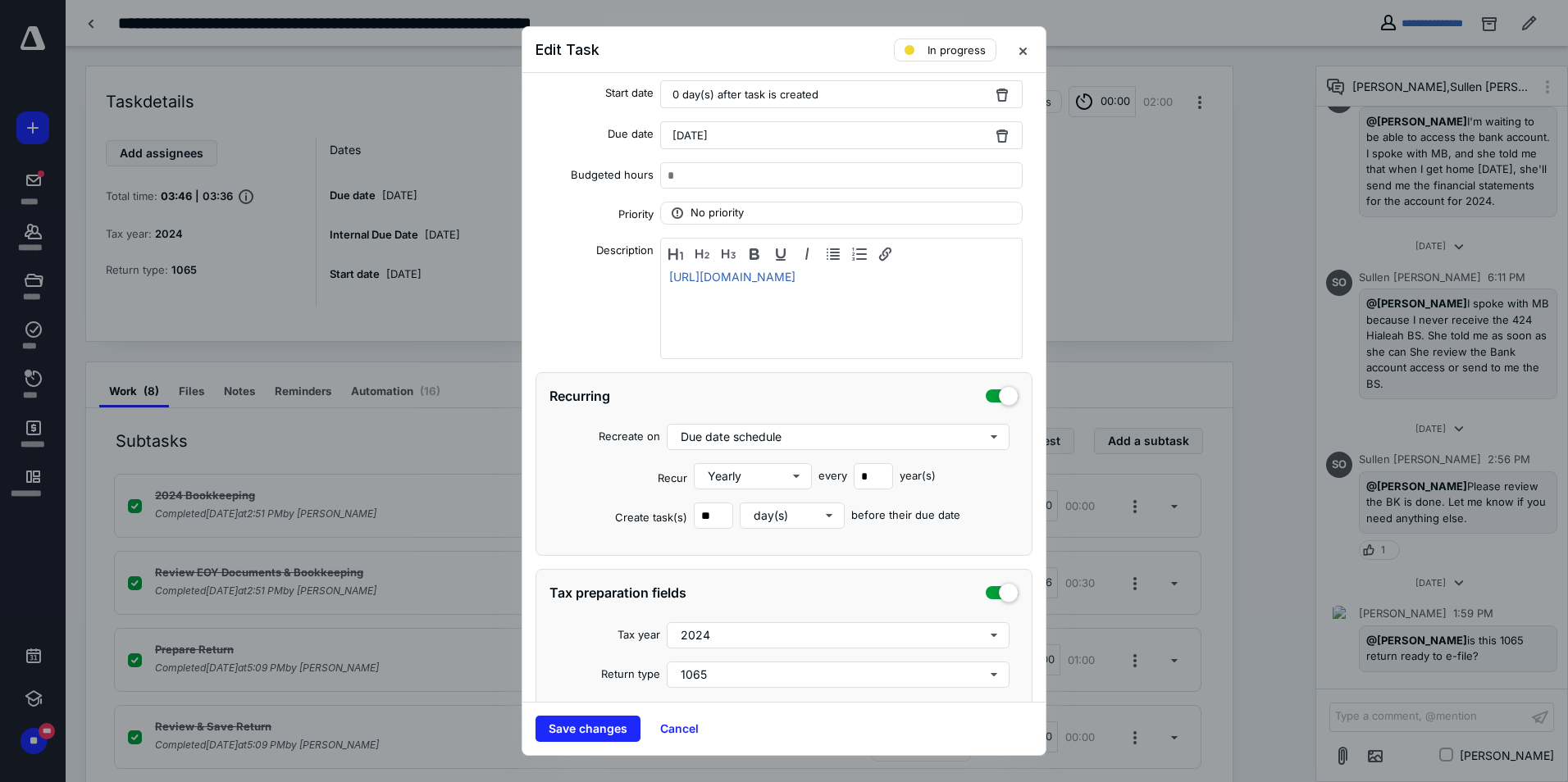 click on "Recreate on Due date schedule Recur Yearly every * year(s) Create task(s) ** day(s) before their due date" at bounding box center [784, 476] 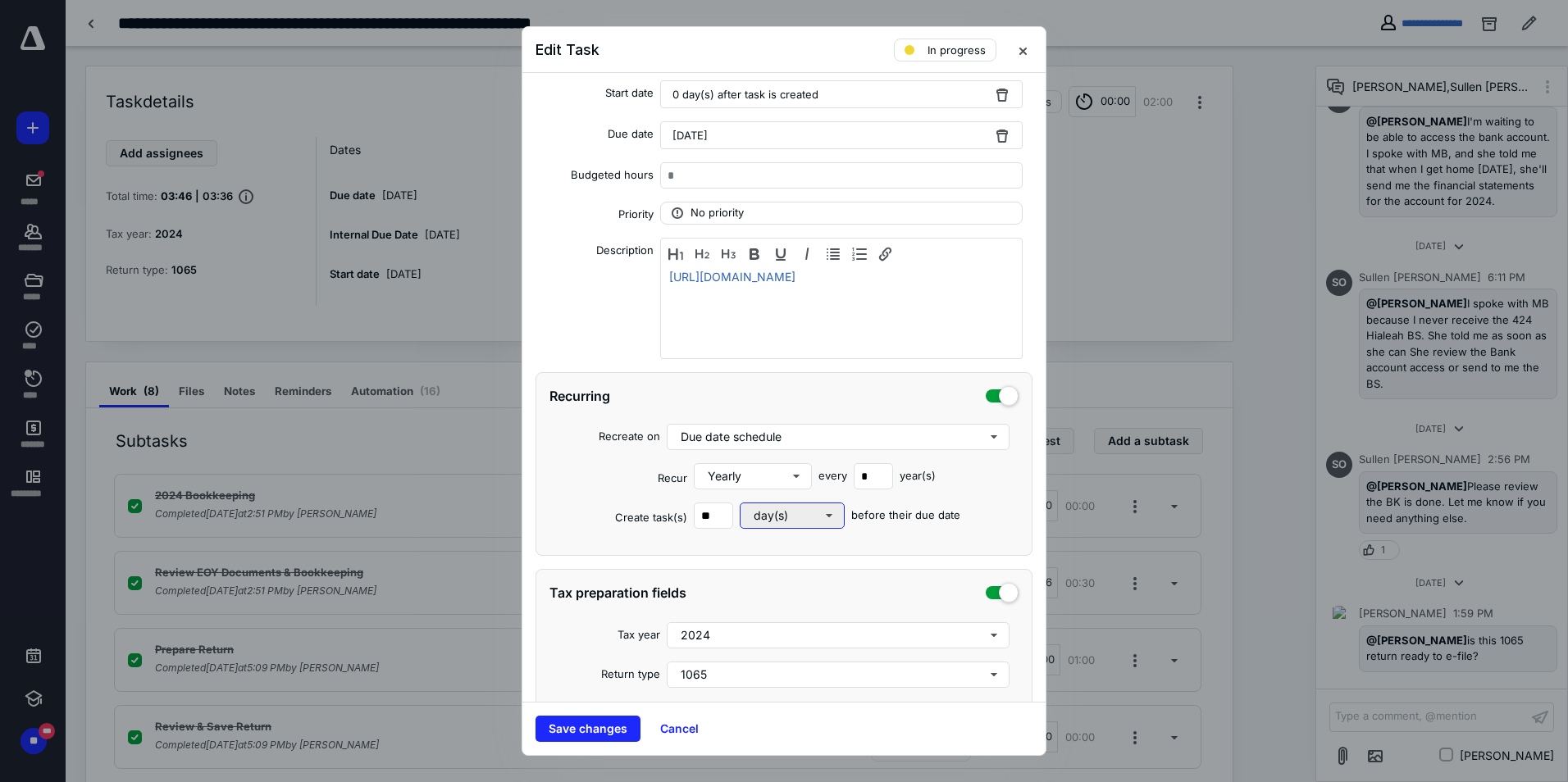 click on "day(s)" at bounding box center (792, 516) 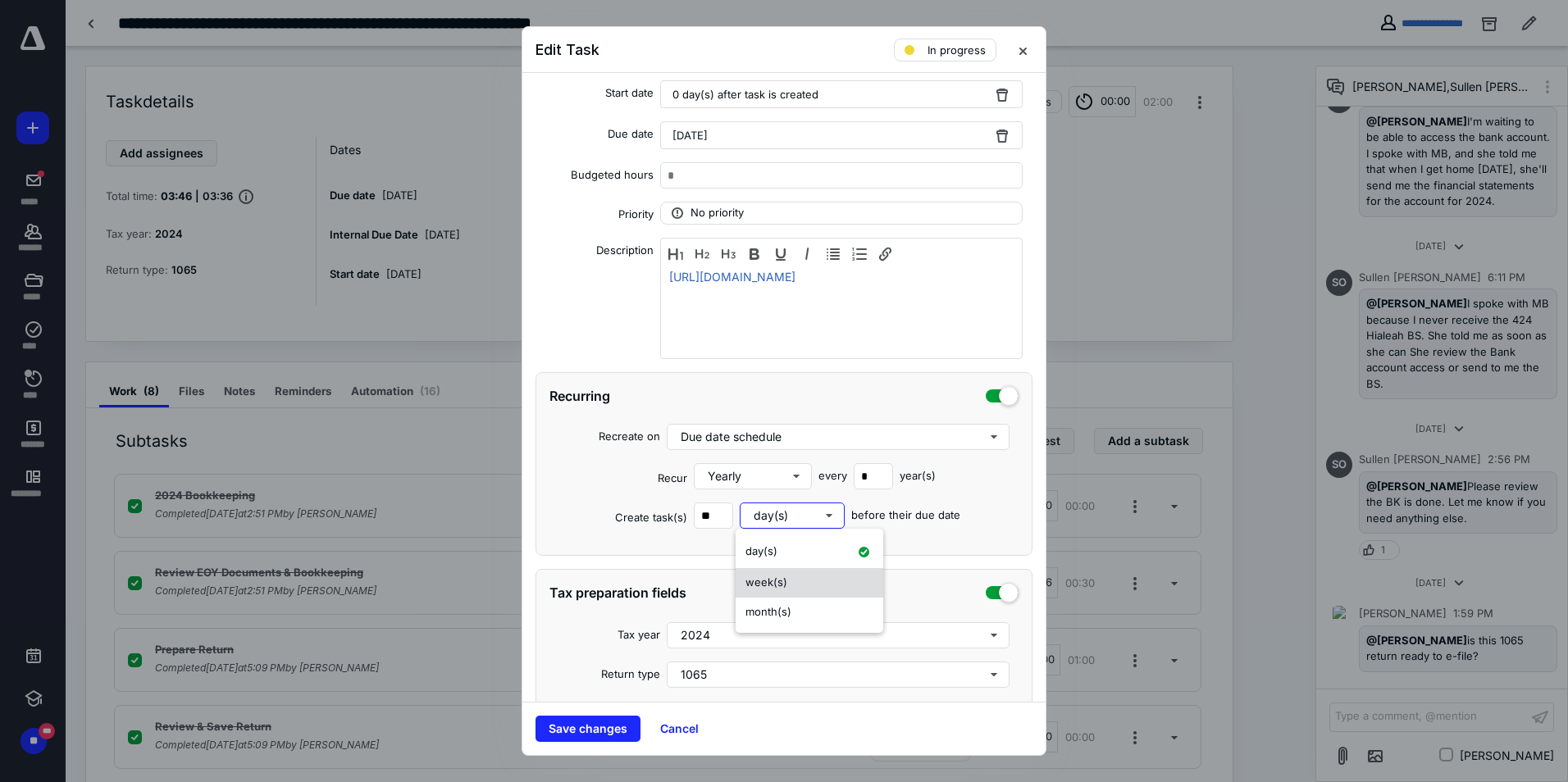 click on "week(s)" at bounding box center (766, 582) 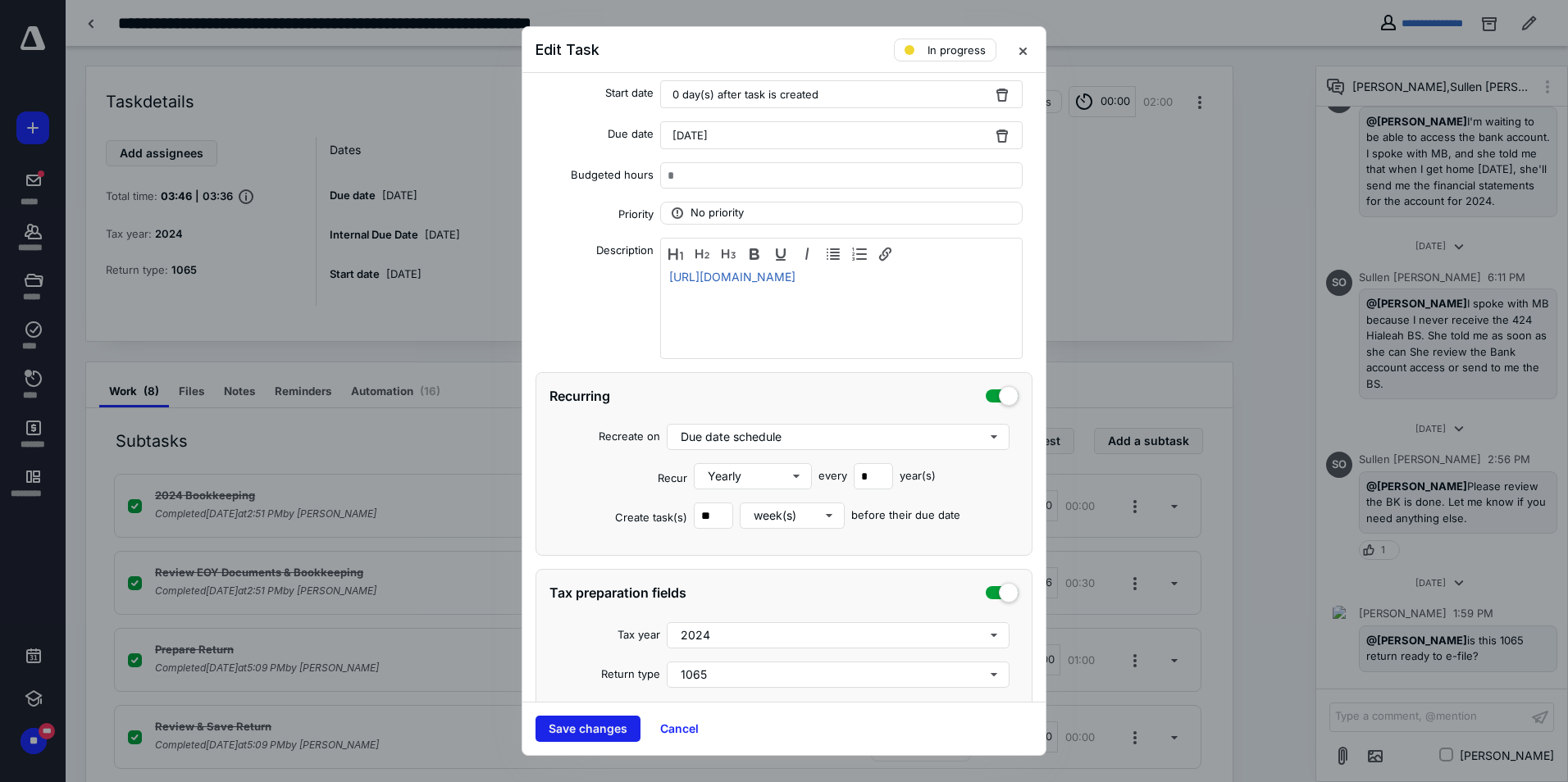 click on "Save changes" at bounding box center (588, 729) 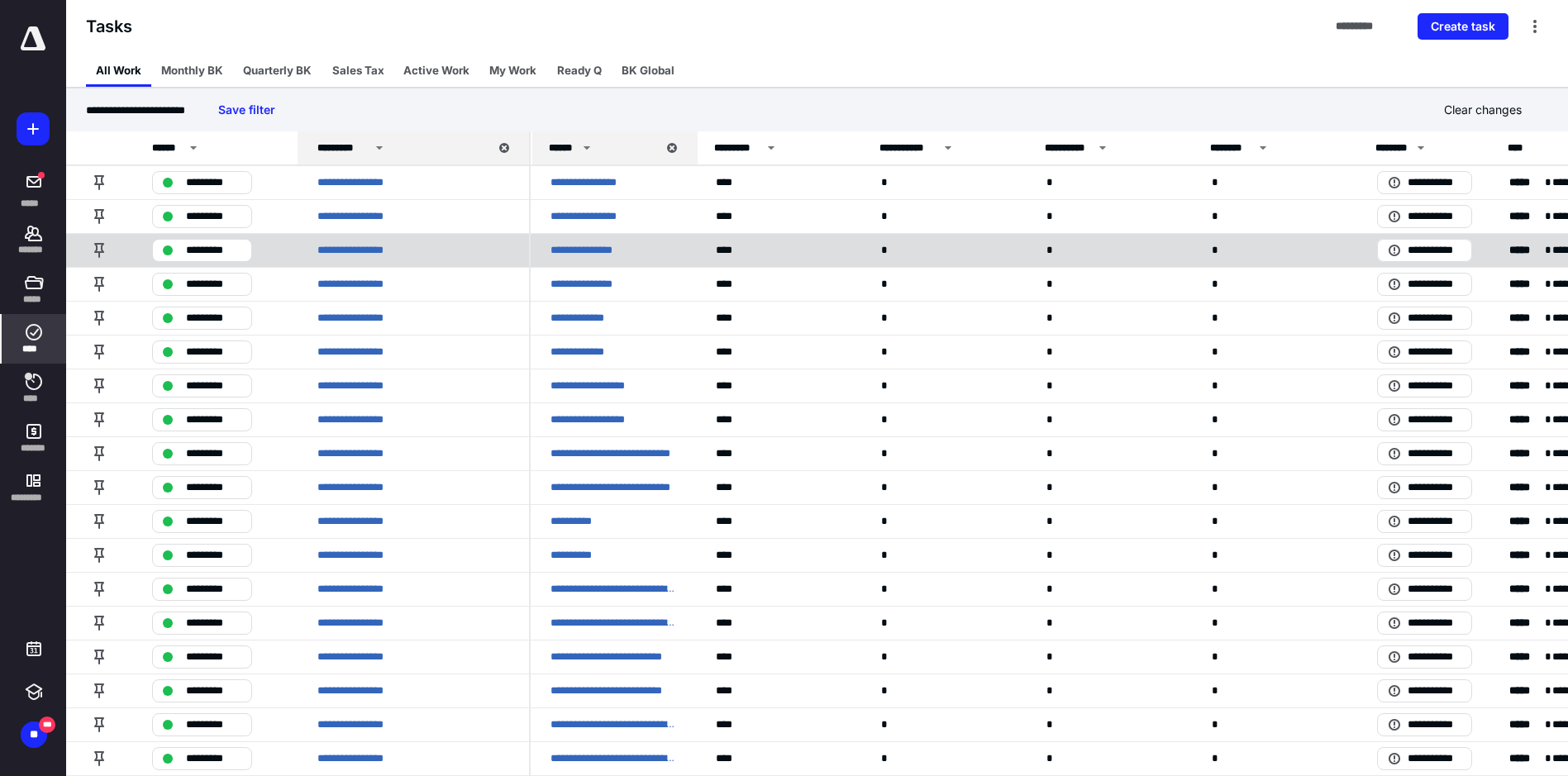 click on "**********" at bounding box center (593, 250) 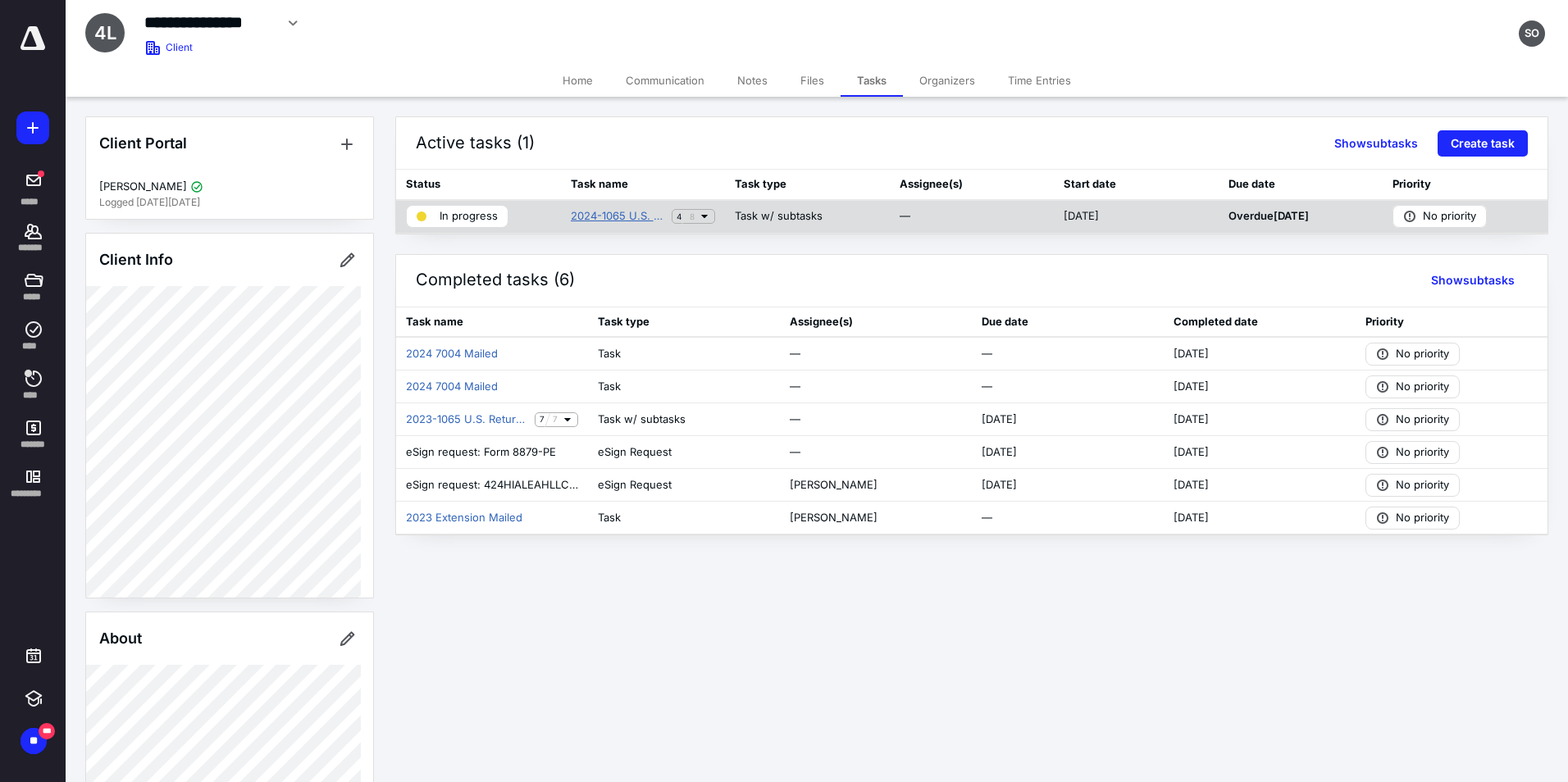 click on "2024-1065 U.S. Return of Partnership Income for 424 Hialeah LLC" at bounding box center (618, 216) 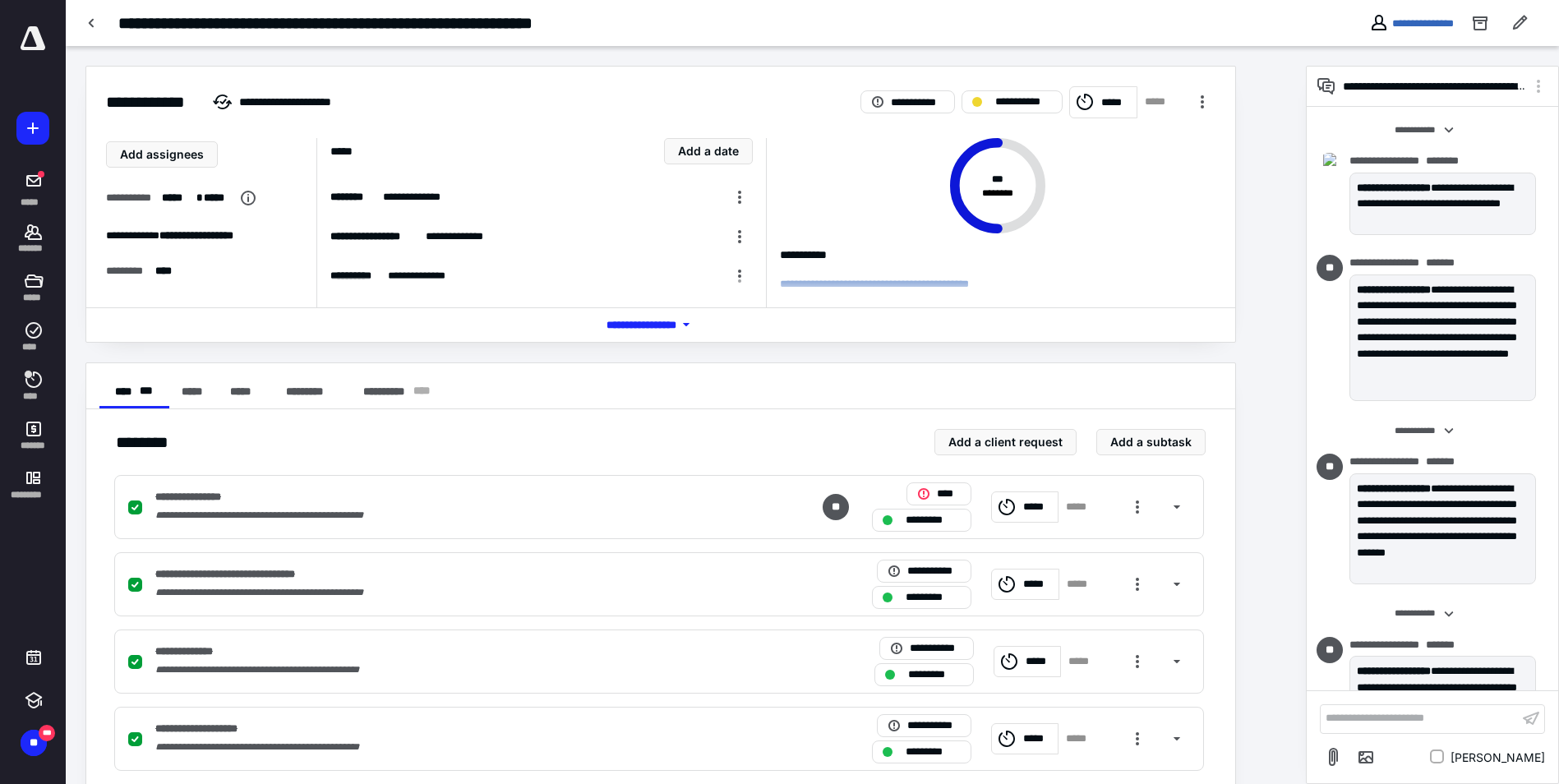 scroll, scrollTop: 183, scrollLeft: 0, axis: vertical 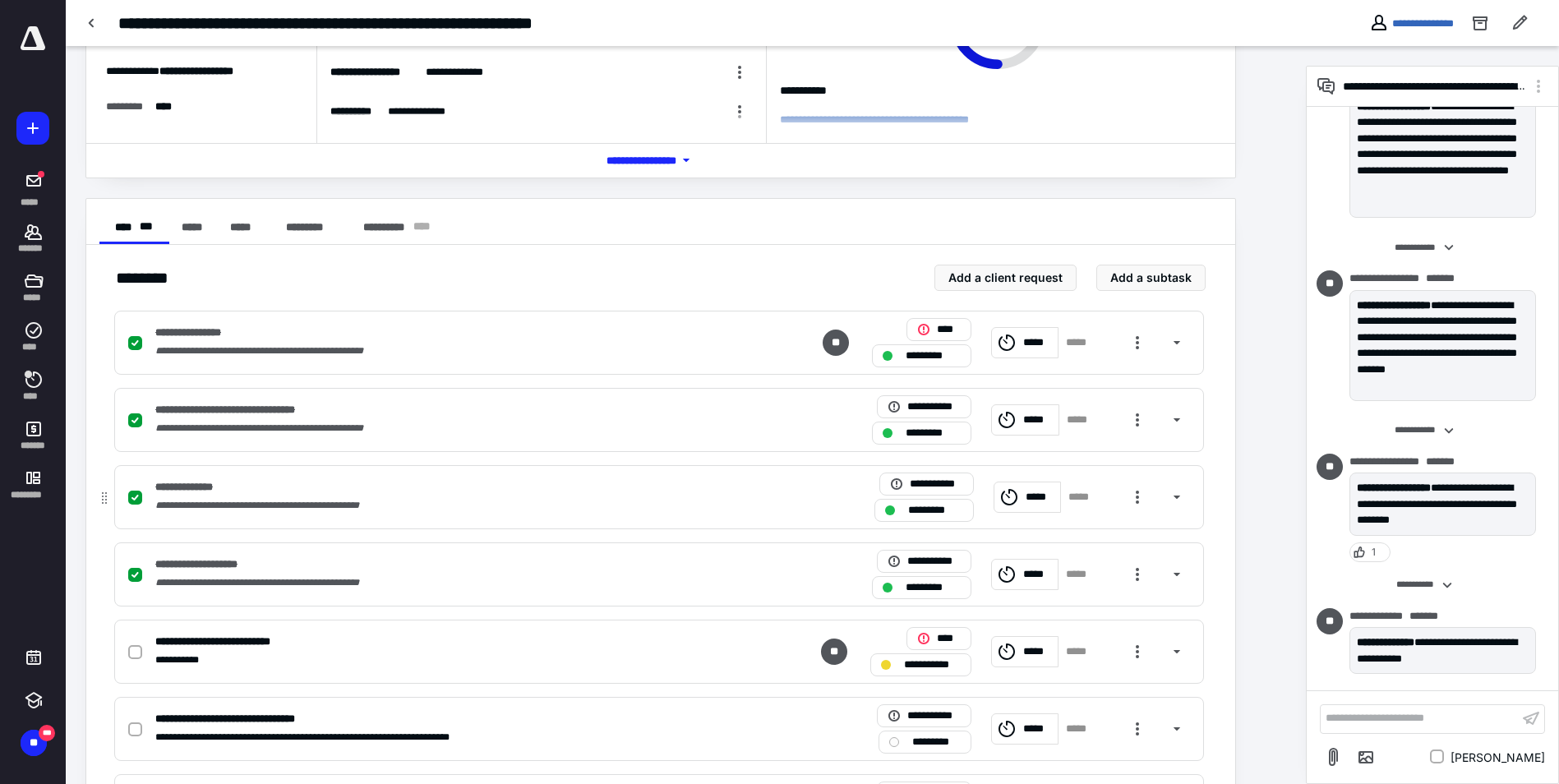 click on "**********" at bounding box center (443, 487) 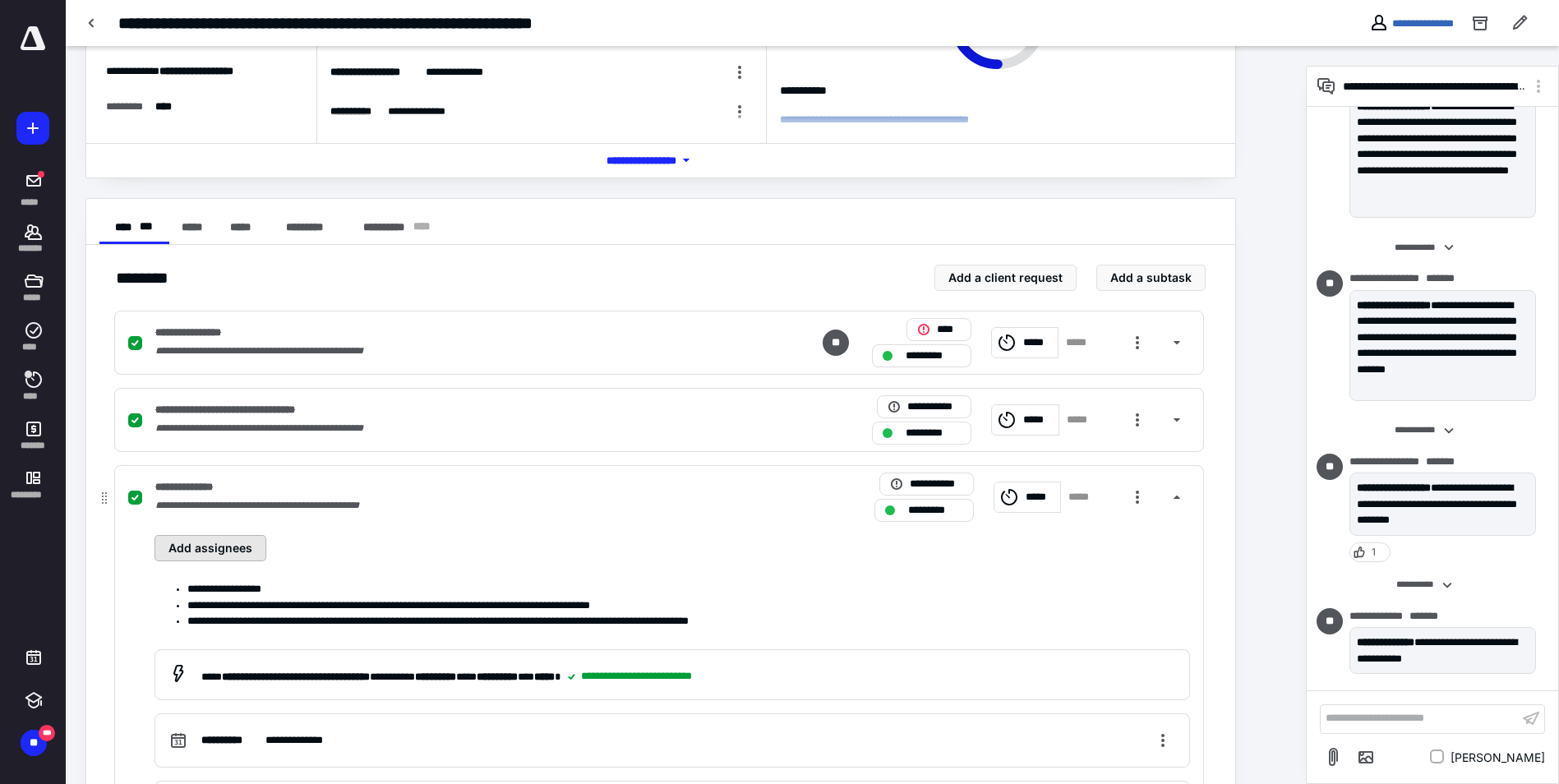 click on "Add assignees" at bounding box center (210, 548) 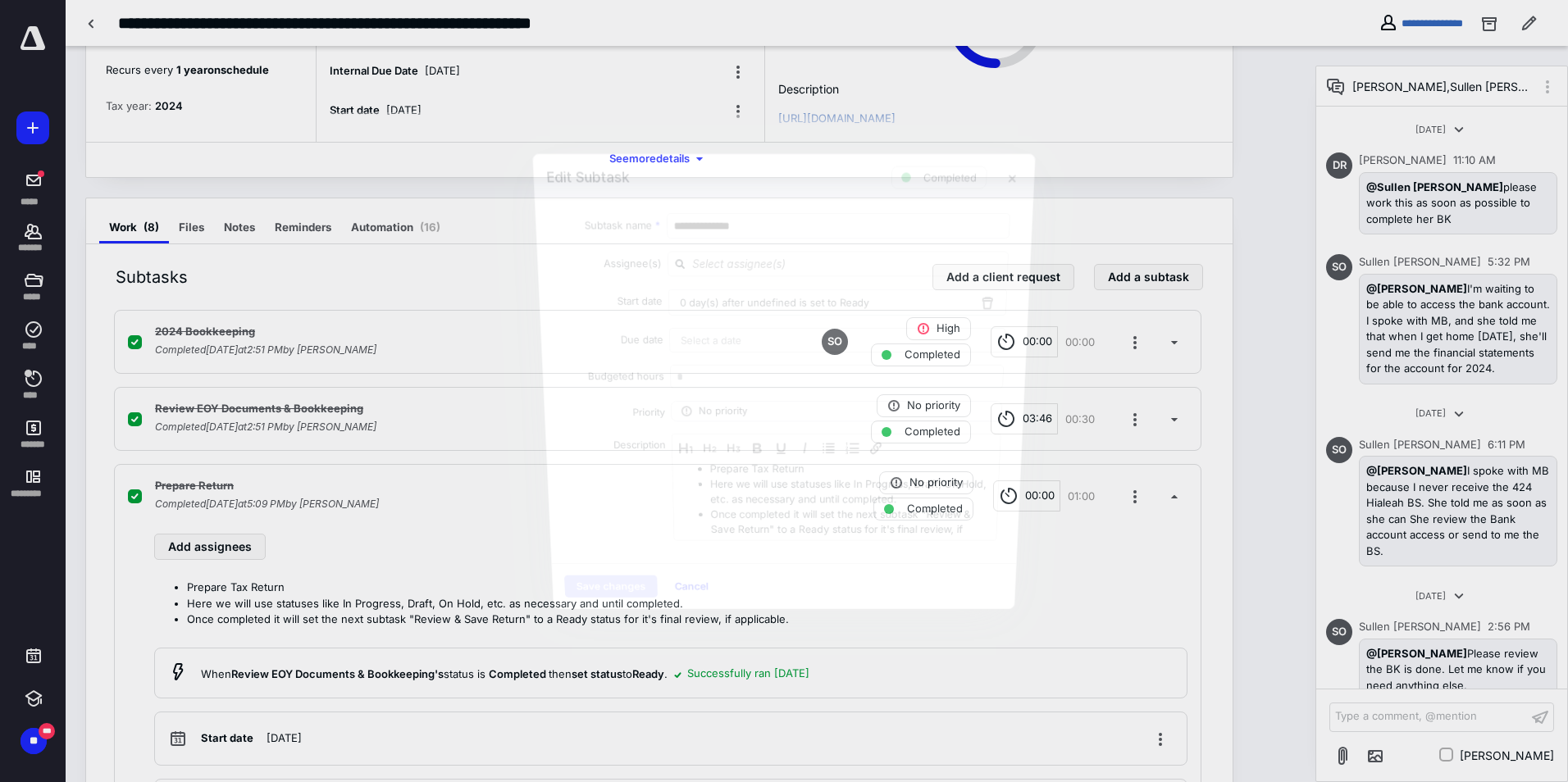 scroll, scrollTop: 183, scrollLeft: 0, axis: vertical 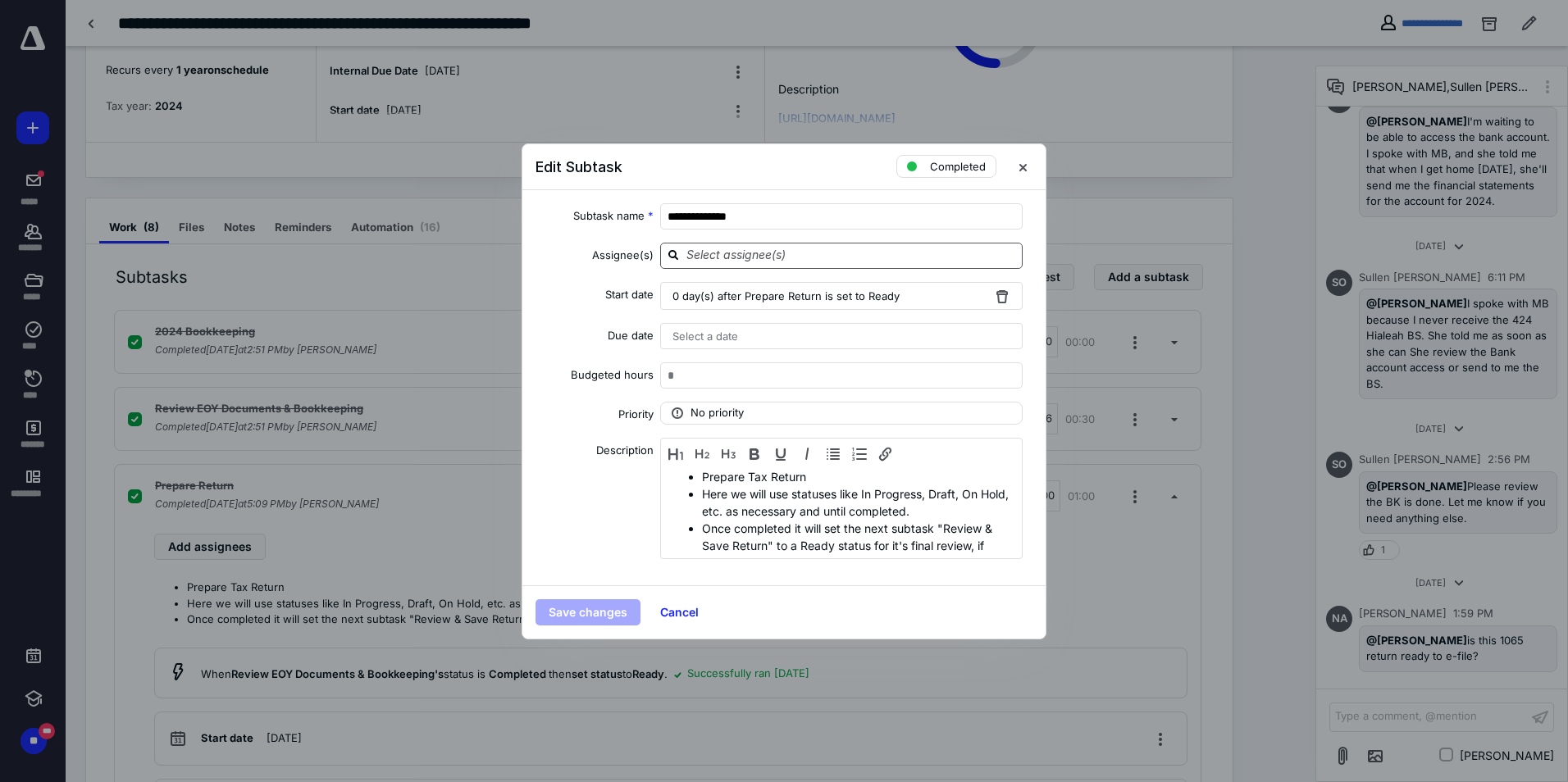 click at bounding box center [851, 255] 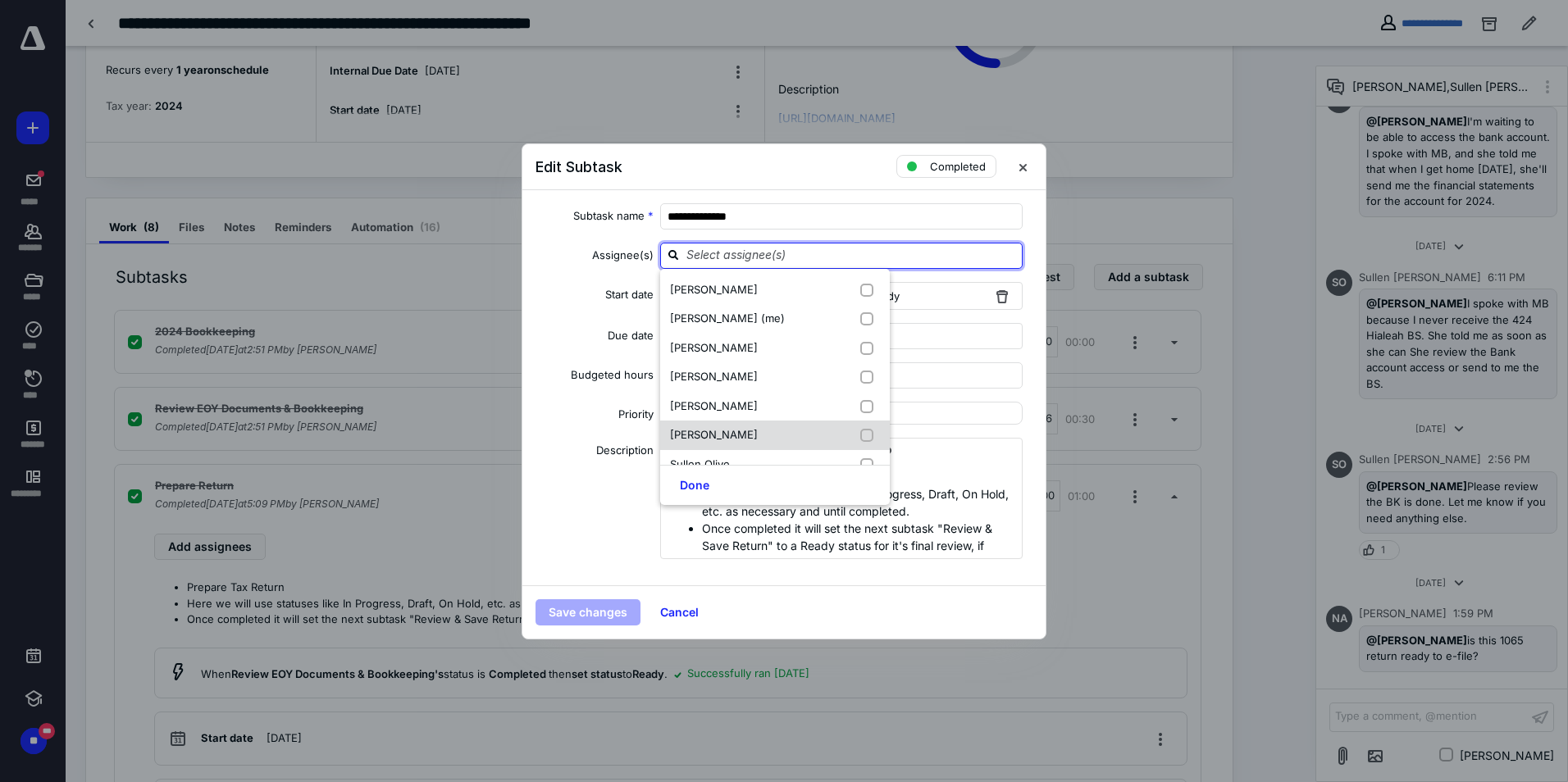scroll, scrollTop: 79, scrollLeft: 0, axis: vertical 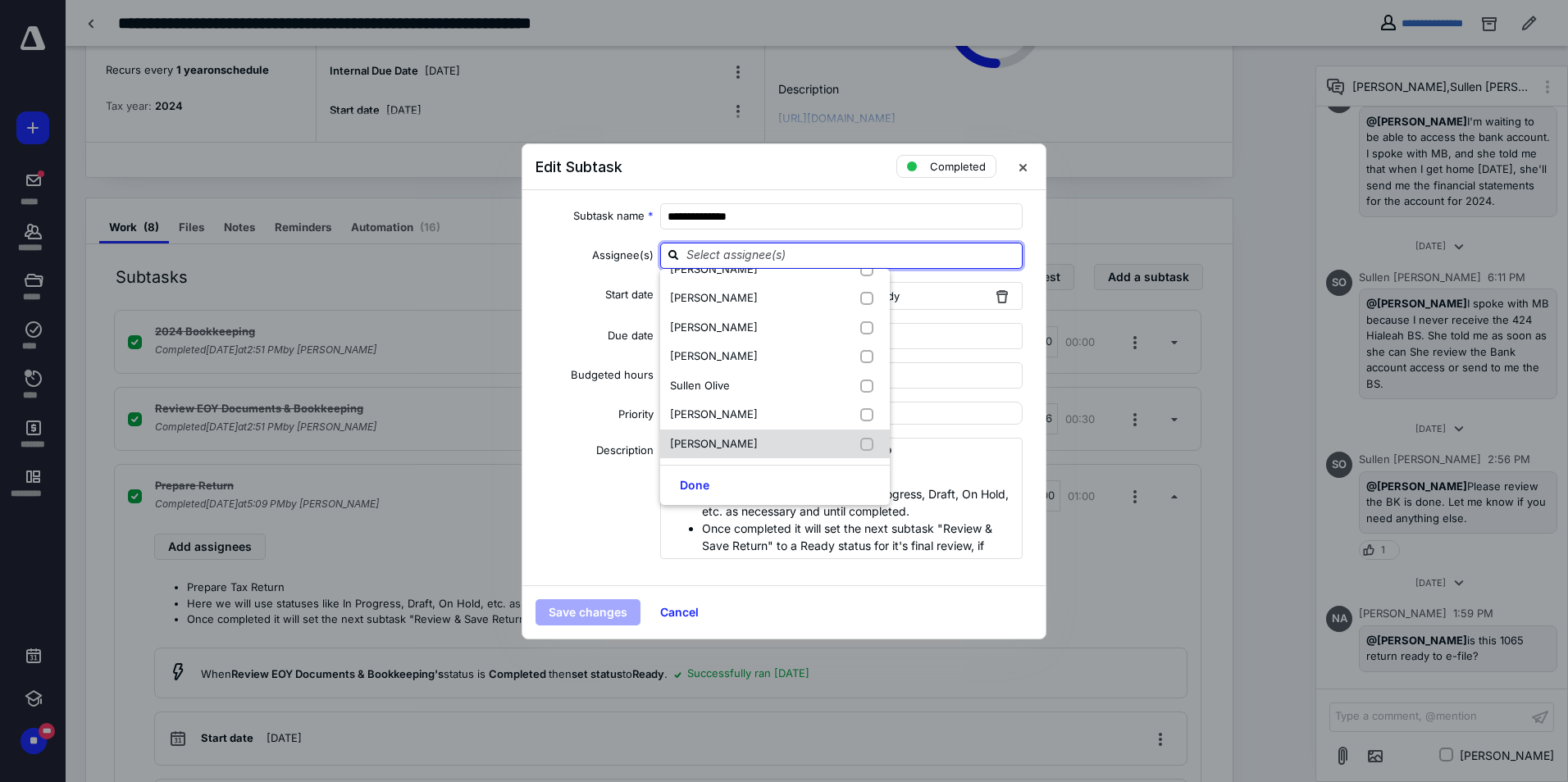 click at bounding box center (870, 444) 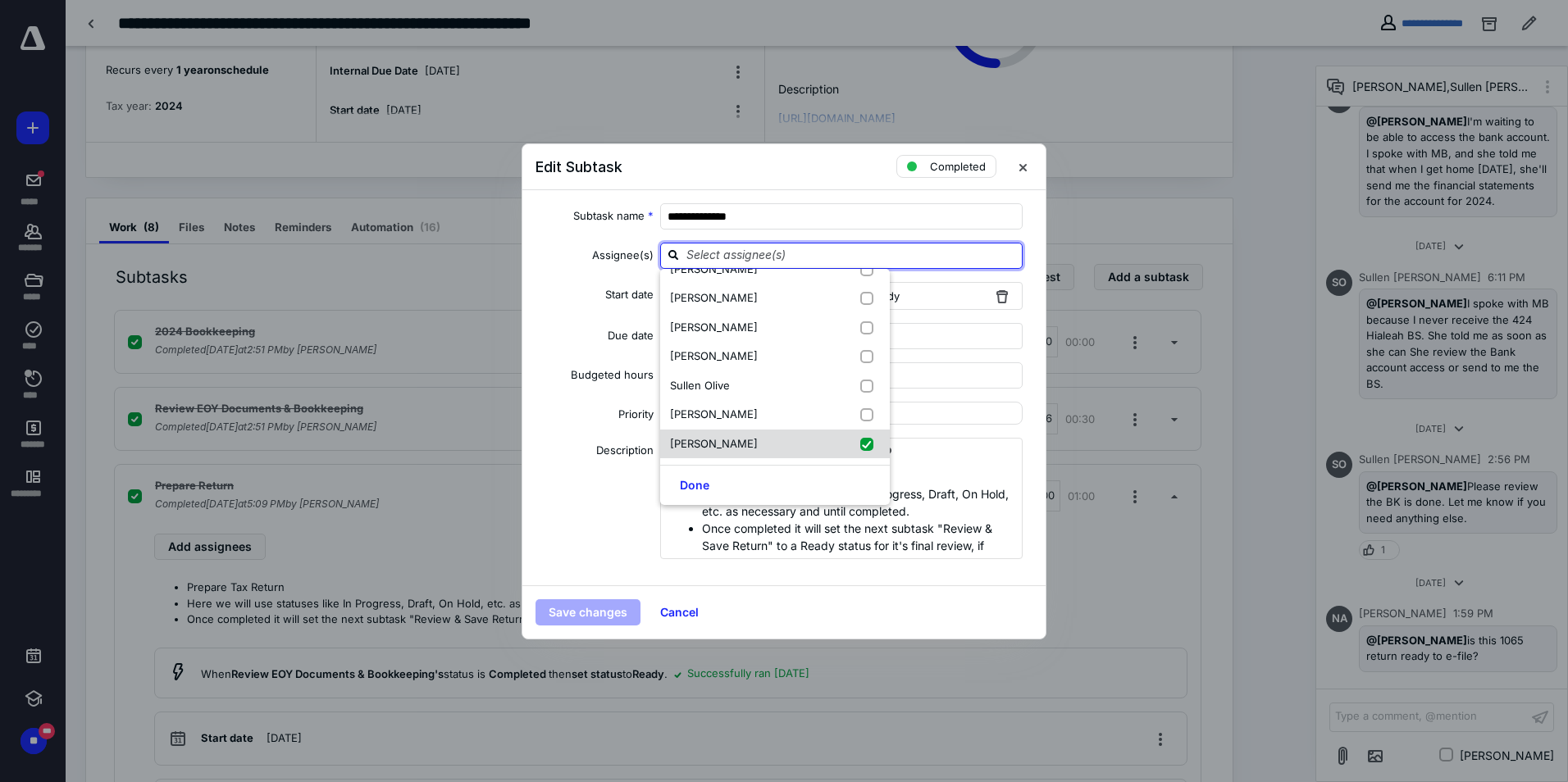 checkbox on "true" 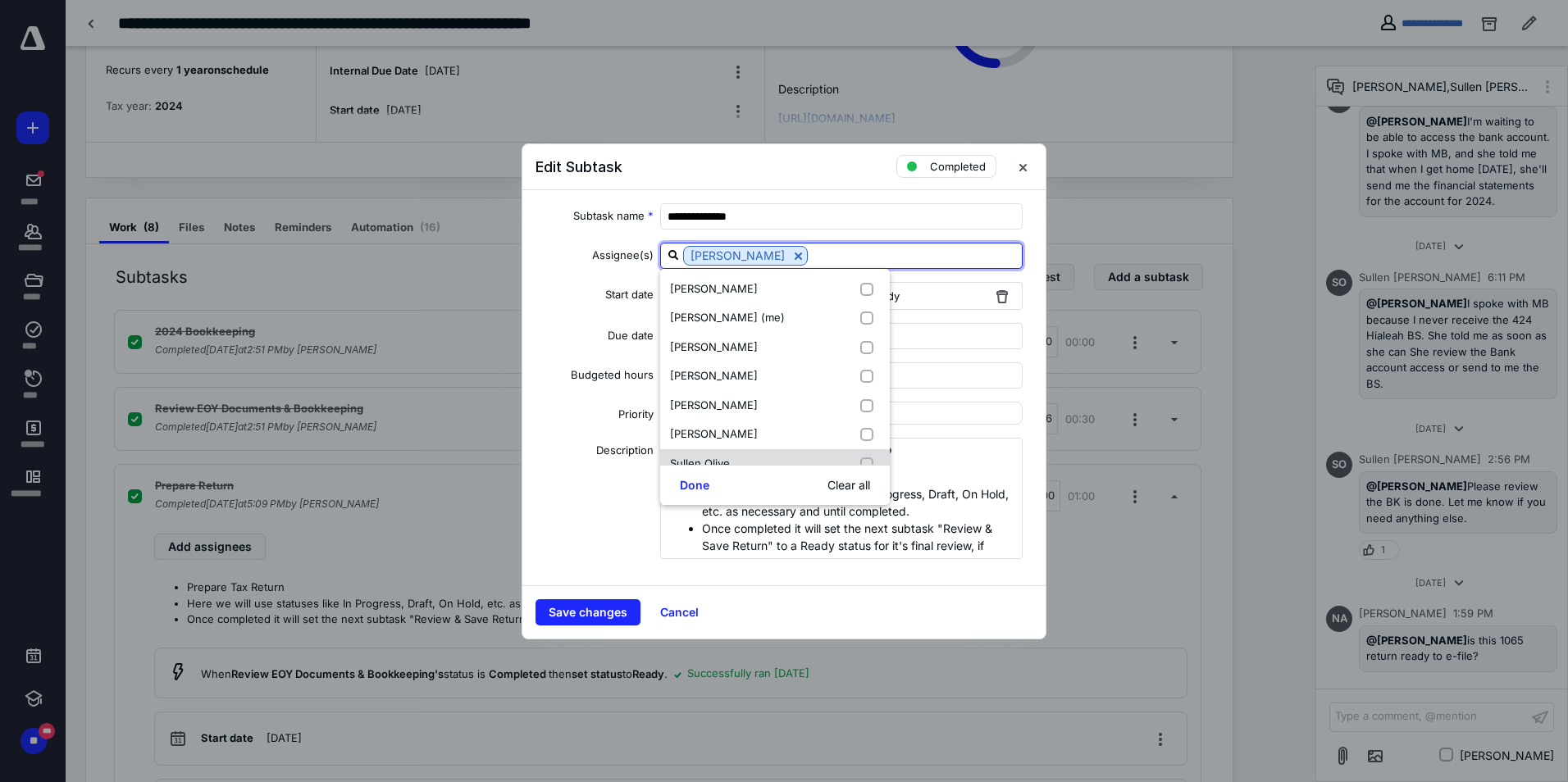 scroll, scrollTop: 0, scrollLeft: 0, axis: both 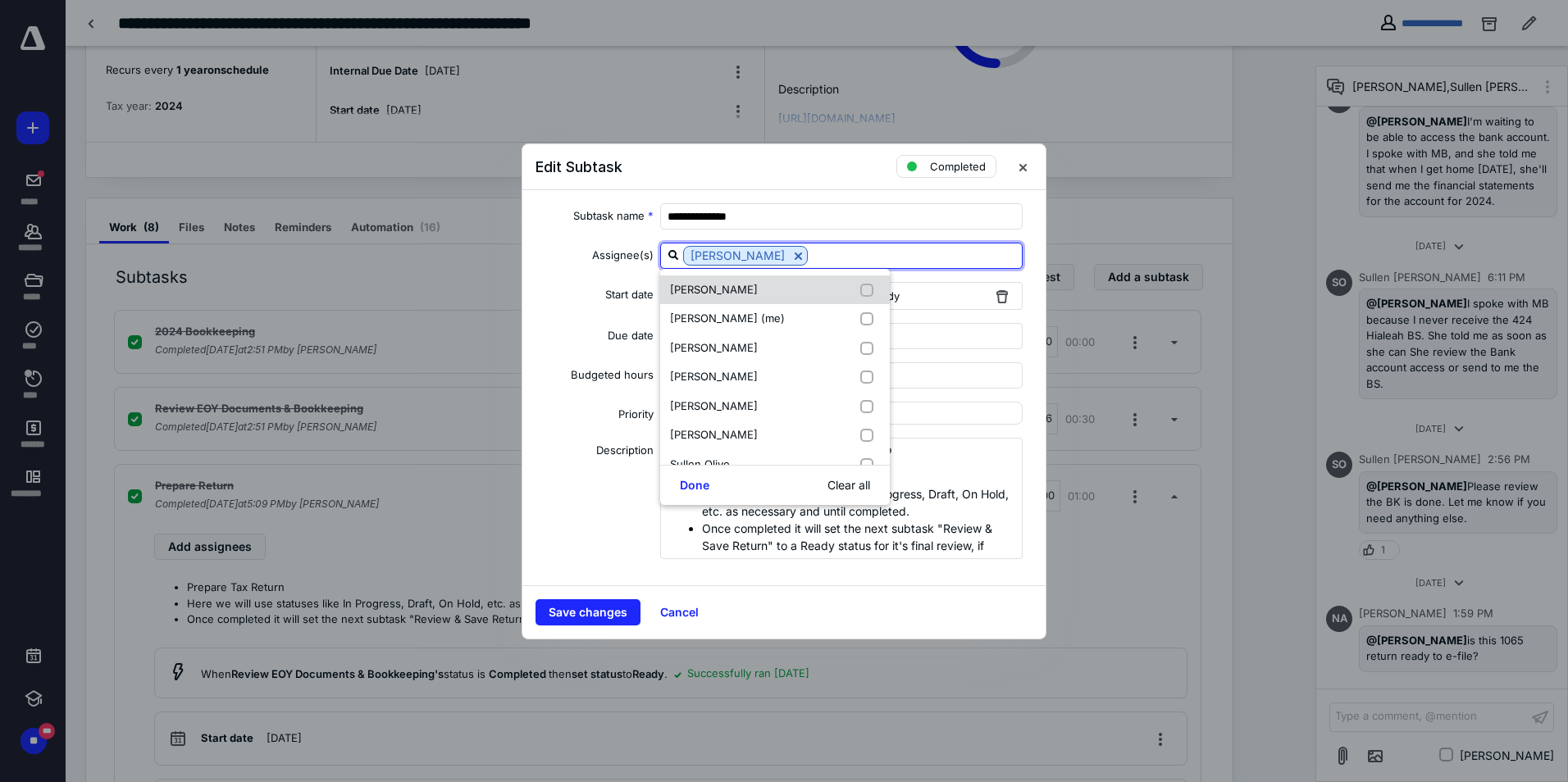 click at bounding box center (870, 290) 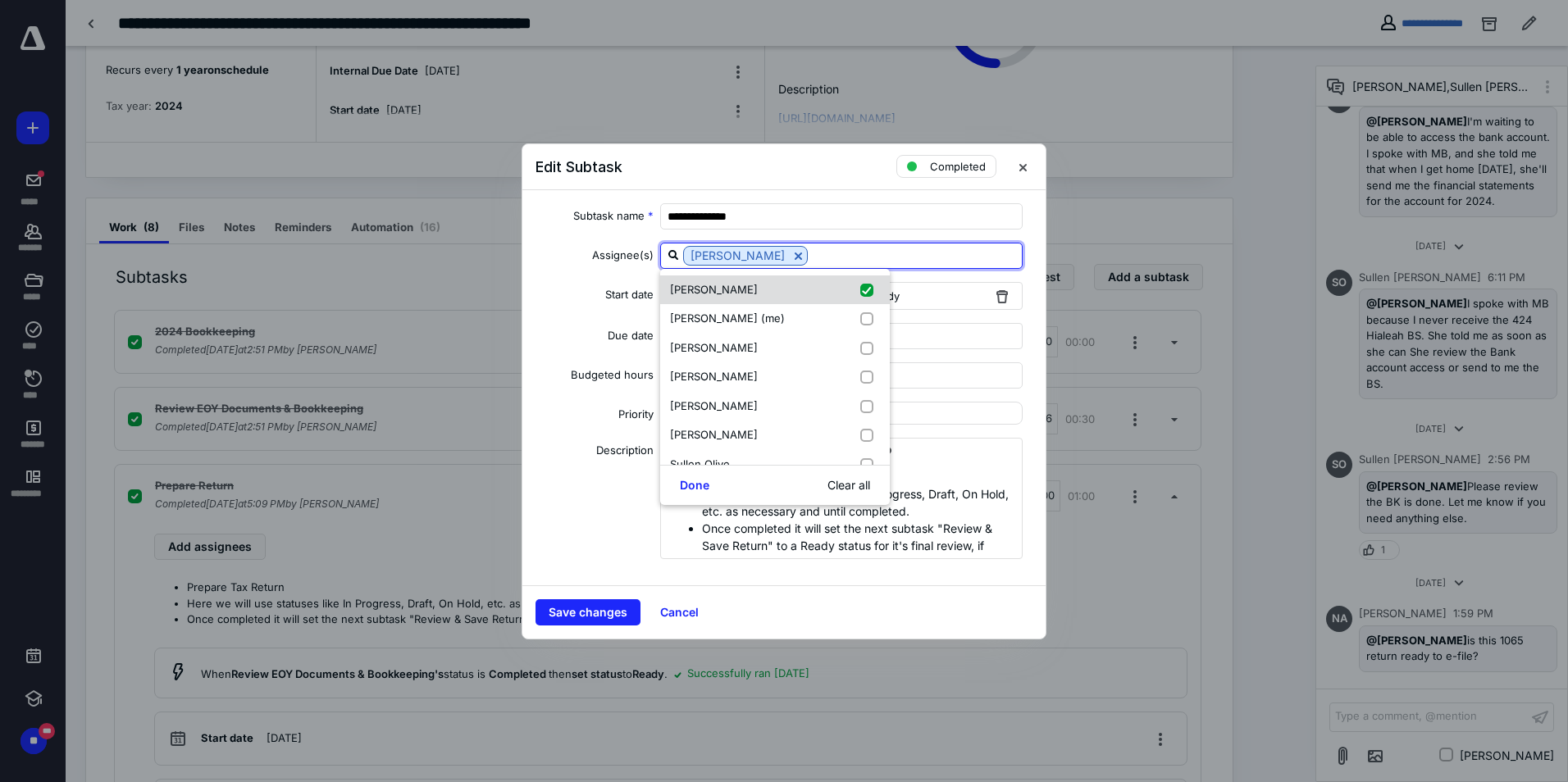 checkbox on "true" 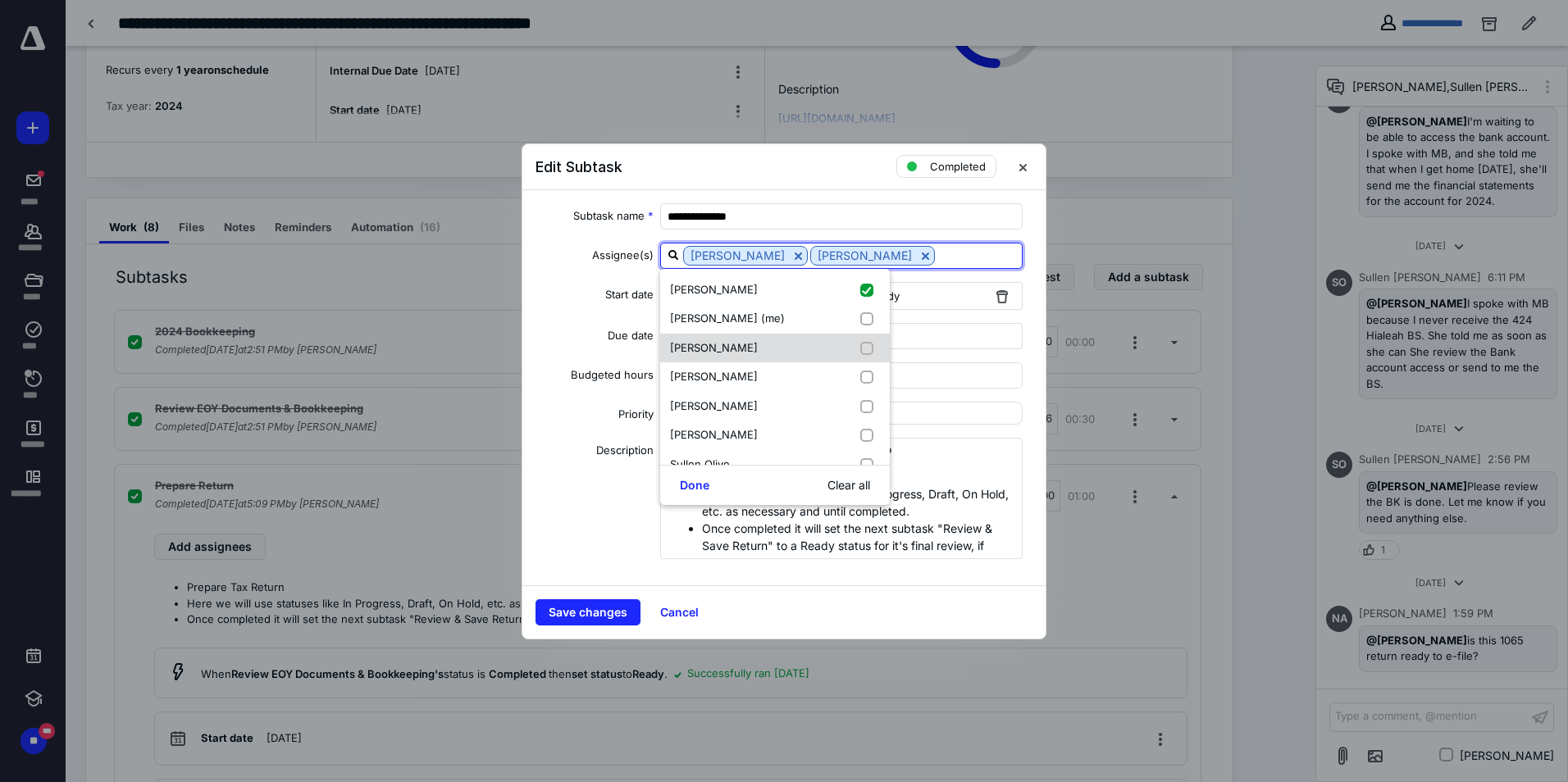 click at bounding box center [870, 348] 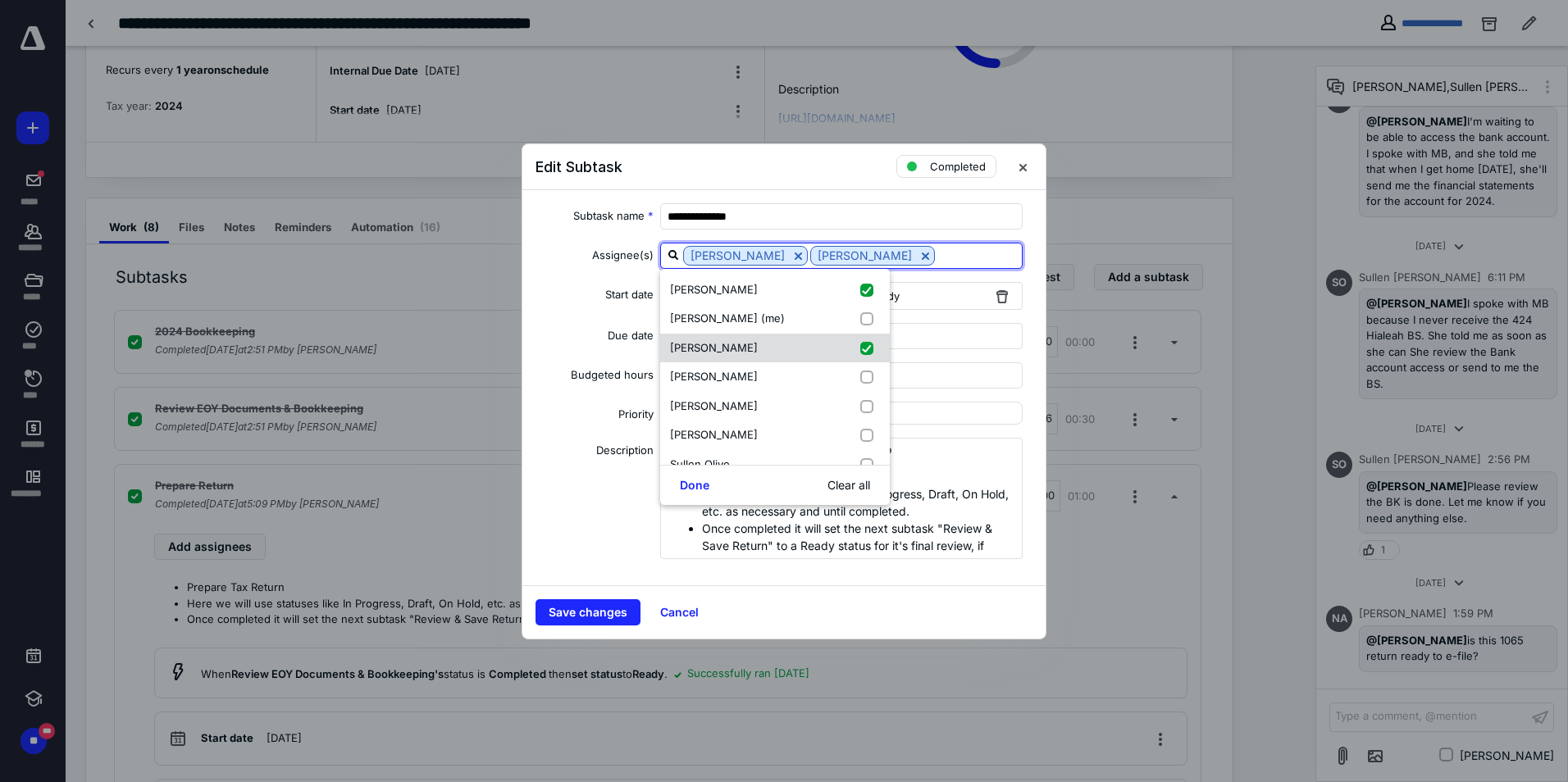checkbox on "true" 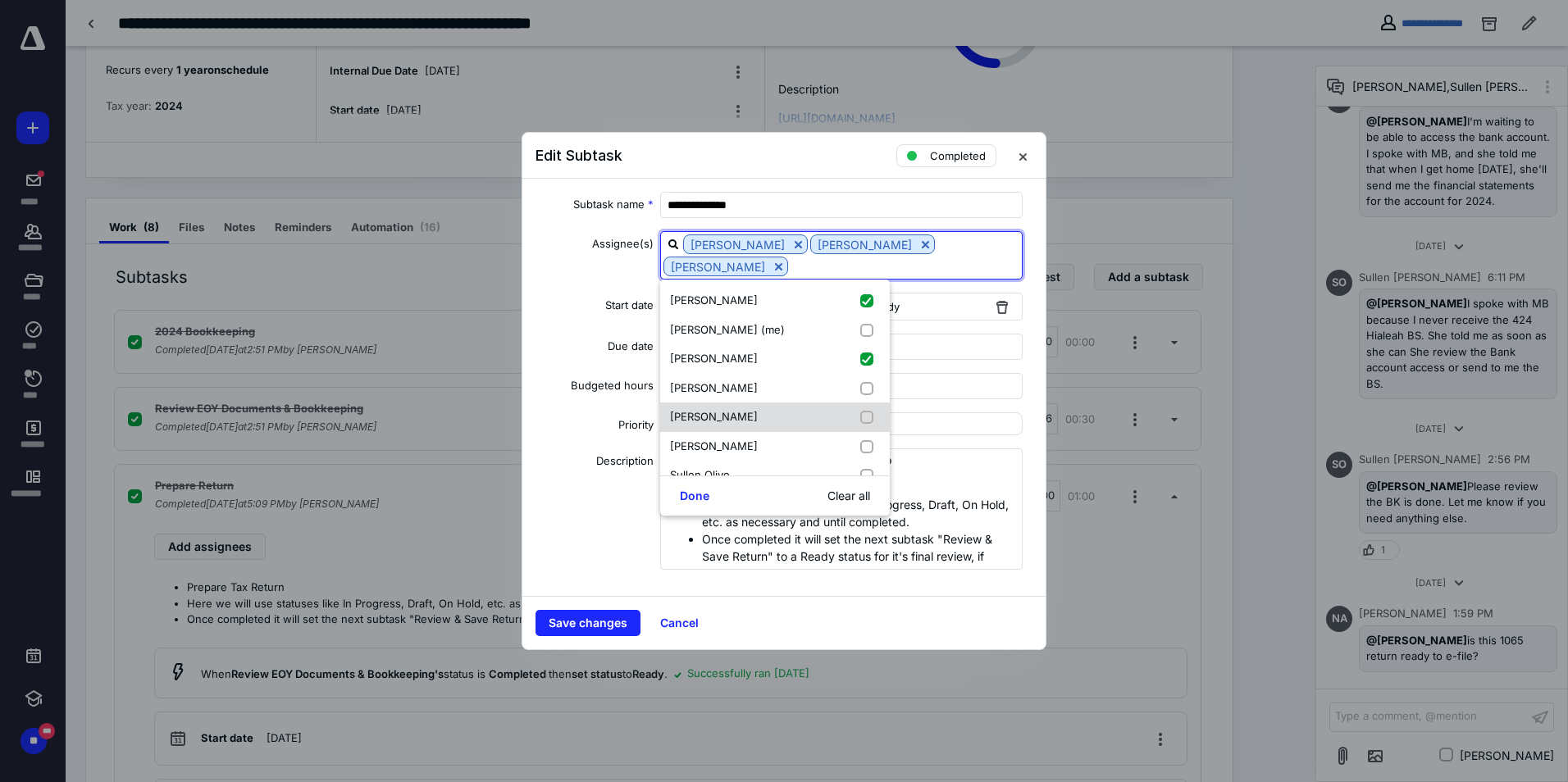 scroll, scrollTop: 80, scrollLeft: 0, axis: vertical 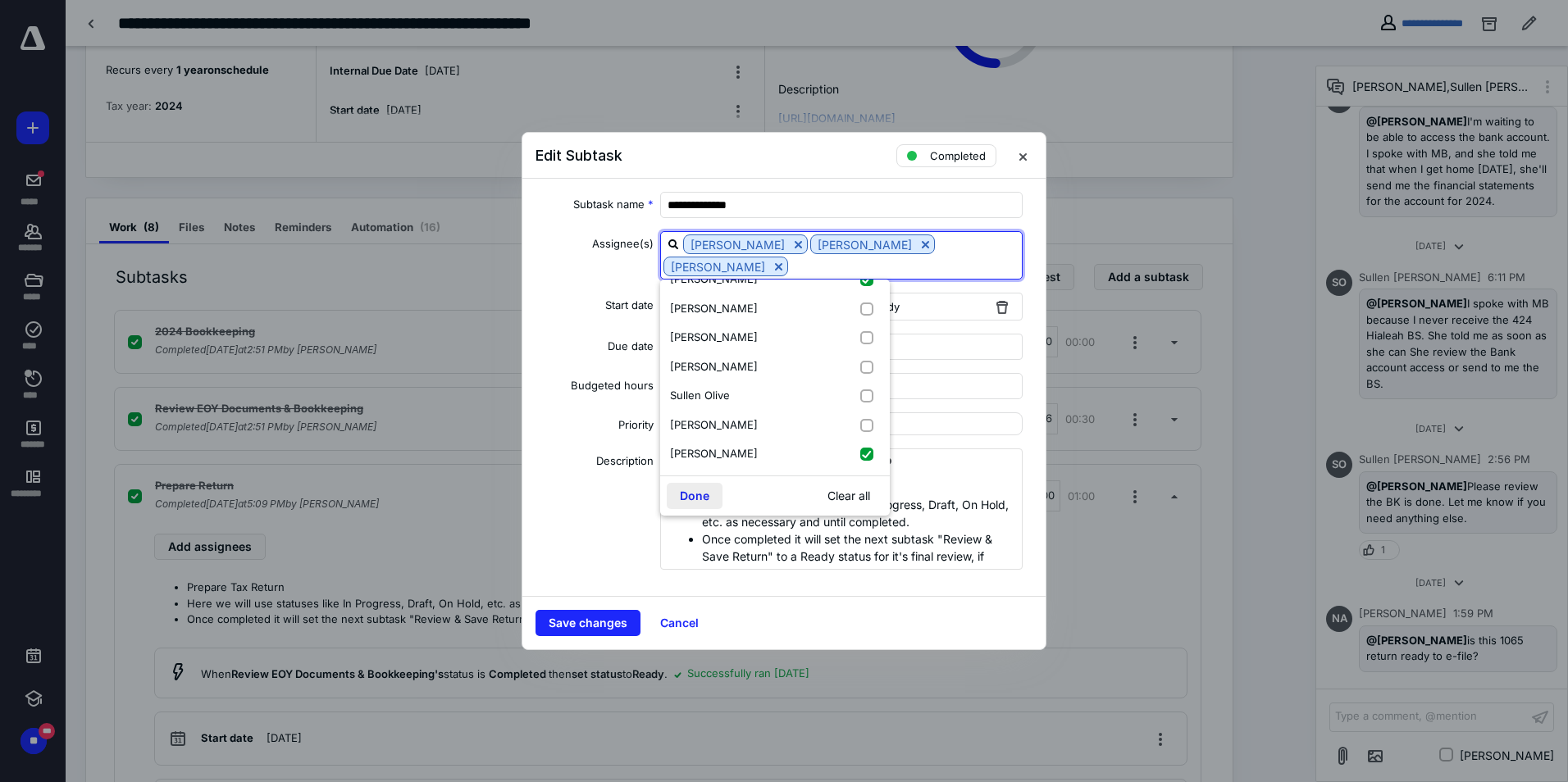 click on "Done" at bounding box center [695, 496] 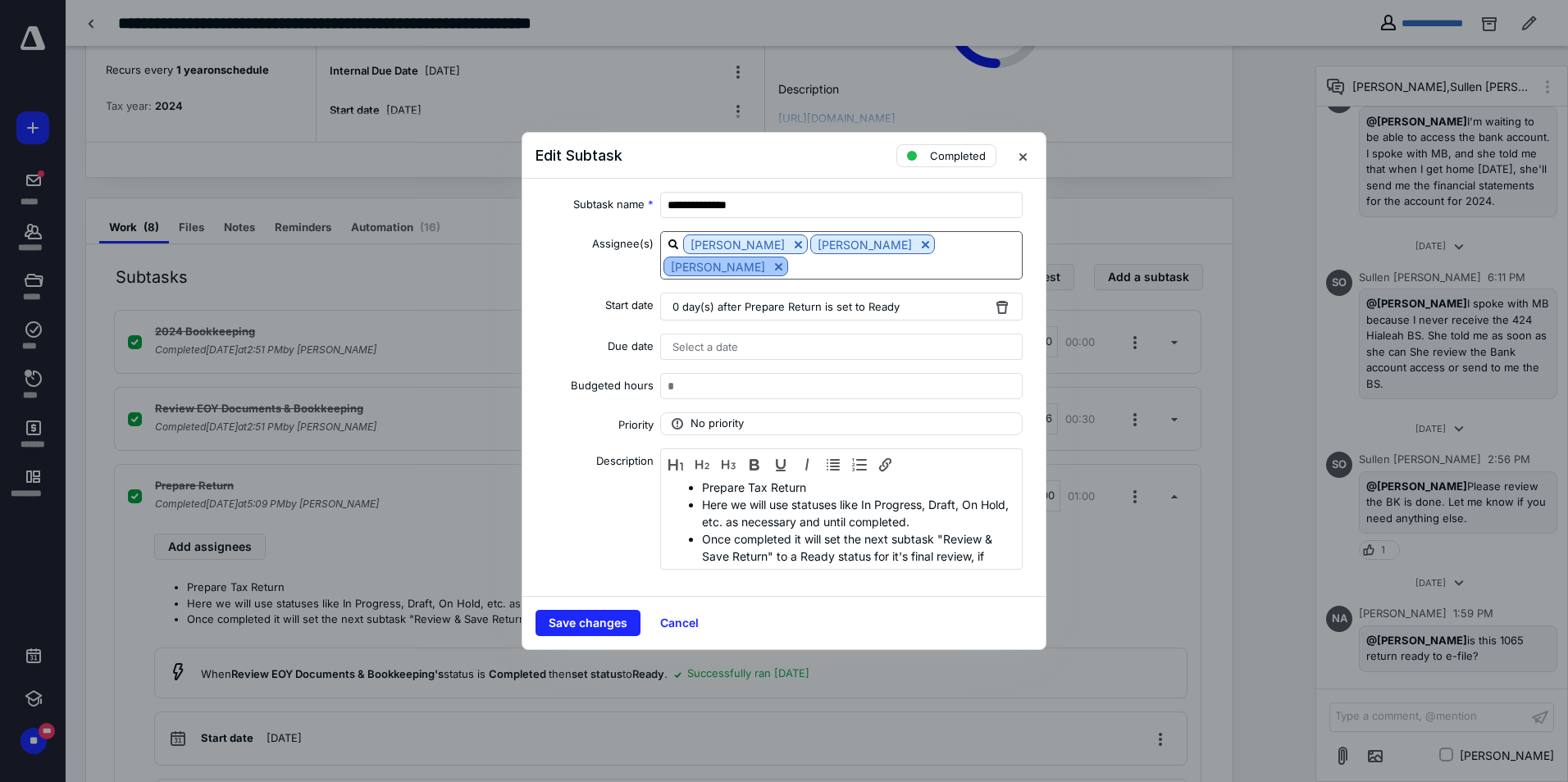 click at bounding box center [778, 266] 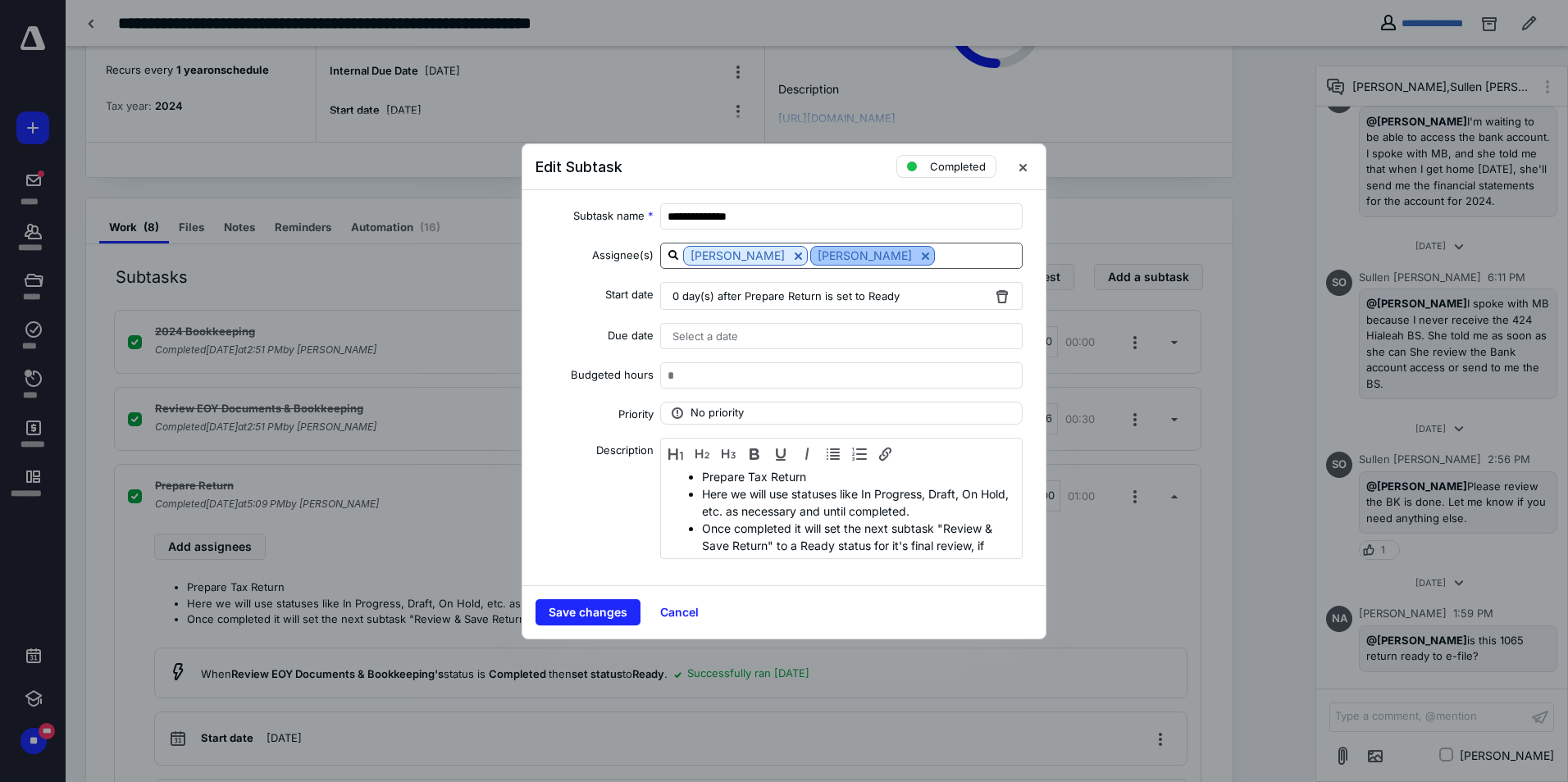 click at bounding box center (925, 256) 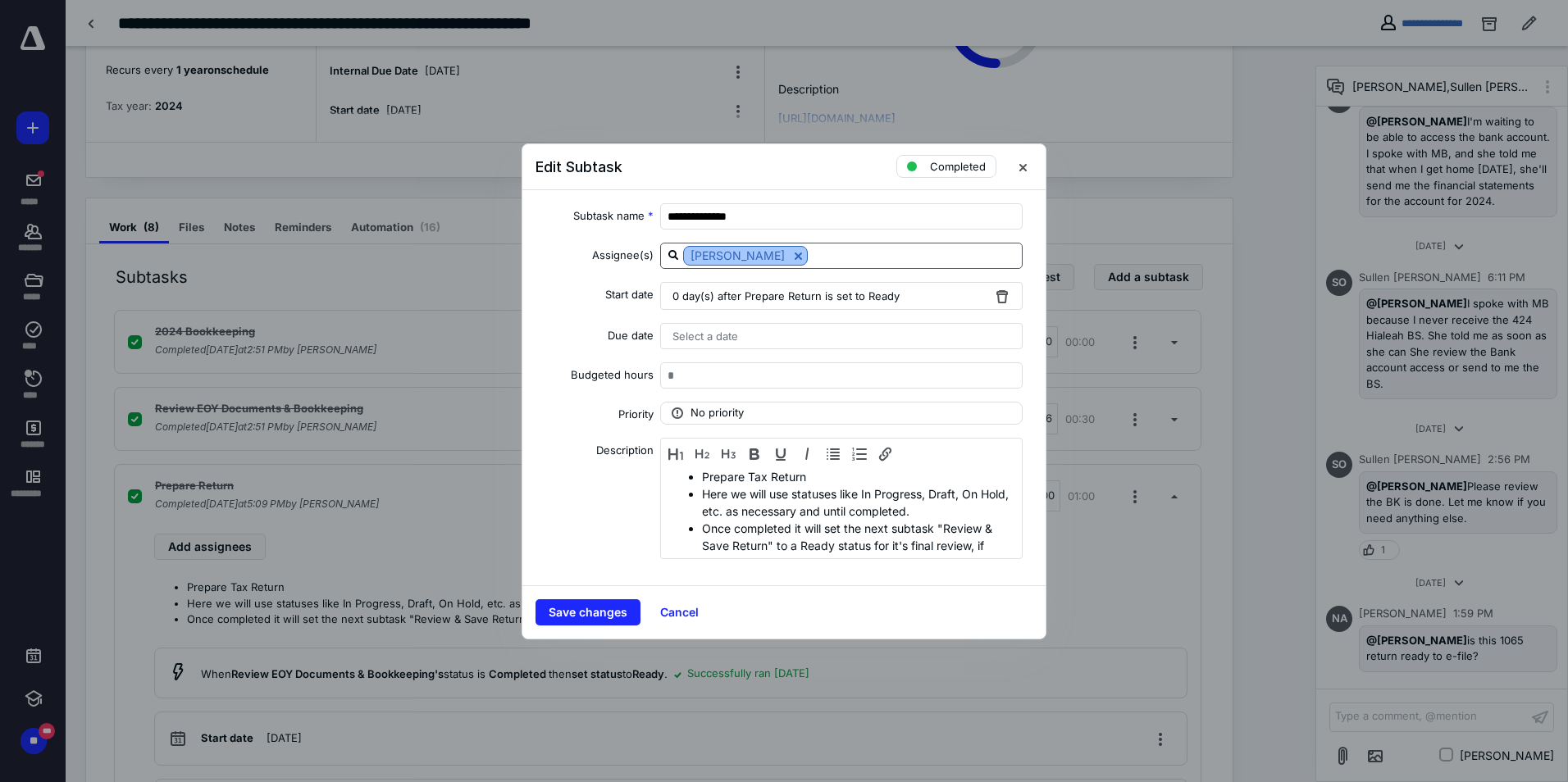 click at bounding box center [798, 256] 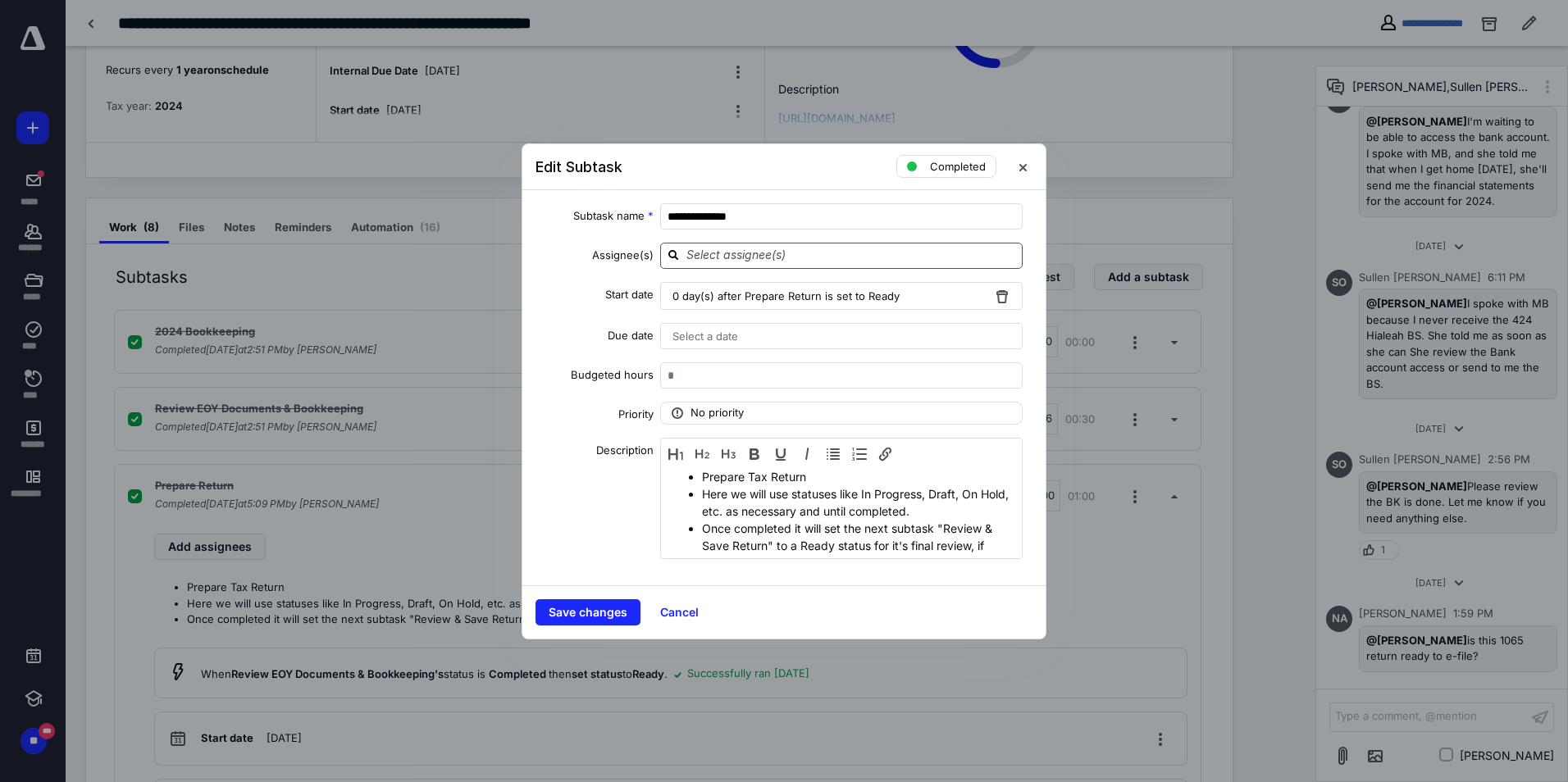 click at bounding box center [851, 255] 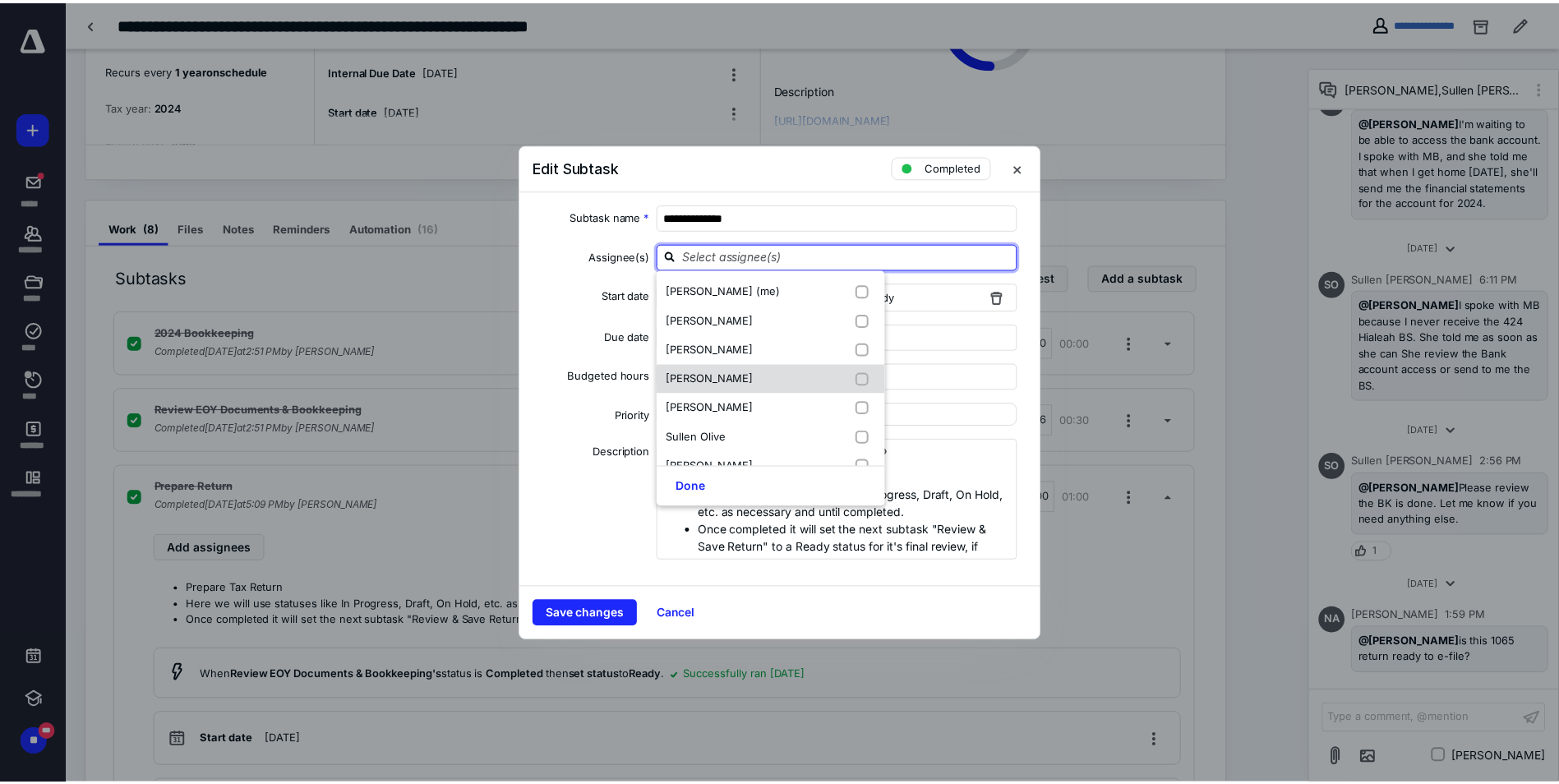 scroll, scrollTop: 79, scrollLeft: 0, axis: vertical 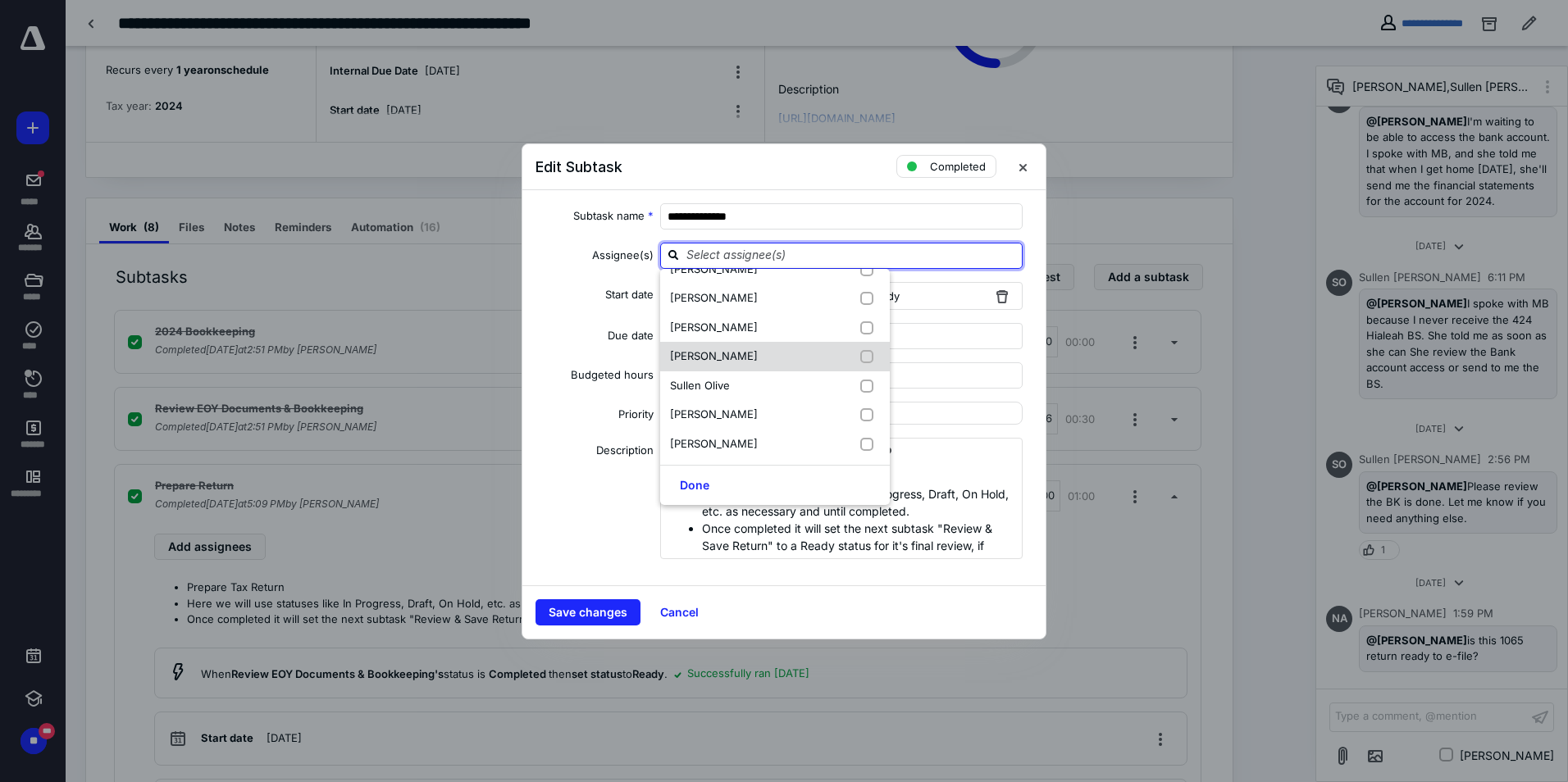 click at bounding box center (870, 357) 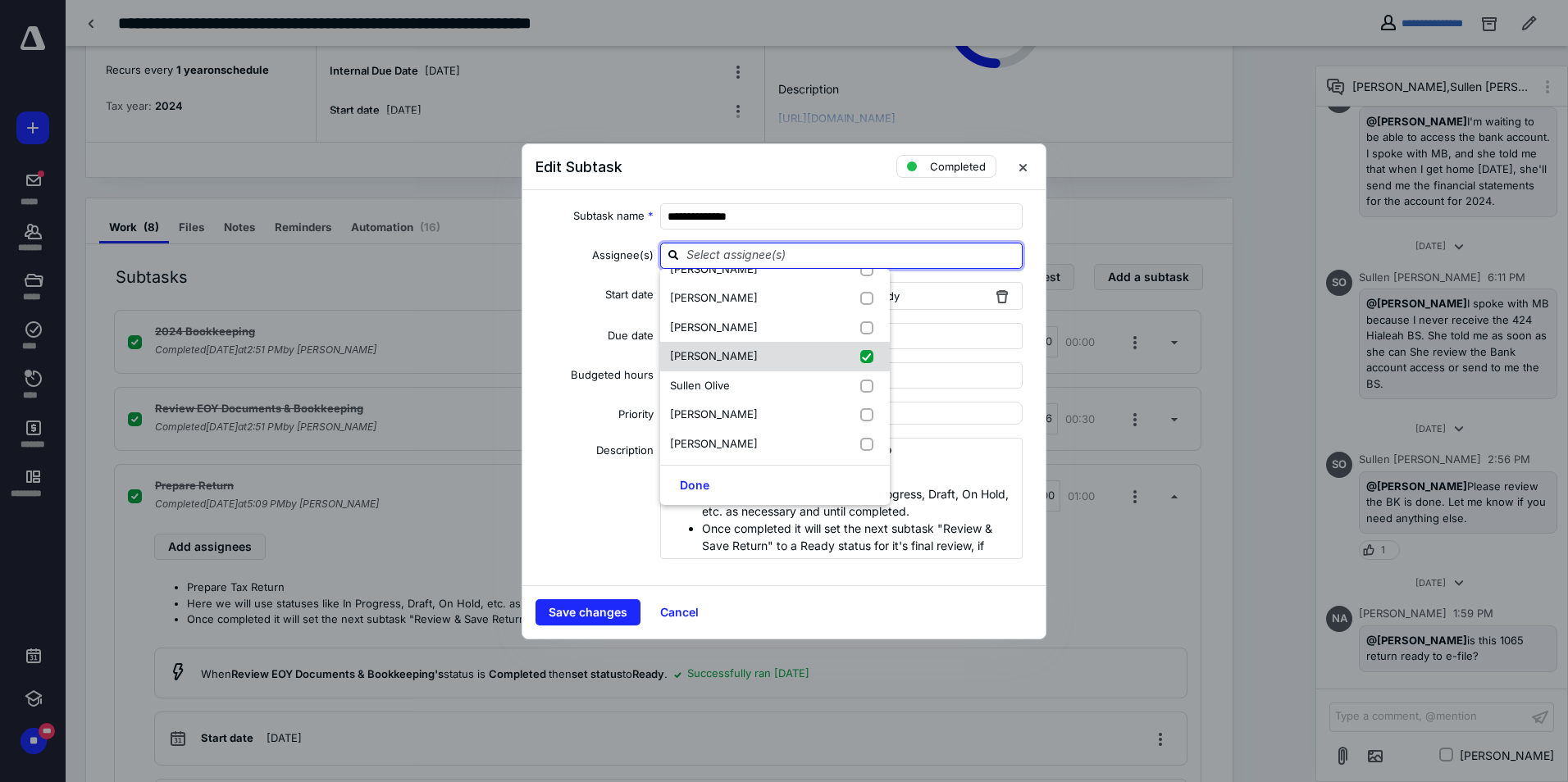 checkbox on "true" 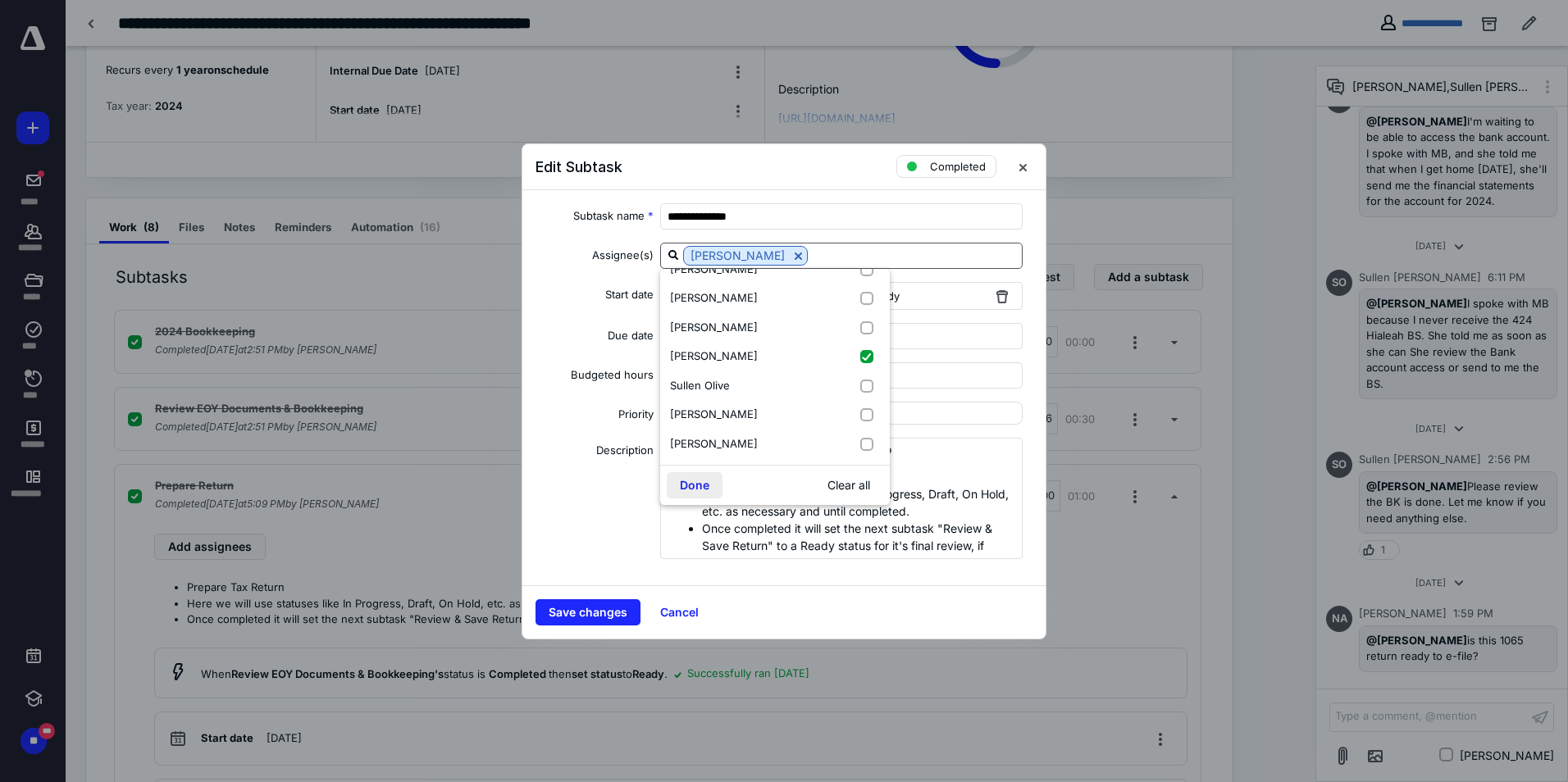 click on "Done" at bounding box center (695, 485) 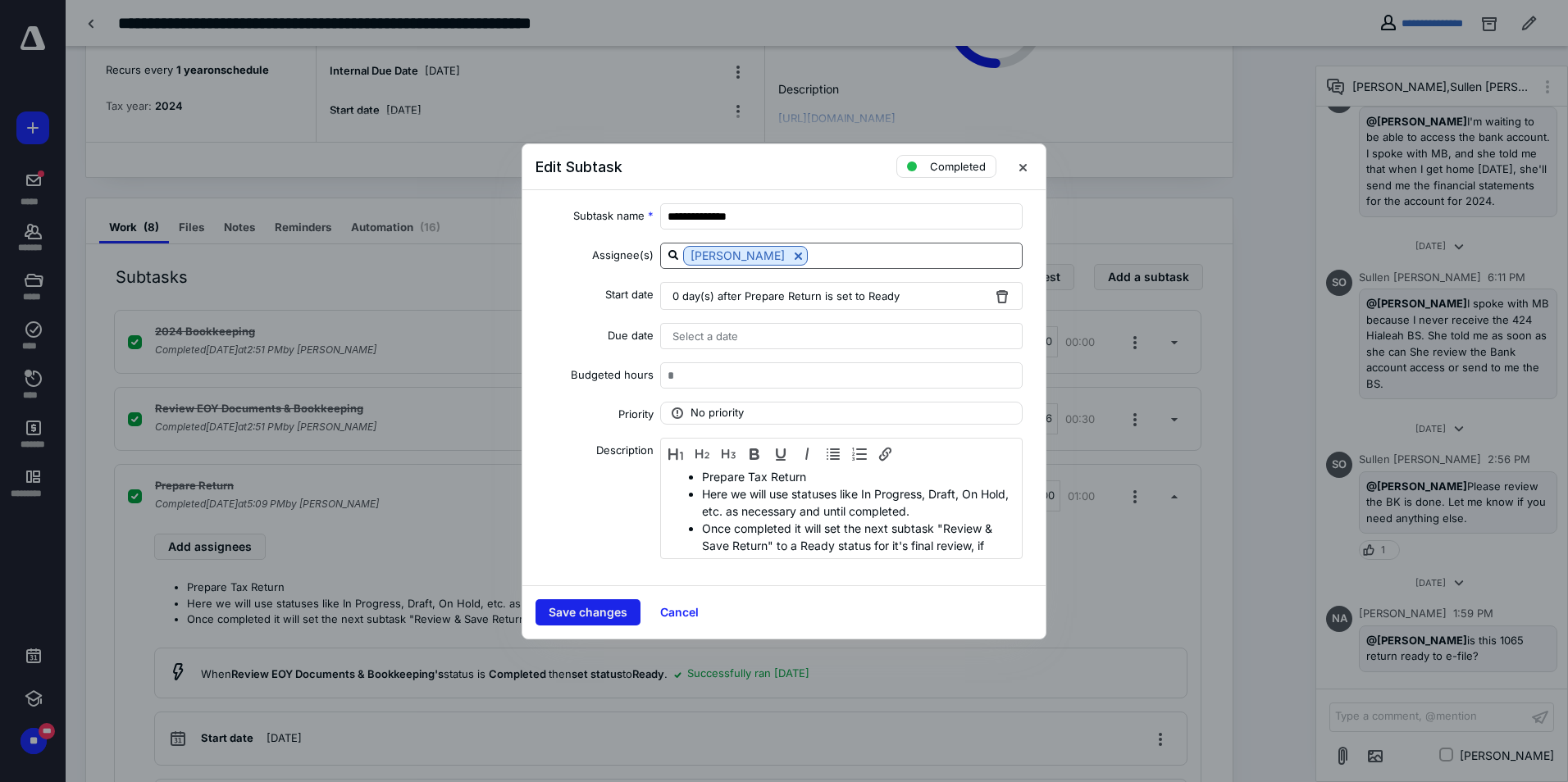 click on "Save changes" at bounding box center (588, 612) 